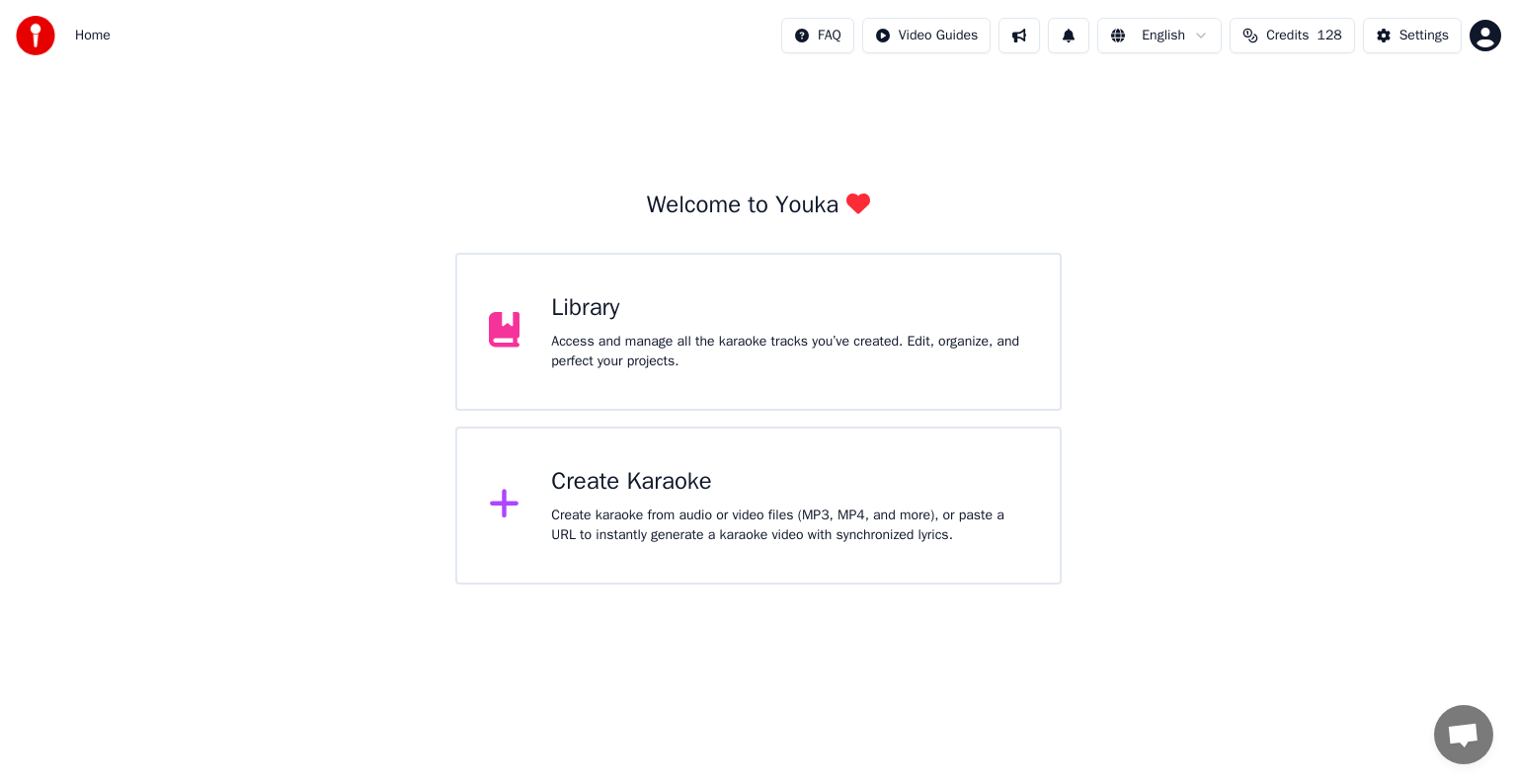 scroll, scrollTop: 0, scrollLeft: 0, axis: both 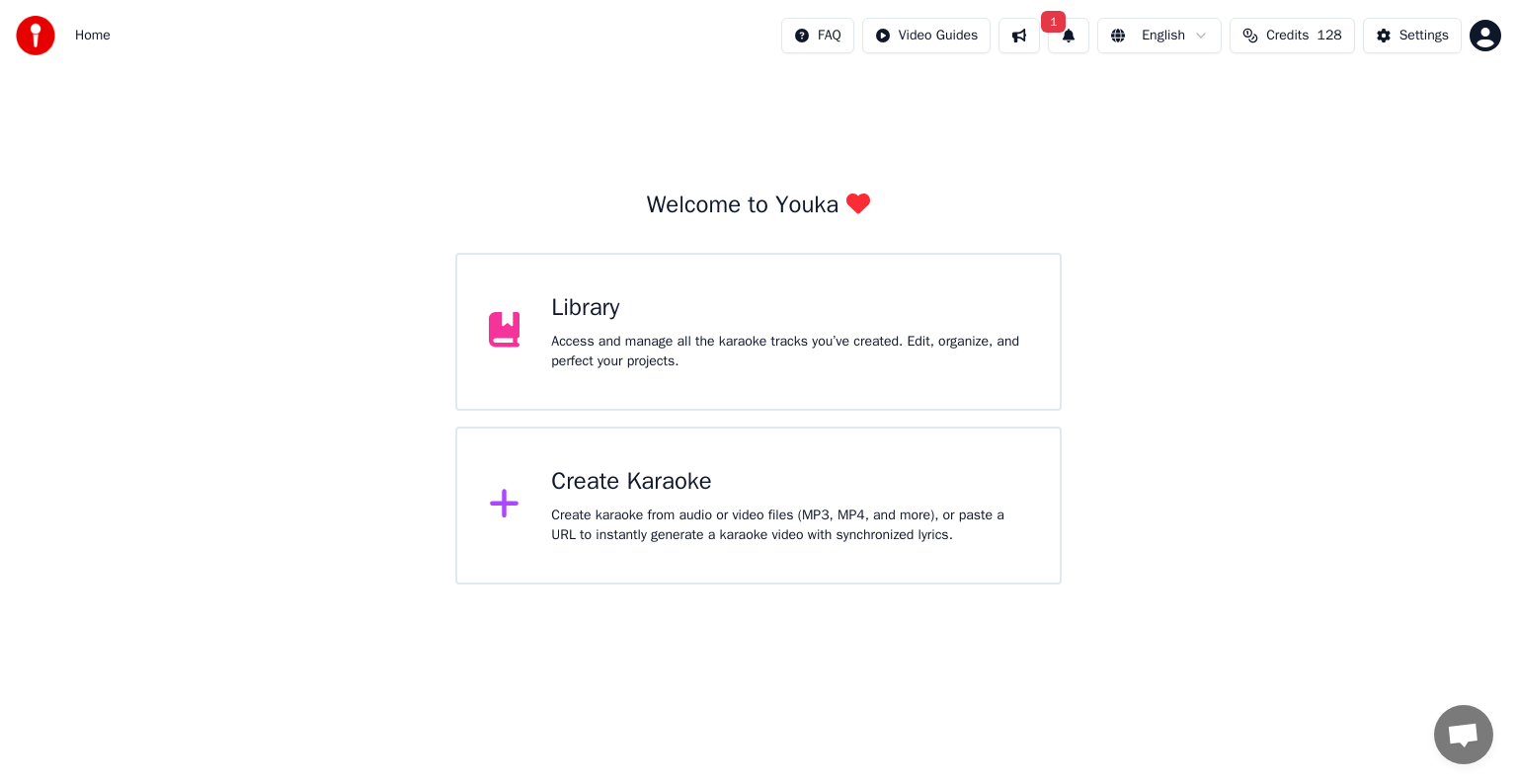 click on "Access and manage all the karaoke tracks you’ve created. Edit, organize, and perfect your projects." at bounding box center (789, 352) 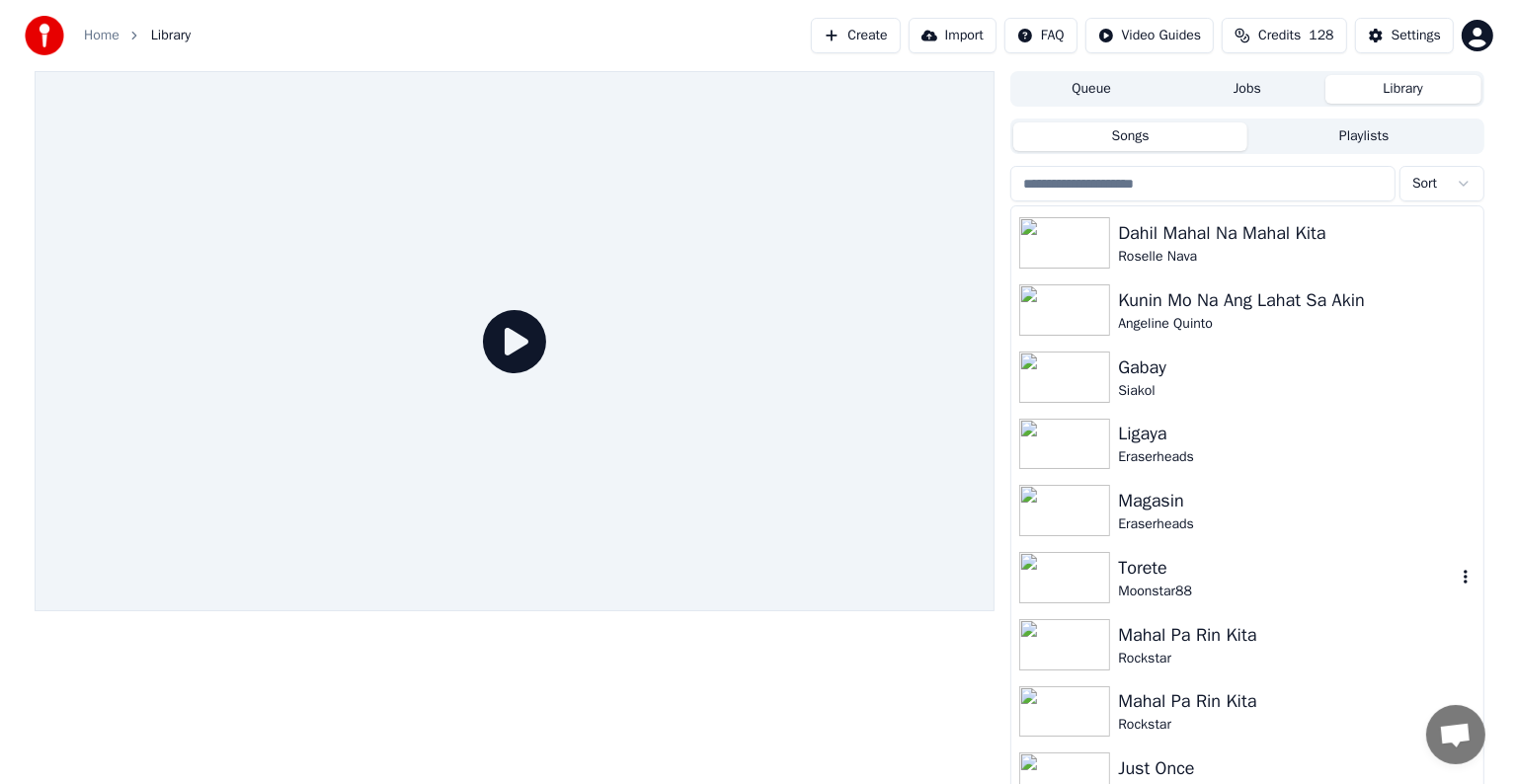 scroll, scrollTop: 0, scrollLeft: 0, axis: both 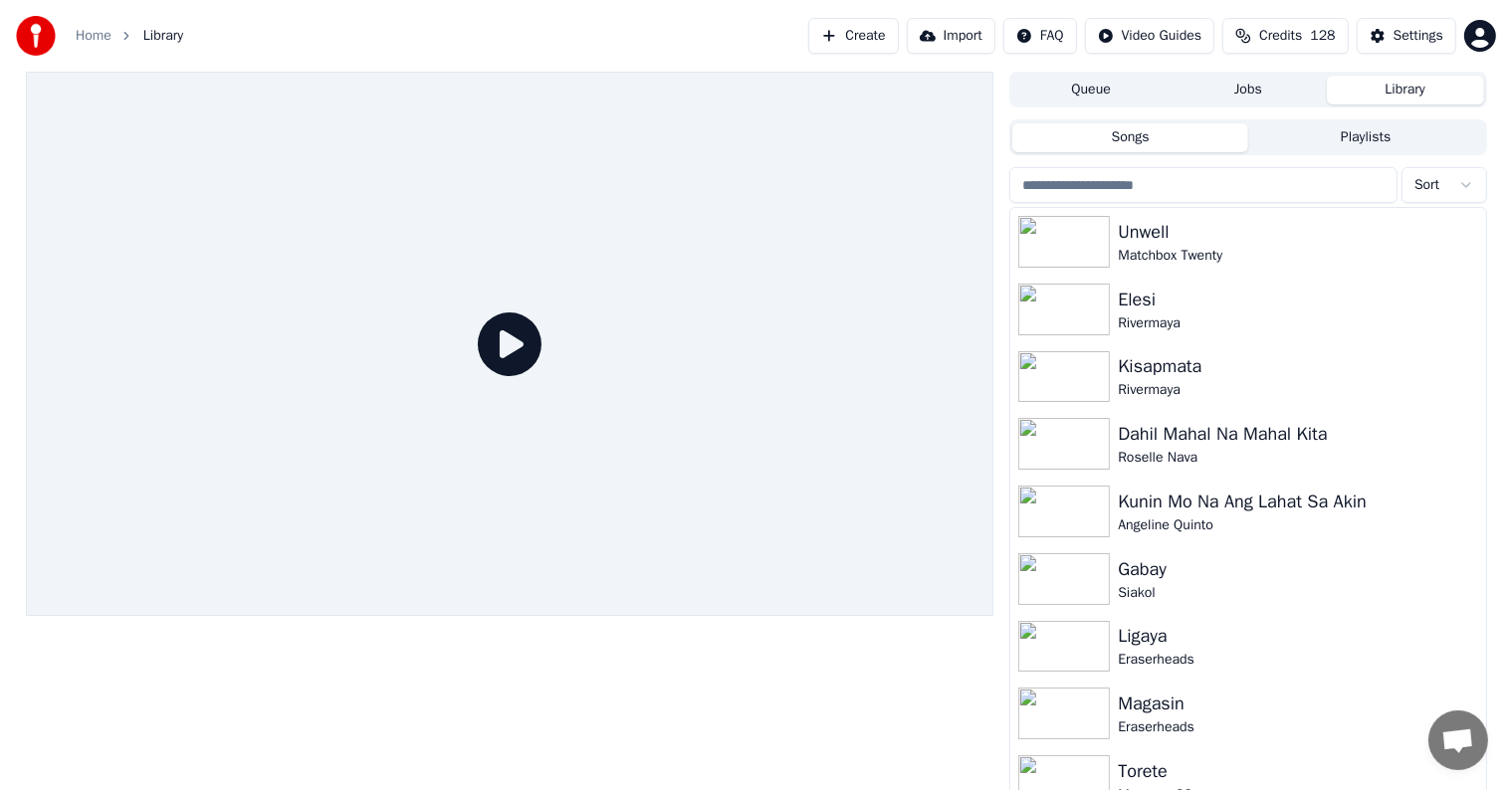 click at bounding box center [1203, 185] 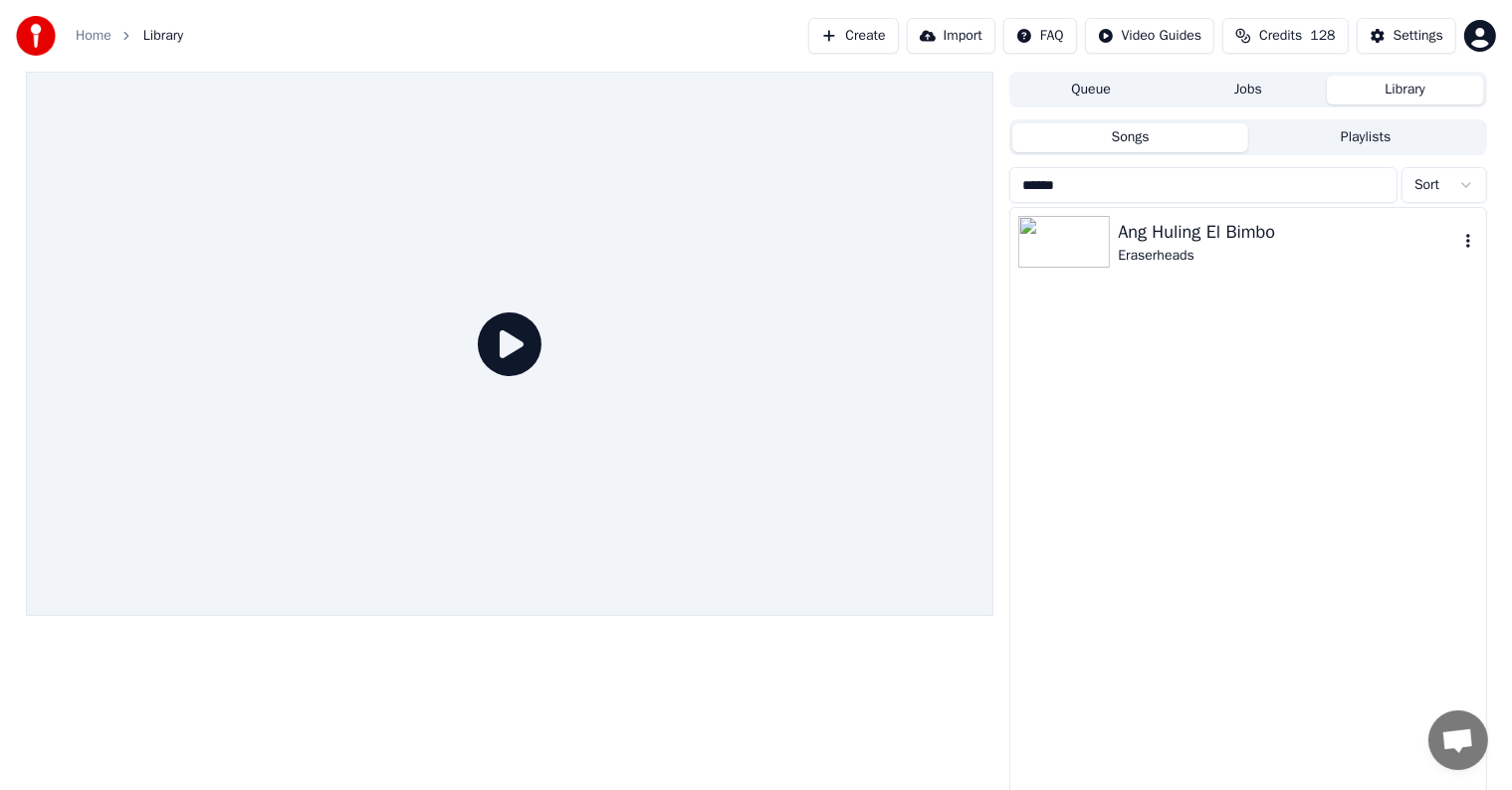type on "******" 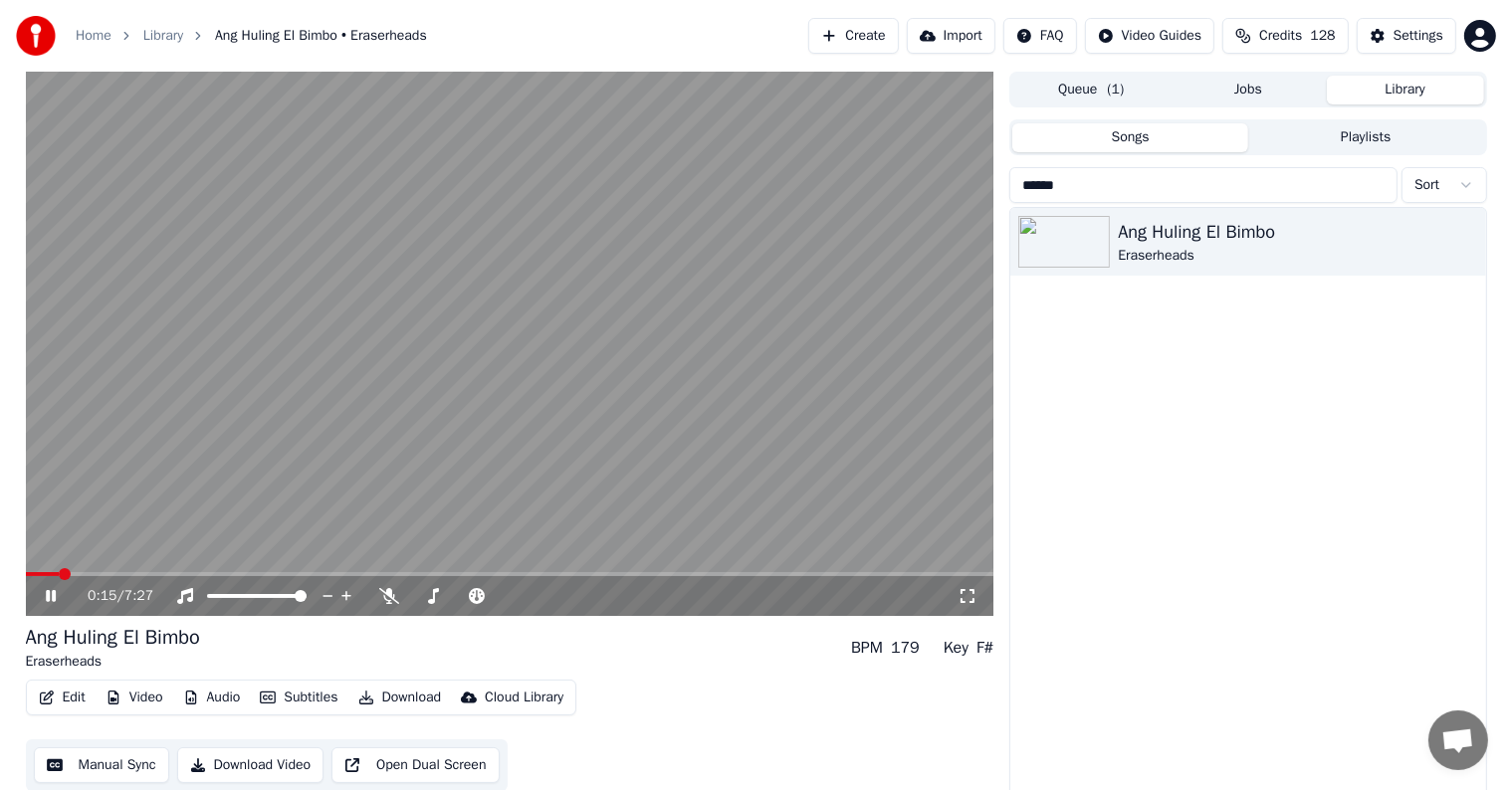 click at bounding box center [43, 574] 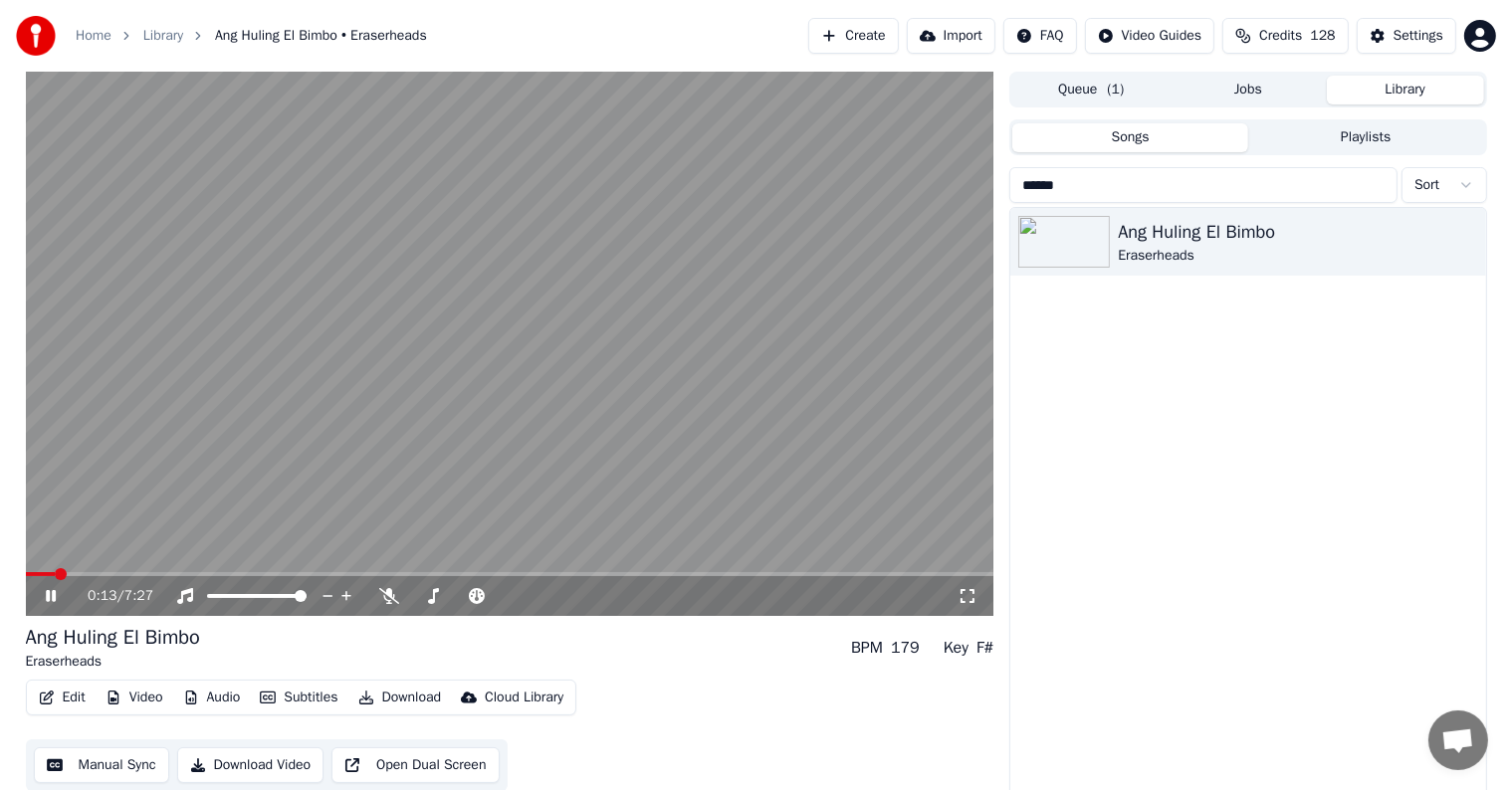 click at bounding box center (41, 574) 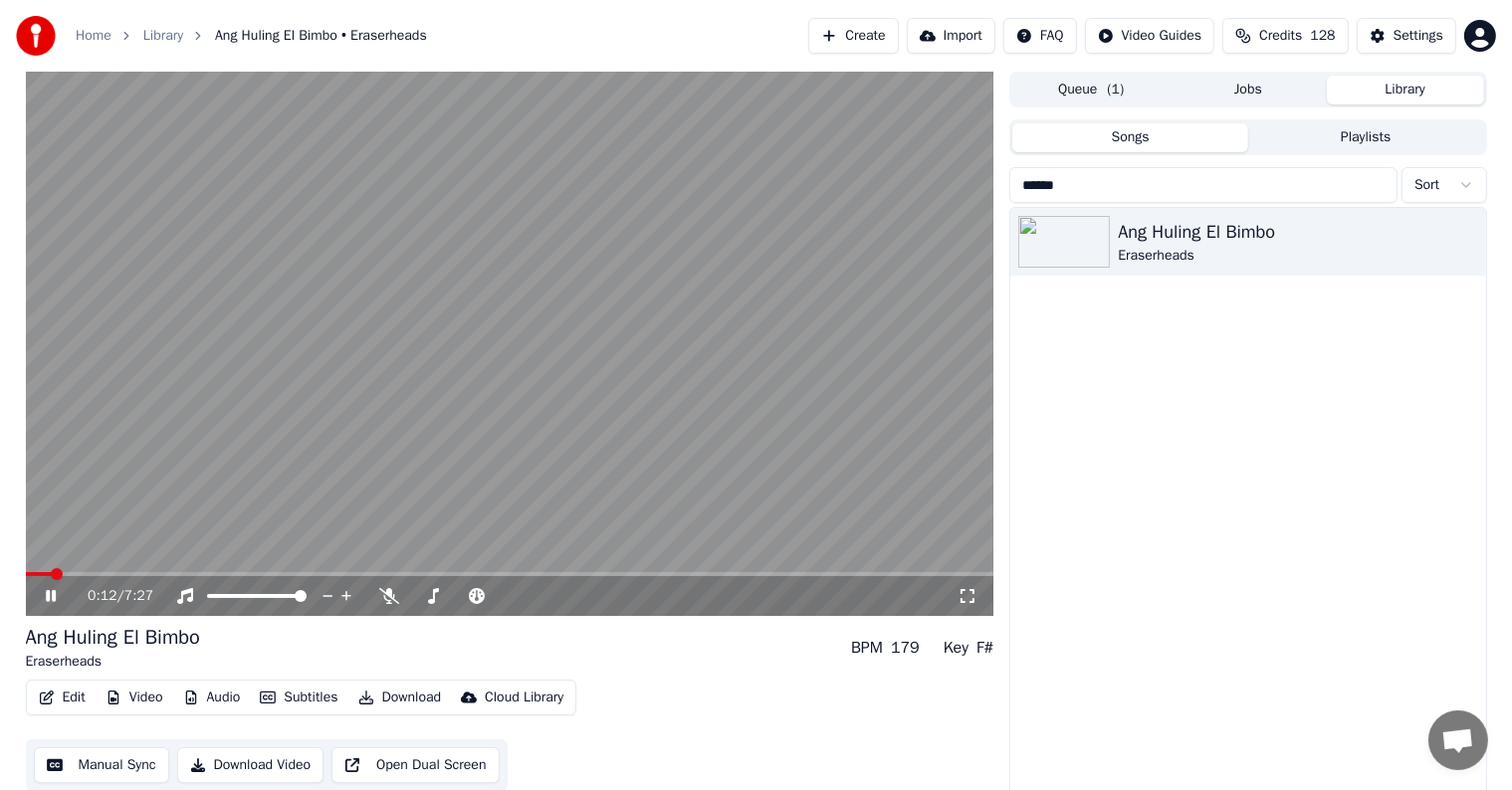 click at bounding box center (39, 574) 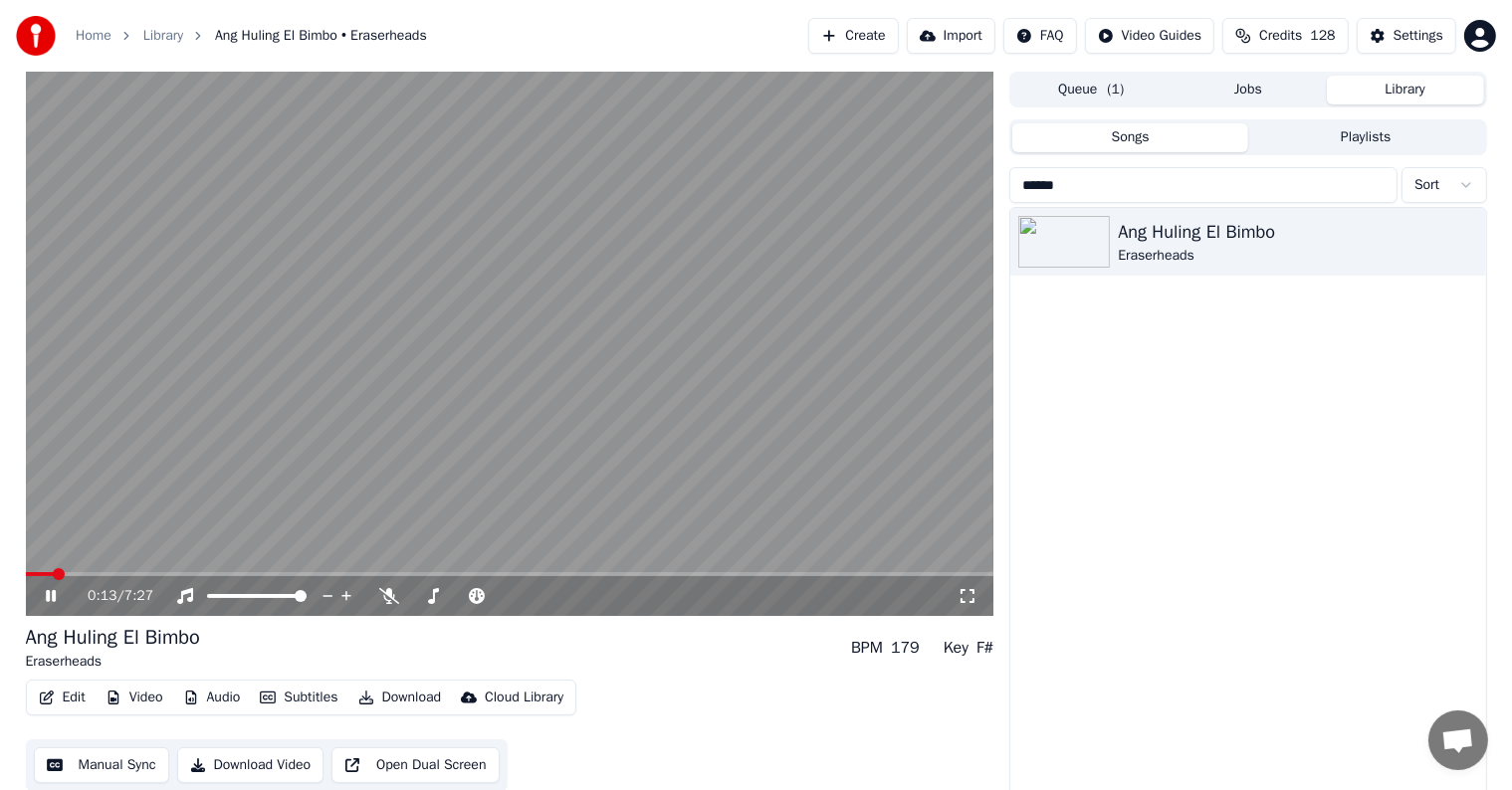 click 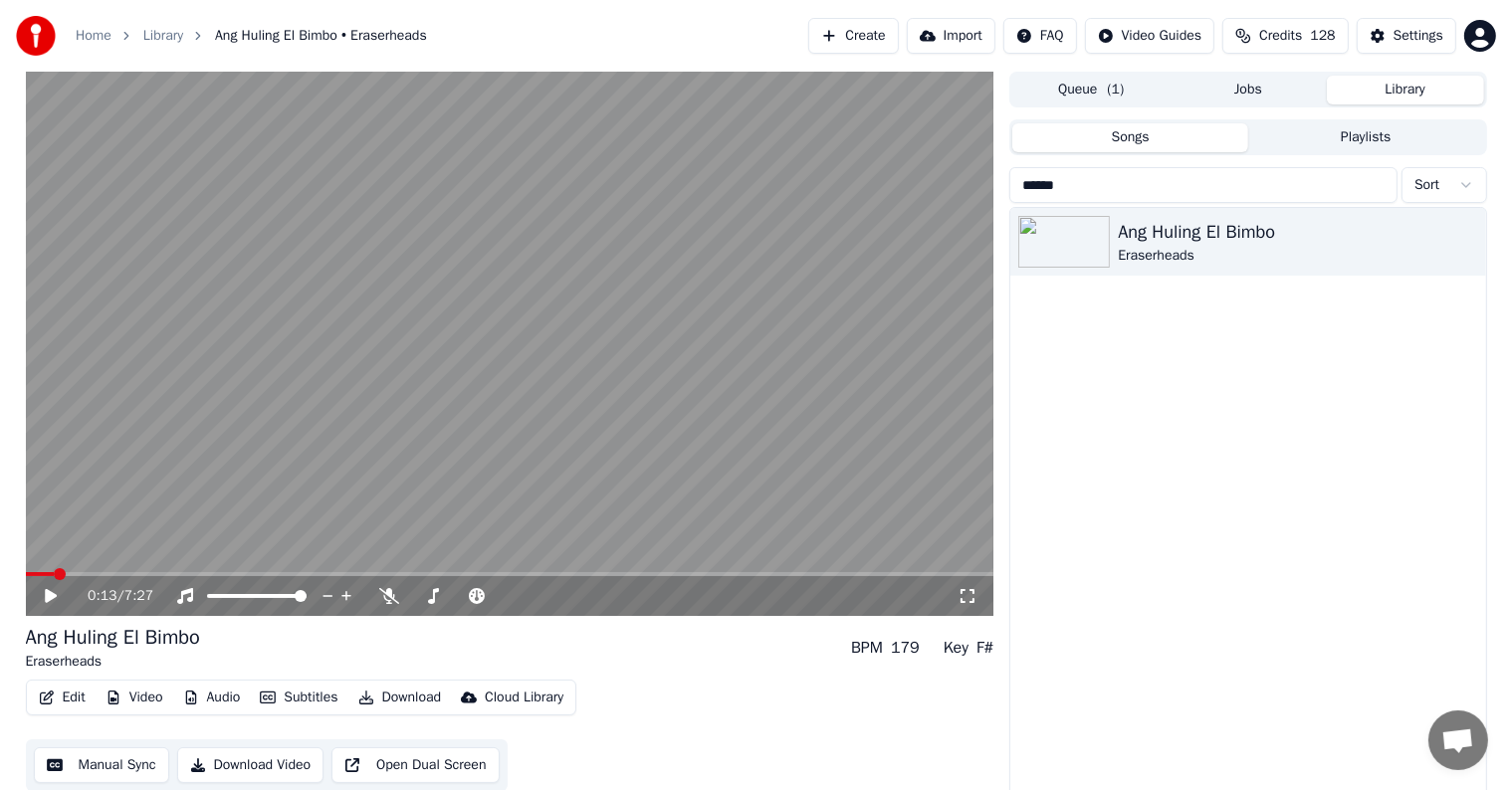 click on "Settings" at bounding box center (1418, 36) 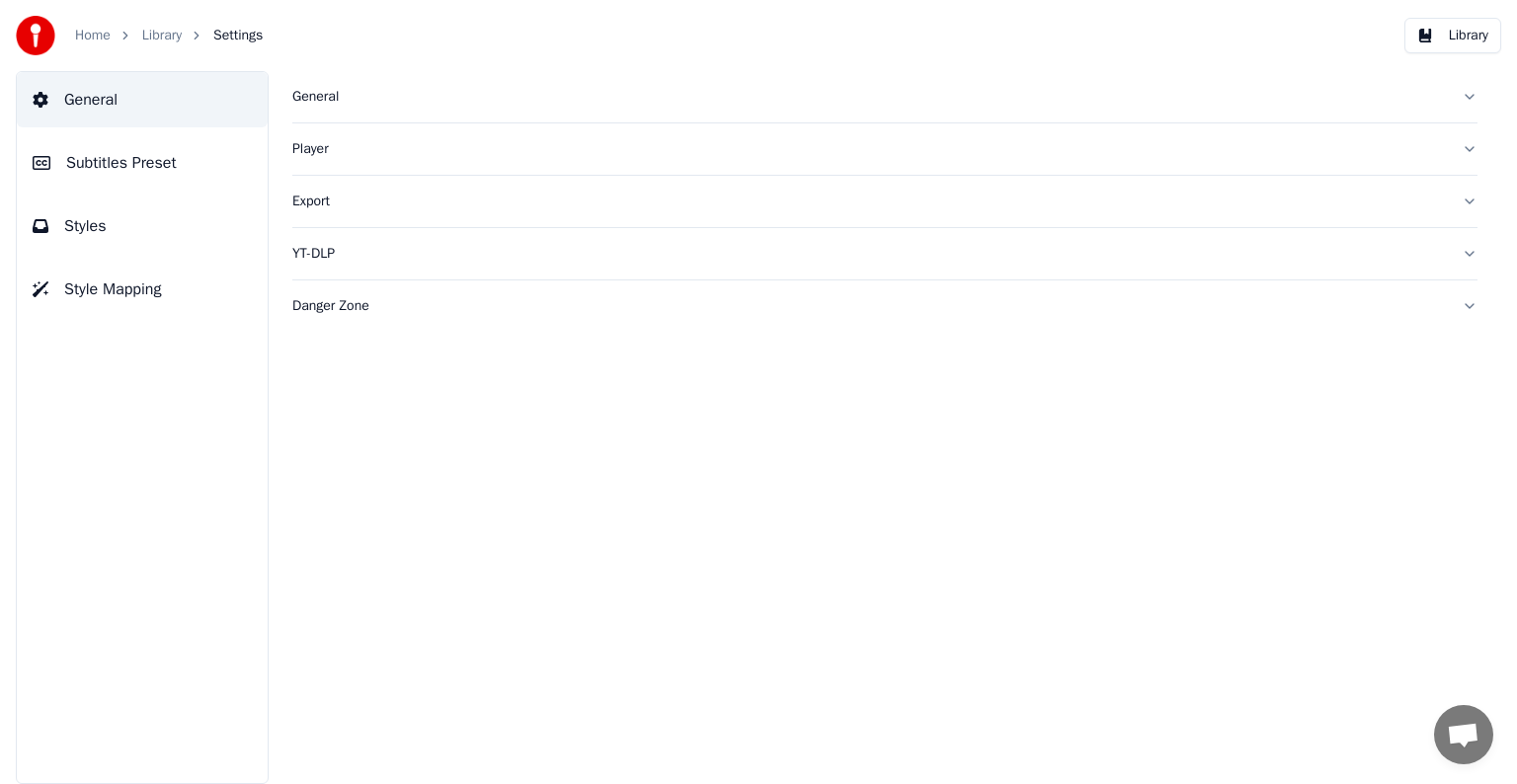 click on "Subtitles Preset" at bounding box center [121, 163] 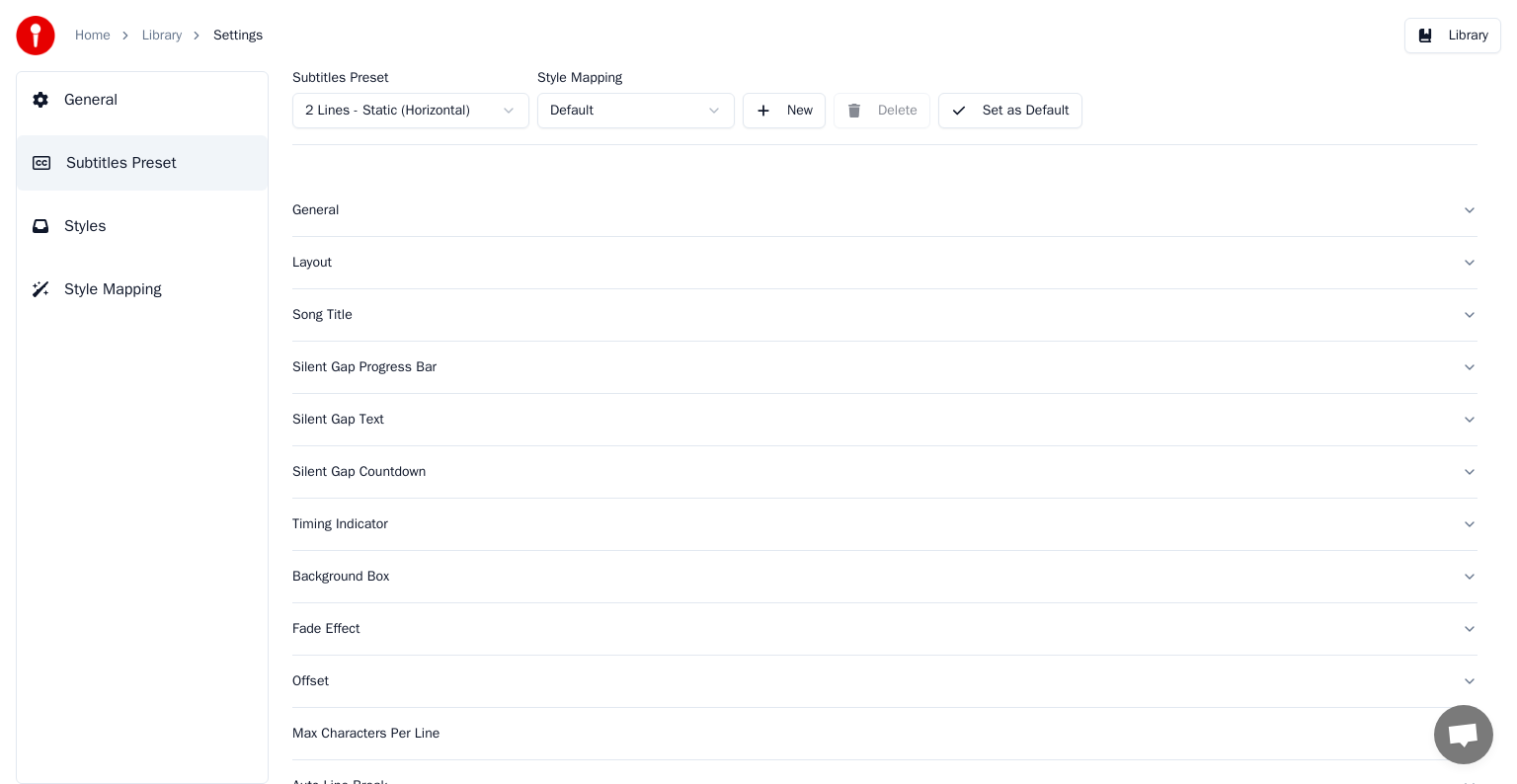 click on "Home Library Settings Library General Subtitles Preset Styles Style Mapping Subtitles Preset 2 Lines - Static (Horizontal) Style Mapping Default New Delete Set as Default General Layout Song Title Silent Gap Progress Bar Silent Gap Text Silent Gap Countdown Timing Indicator Background Box Fade Effect Offset Max Characters Per Line Auto Line Break Advanced Settings Chat [PERSON] from Youka Desktop More channels Continue on Email Network offline. Reconnecting... No messages can be received or sent for now. Youka Desktop Hello! How can I help you? Sunday, [DATE] Hi! I'Its me again. The lyrics are not appearing. Even editing to add lyrics again, it's not appearing. I already spent 22 credits for this please check [DATE] Monday, [DATE] [PERSON] Hey, credits should refunded automatically in case of failure, please let me check [DATE] yeah but credits are used again in adding the lyrics in the song that supposed to be good in the first place [DATE] Read [PERSON] I added 22 more credits to your account. [DATE]" at bounding box center [758, 392] 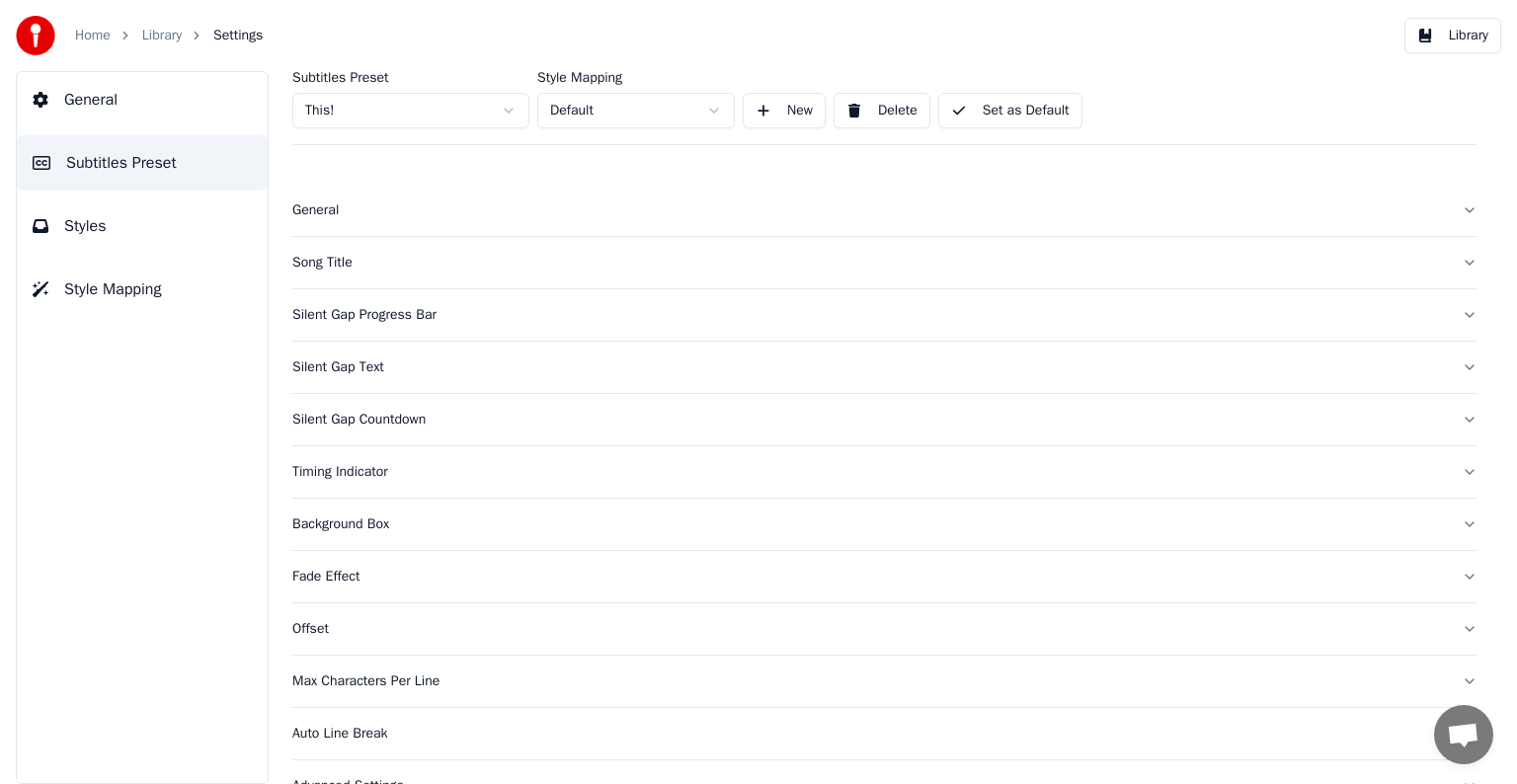 click on "Song Title" at bounding box center [869, 263] 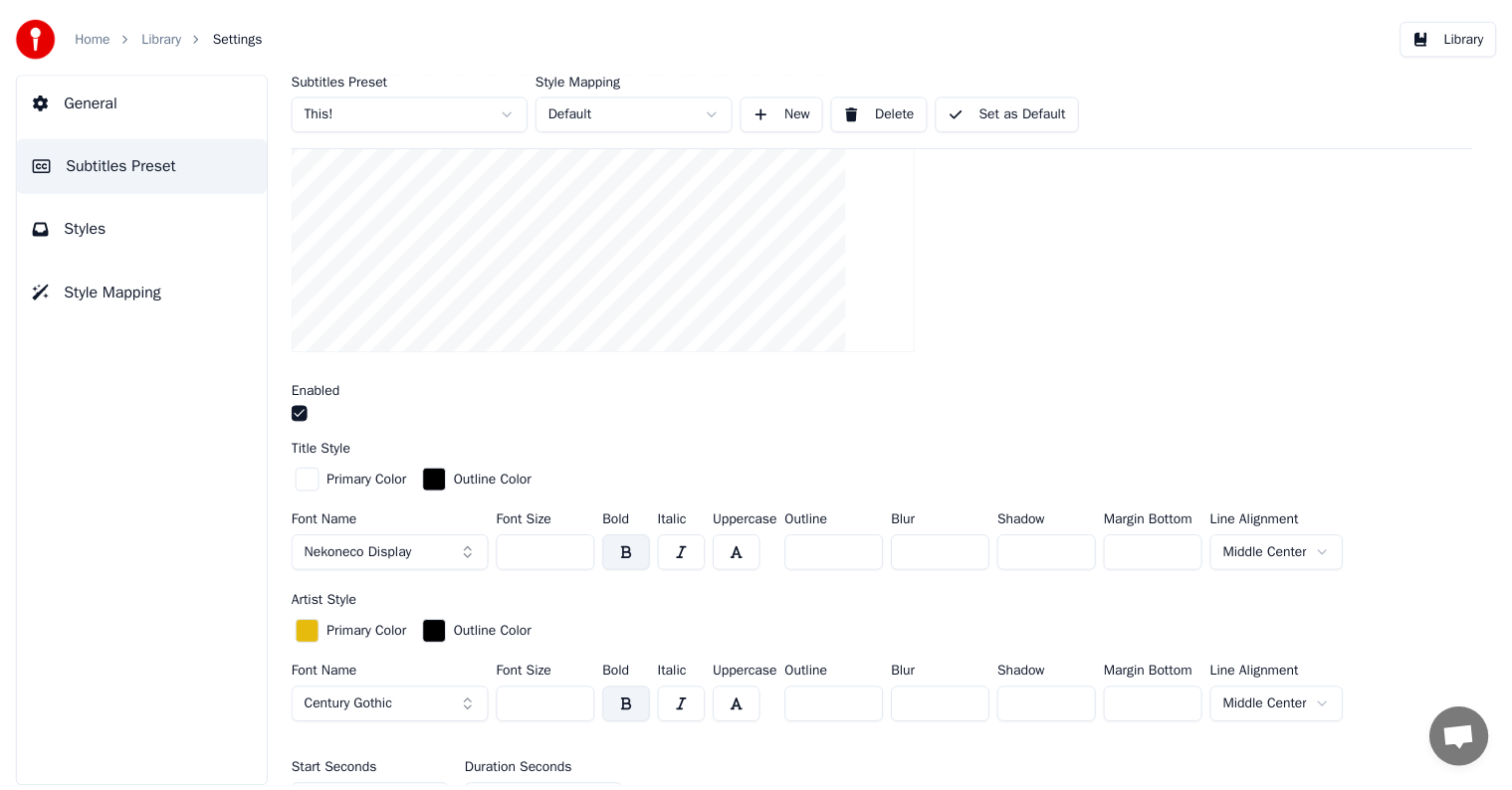 scroll, scrollTop: 497, scrollLeft: 0, axis: vertical 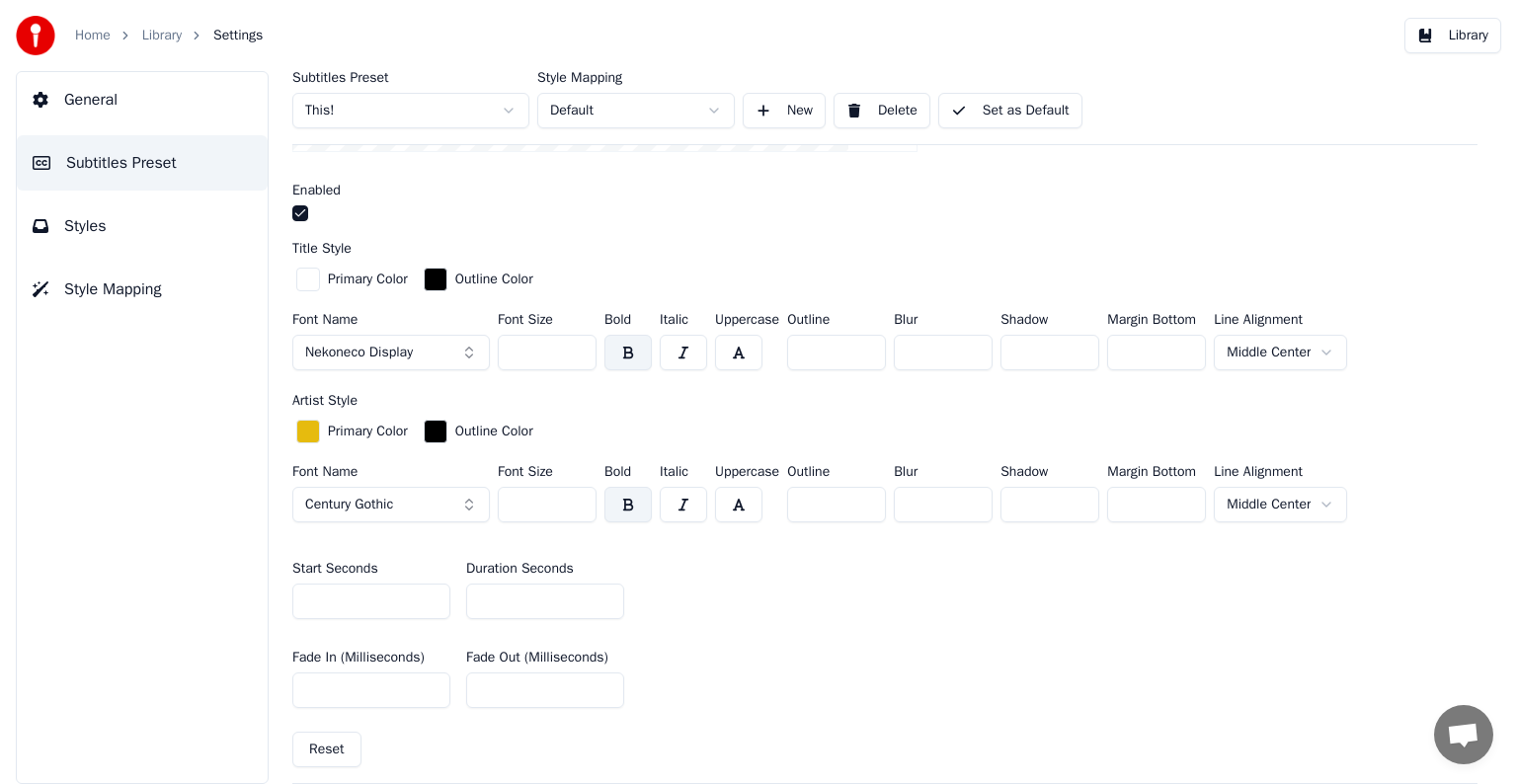 click on "*" at bounding box center (545, 601) 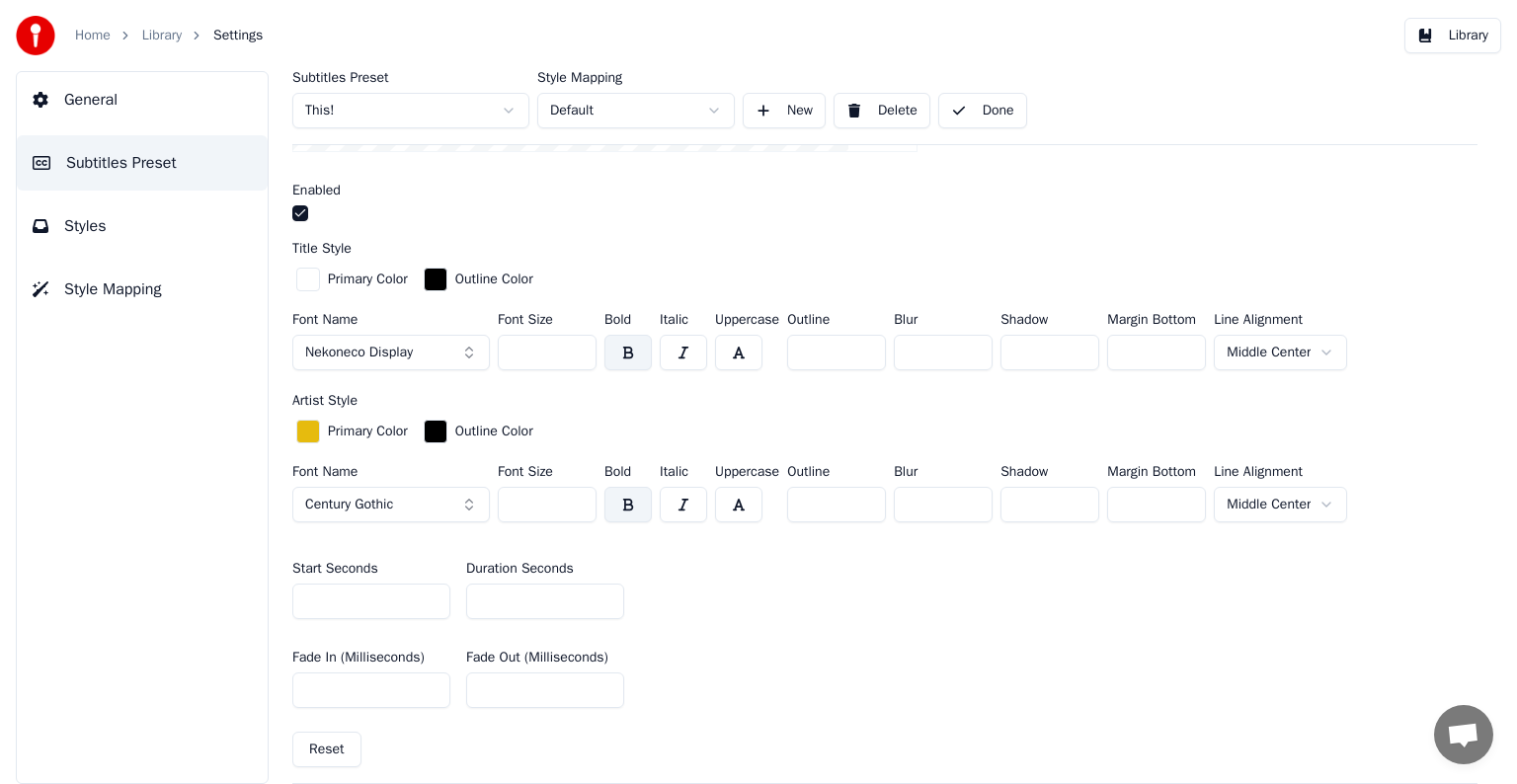 click on "Library" at bounding box center [162, 36] 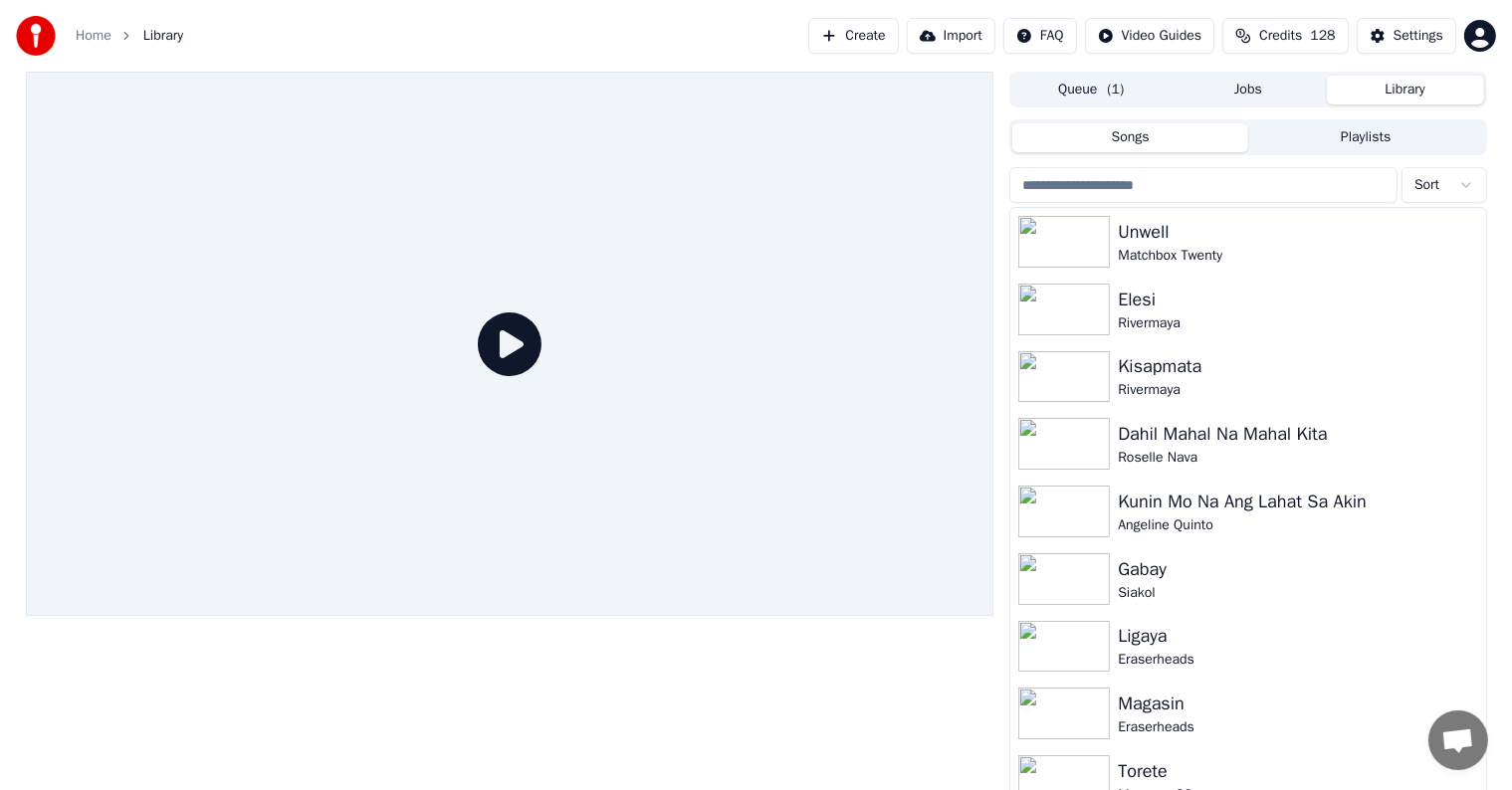 click at bounding box center [1203, 185] 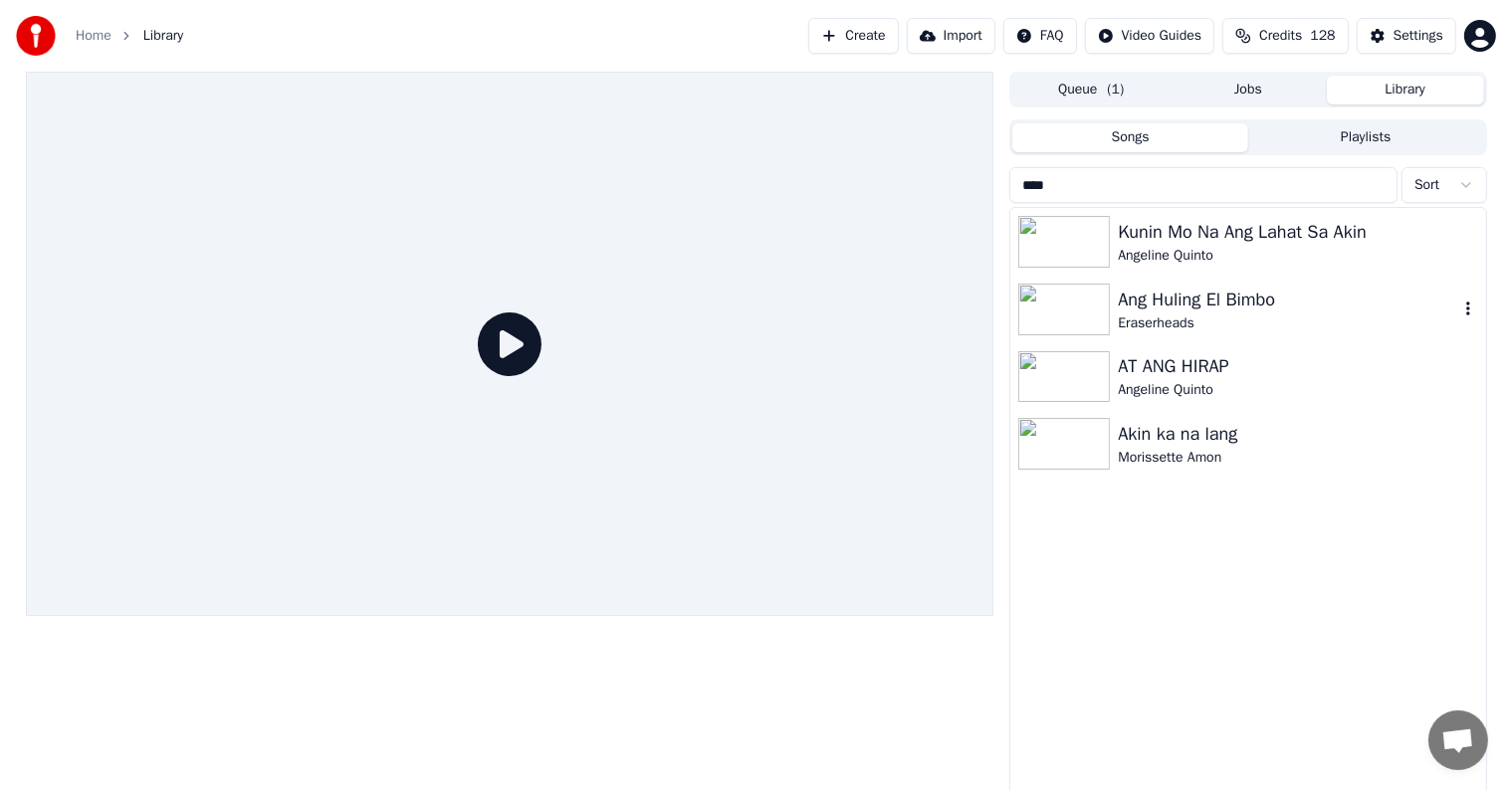 type on "***" 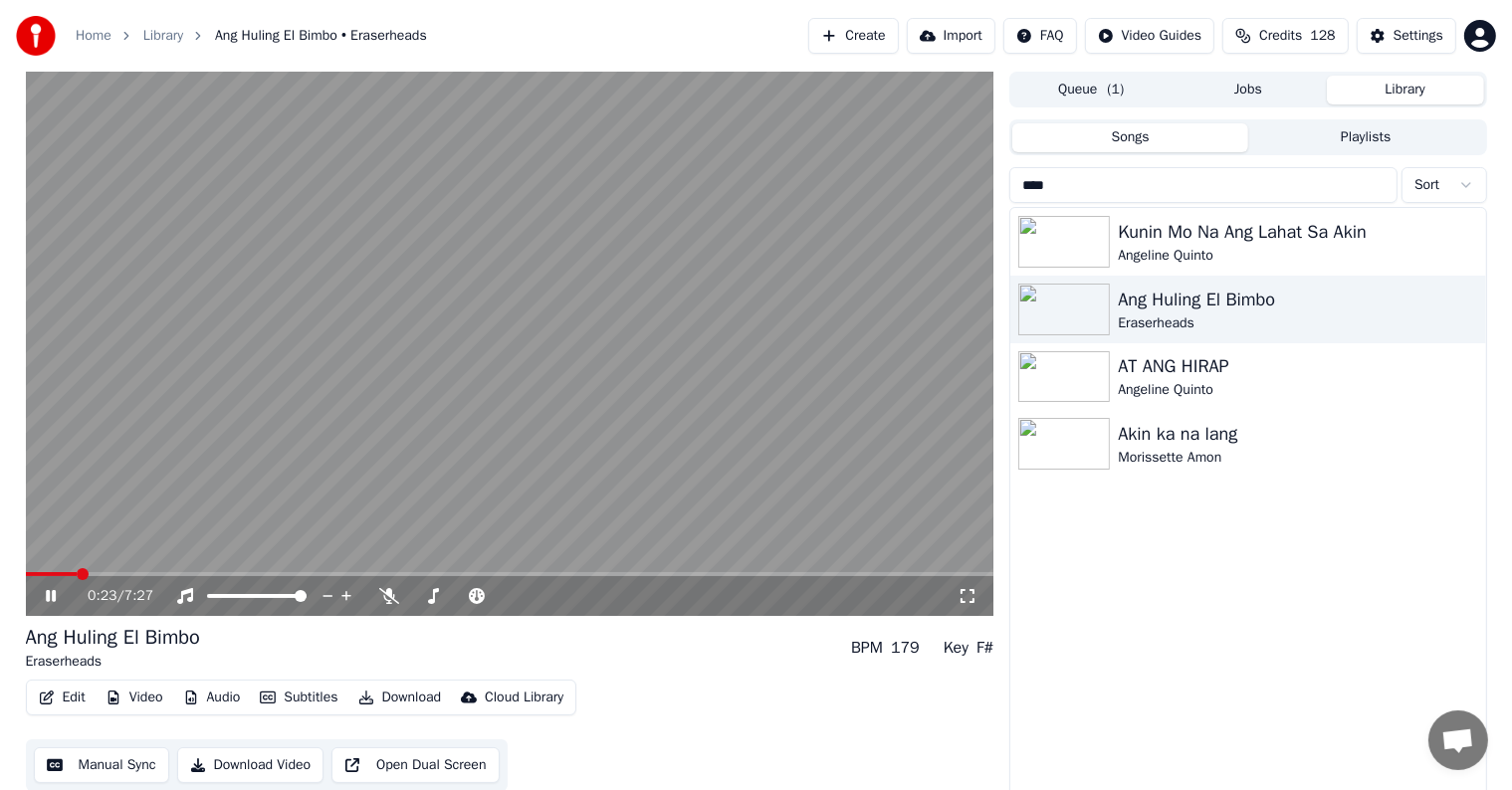 click 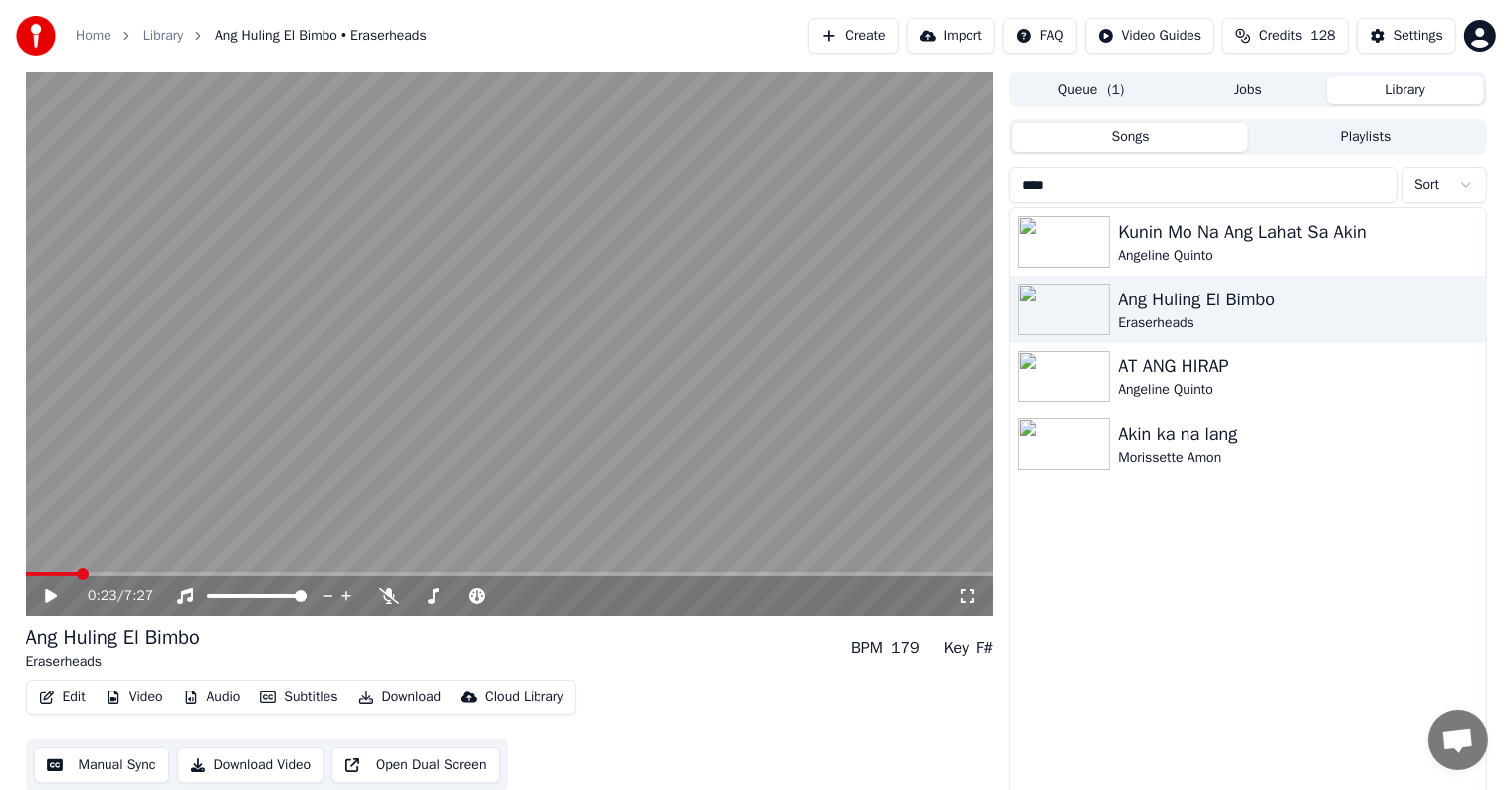 click on "Manual Sync" at bounding box center [102, 765] 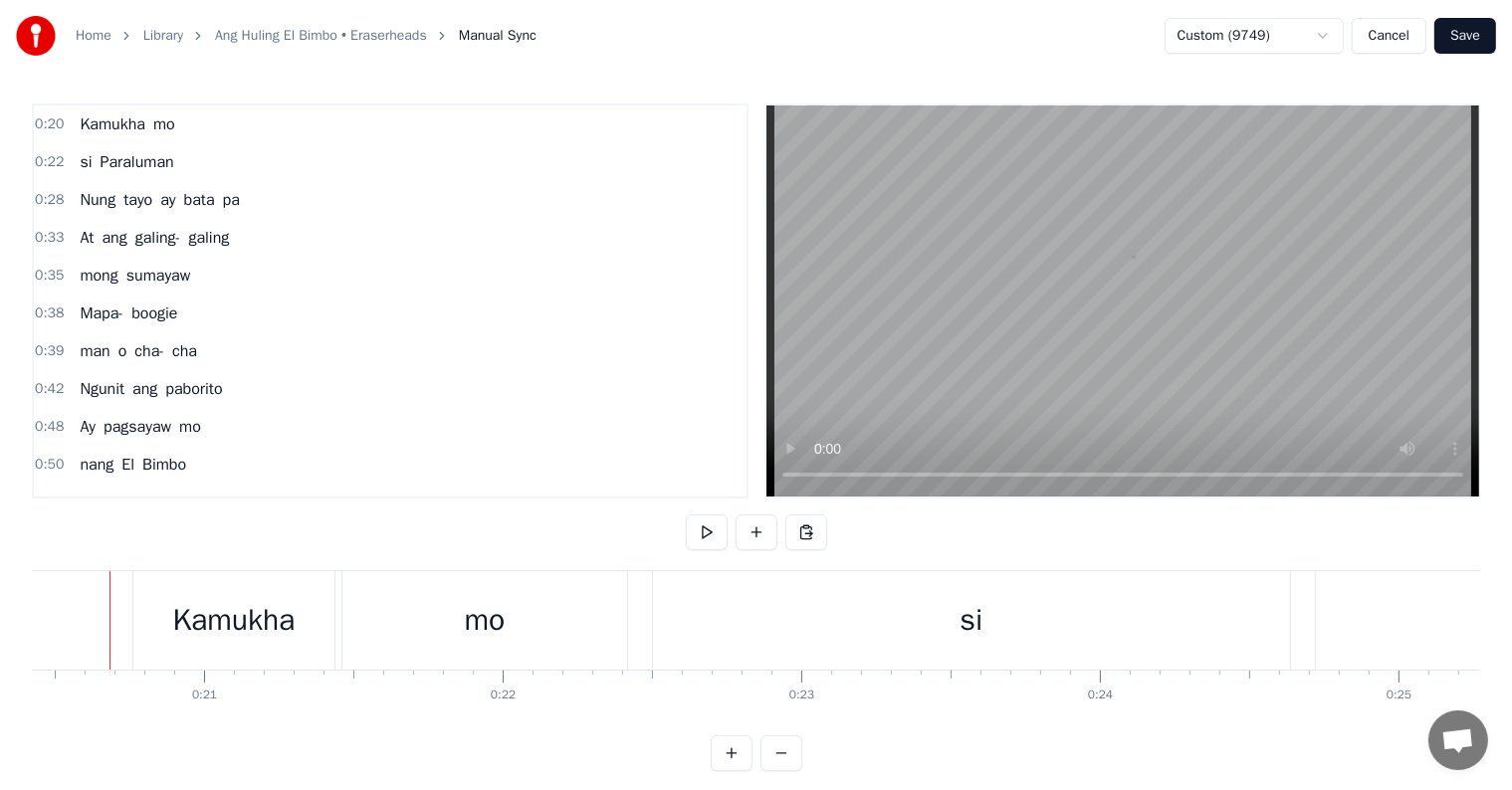 scroll, scrollTop: 0, scrollLeft: 6076, axis: horizontal 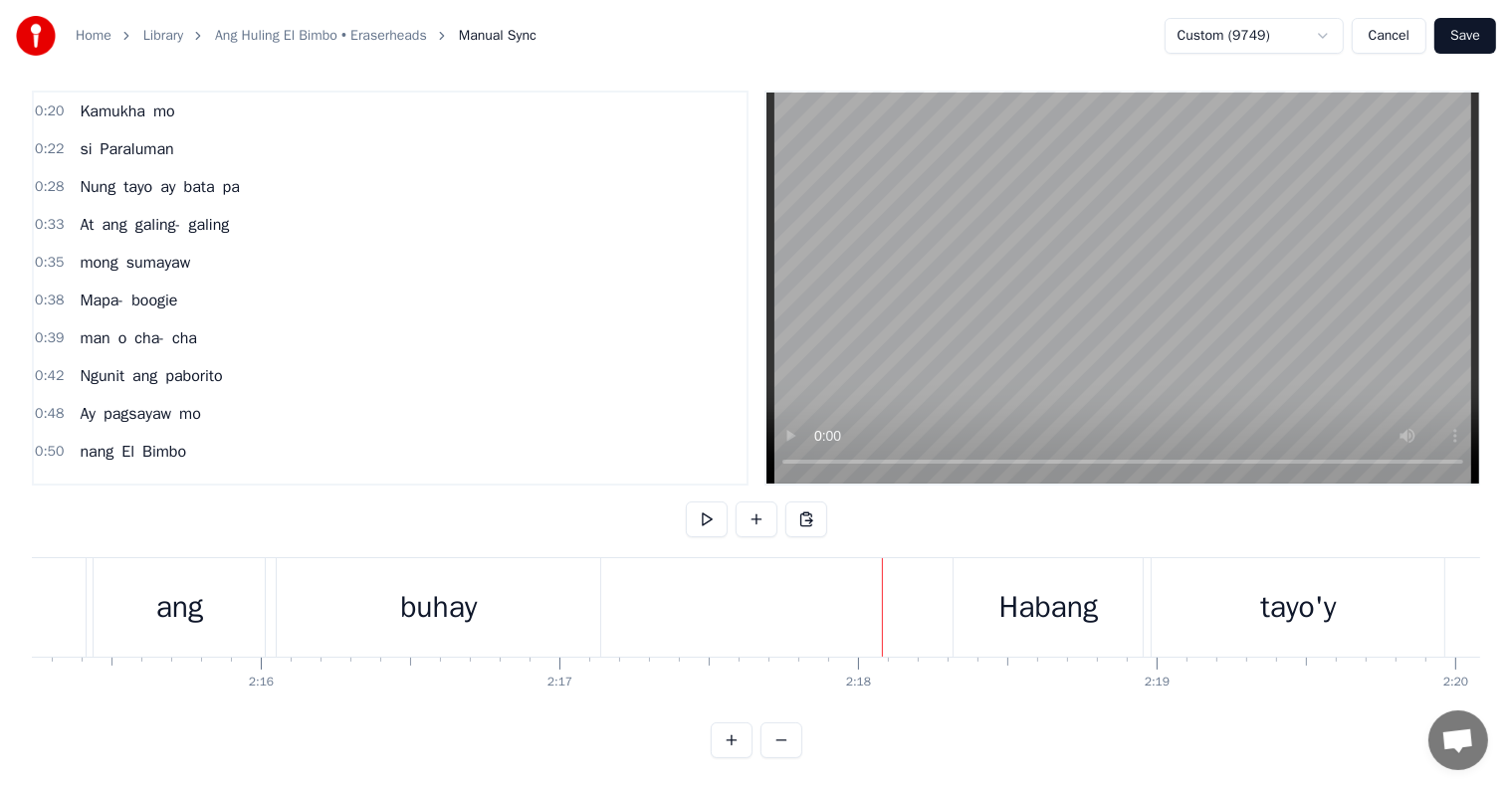 click on "Home Library Ang Huling El Bimbo • Eraserheads Manual Sync Custom (9749) Cancel Save 0:20 Kamukha mo 0:22 si Paraluman 0:28 Nung tayo ay bata pa 0:33 At ang galing- galing 0:35 mong sumayaw 0:38 Mapa- boogie 0:39 man o cha- cha 0:42 Ngunit ang paborito 0:48 Ay pagsayaw mo 0:50 nang El Bimbo 0:53 Nakakaindak, 0:56 nakakaaliw 0:58 Nakakatindig 1:01 balahibo 1:05 Pagka- galing sa 1:07 eskwela ay 1:09 dideretso na sa inyo 1:16 At buong maghapon ay 1:20 tinuturuan mo ako 1:28 Magkahawak ang 1:31 ating kamay 1:33 At walang 1:35 kamalay- malay 1:39 Na tinuruan mo 1:41 ang puso ko 1:44 Na umibig ng tunay 1:50 Naninigas ang 1:52 aking katawan 1:57 'Pag umikot 1:58 na ang plaka 2:03 Patay sa kembot 2:04 ng beywang mo 2:08 At pungay ng 2:09 'yong mga mata 2:12 Lumiliwanag 2:15 ang 2:16 buhay 2:18 Habang tayo'y 2:20 magka-akbay 2:23 At dahan - dahang 2:26 dumudulas 2:28 ang kamay ko 2:30 Sa makinis mong 2:32 braso, ooh 2:36 Sana noon pa man 2:39 ay sinabi na sa iyo 2:46 Kahit hindi na uso ay 2:50 ito lang ang alam ko" at bounding box center (756, 388) 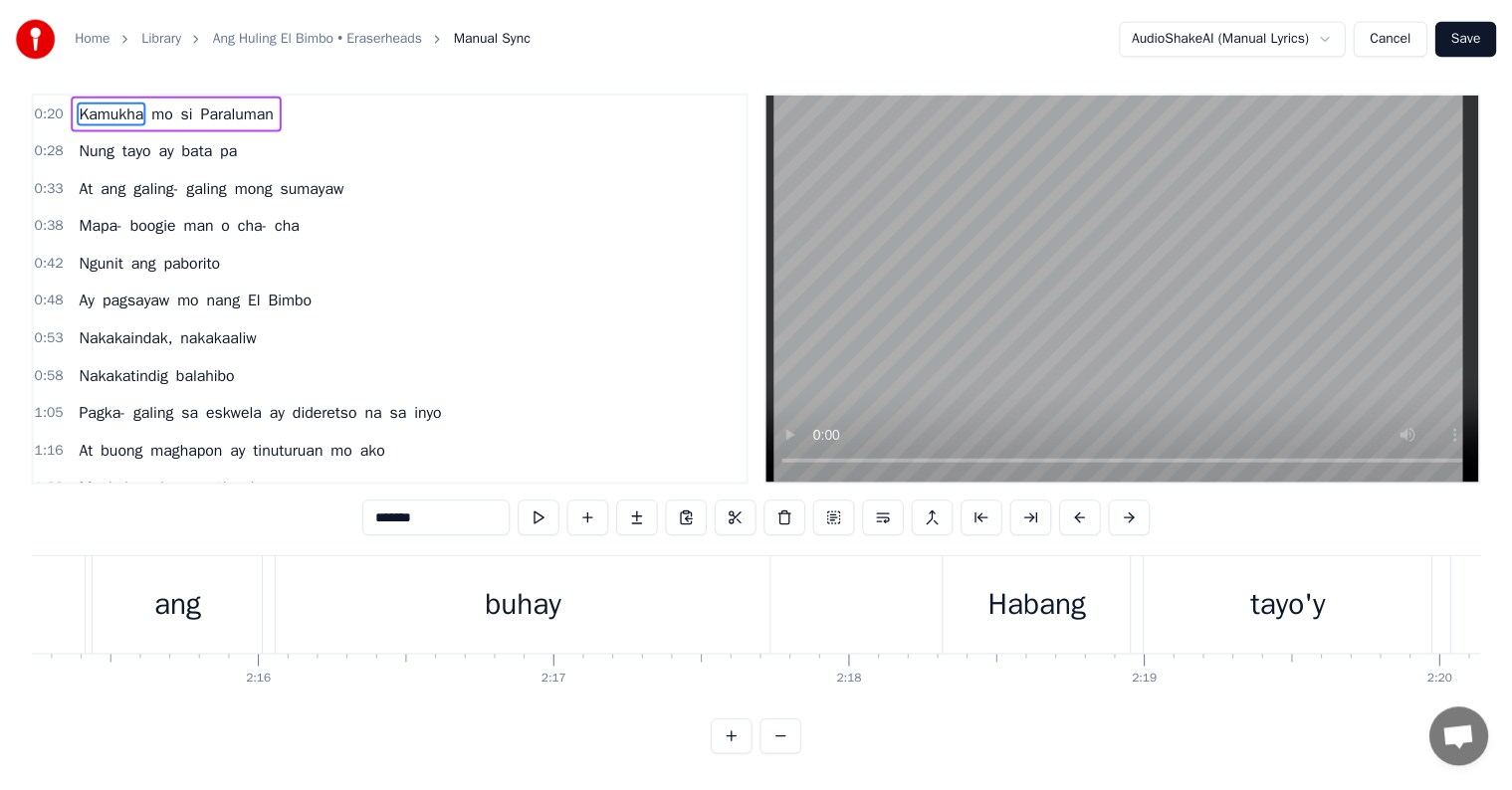 scroll, scrollTop: 0, scrollLeft: 0, axis: both 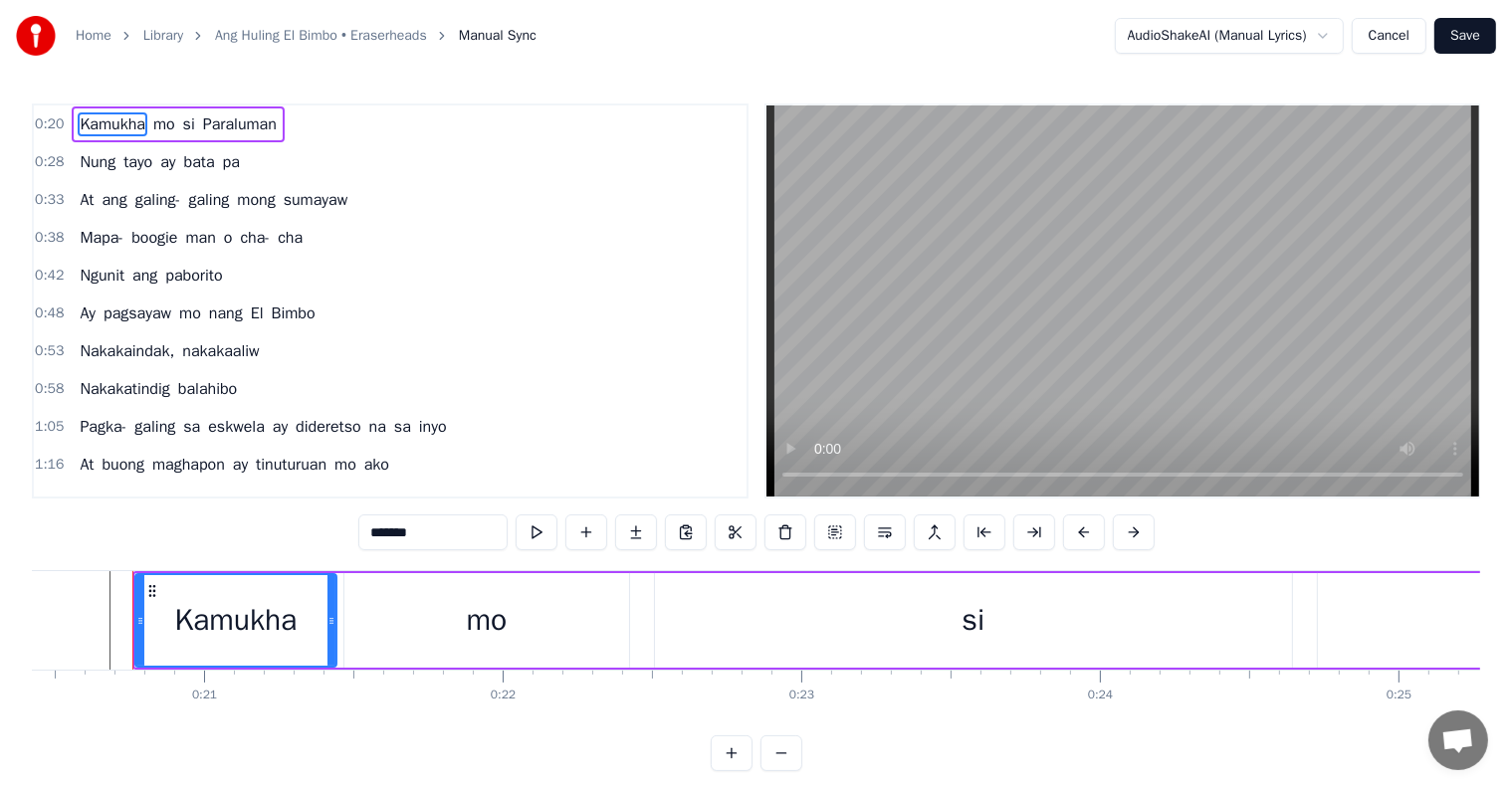 click at bounding box center [60791, 620] 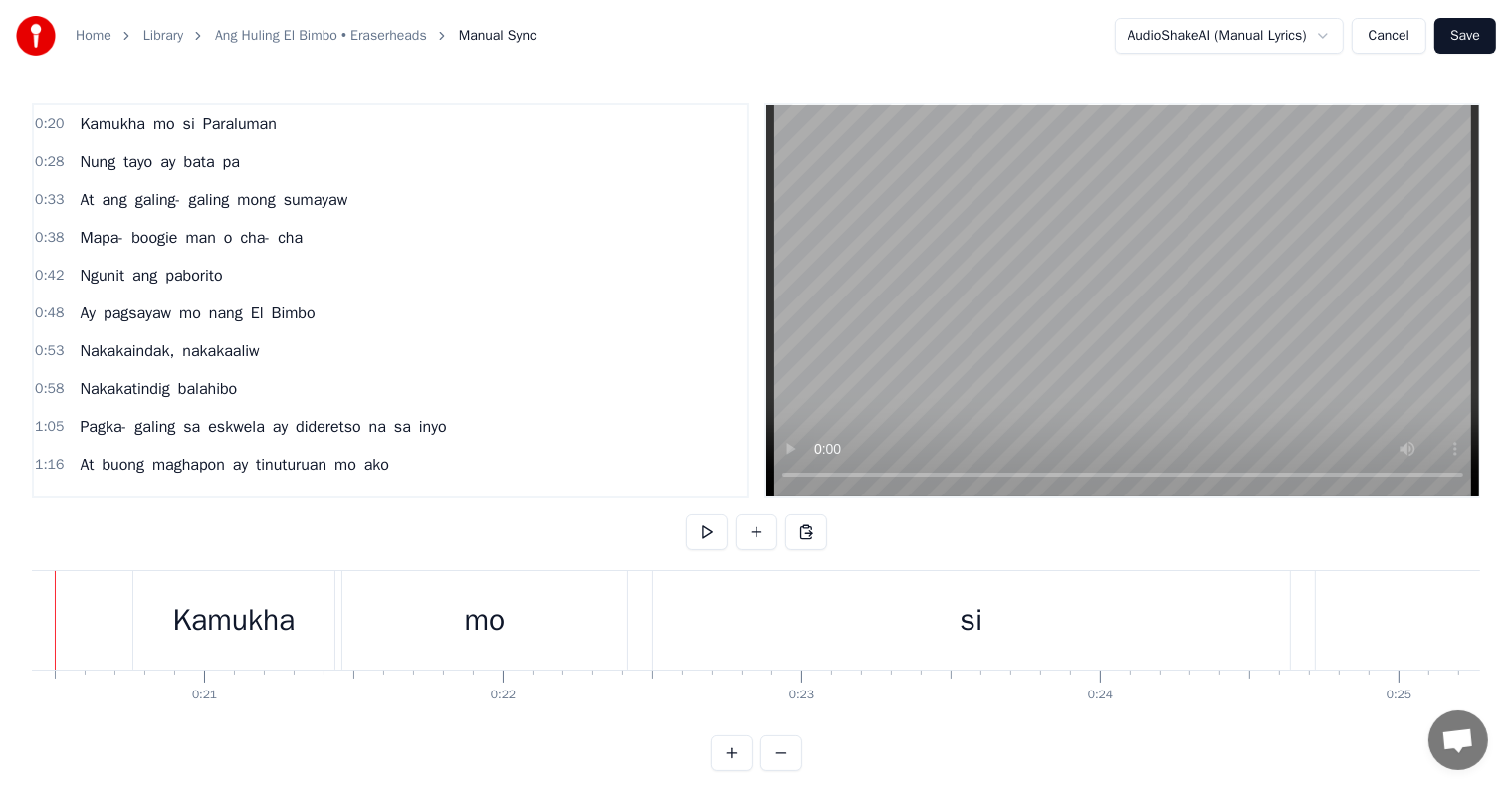 scroll, scrollTop: 0, scrollLeft: 6021, axis: horizontal 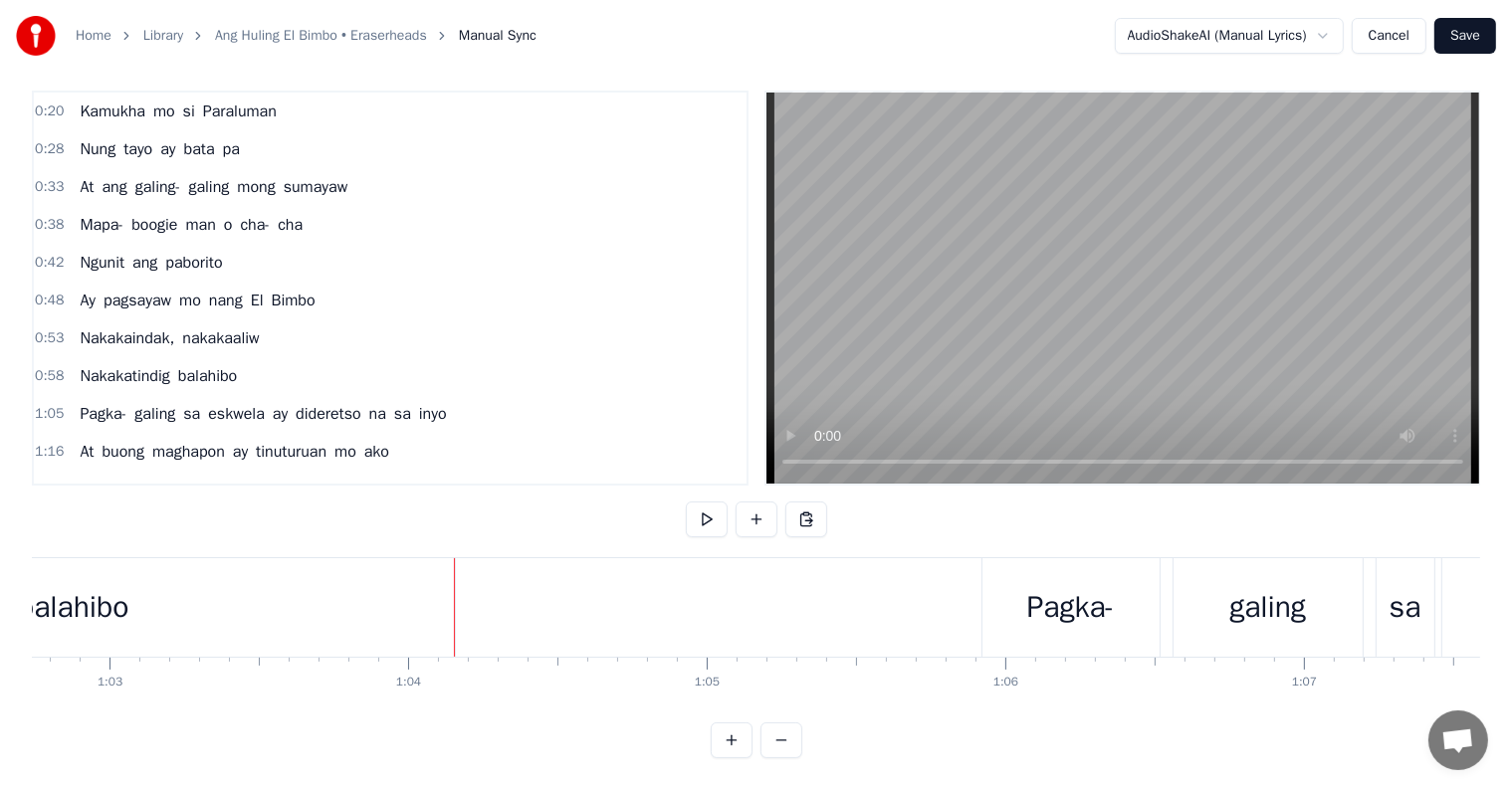 click on "ay" at bounding box center (280, 414) 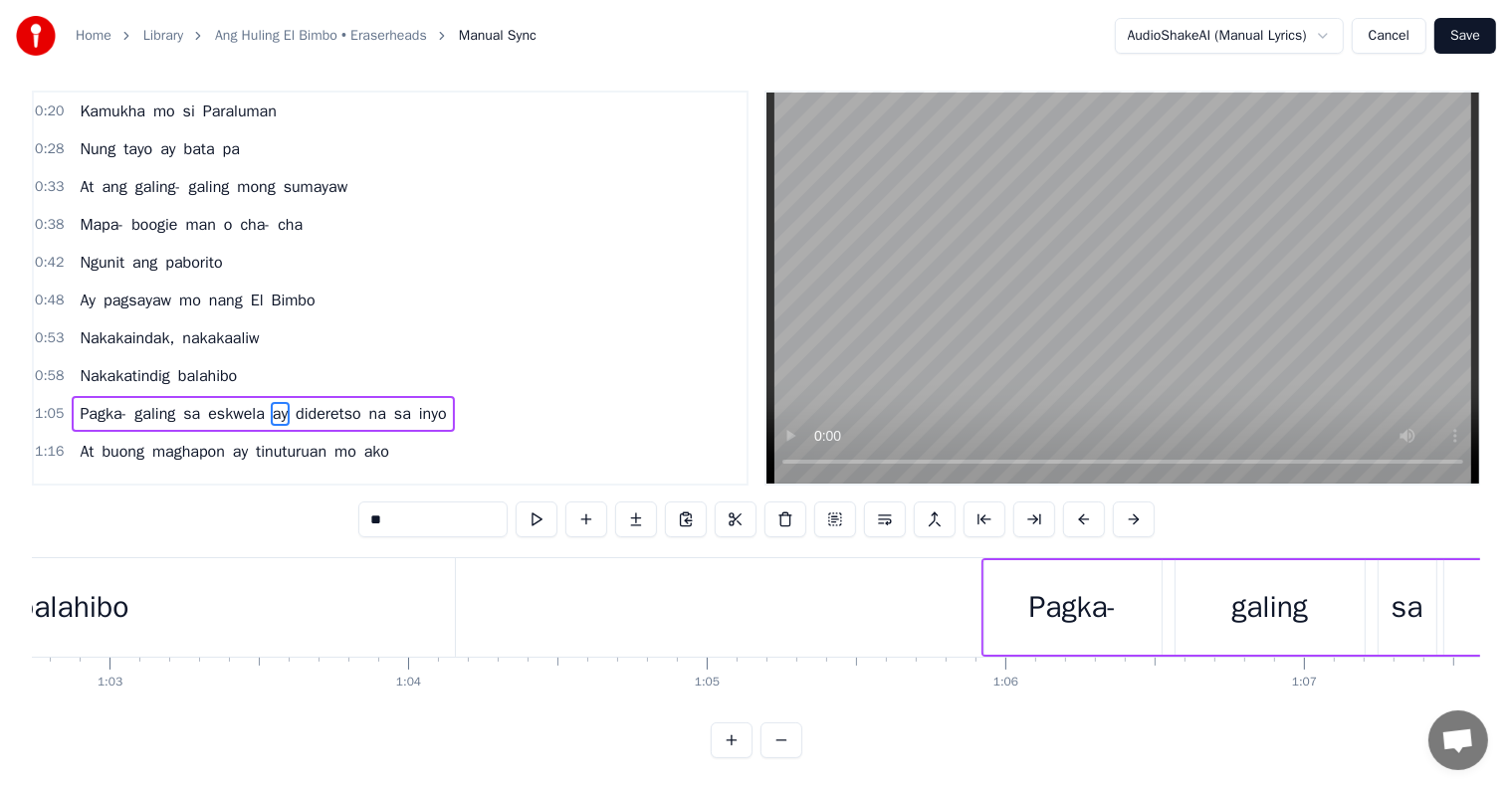 scroll, scrollTop: 0, scrollLeft: 0, axis: both 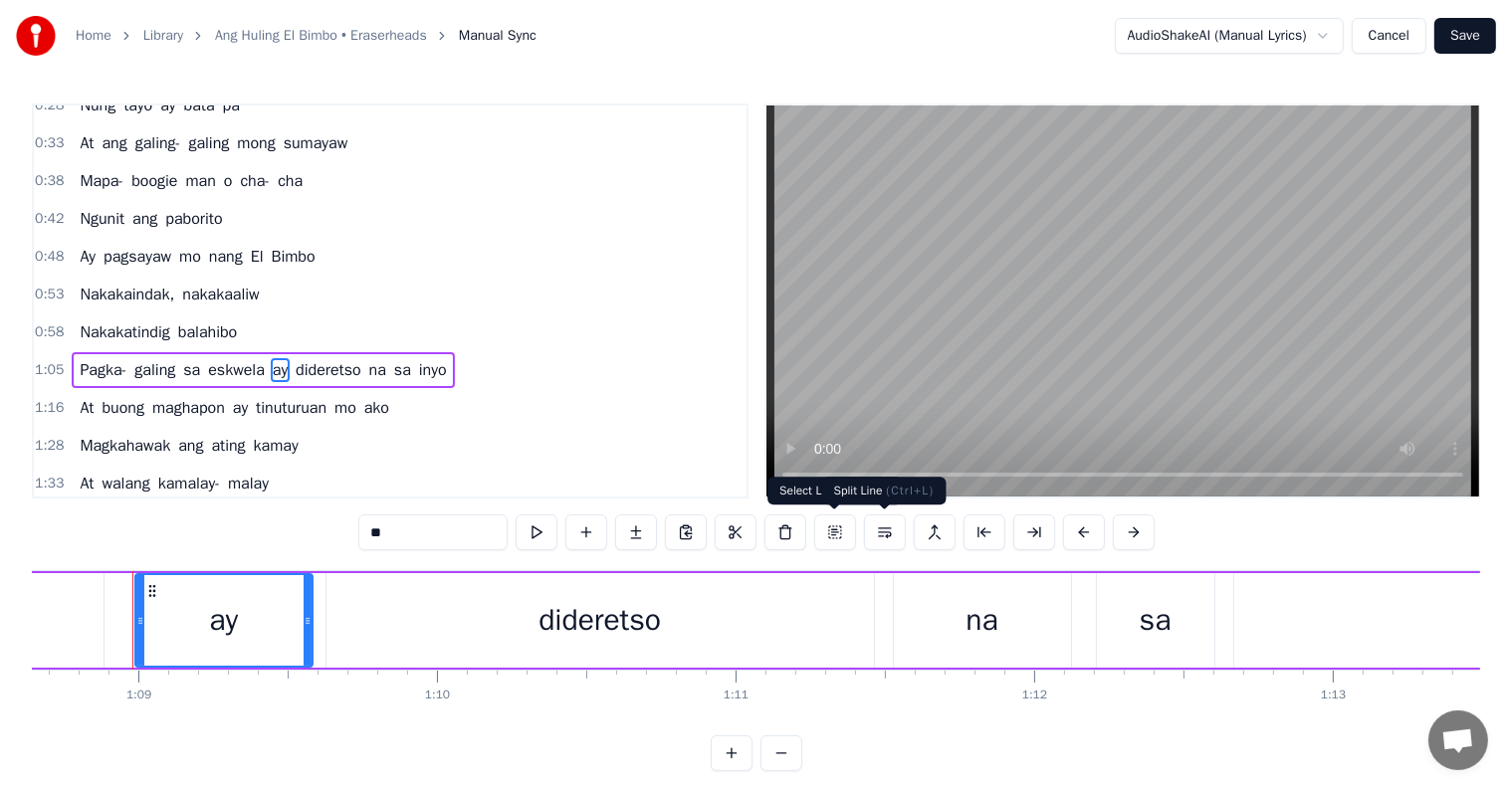 click at bounding box center [885, 532] 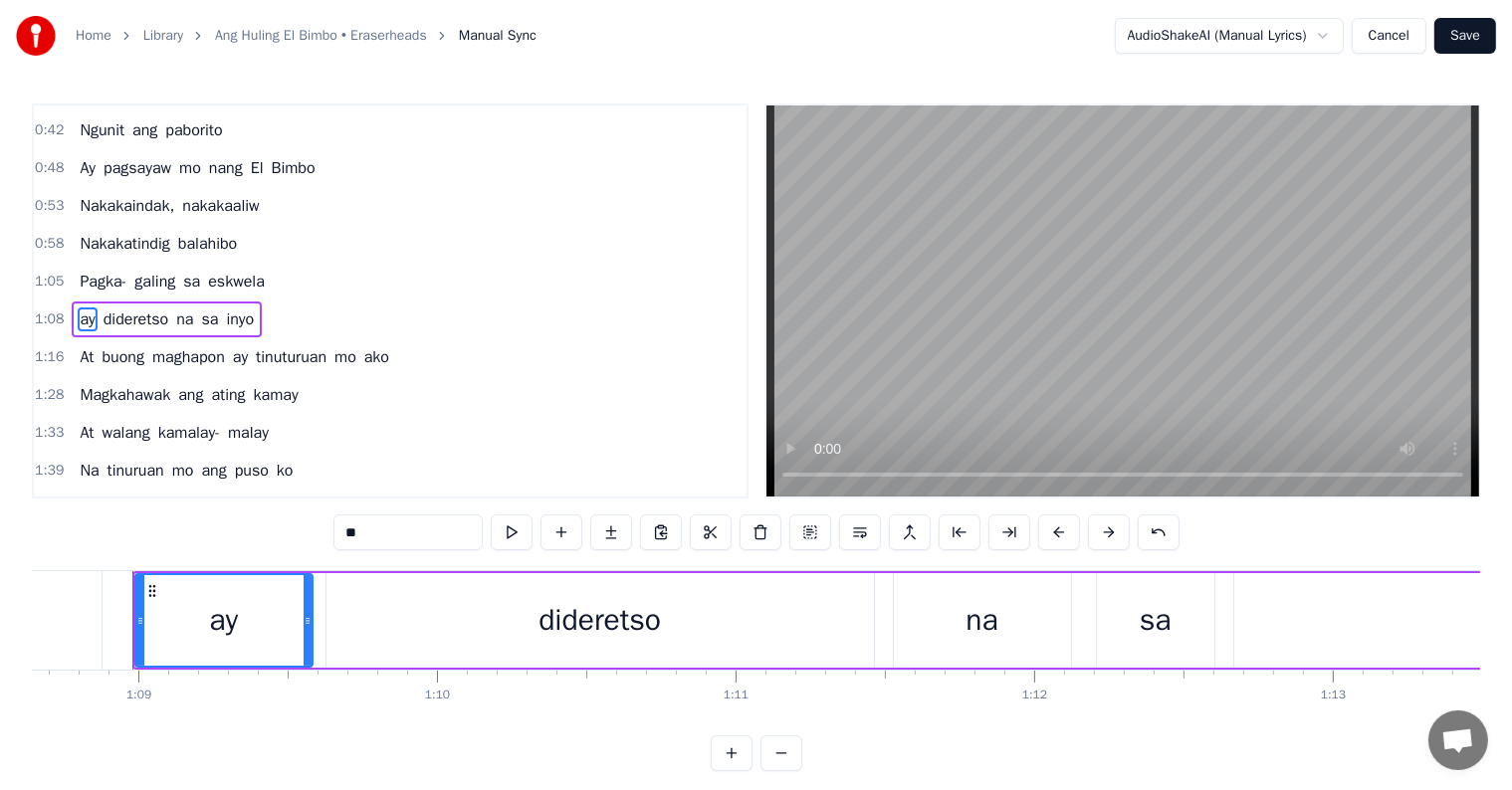 scroll, scrollTop: 151, scrollLeft: 0, axis: vertical 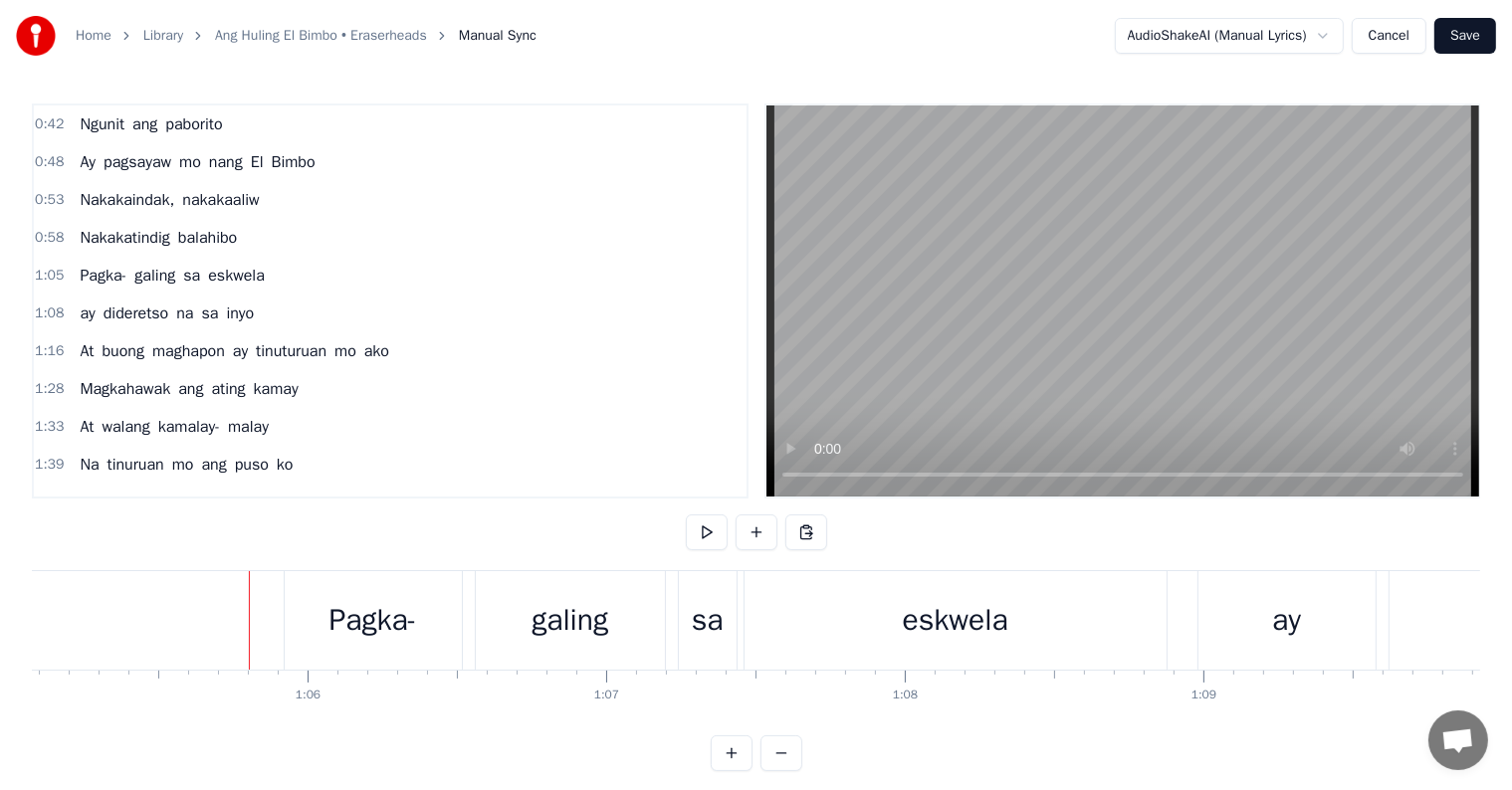 click on "Pagka-" at bounding box center [103, 276] 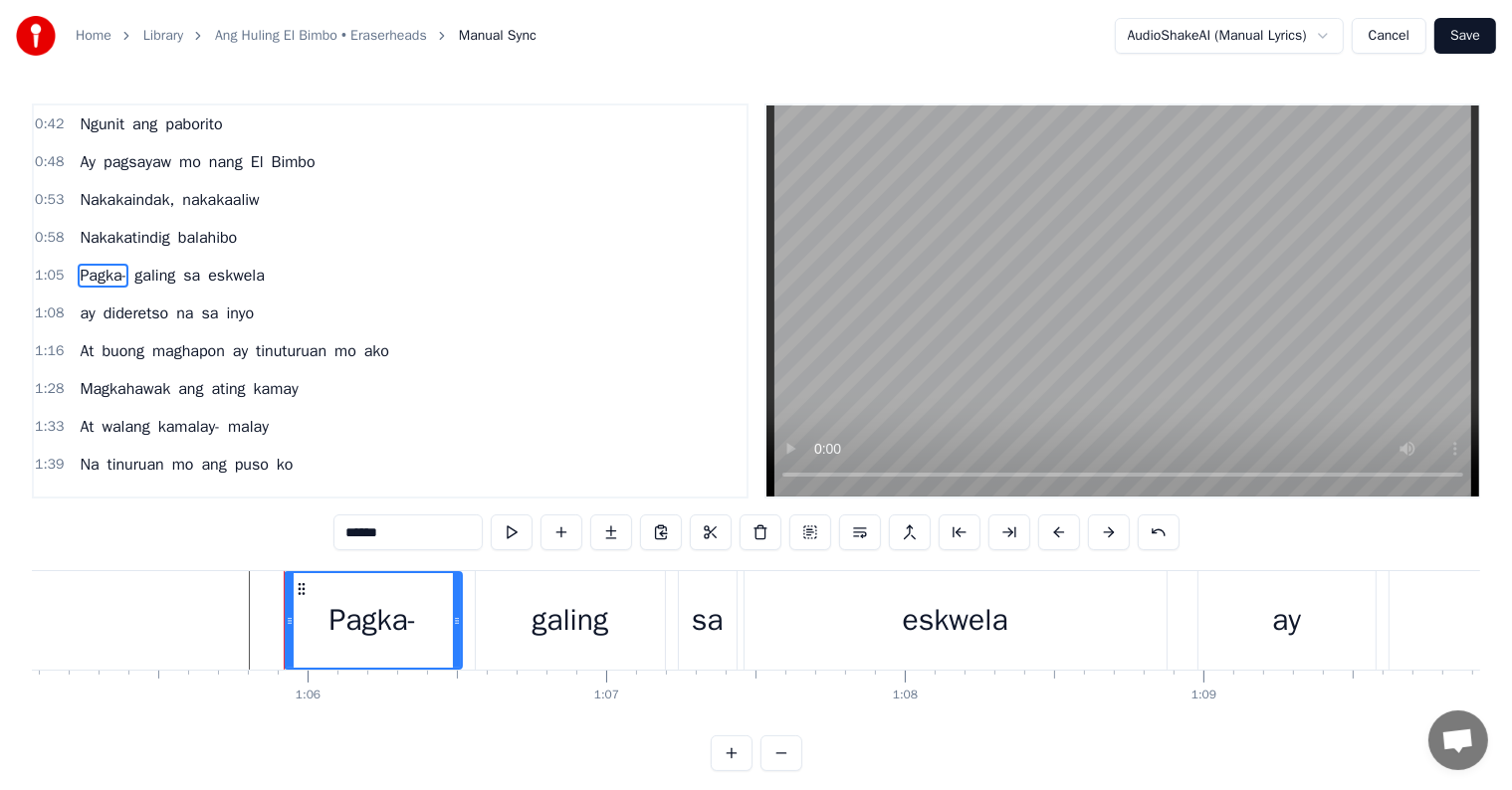 scroll, scrollTop: 115, scrollLeft: 0, axis: vertical 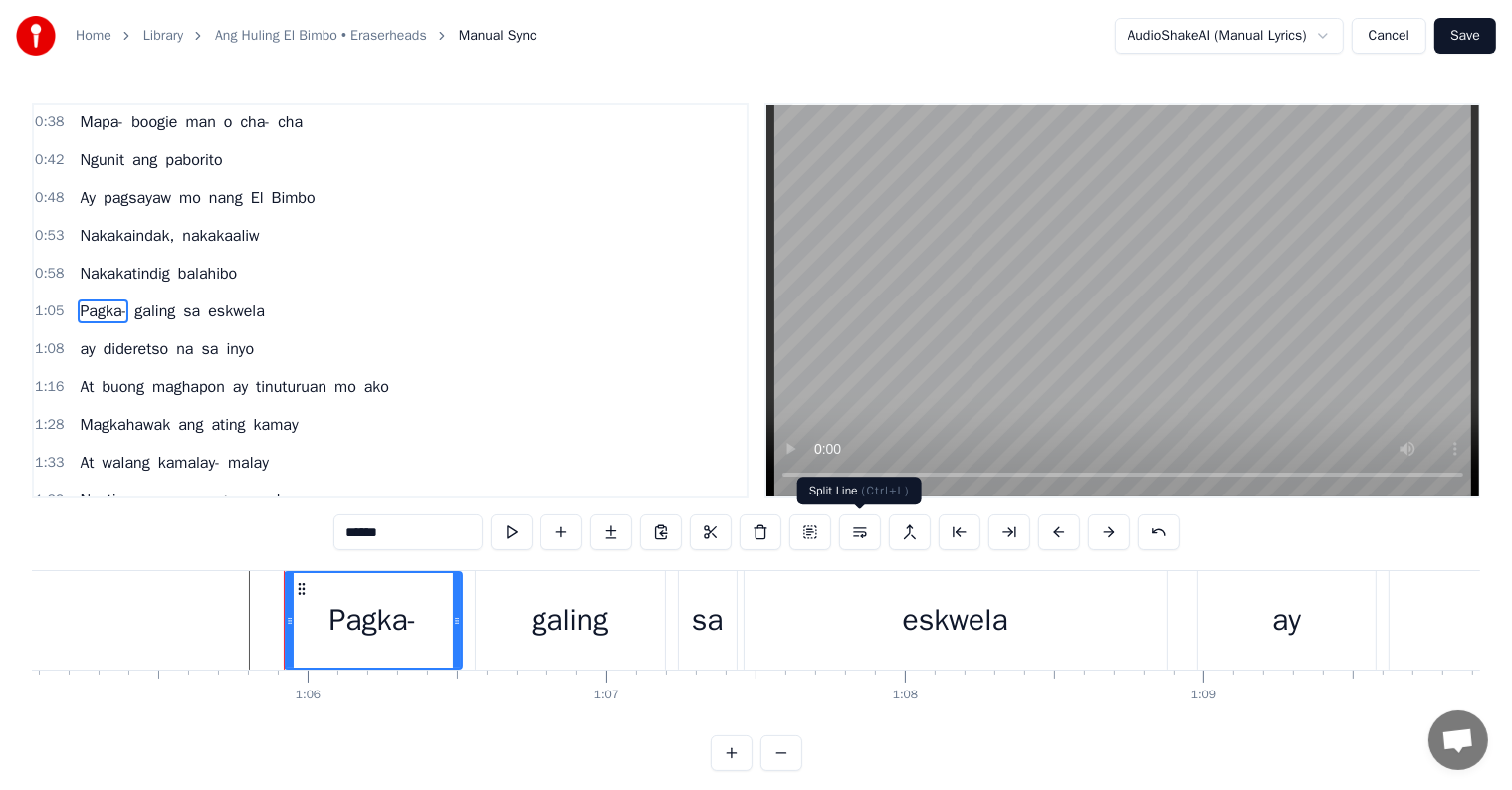 click at bounding box center (860, 532) 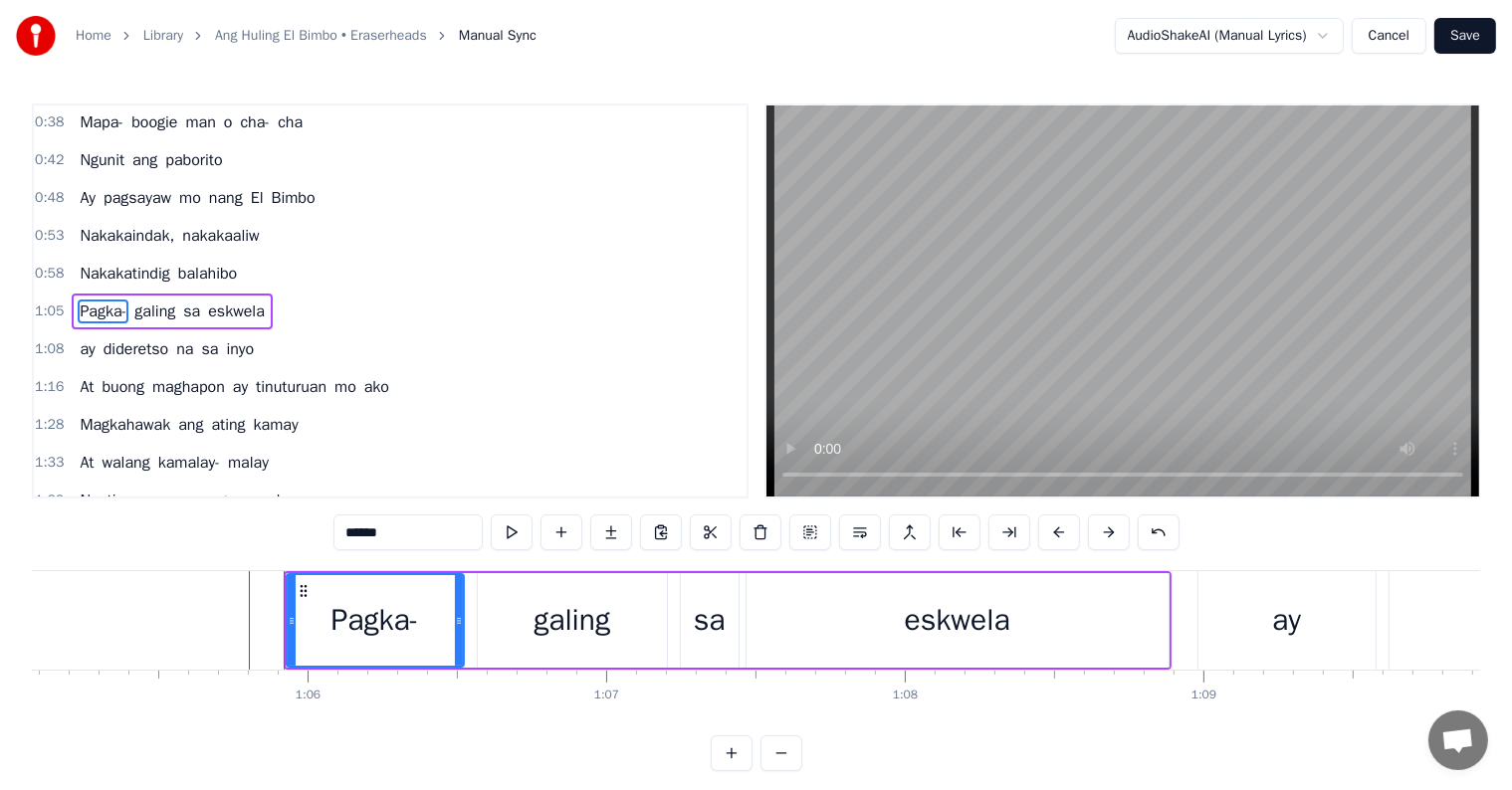 click at bounding box center (47456, 620) 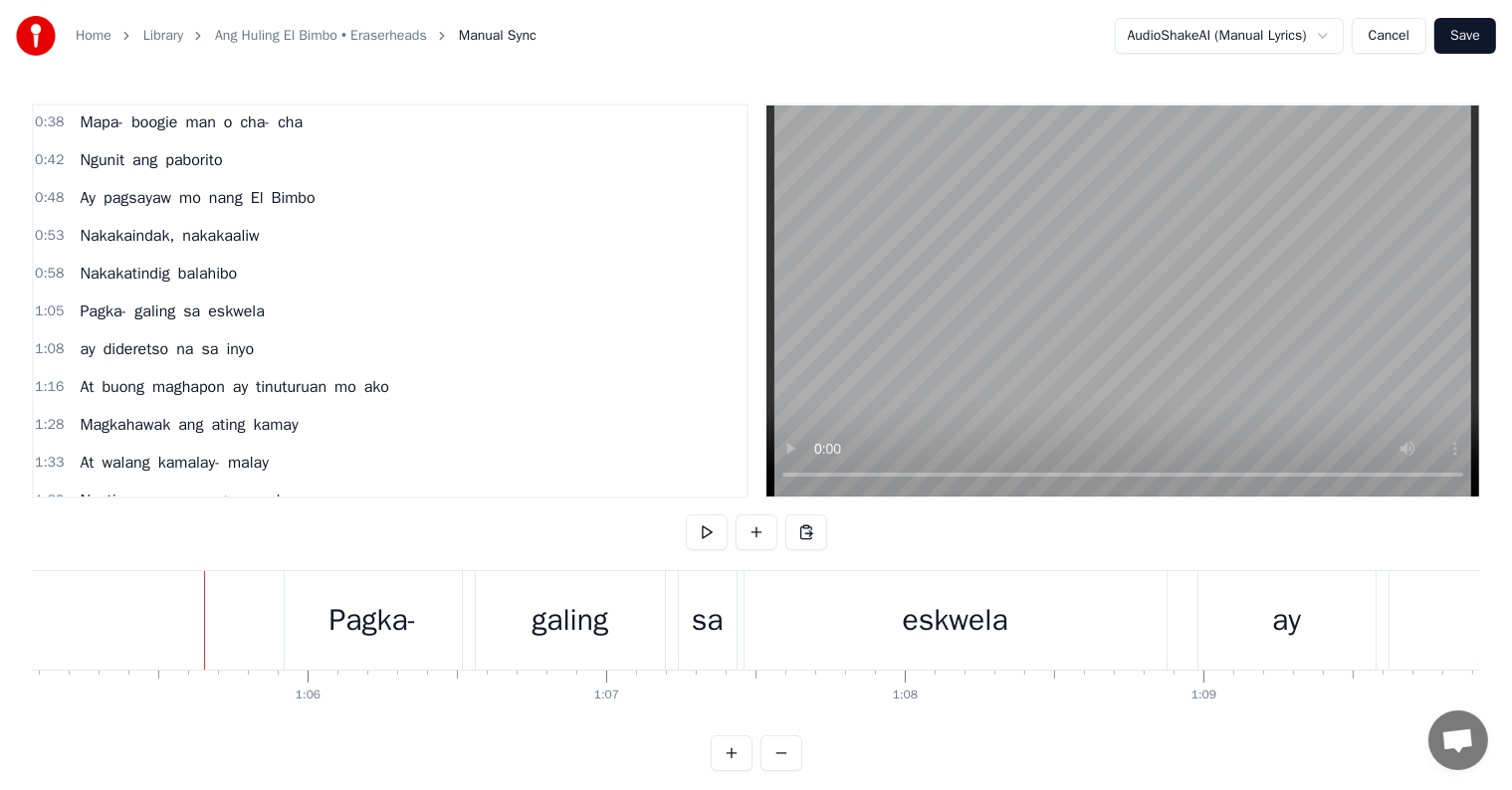 click on "galing" at bounding box center (154, 311) 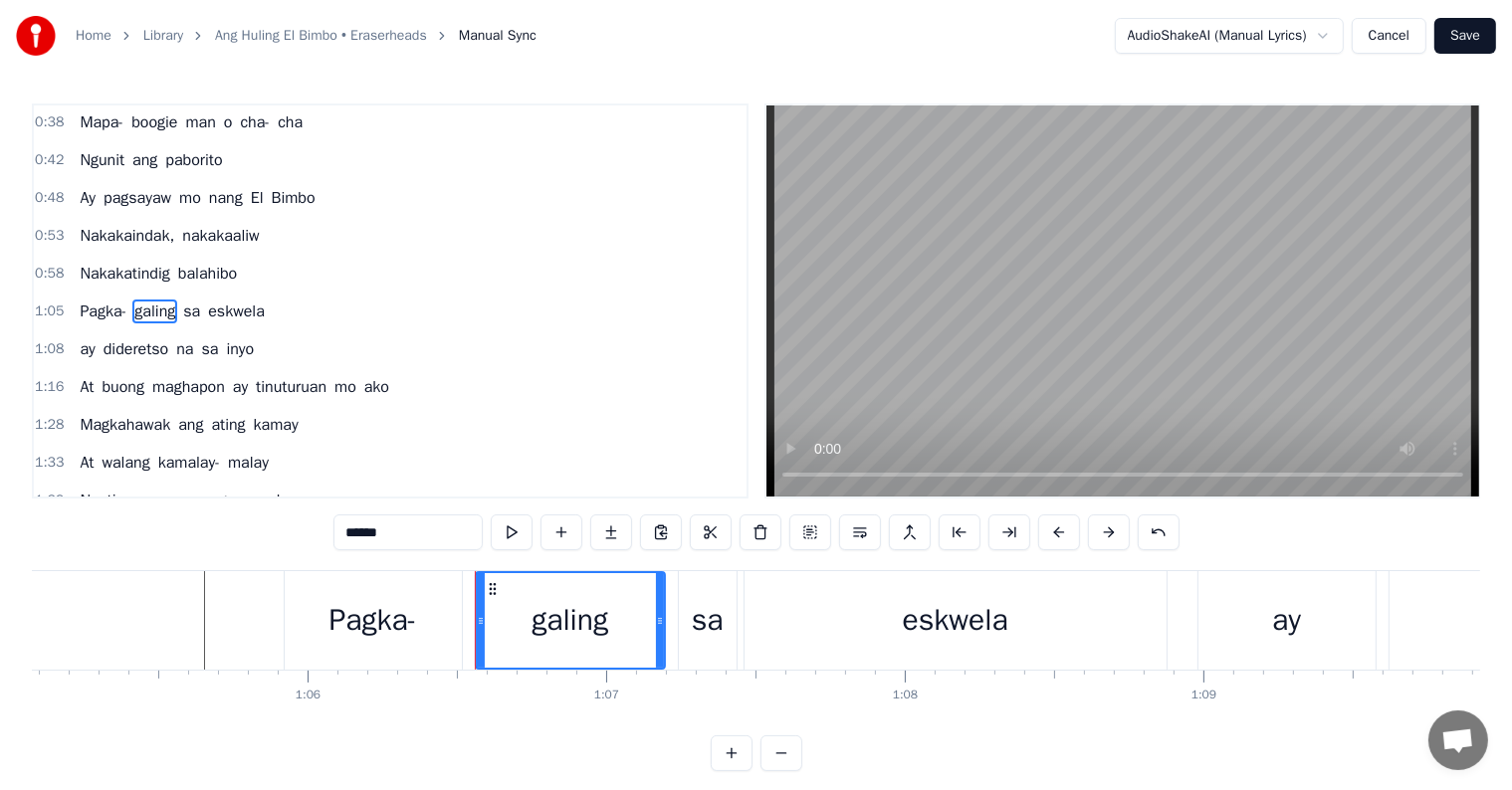 click on "Pagka-" at bounding box center (103, 311) 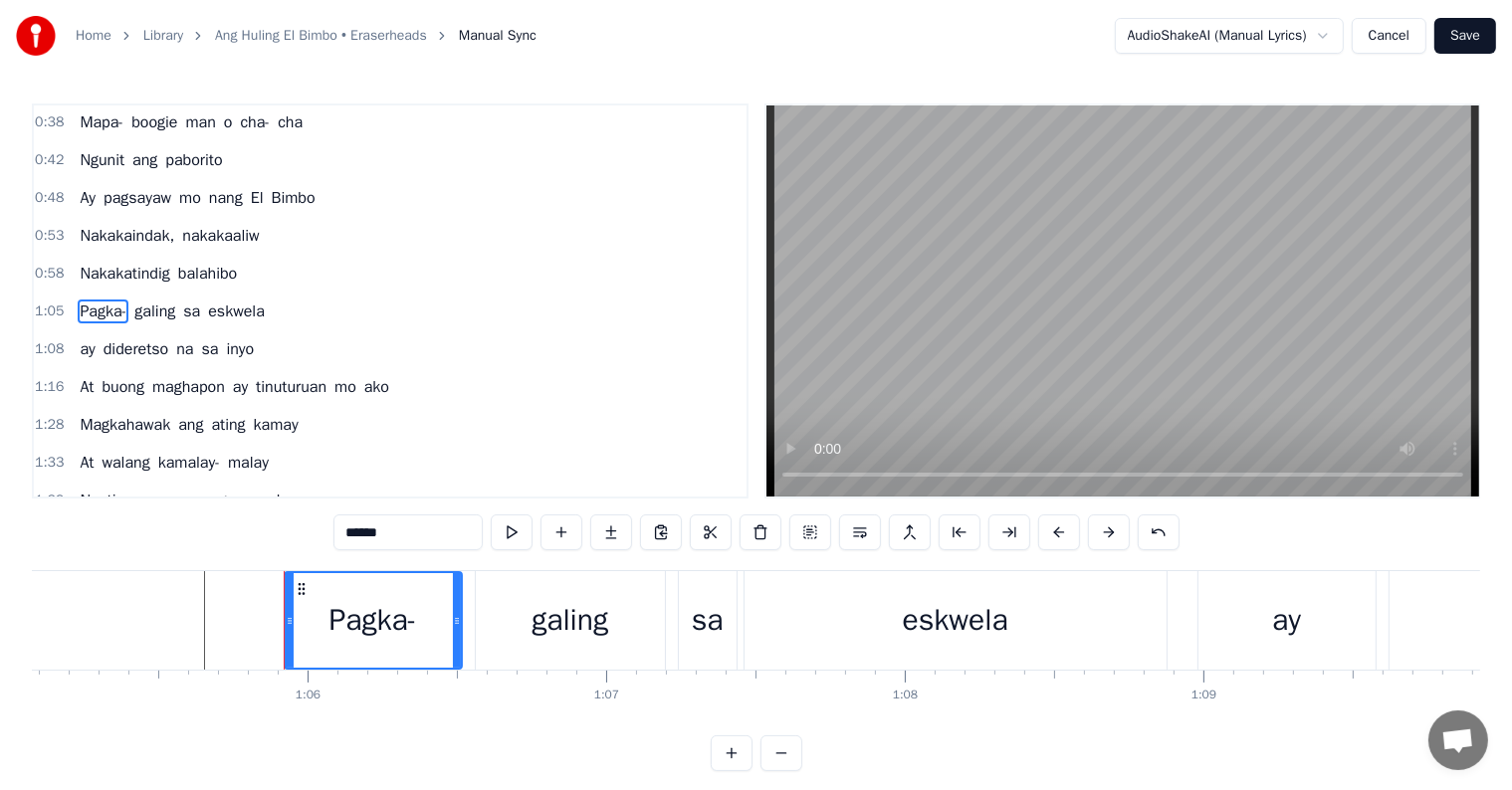 click on "******" at bounding box center (408, 532) 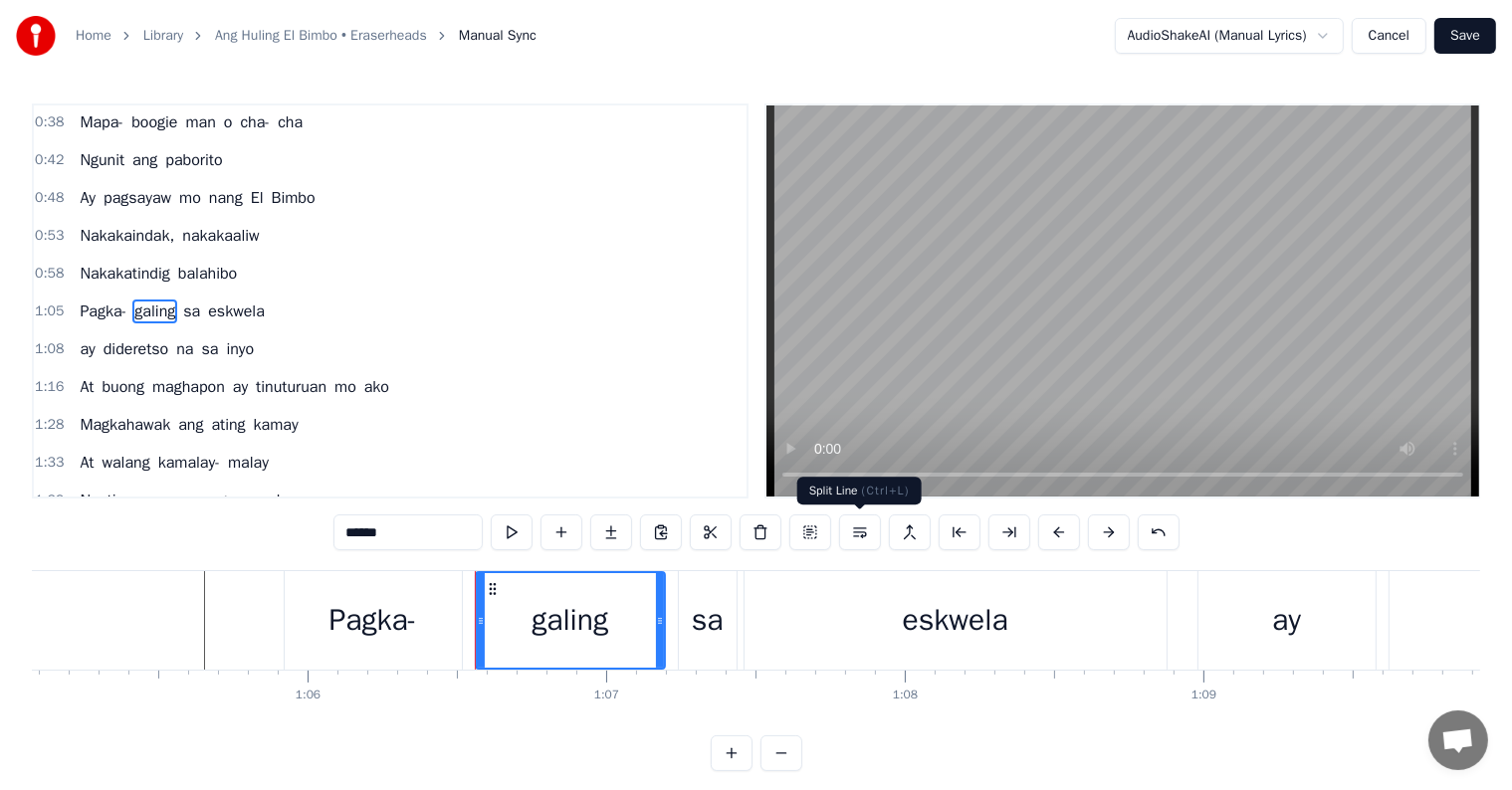 click at bounding box center [860, 532] 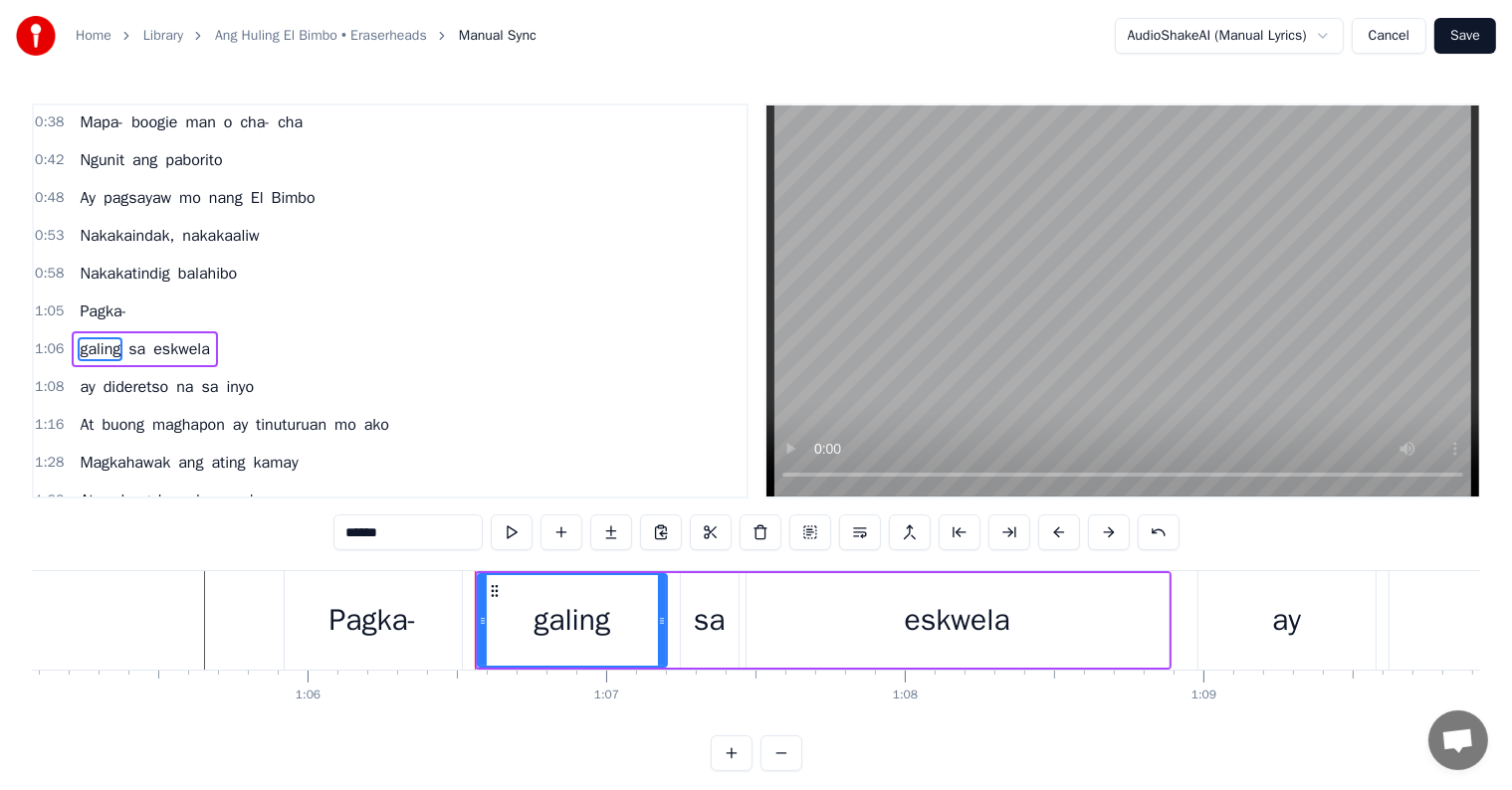 scroll, scrollTop: 151, scrollLeft: 0, axis: vertical 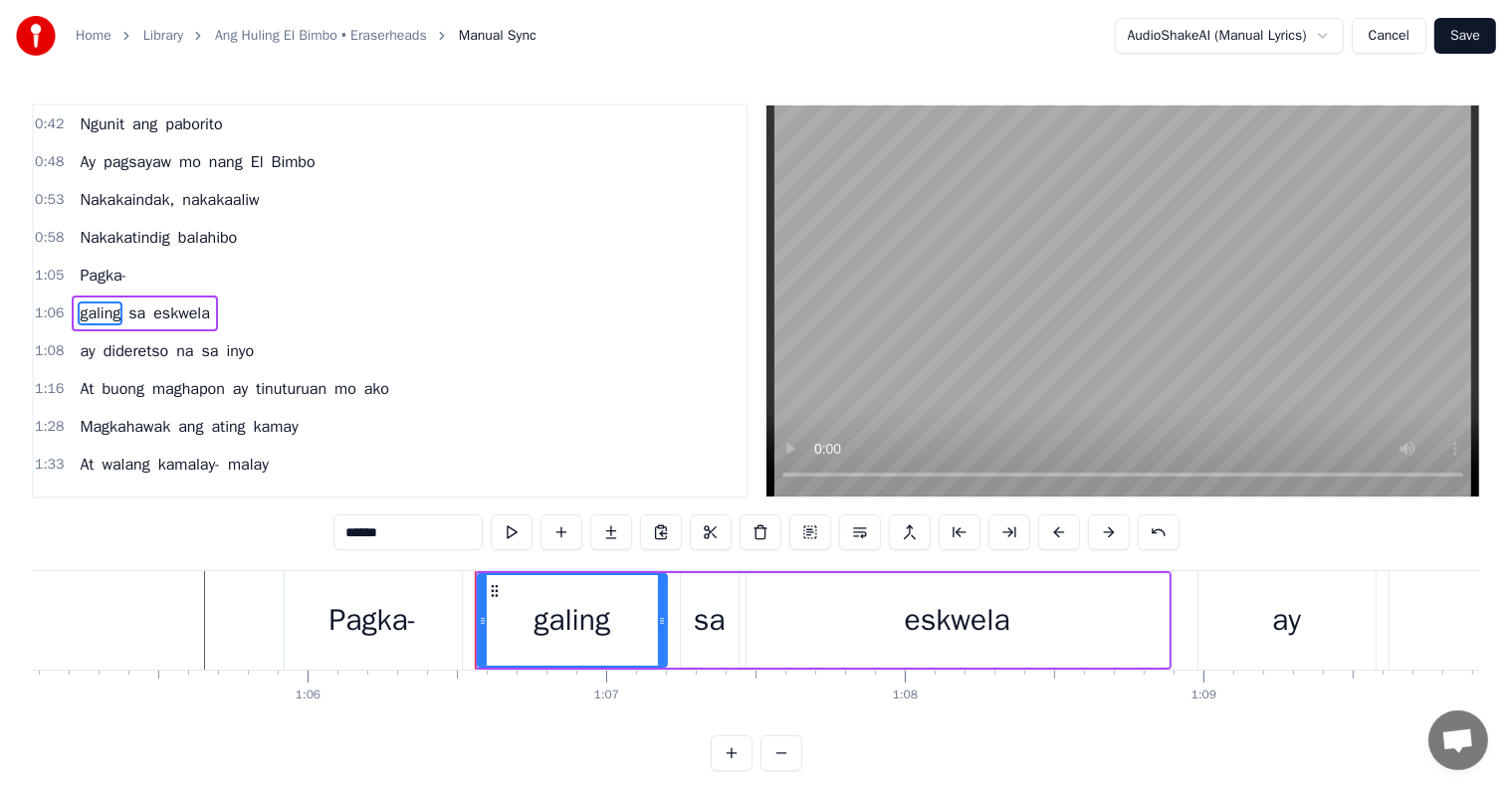 click at bounding box center [47456, 620] 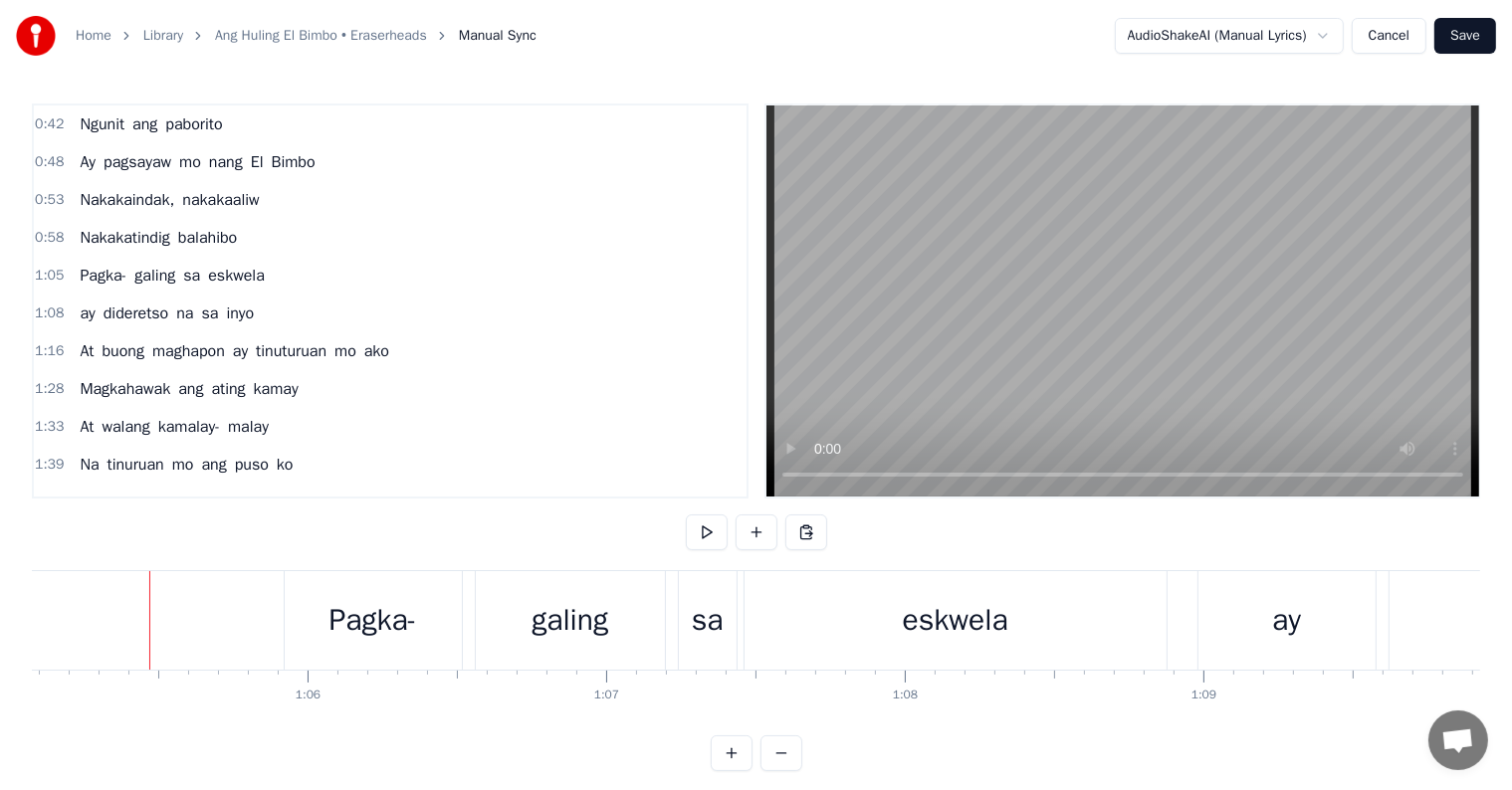 click on "eskwela" at bounding box center [236, 276] 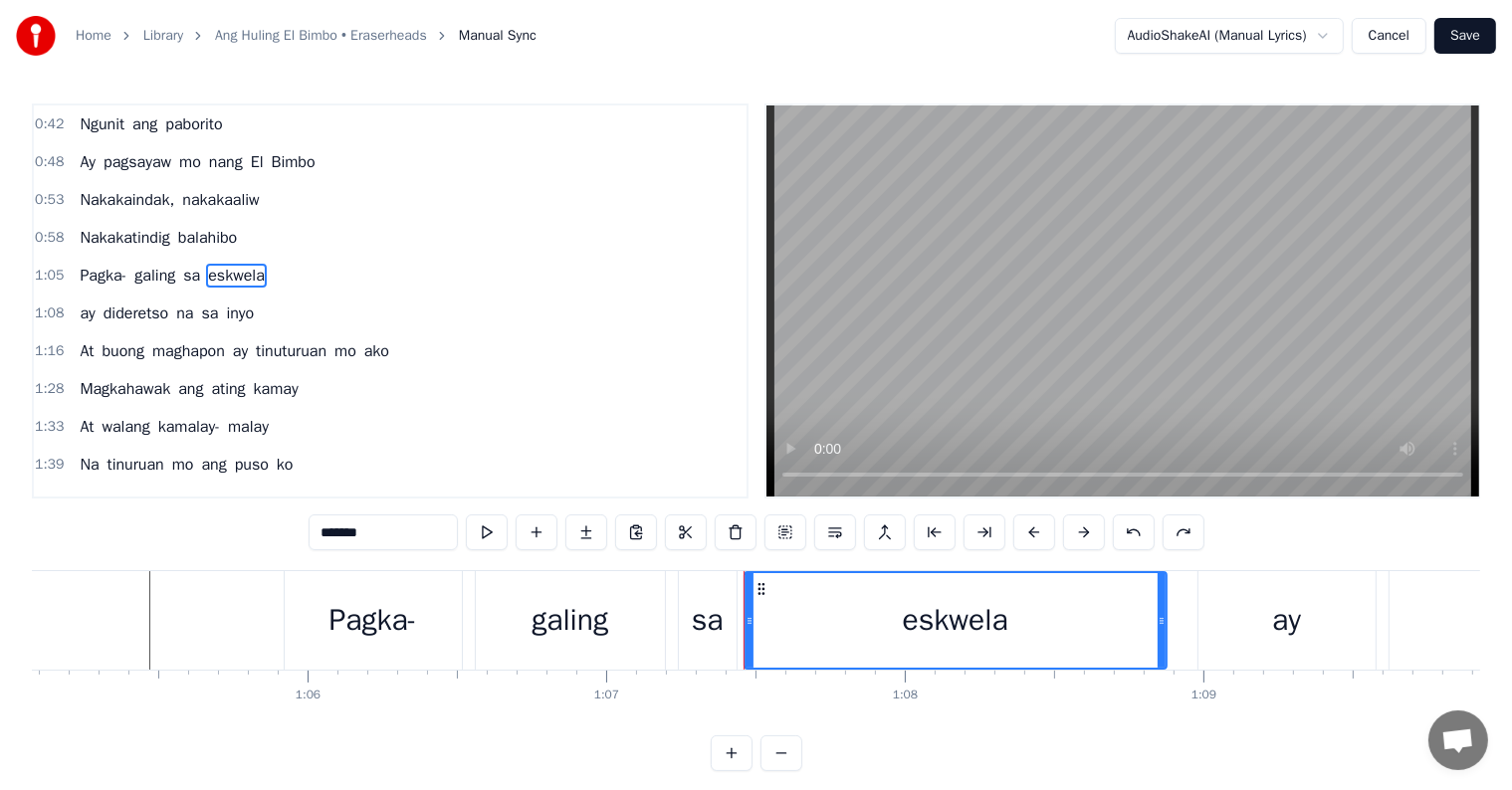 scroll, scrollTop: 115, scrollLeft: 0, axis: vertical 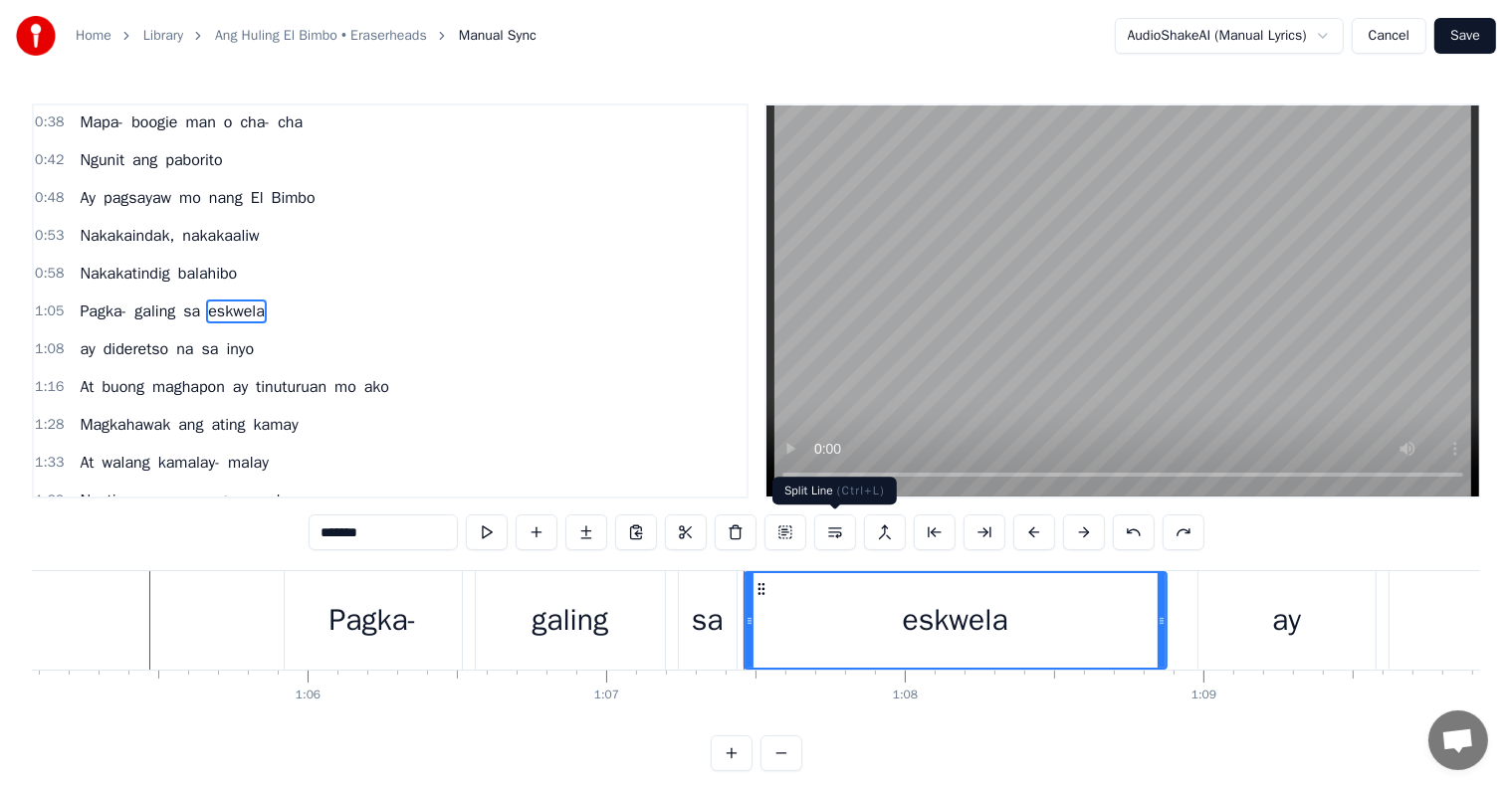 click at bounding box center (835, 532) 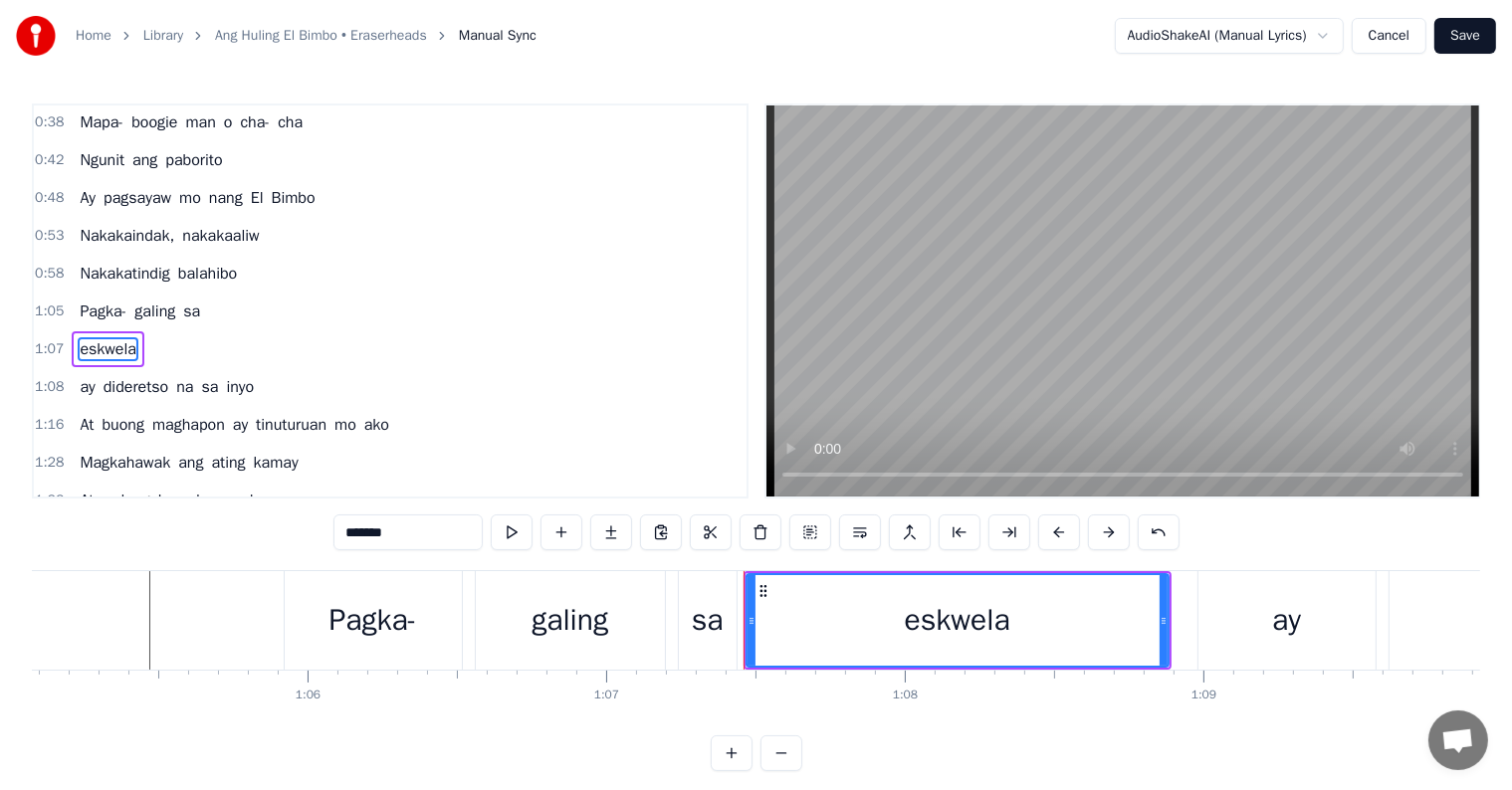 scroll, scrollTop: 151, scrollLeft: 0, axis: vertical 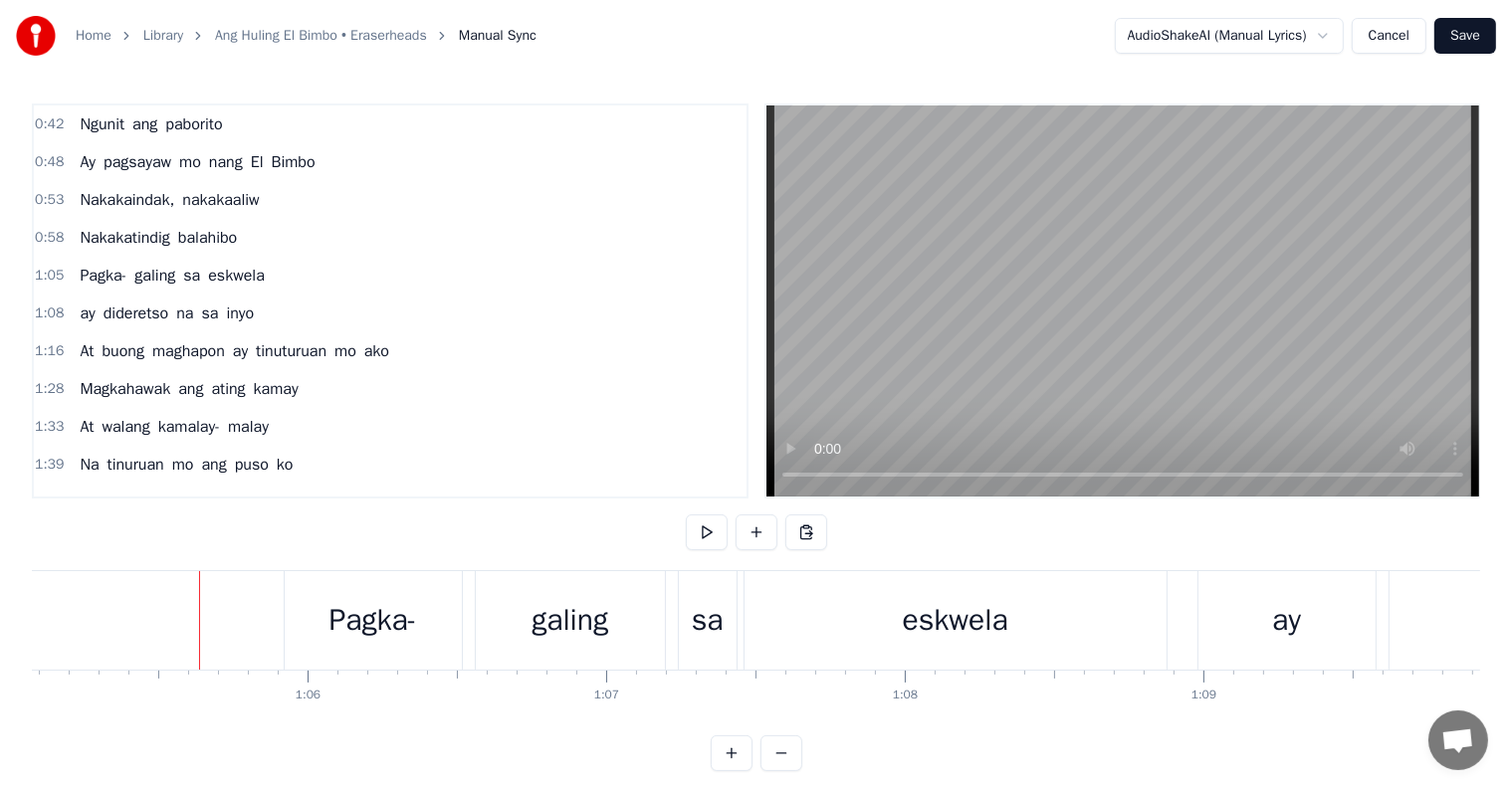 click on "0:48 Ay pagsayaw mo nang El Bimbo" at bounding box center [390, 162] 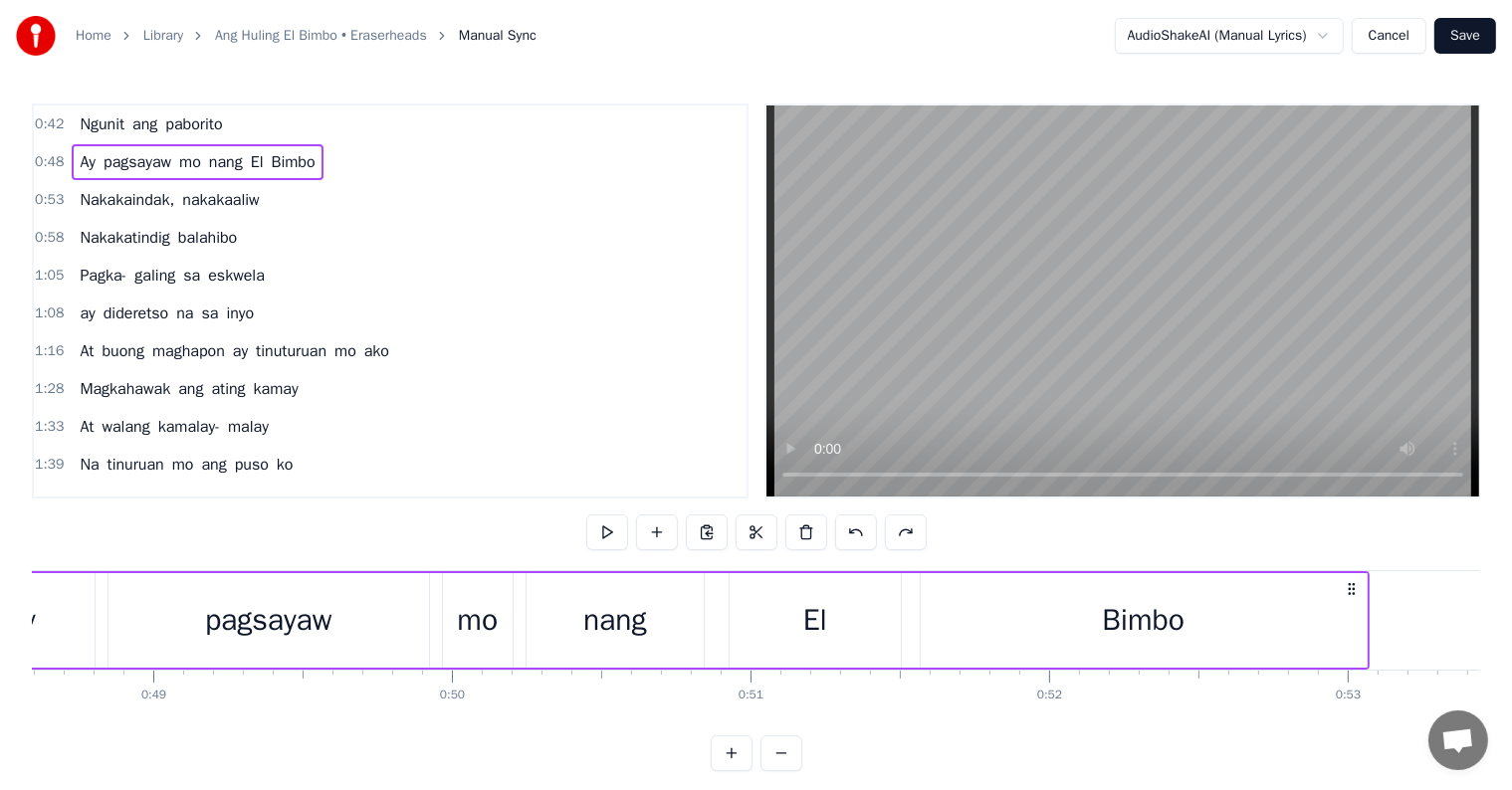 scroll, scrollTop: 0, scrollLeft: 14323, axis: horizontal 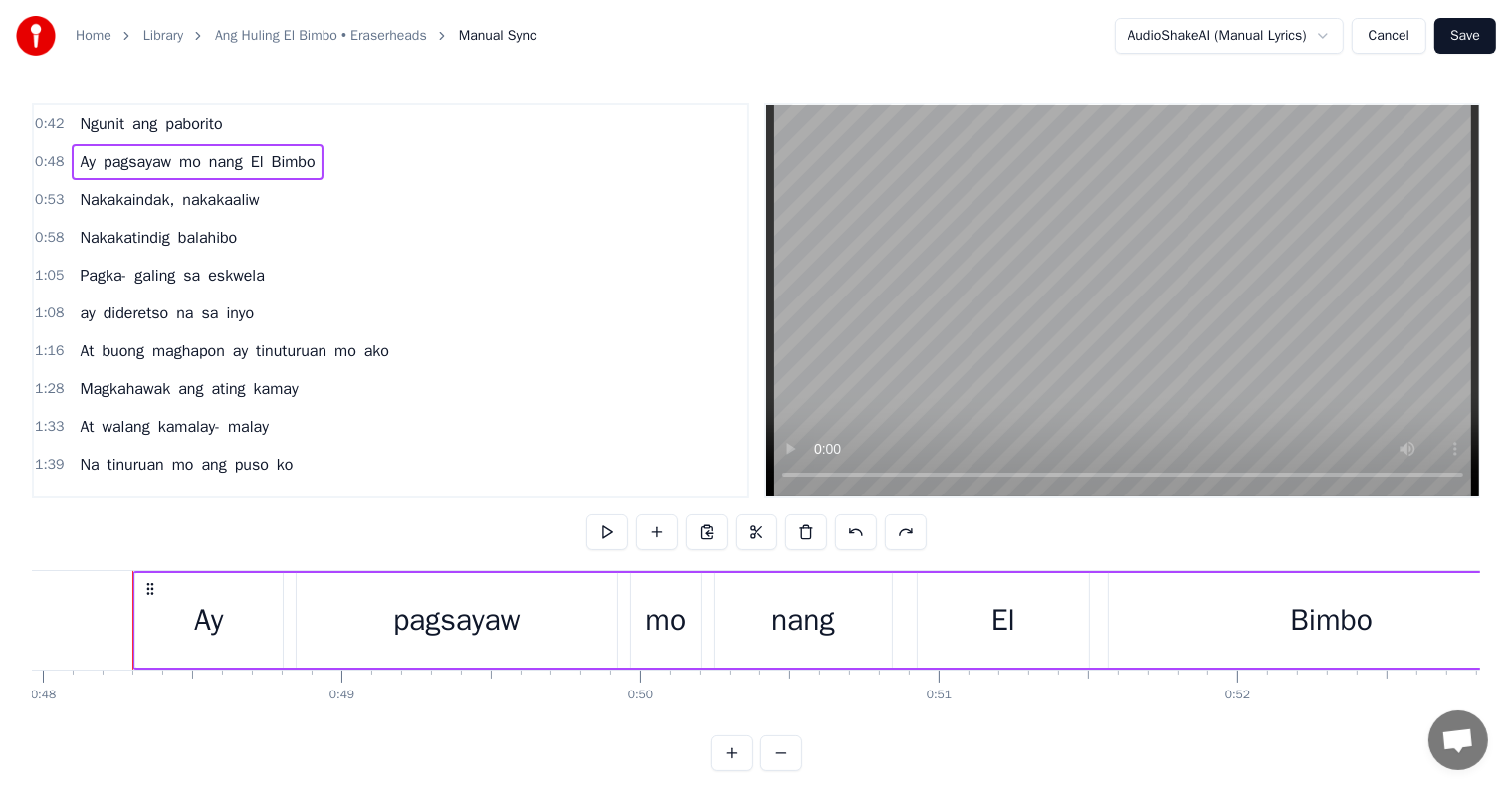 click on "nang" at bounding box center (226, 162) 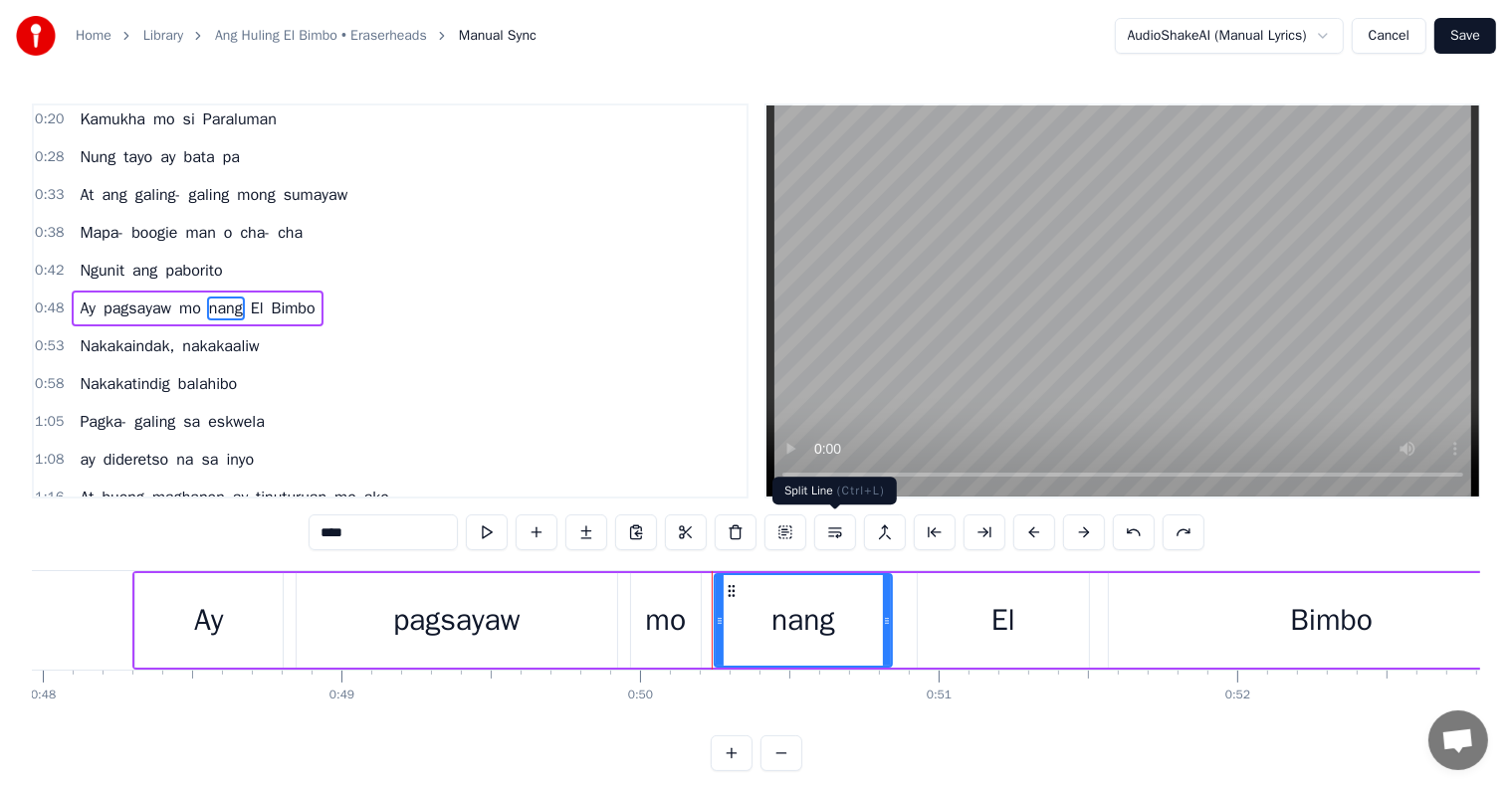 click at bounding box center (835, 532) 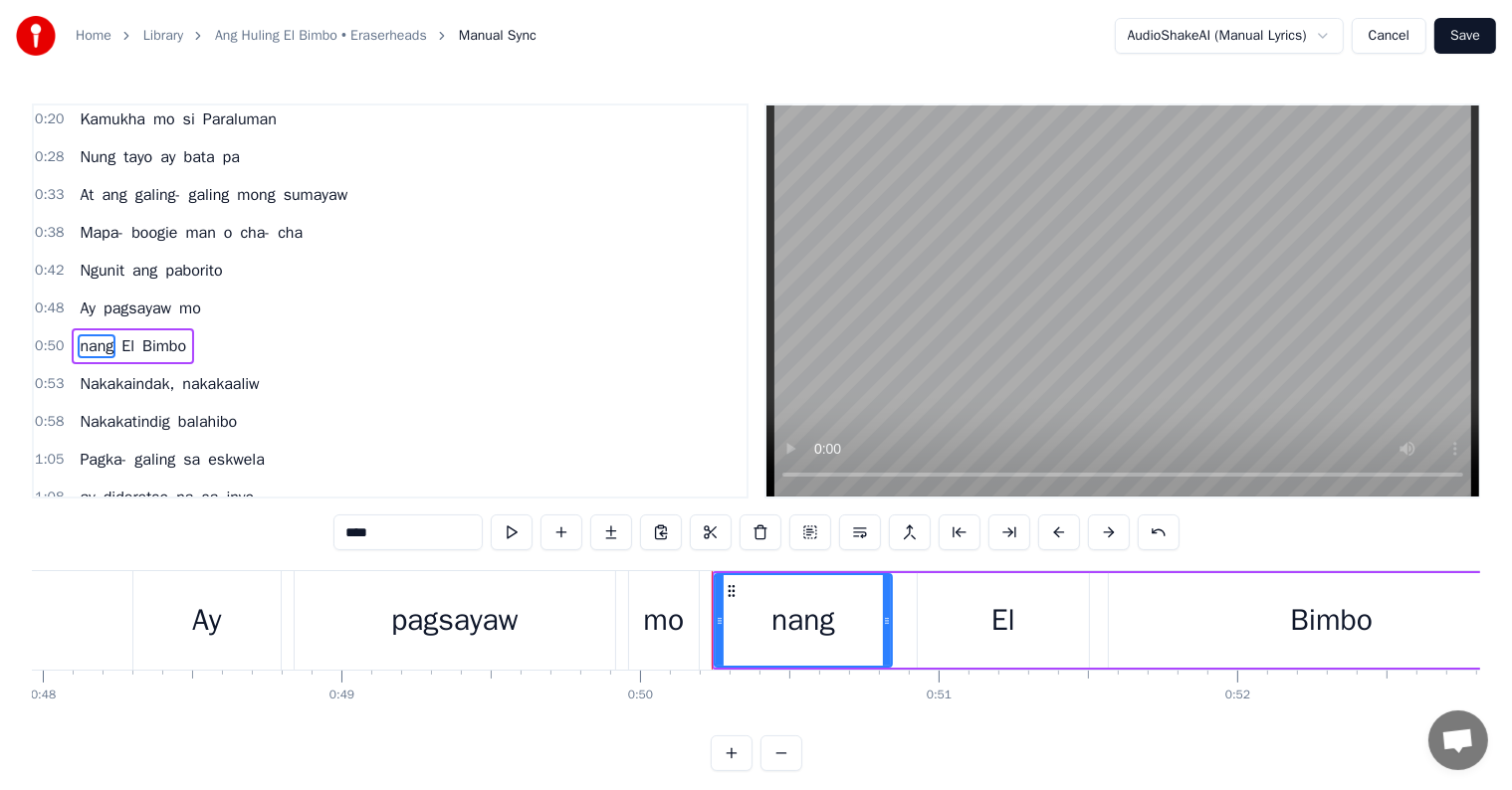 scroll, scrollTop: 42, scrollLeft: 0, axis: vertical 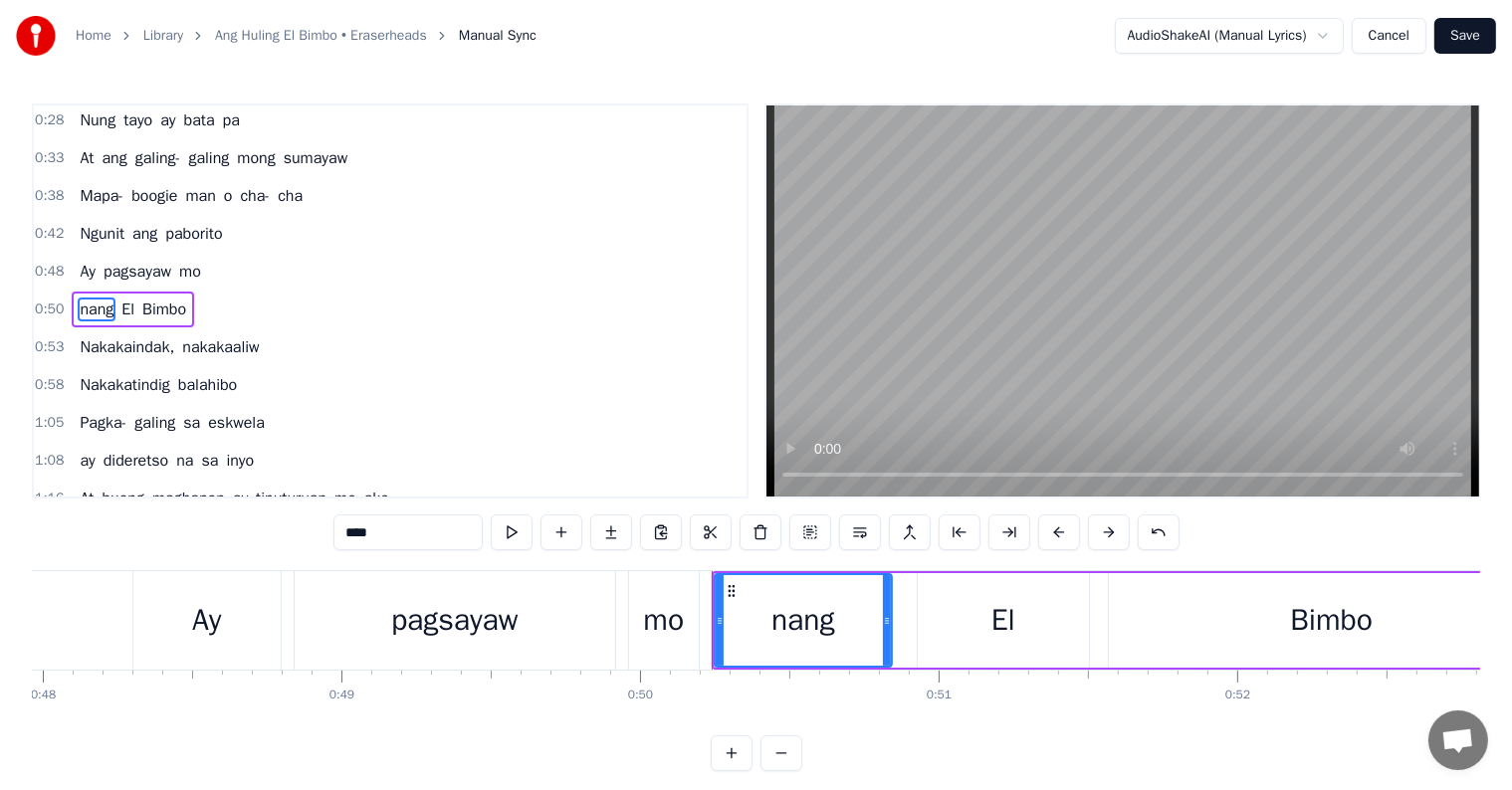 click at bounding box center [52567, 620] 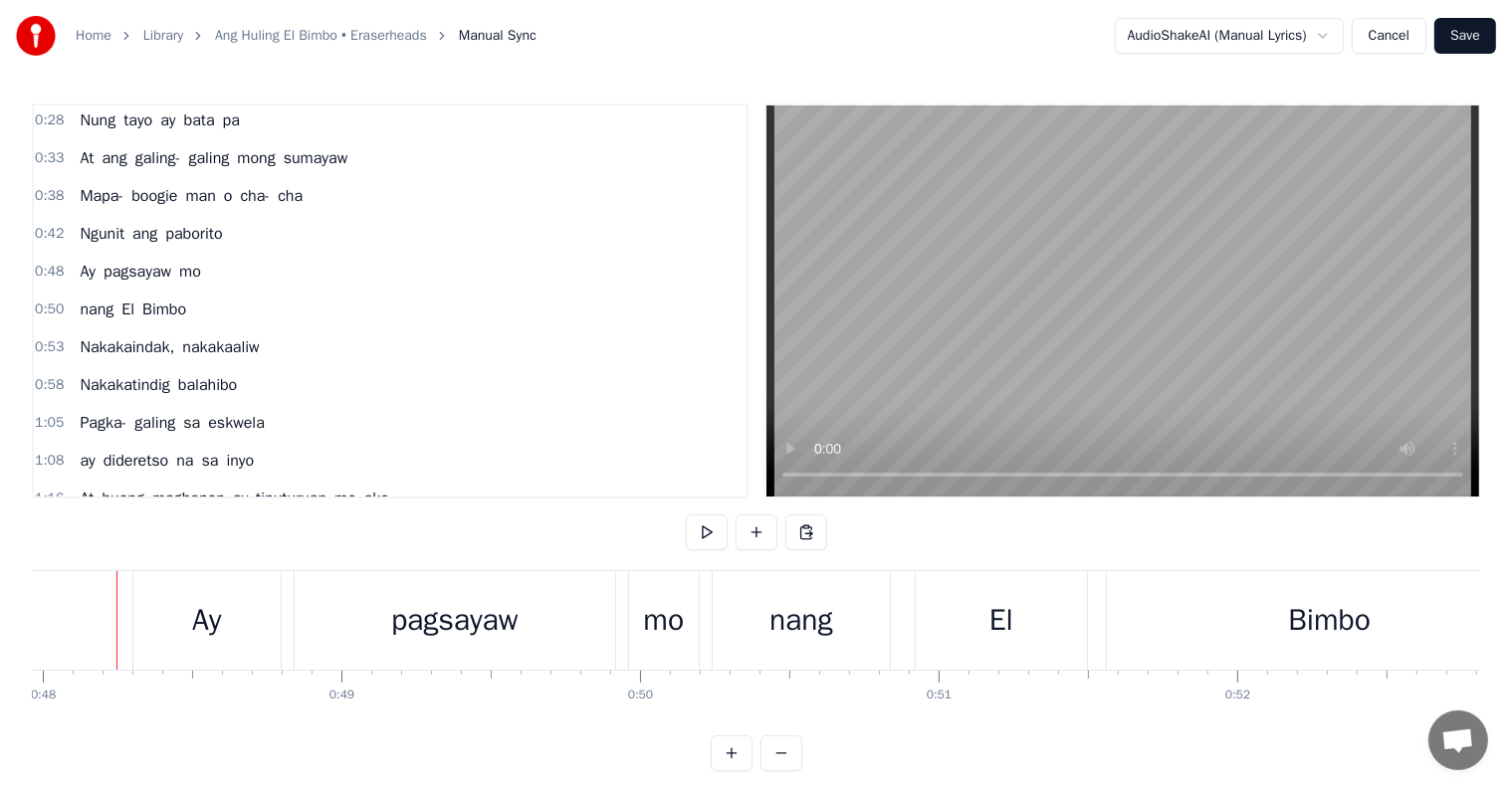 scroll, scrollTop: 0, scrollLeft: 14307, axis: horizontal 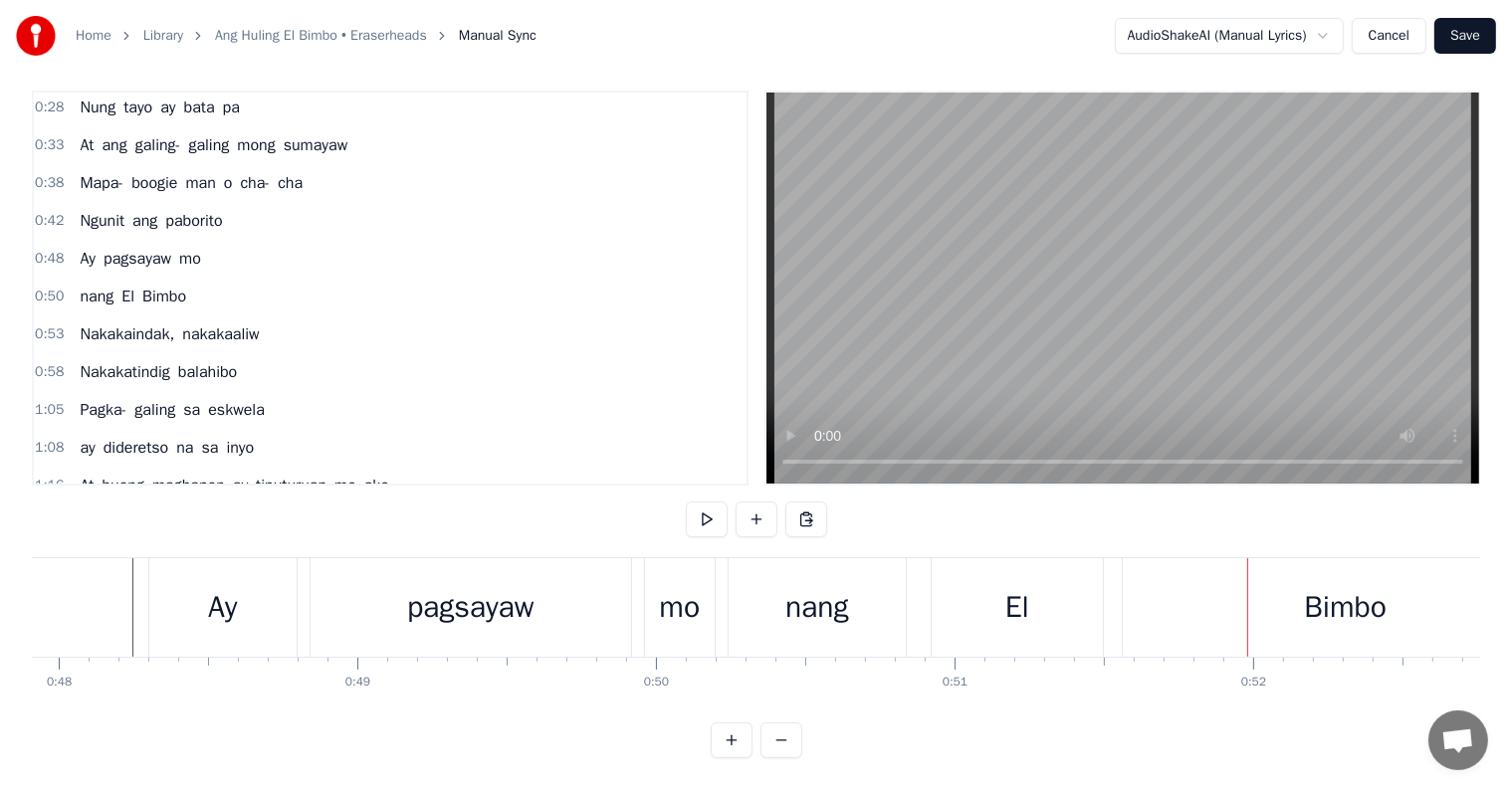 click on "0:33 At ang galing- galing mong sumayaw" at bounding box center [390, 145] 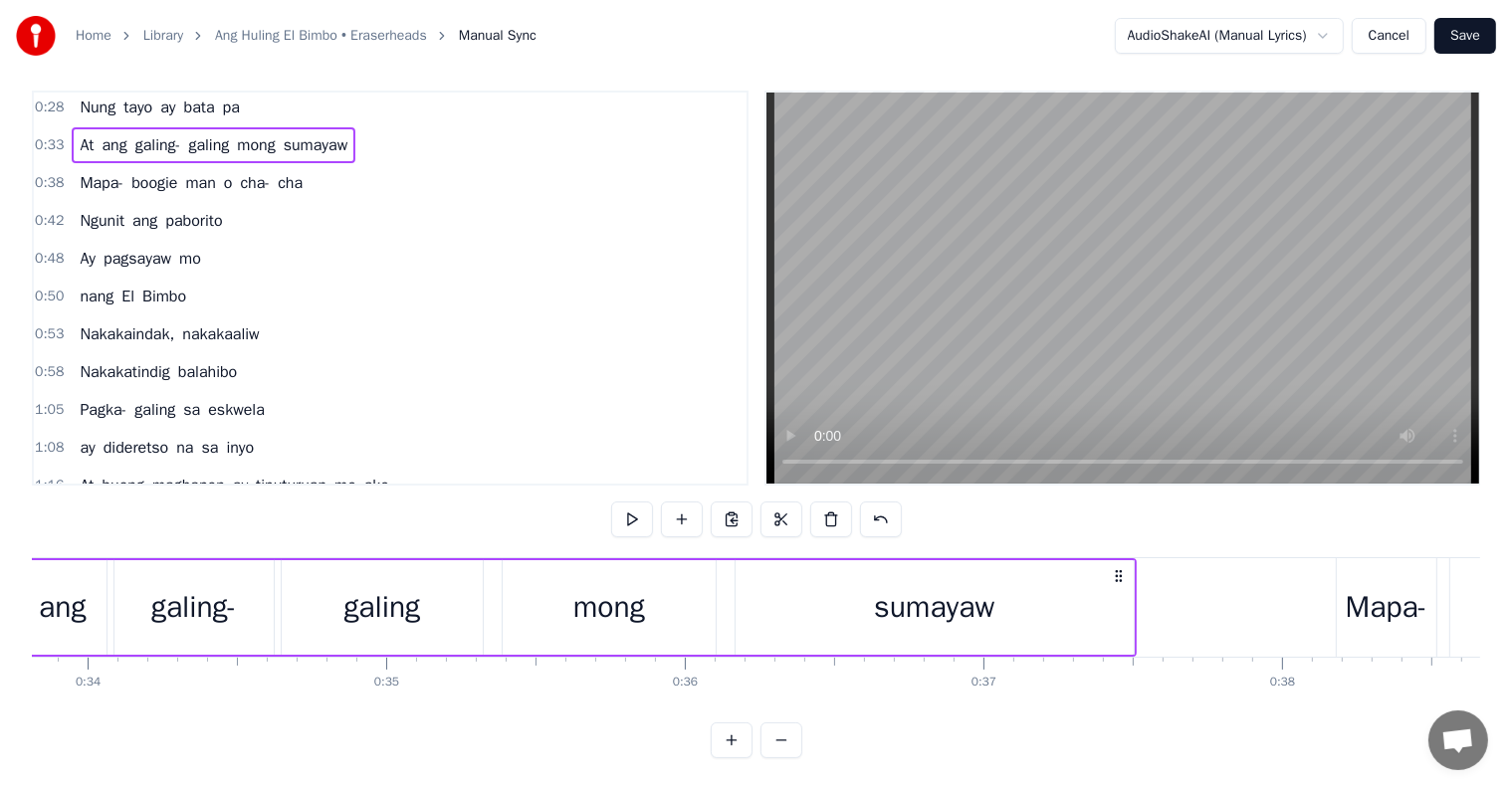 scroll, scrollTop: 0, scrollLeft: 9921, axis: horizontal 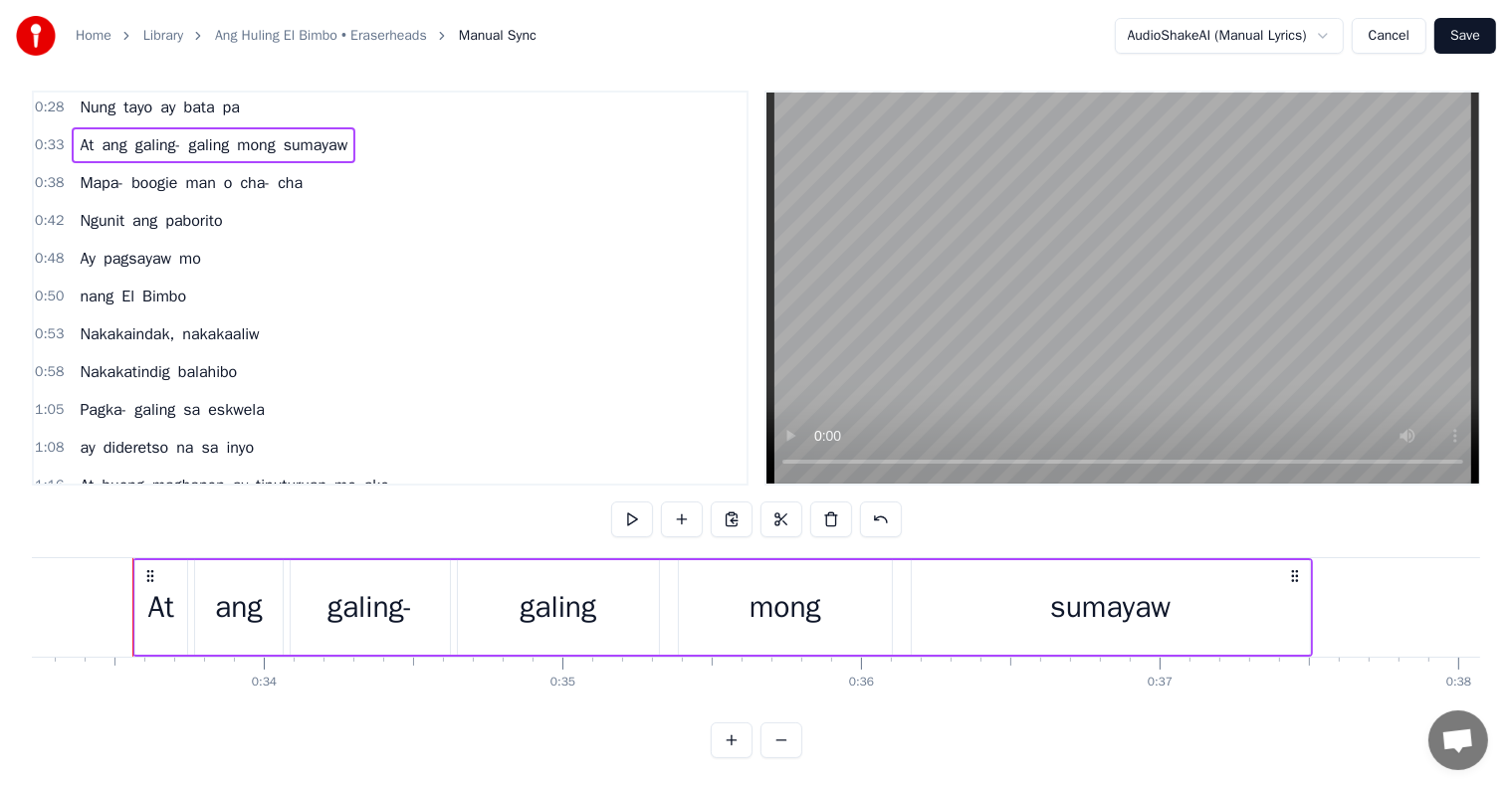 click on "galing" at bounding box center (208, 145) 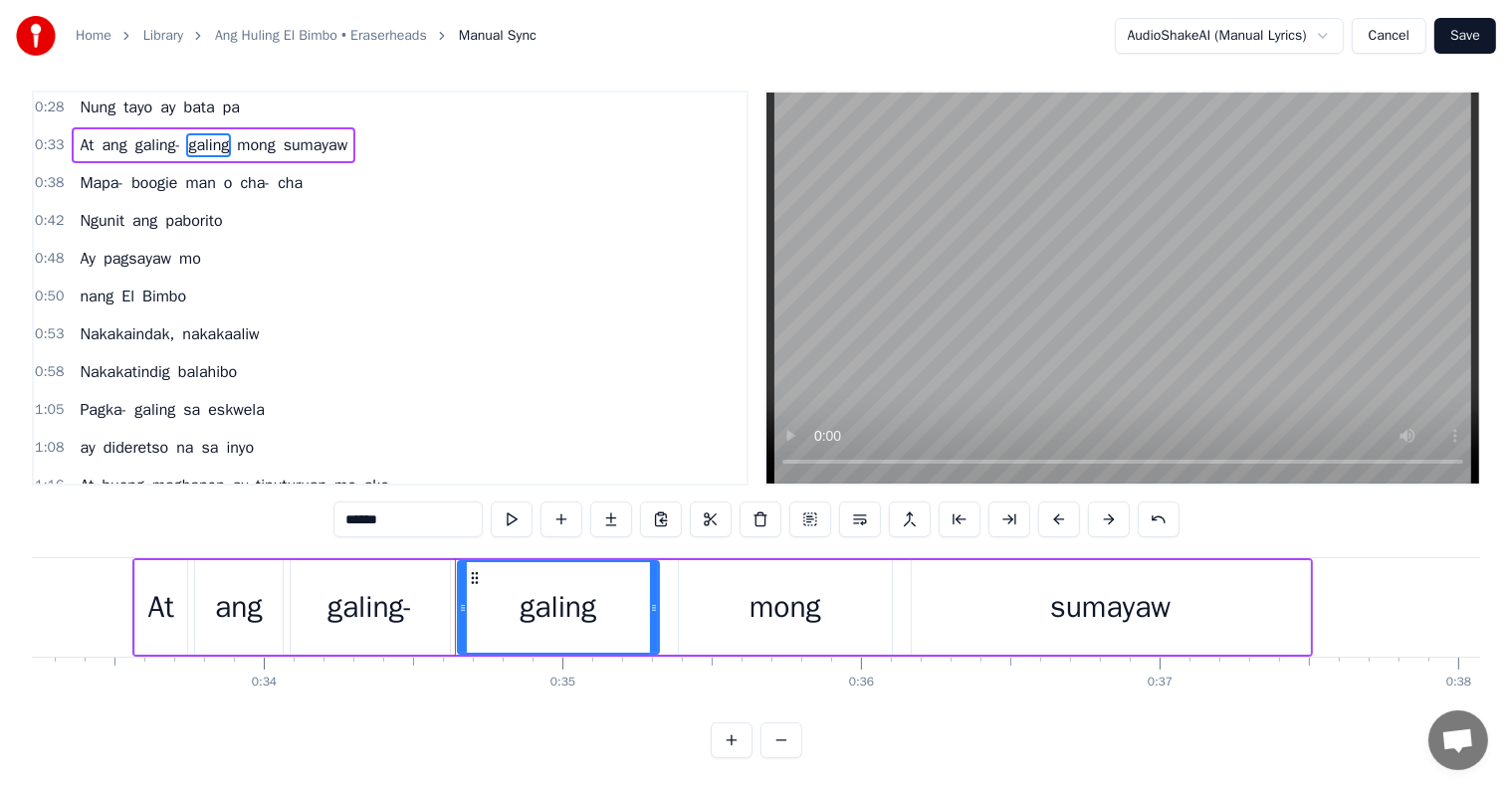 scroll, scrollTop: 0, scrollLeft: 0, axis: both 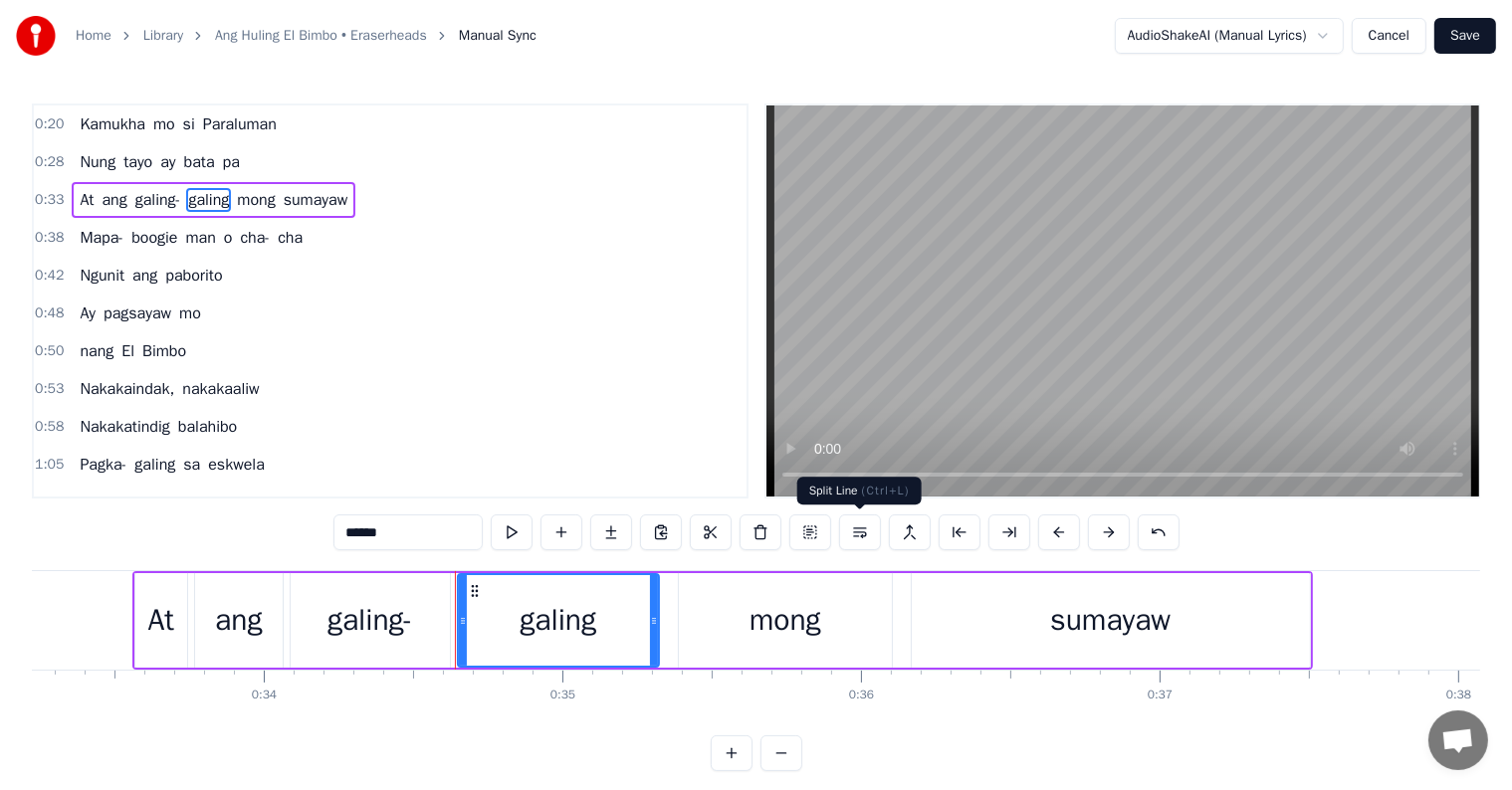 click at bounding box center [860, 532] 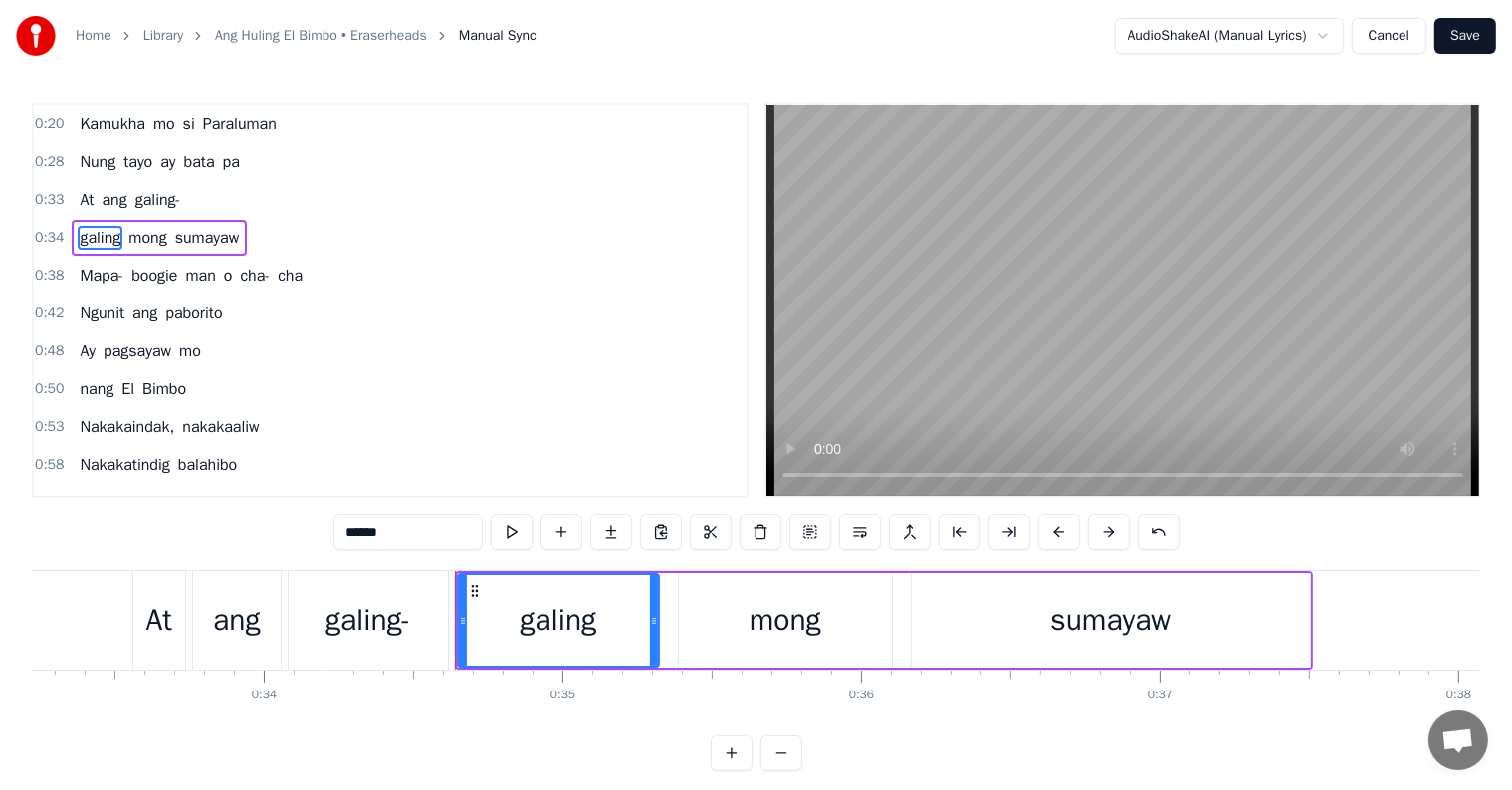 click at bounding box center [56968, 620] 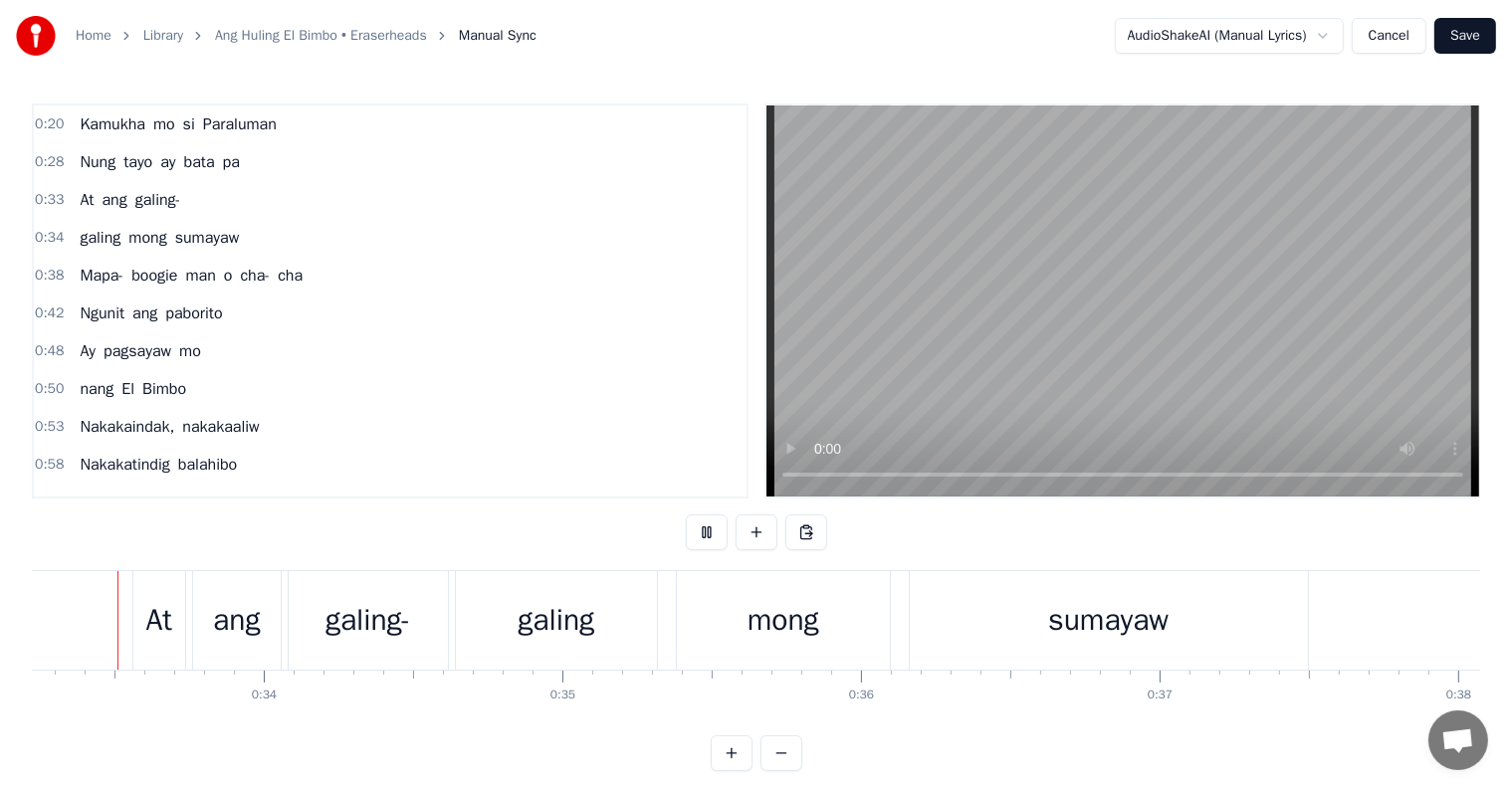 scroll, scrollTop: 0, scrollLeft: 9906, axis: horizontal 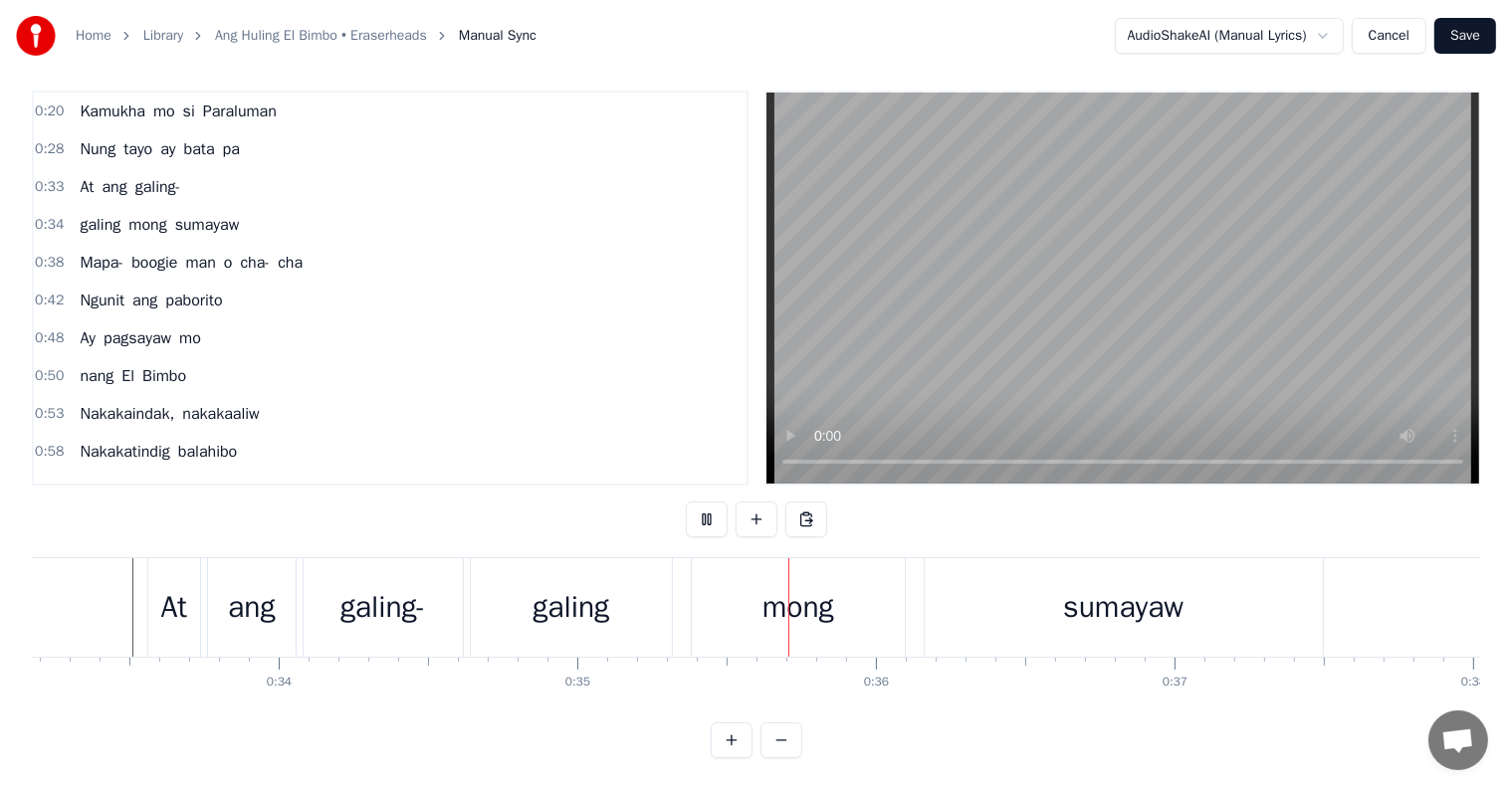 click on "0:50 nang El Bimbo" at bounding box center (390, 376) 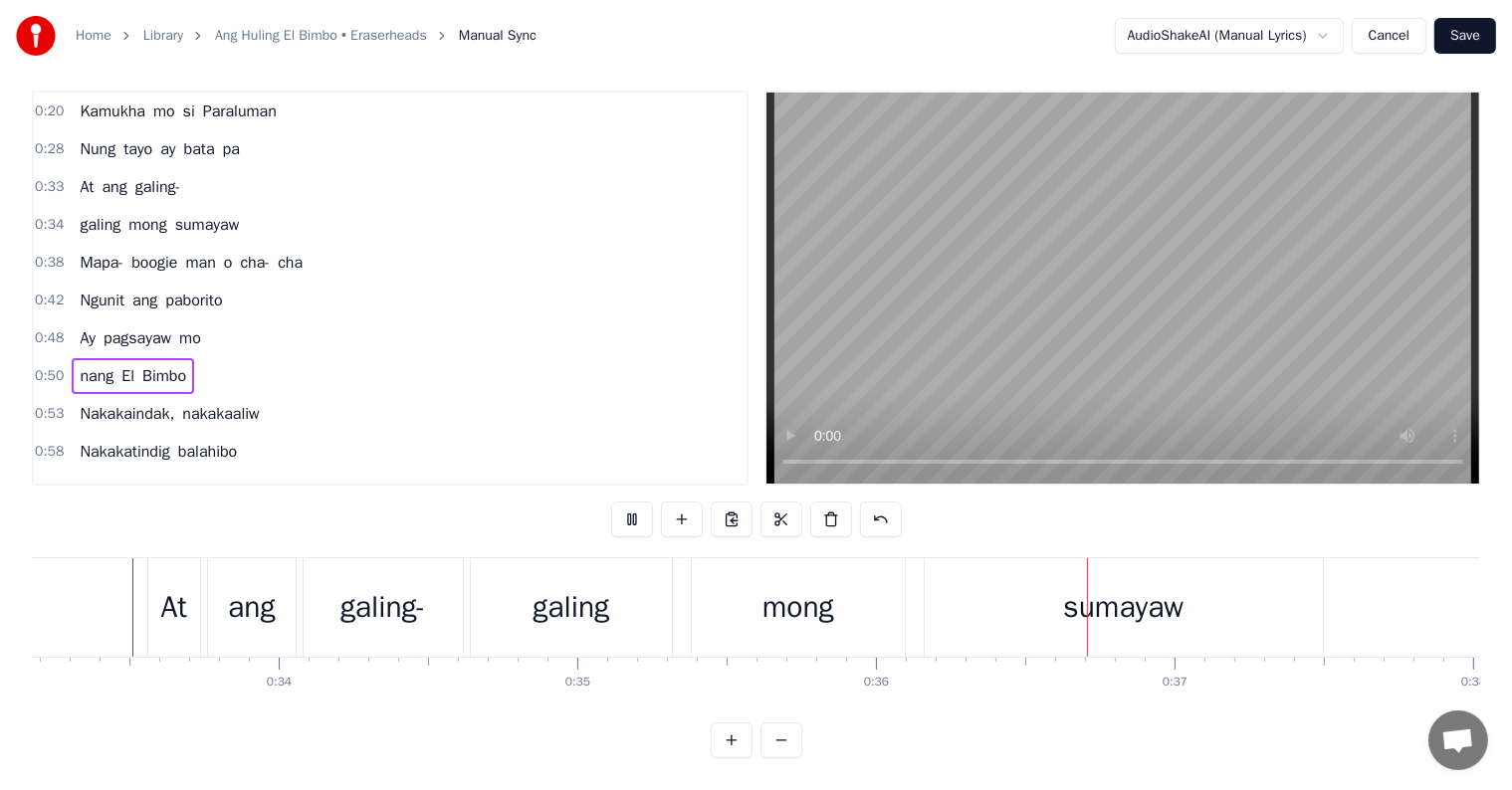 click on "0:53 Nakakaindak, nakakaaliw" at bounding box center (390, 414) 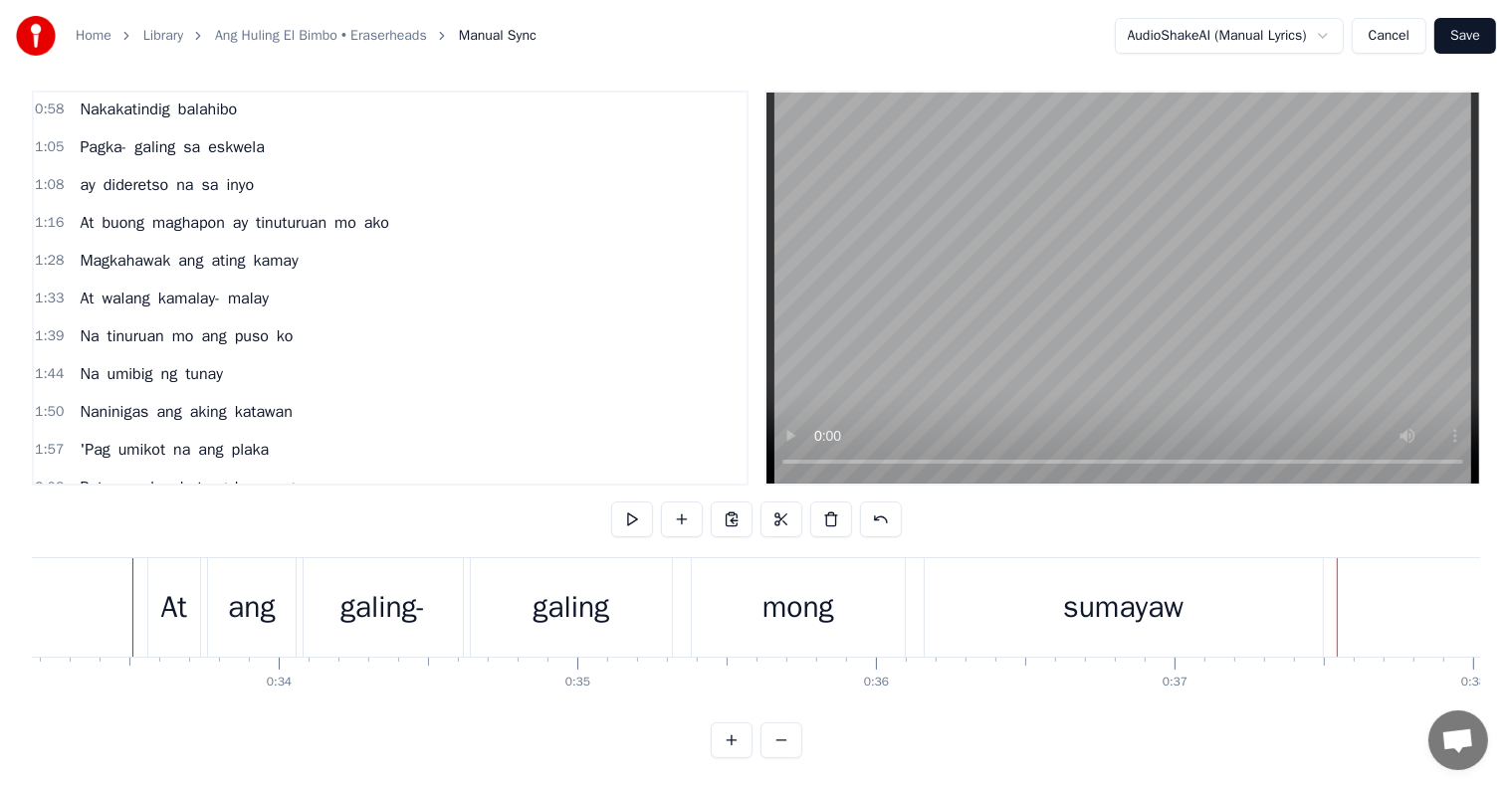 scroll, scrollTop: 243, scrollLeft: 0, axis: vertical 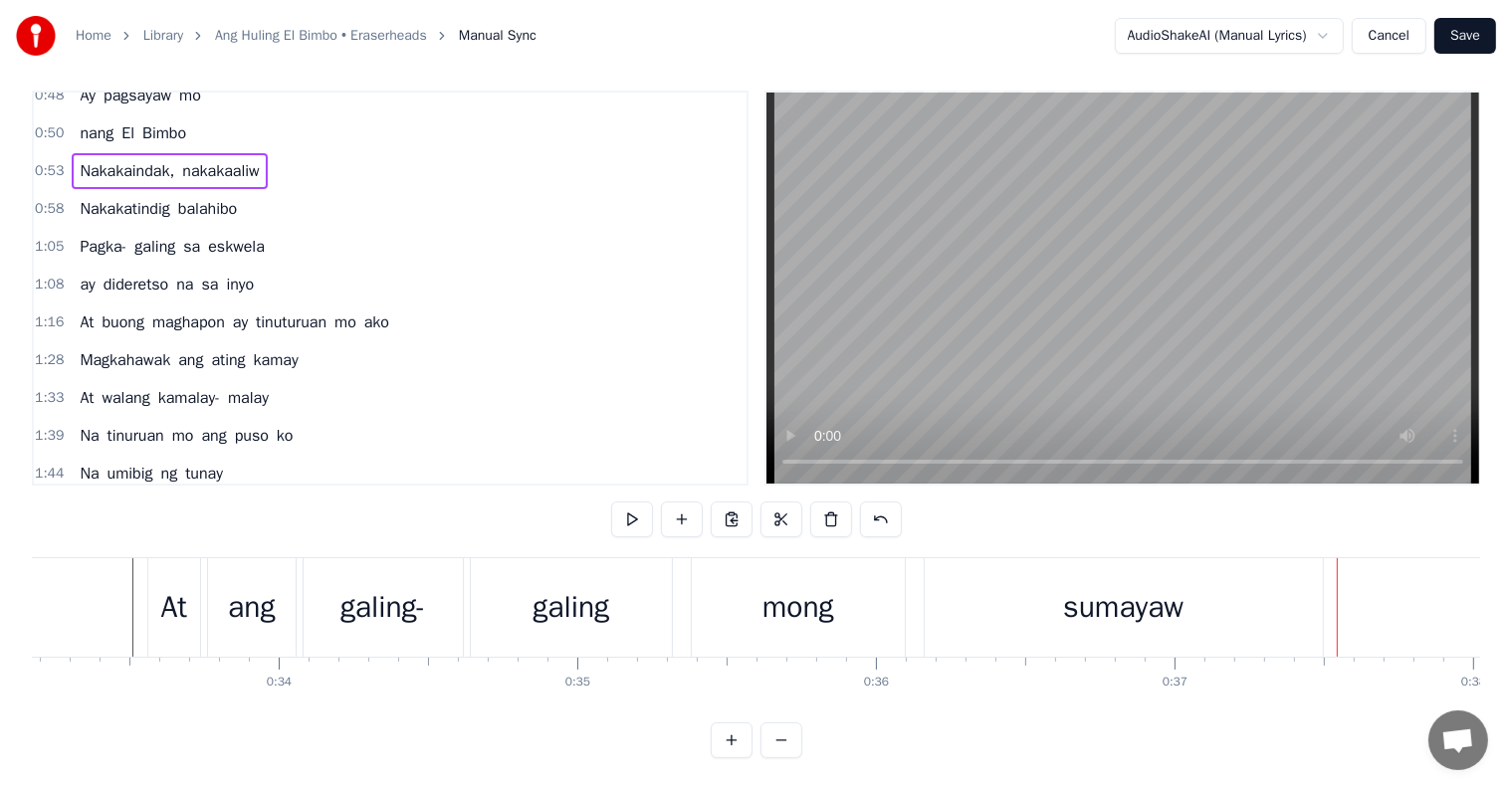 click on "1:05 Pagka- galing sa eskwela" at bounding box center (390, 247) 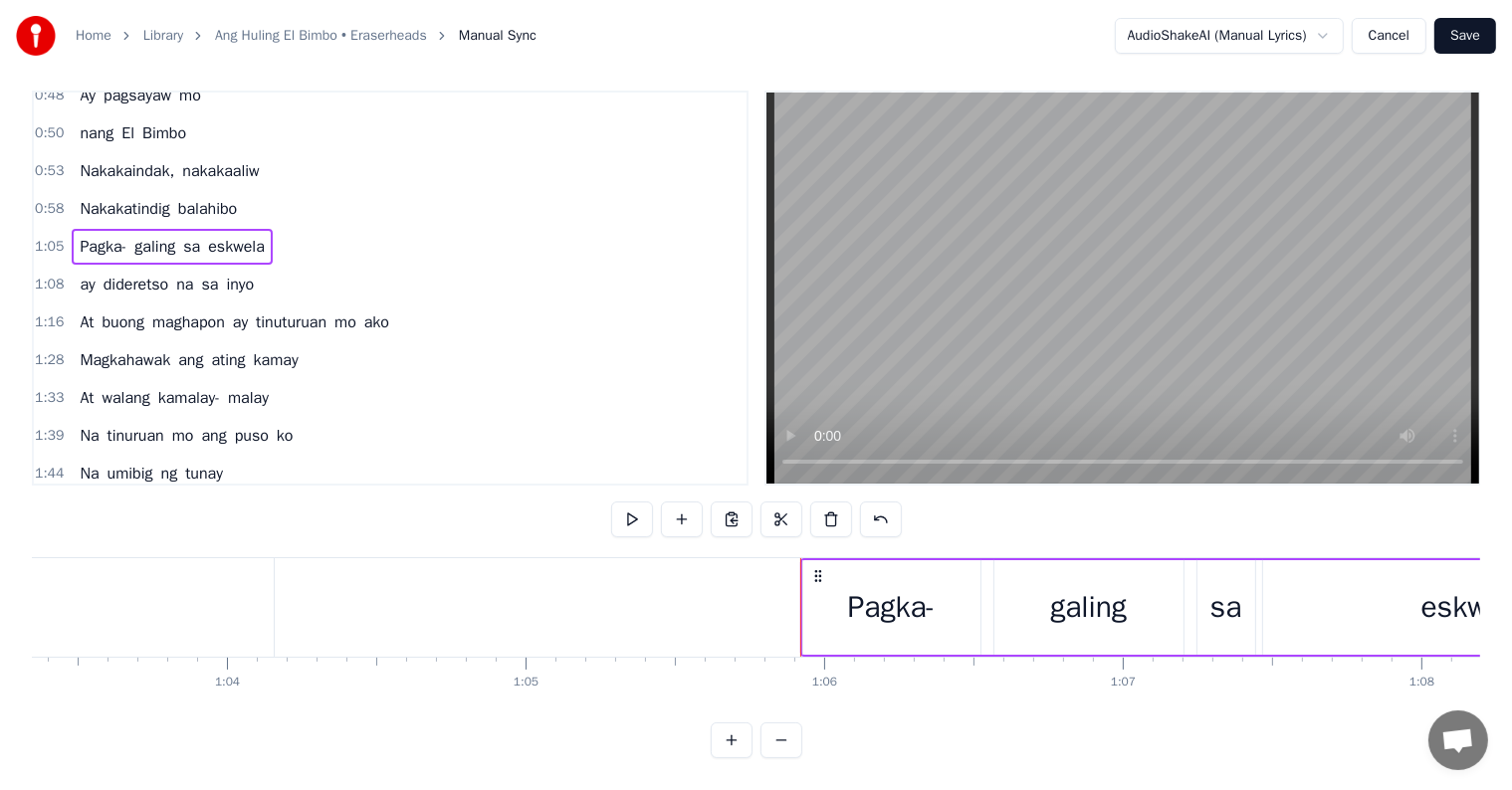 scroll, scrollTop: 0, scrollLeft: 19584, axis: horizontal 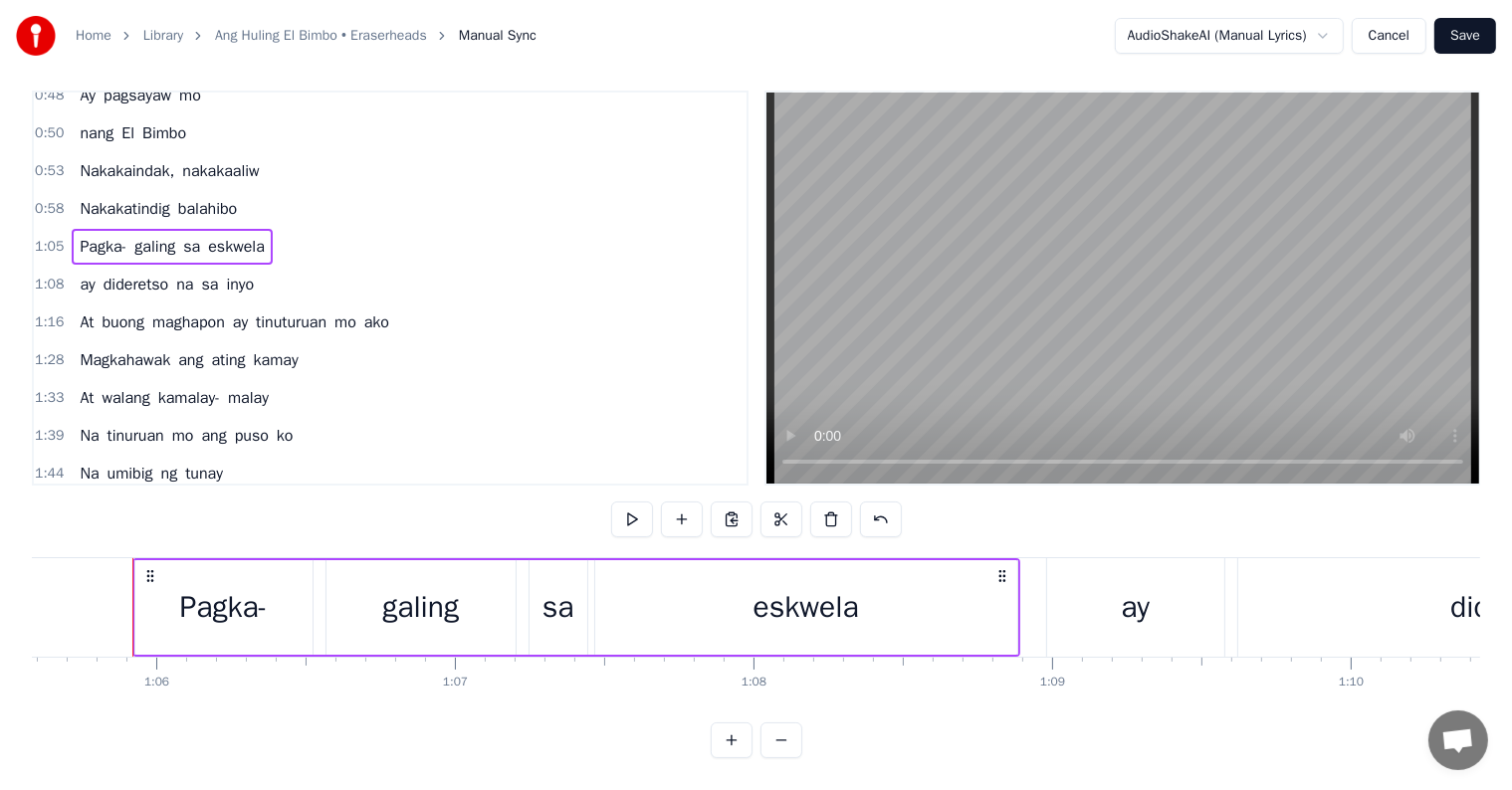click on "Nakakatindig" at bounding box center [124, 209] 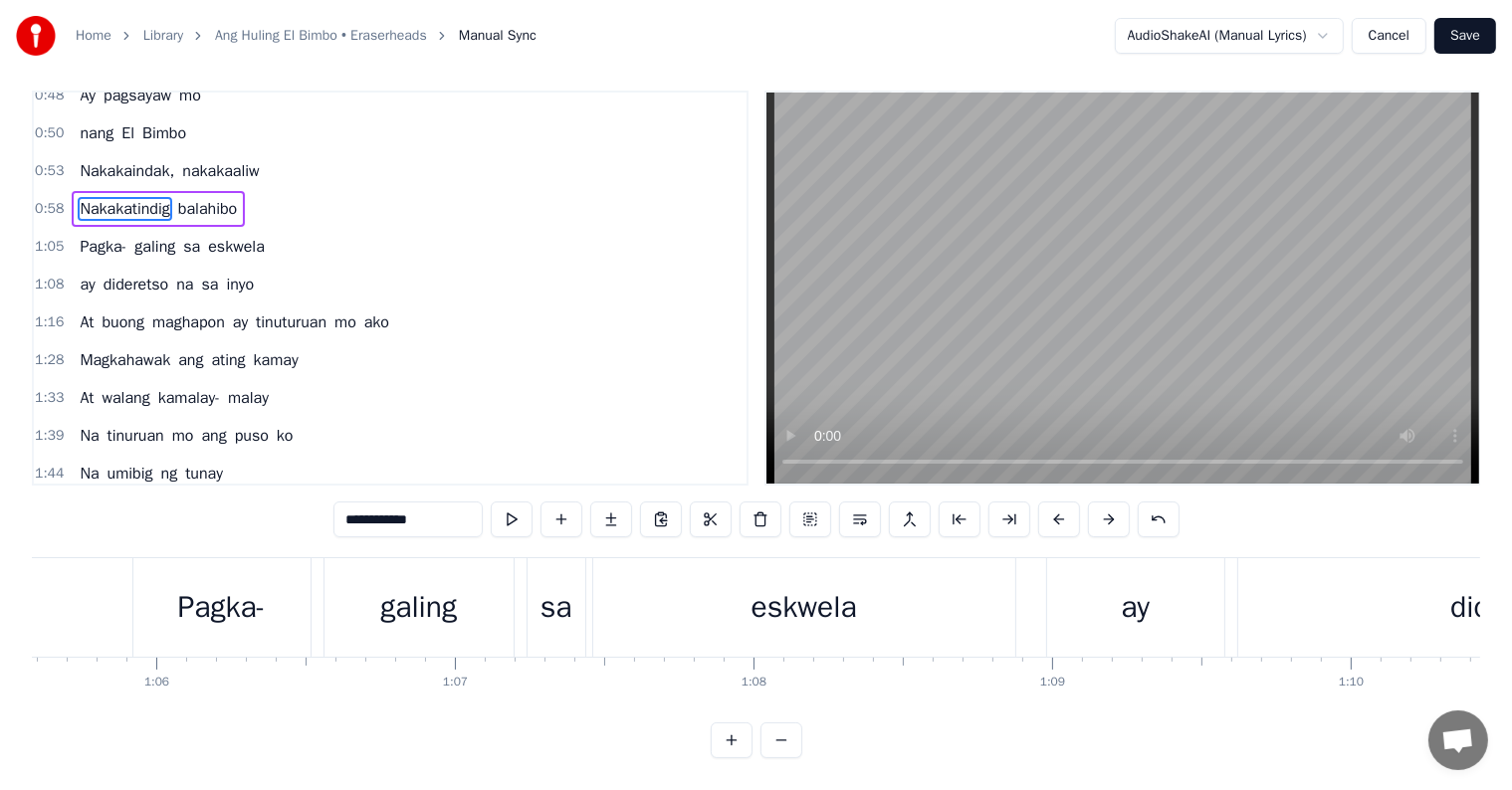 scroll, scrollTop: 28, scrollLeft: 0, axis: vertical 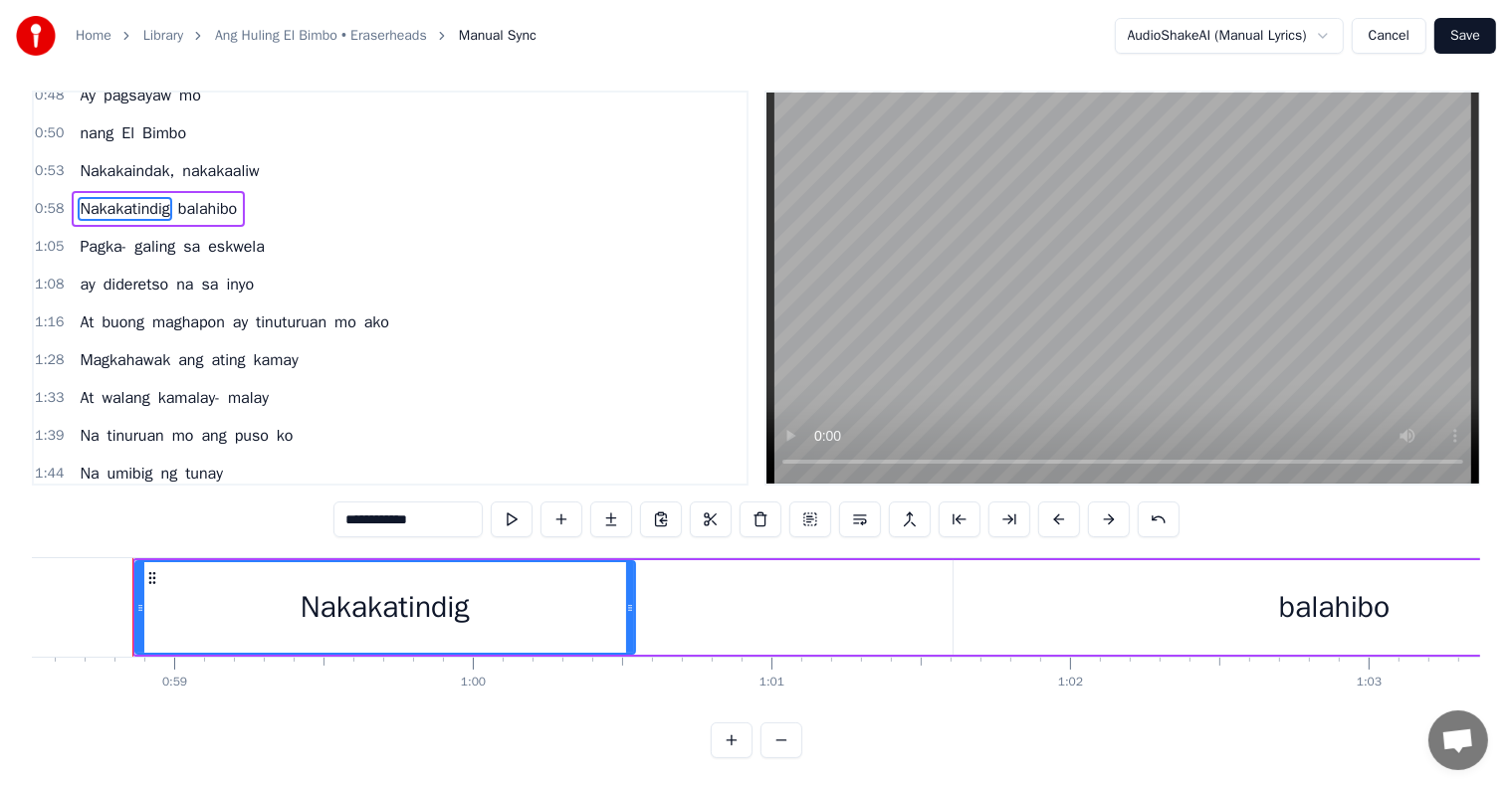 click at bounding box center [860, 519] 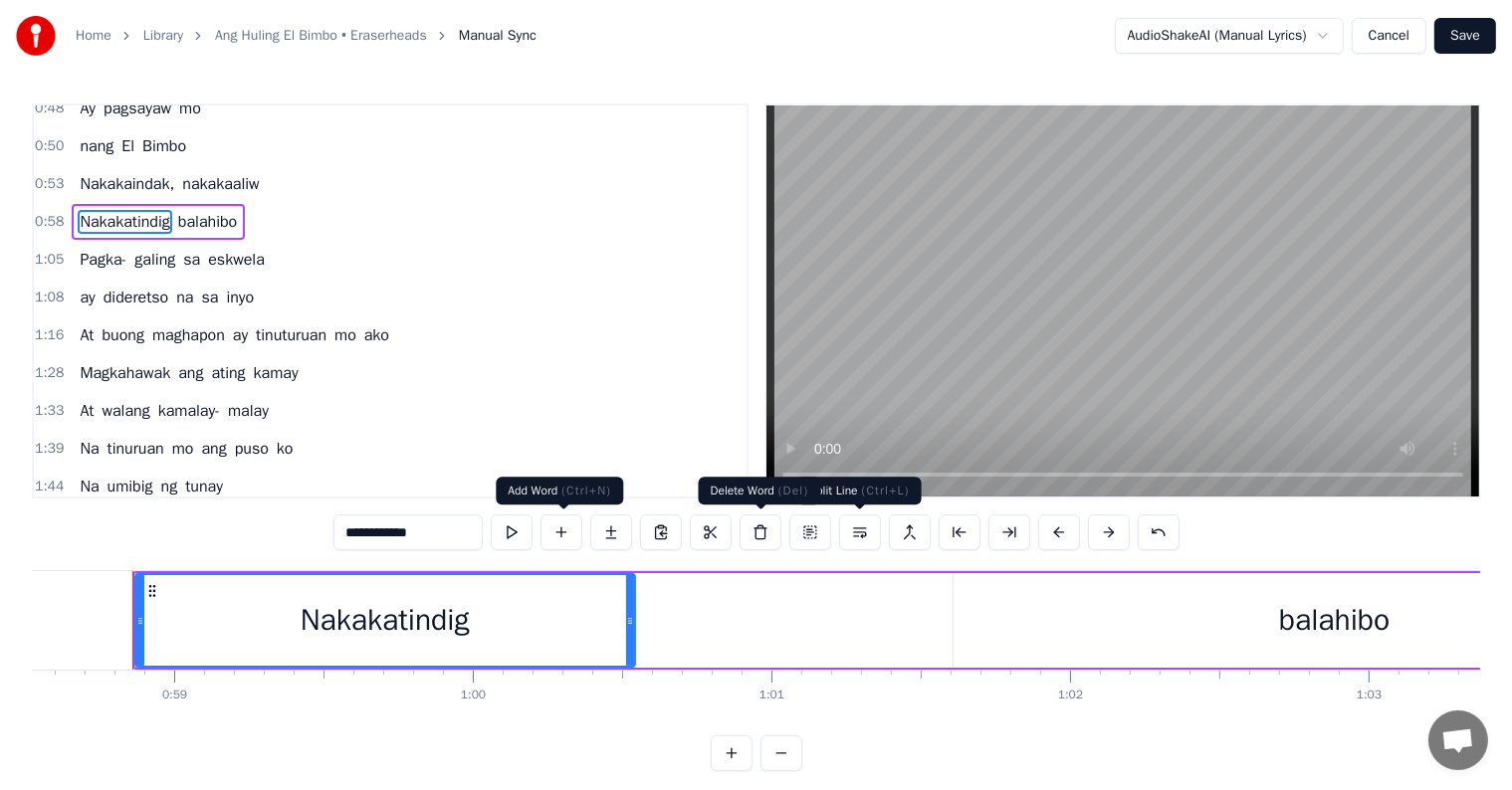 scroll, scrollTop: 151, scrollLeft: 0, axis: vertical 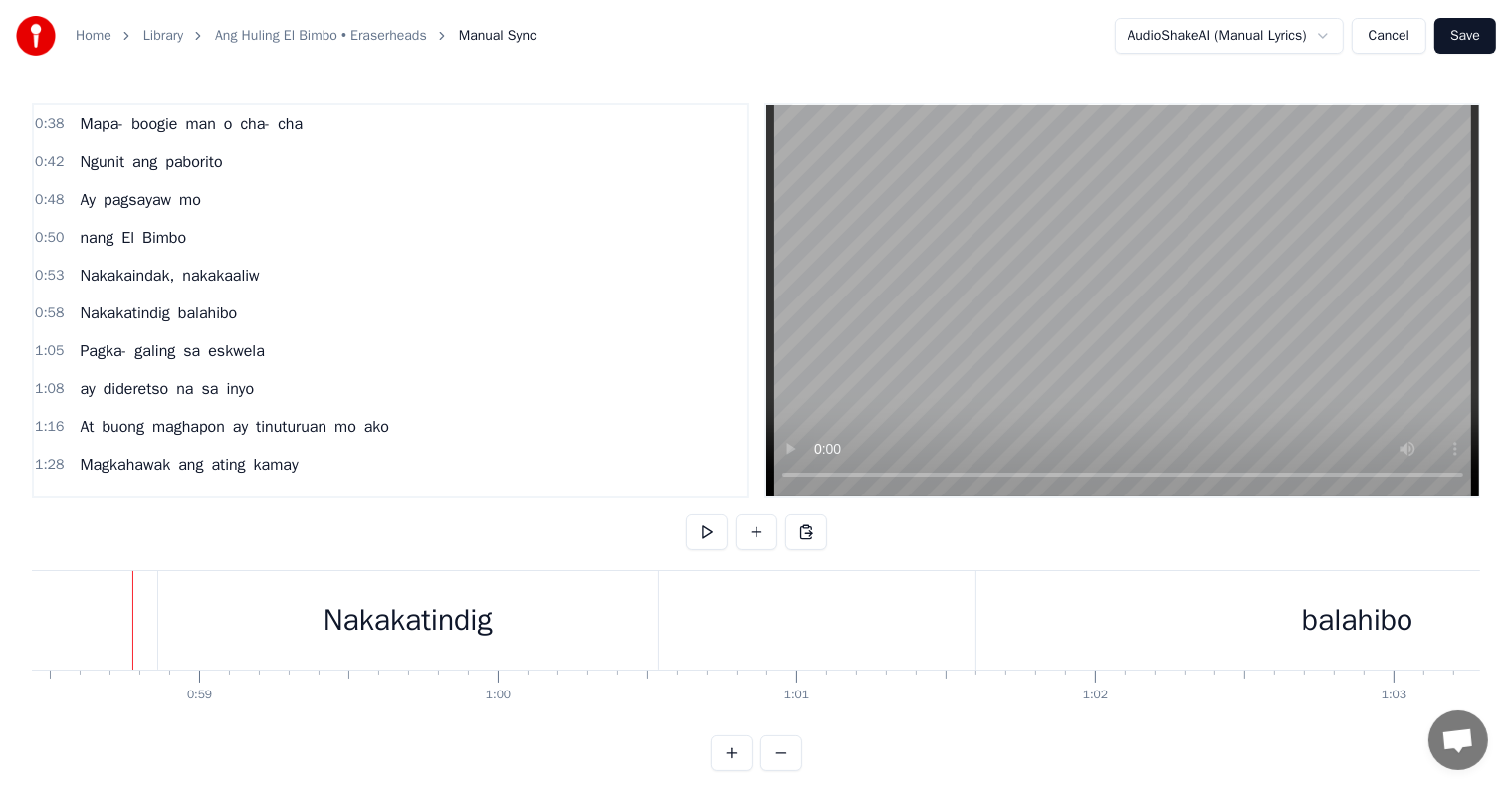 click on "Pagka-" at bounding box center (103, 351) 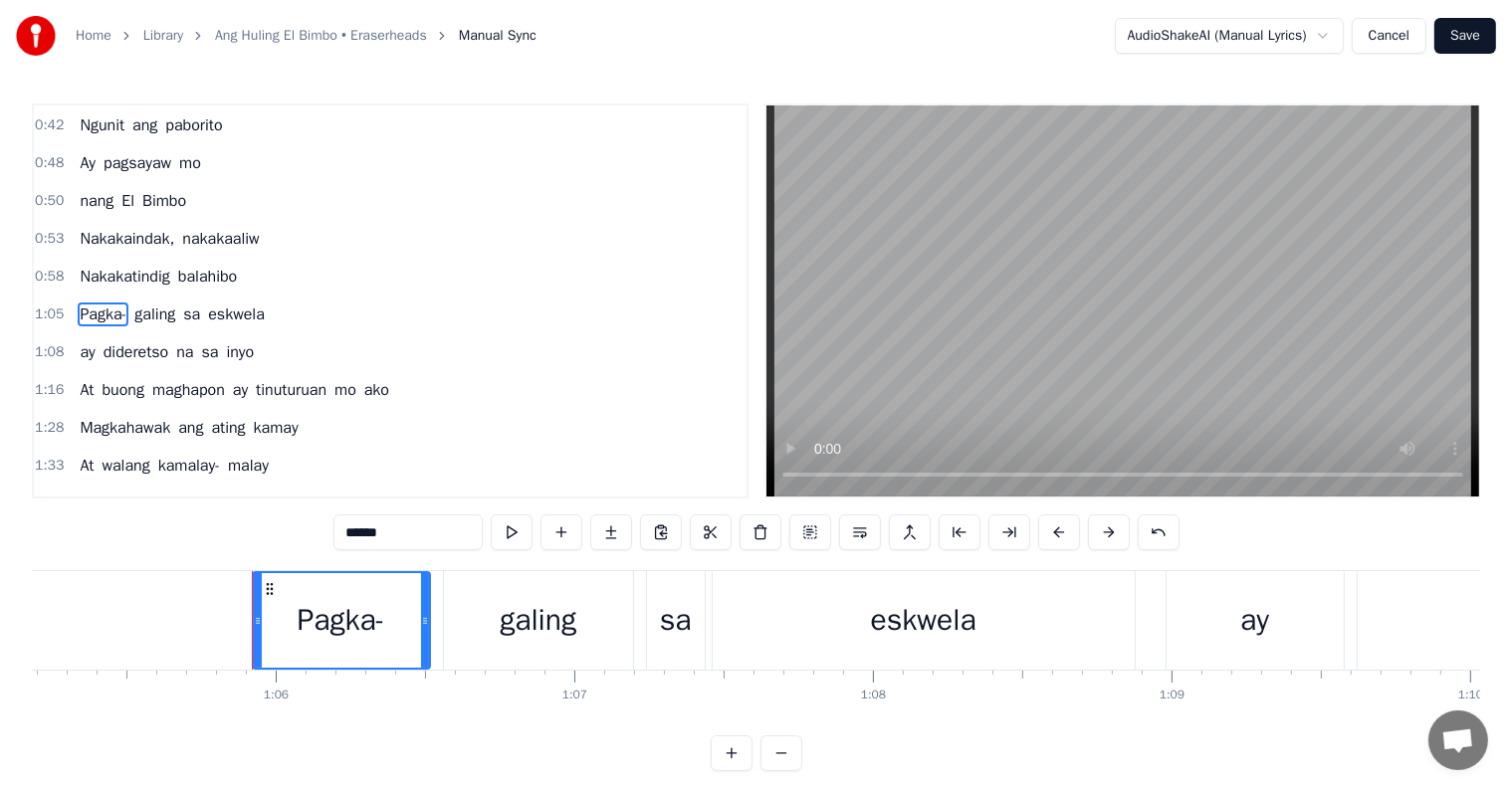 scroll, scrollTop: 0, scrollLeft: 19584, axis: horizontal 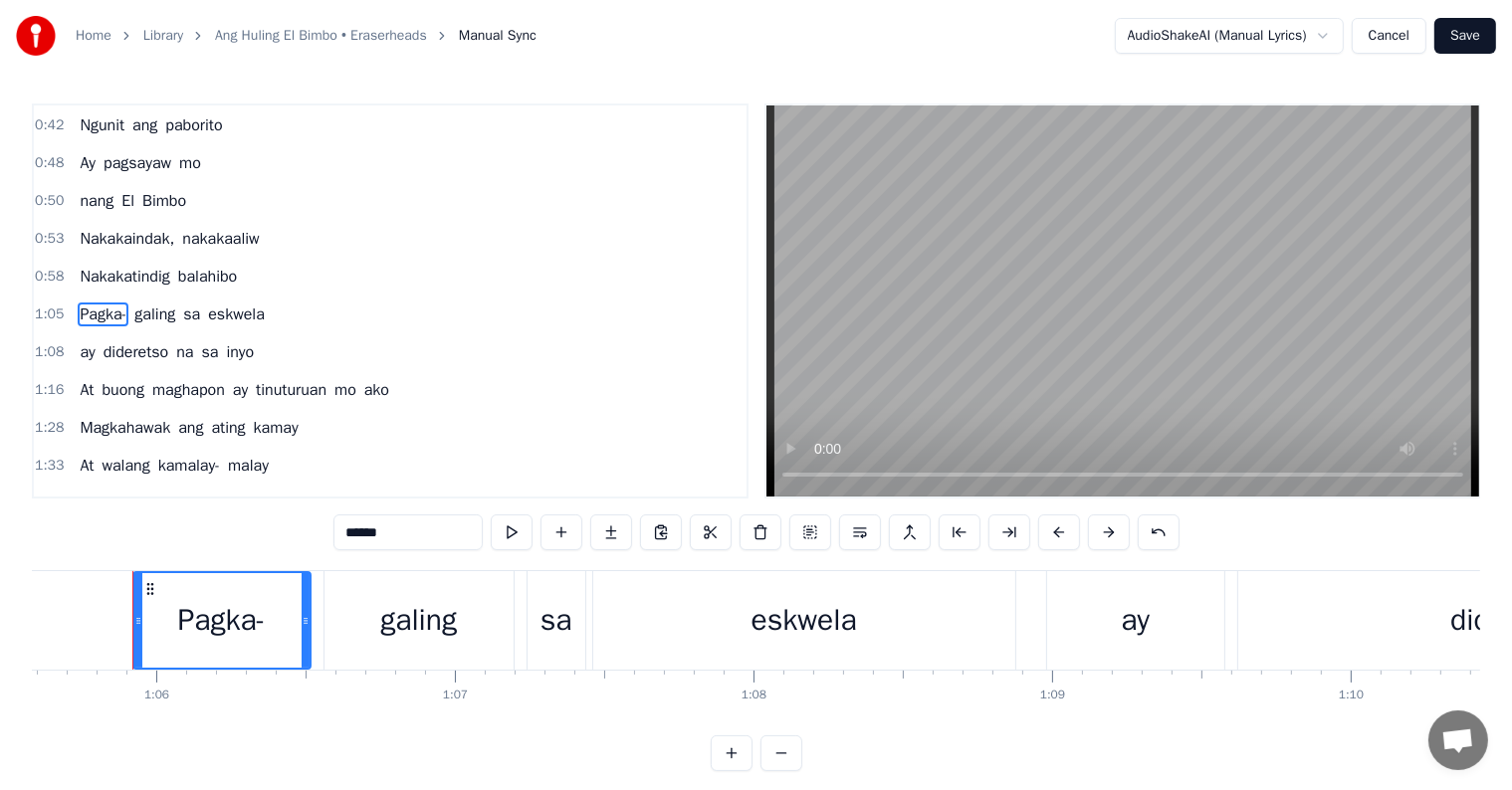 click on "Pagka-" at bounding box center [222, 620] 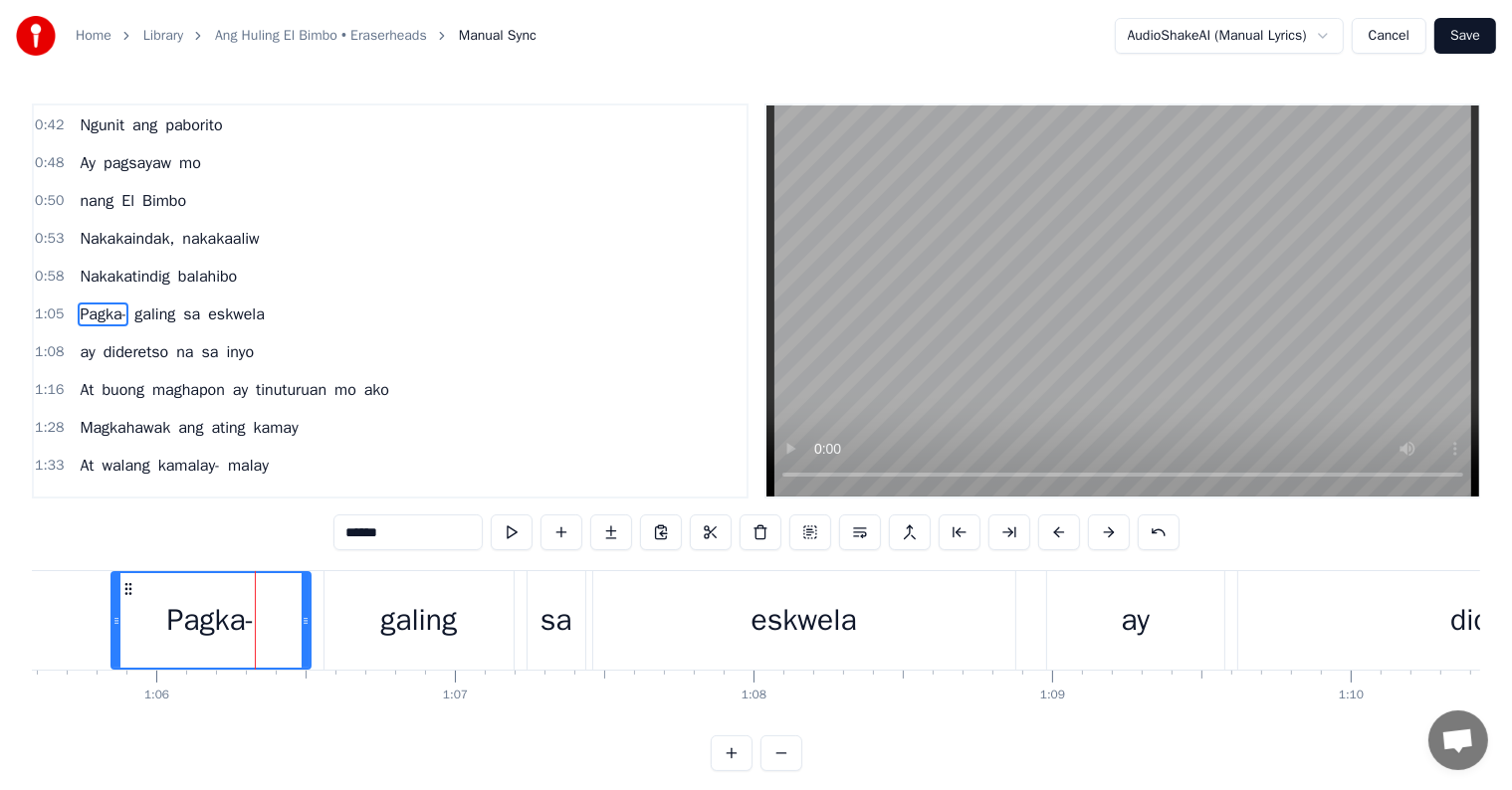 drag, startPoint x: 134, startPoint y: 616, endPoint x: 112, endPoint y: 613, distance: 22.203603 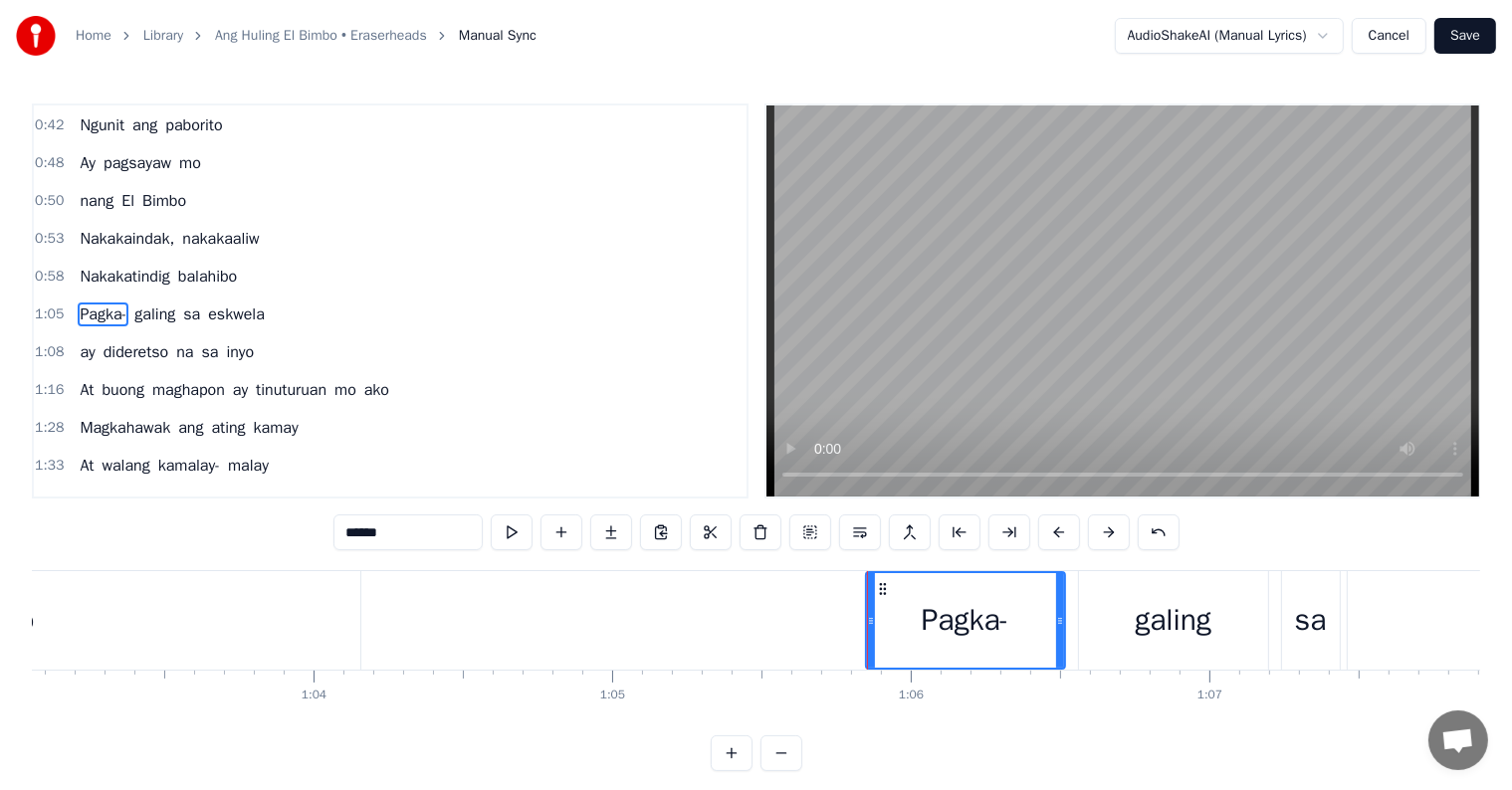 scroll, scrollTop: 0, scrollLeft: 18755, axis: horizontal 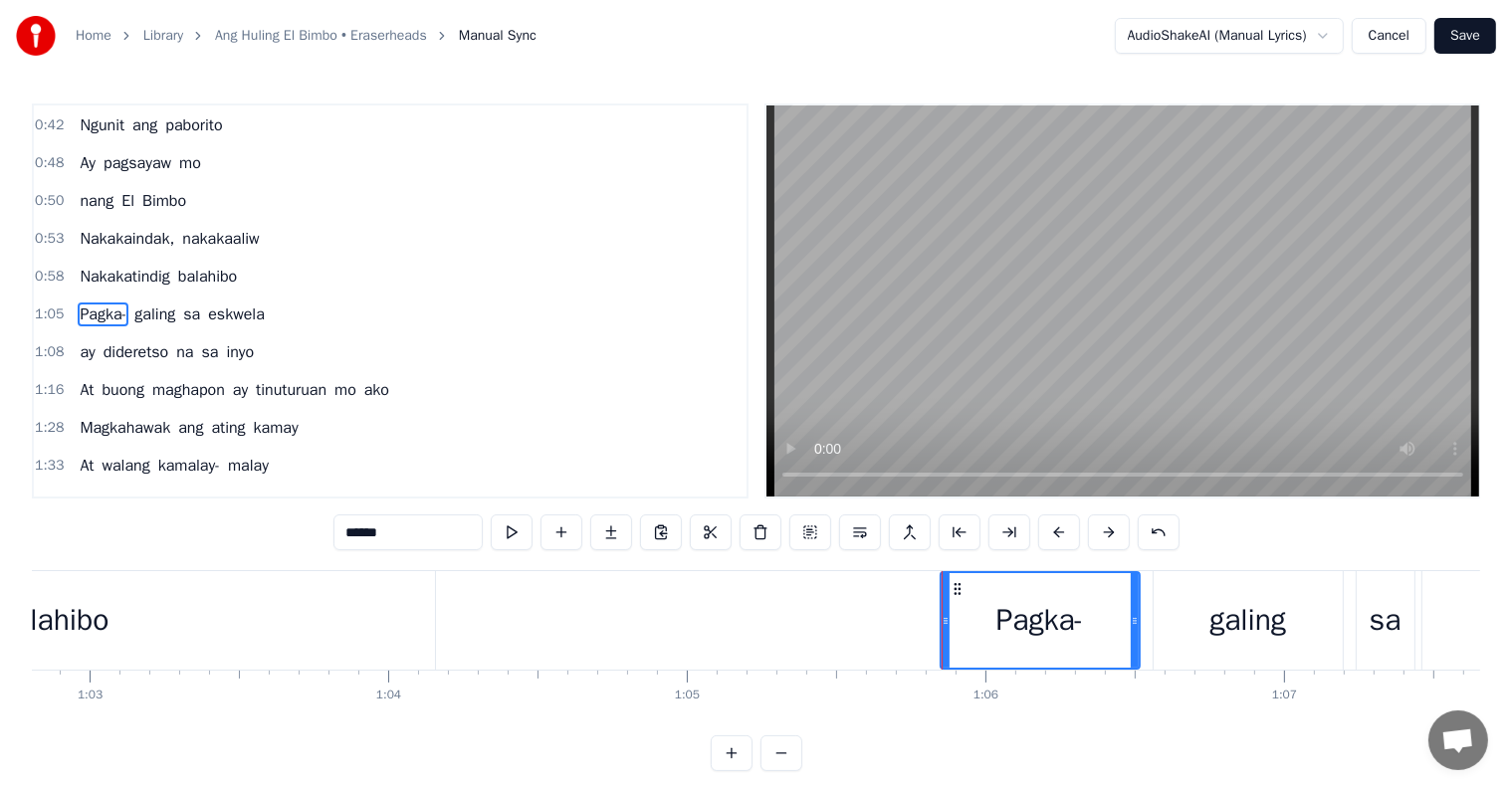 click on "balahibo" at bounding box center (54, 620) 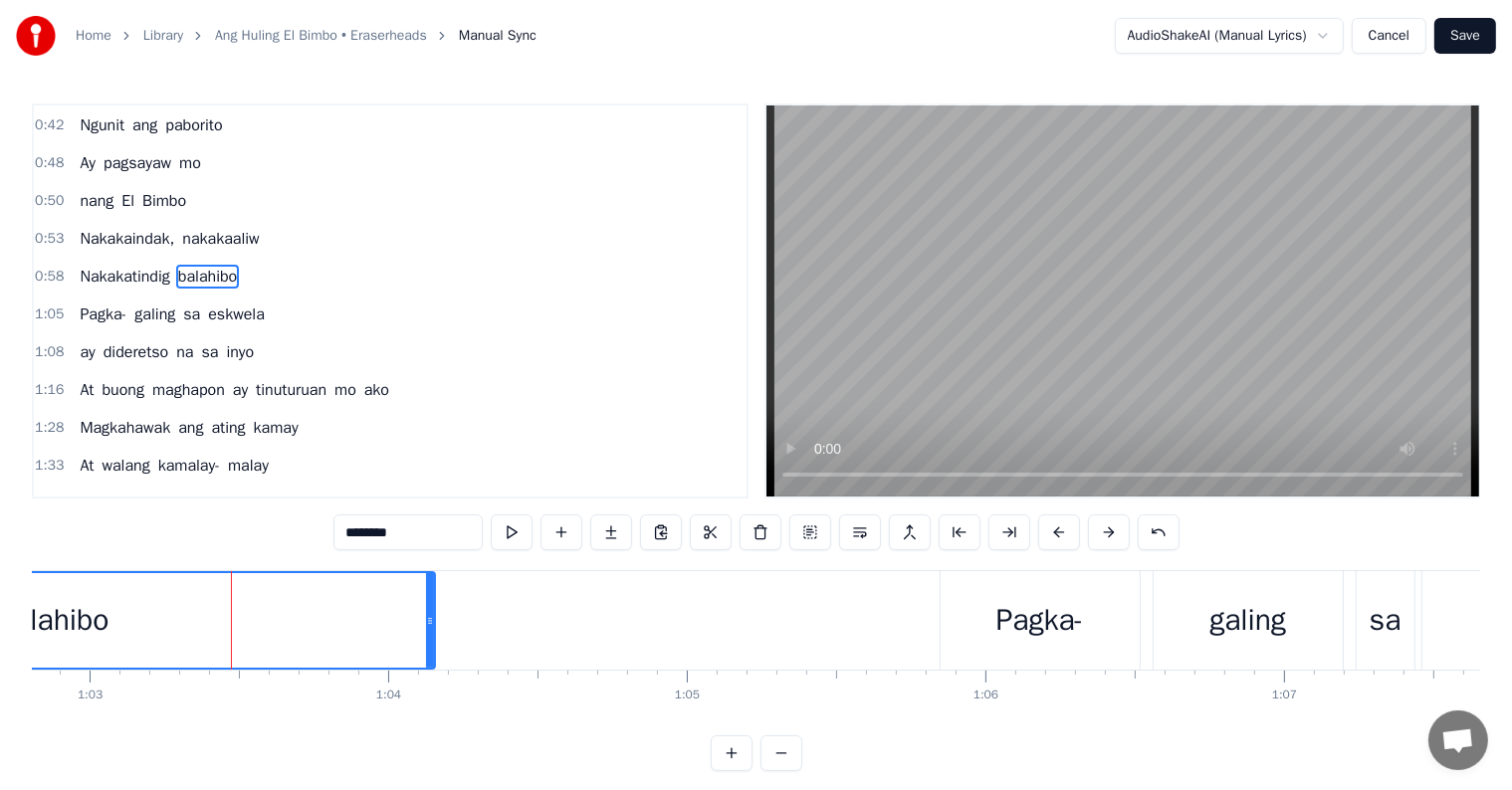 scroll, scrollTop: 151, scrollLeft: 0, axis: vertical 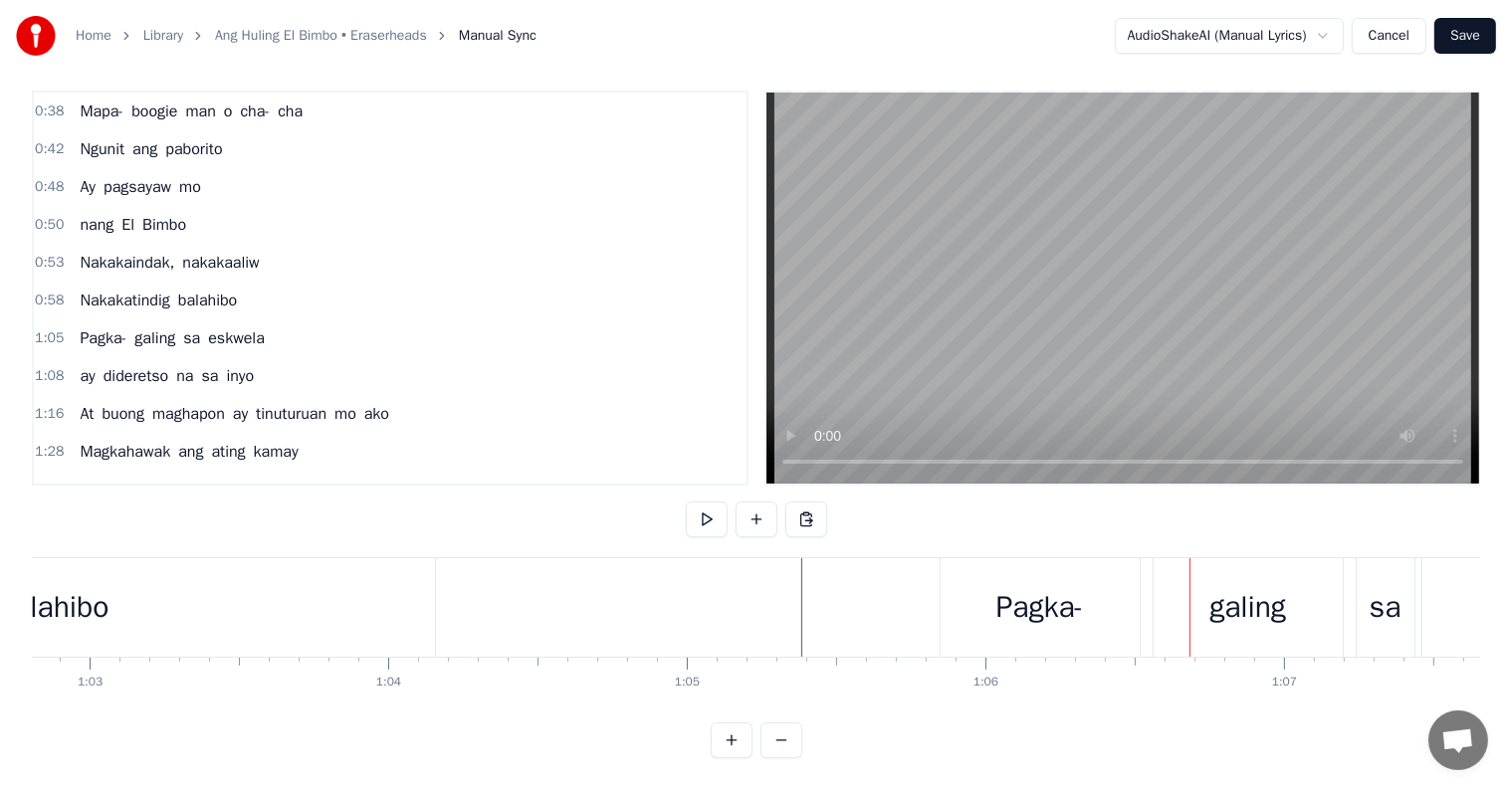 click on "Pagka-" at bounding box center [103, 338] 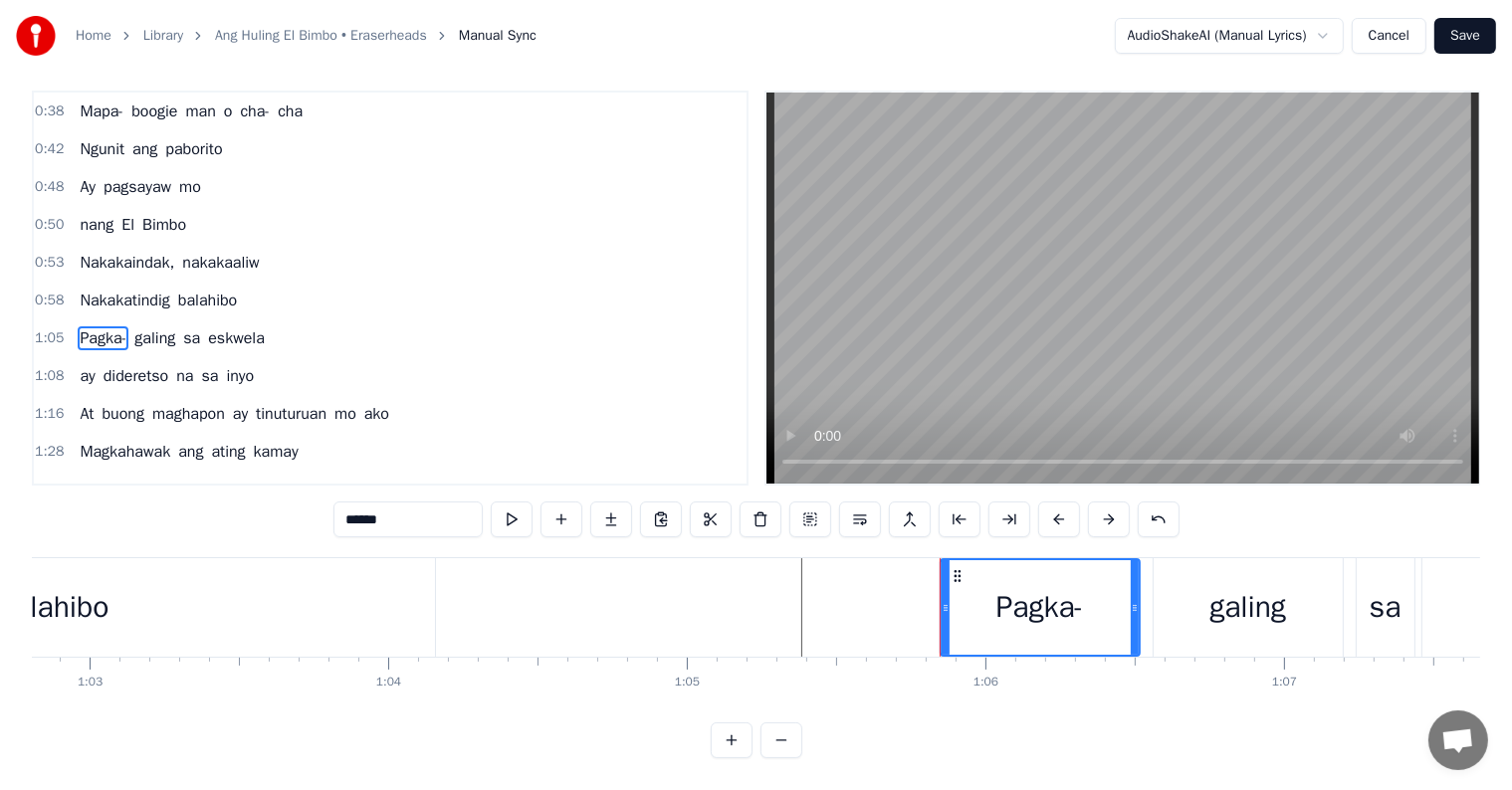 scroll, scrollTop: 0, scrollLeft: 0, axis: both 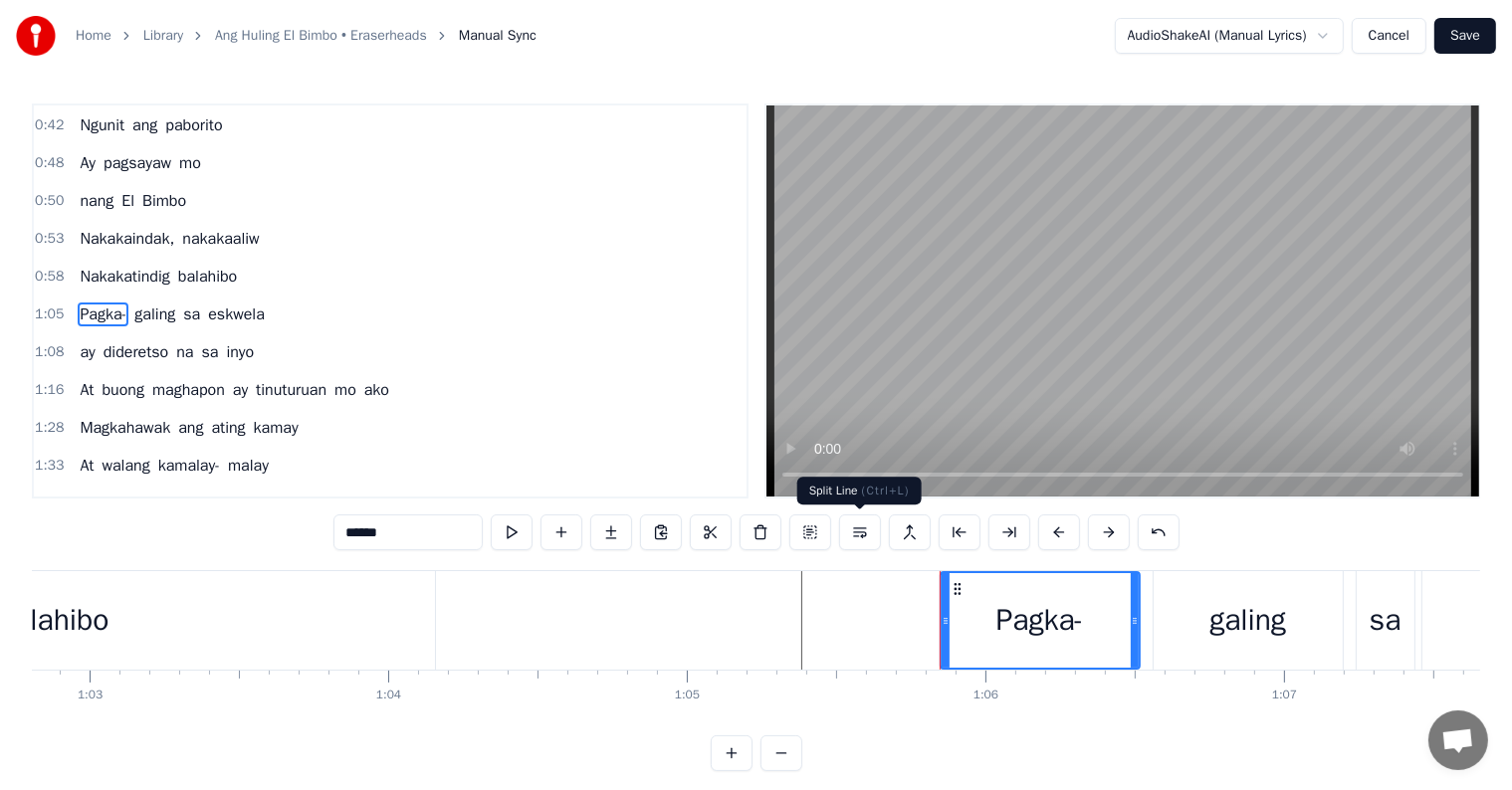 click at bounding box center (860, 532) 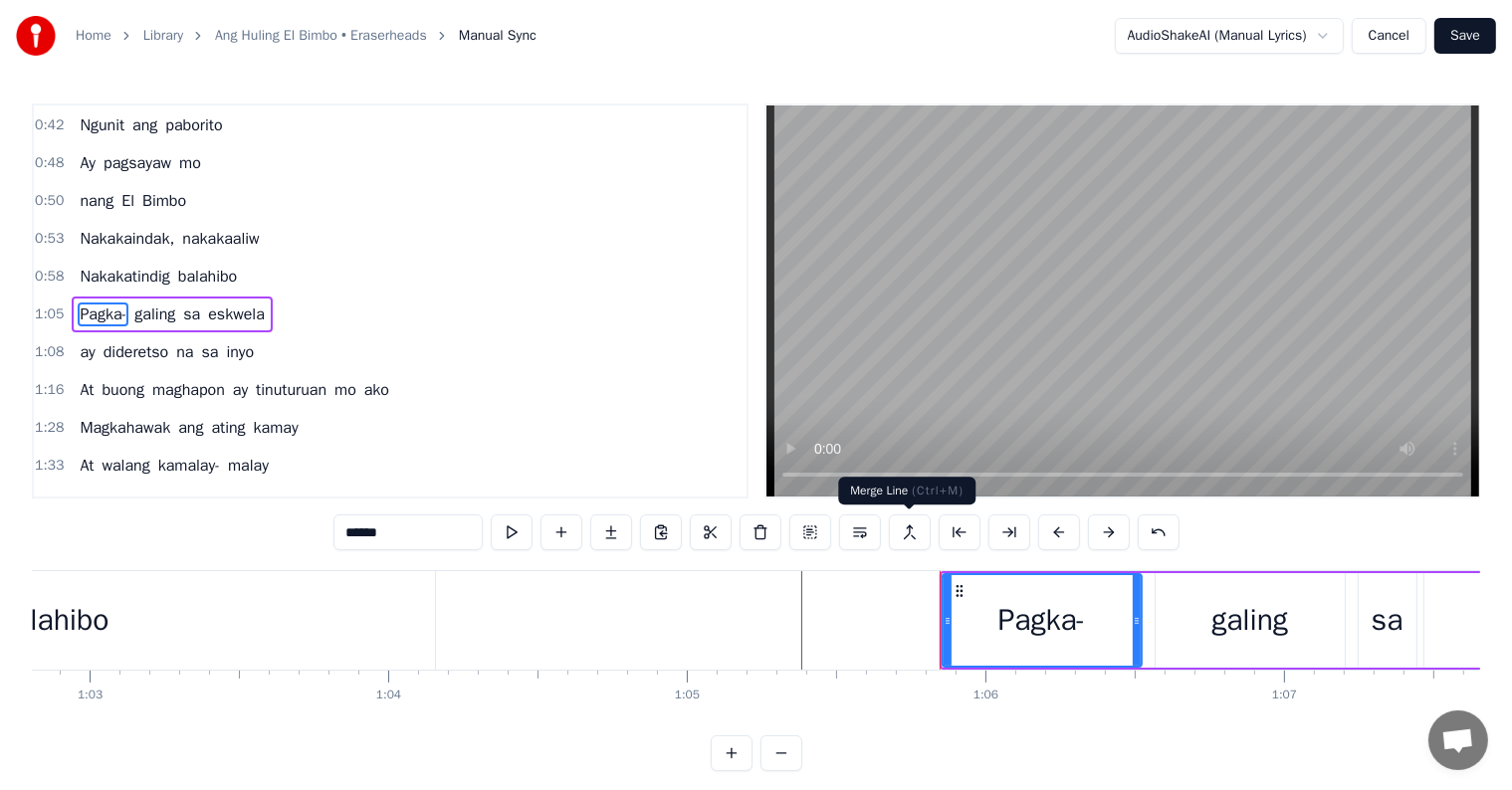 click at bounding box center [910, 532] 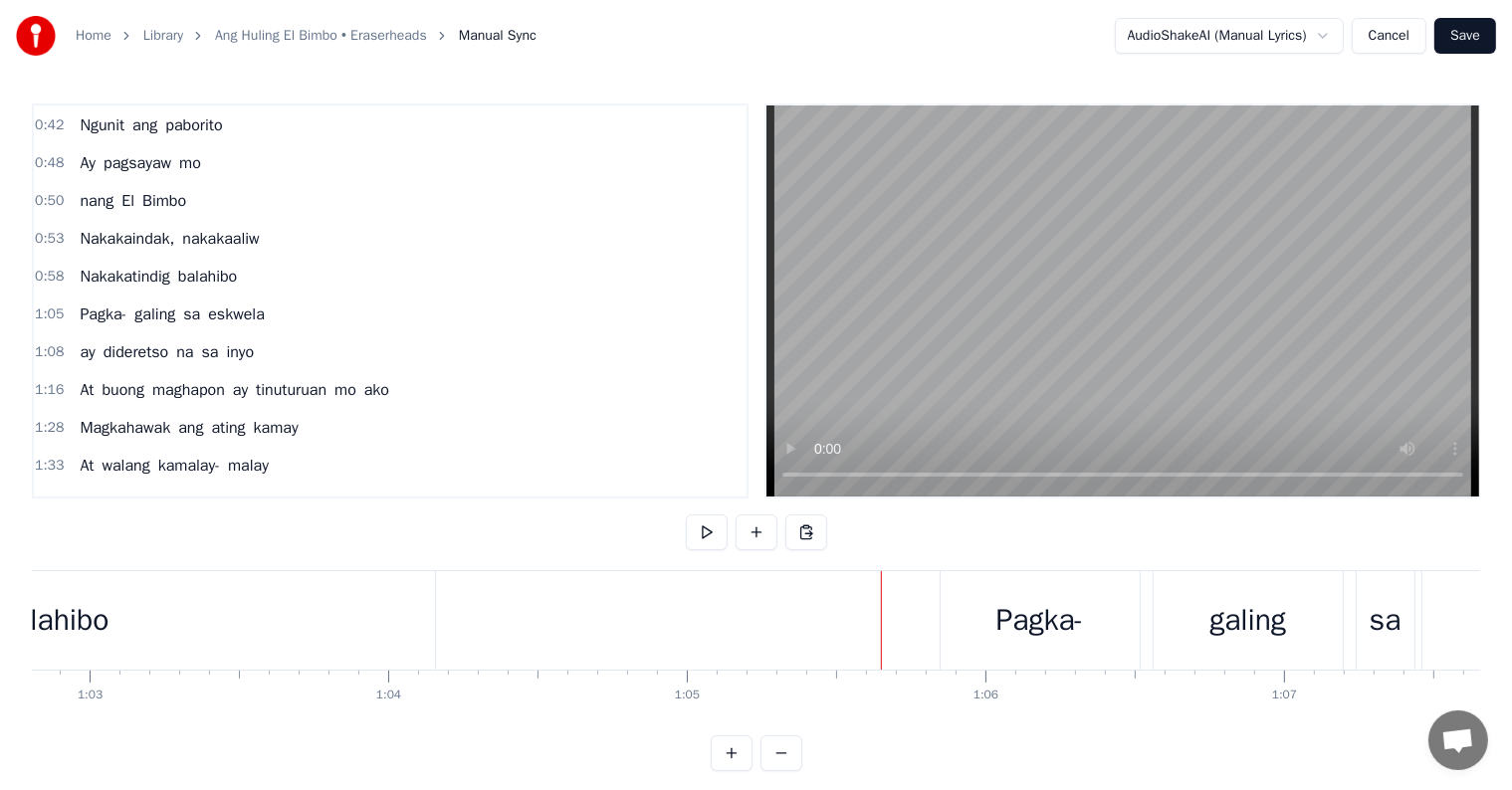 click at bounding box center (48134, 620) 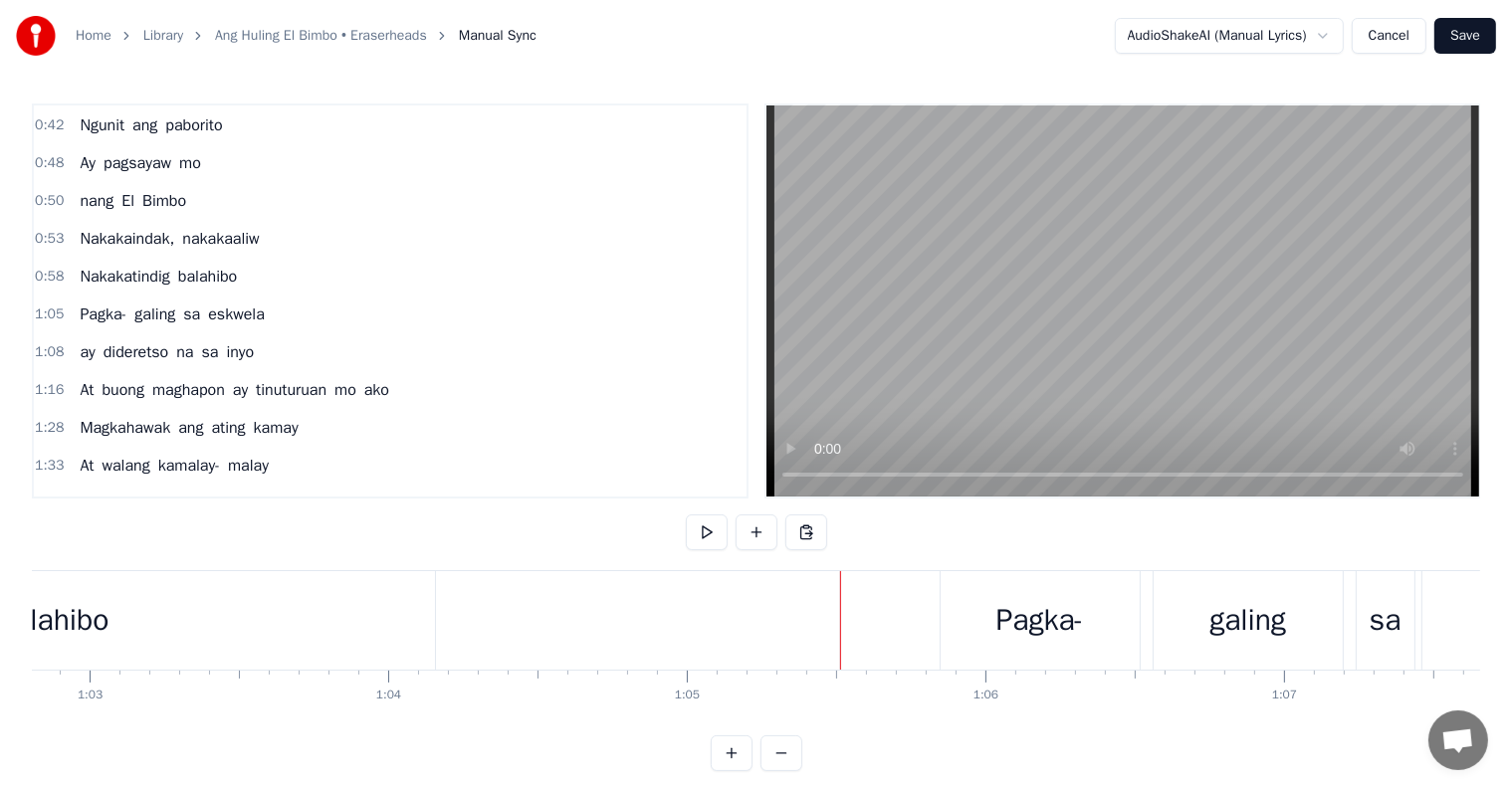 click on "Pagka-" at bounding box center [1040, 620] 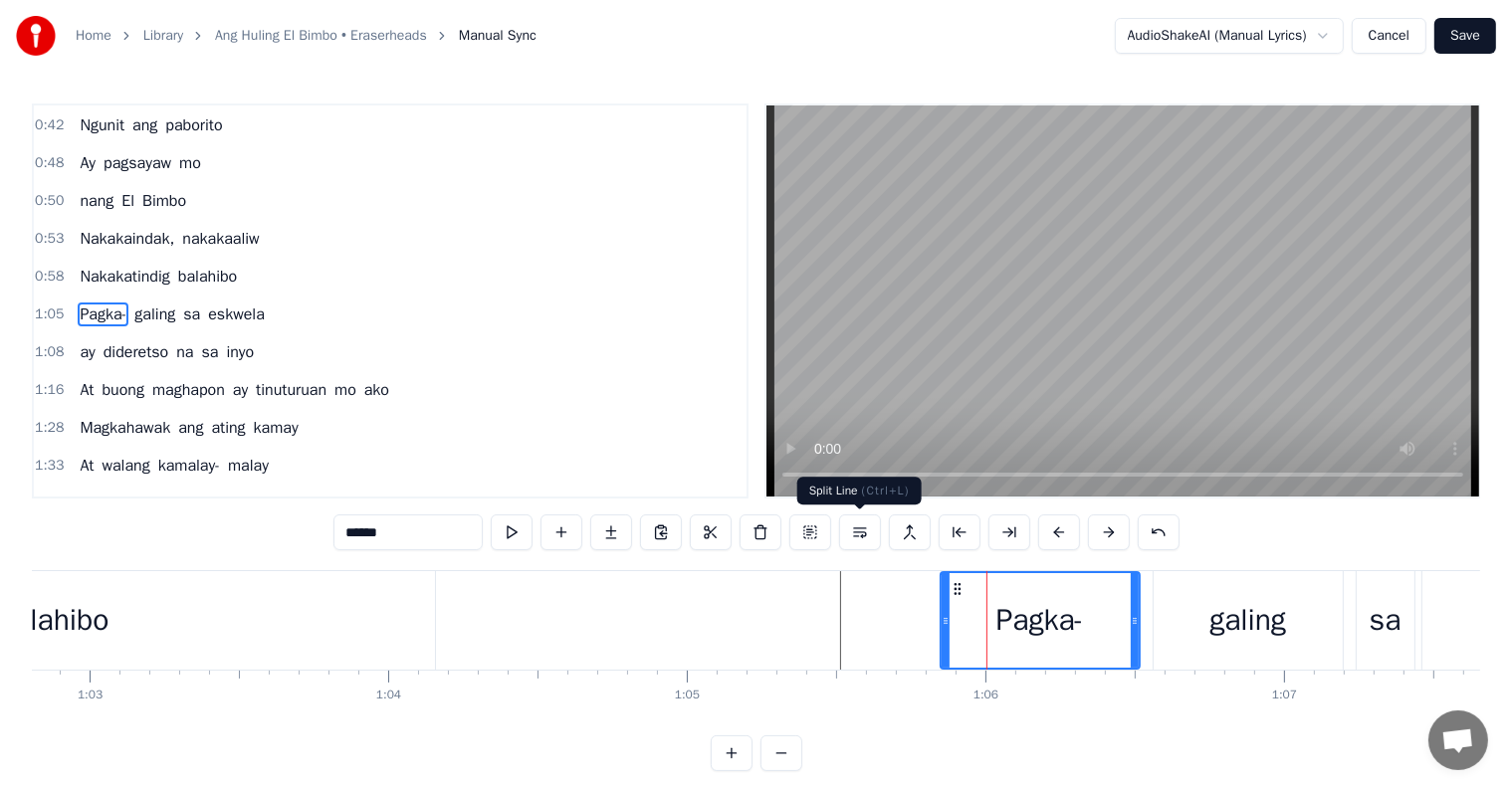click at bounding box center [860, 532] 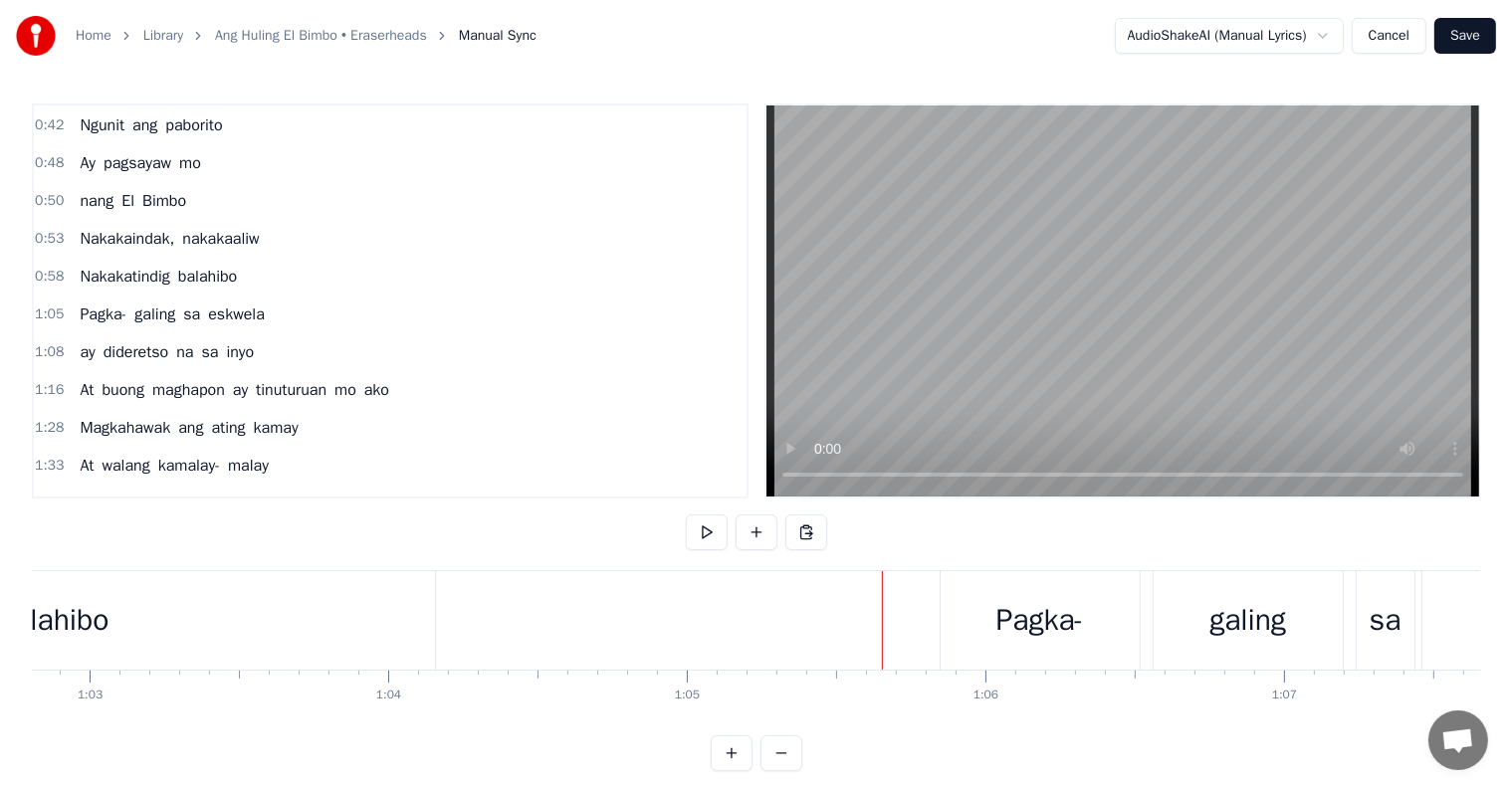 scroll, scrollTop: 0, scrollLeft: 0, axis: both 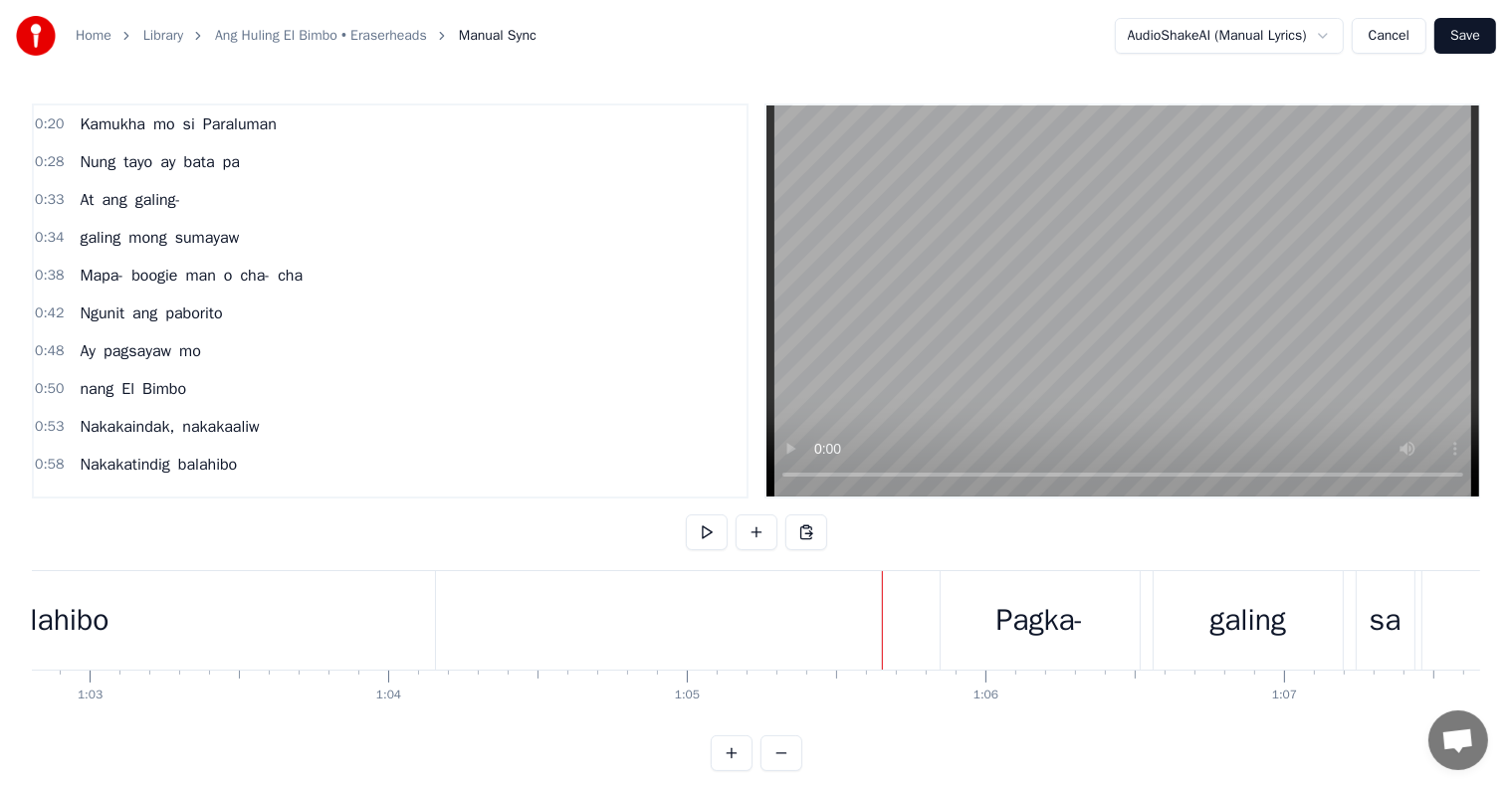 click on "0:20 Kamukha mo si Paraluman" at bounding box center [390, 124] 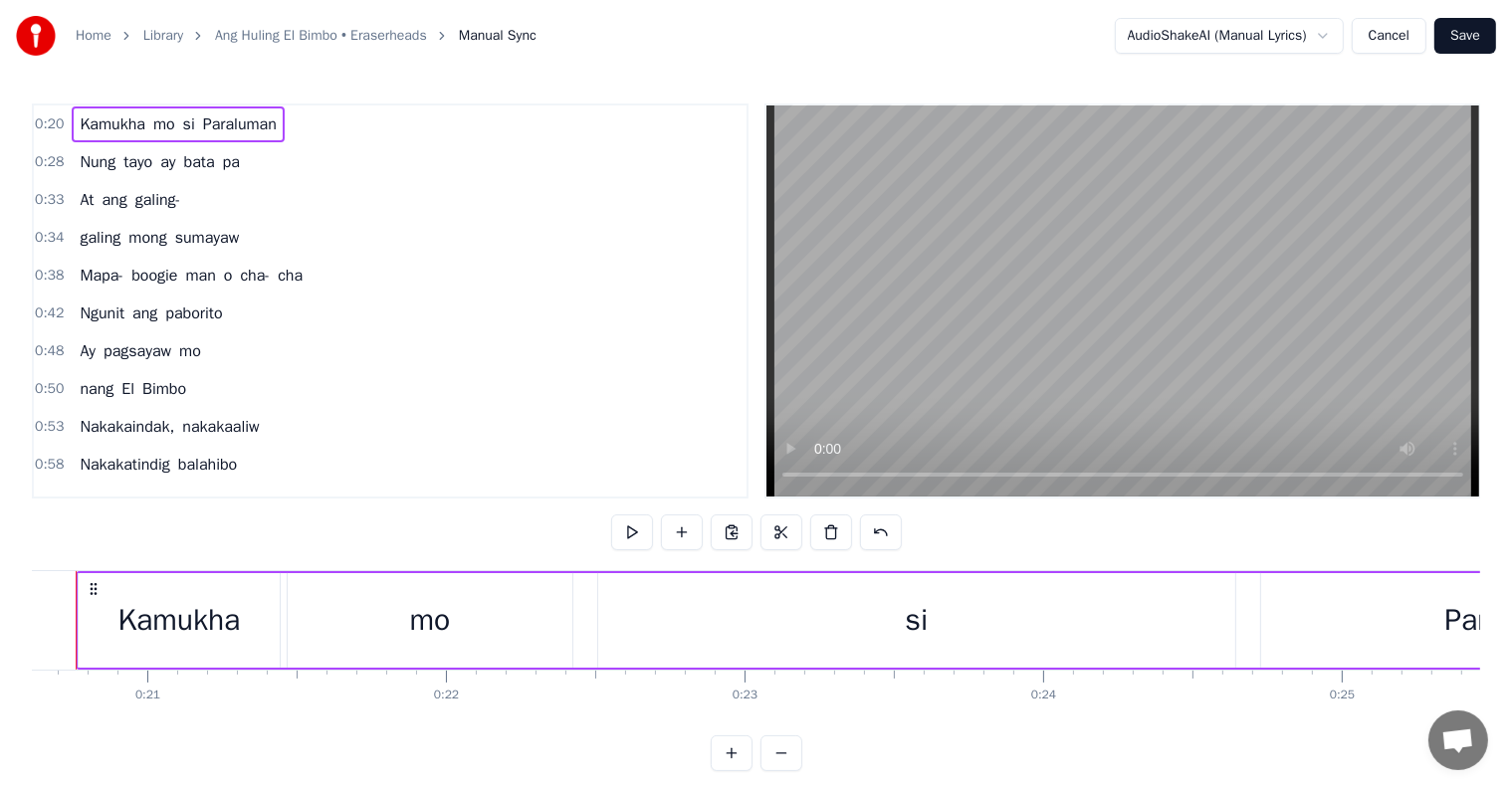 scroll, scrollTop: 0, scrollLeft: 6099, axis: horizontal 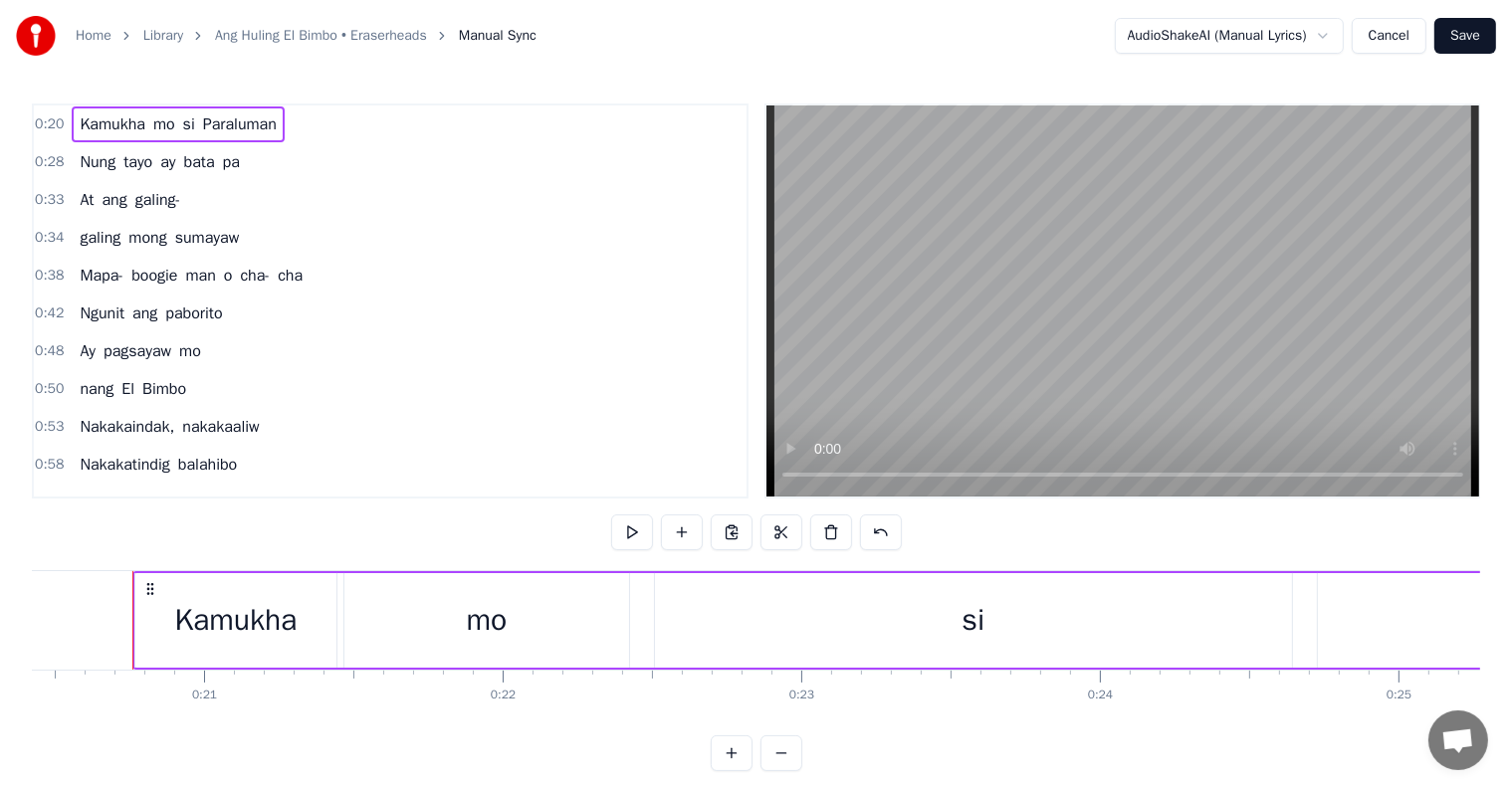 click on "0:38 Mapa- boogie man o cha- cha" at bounding box center (390, 276) 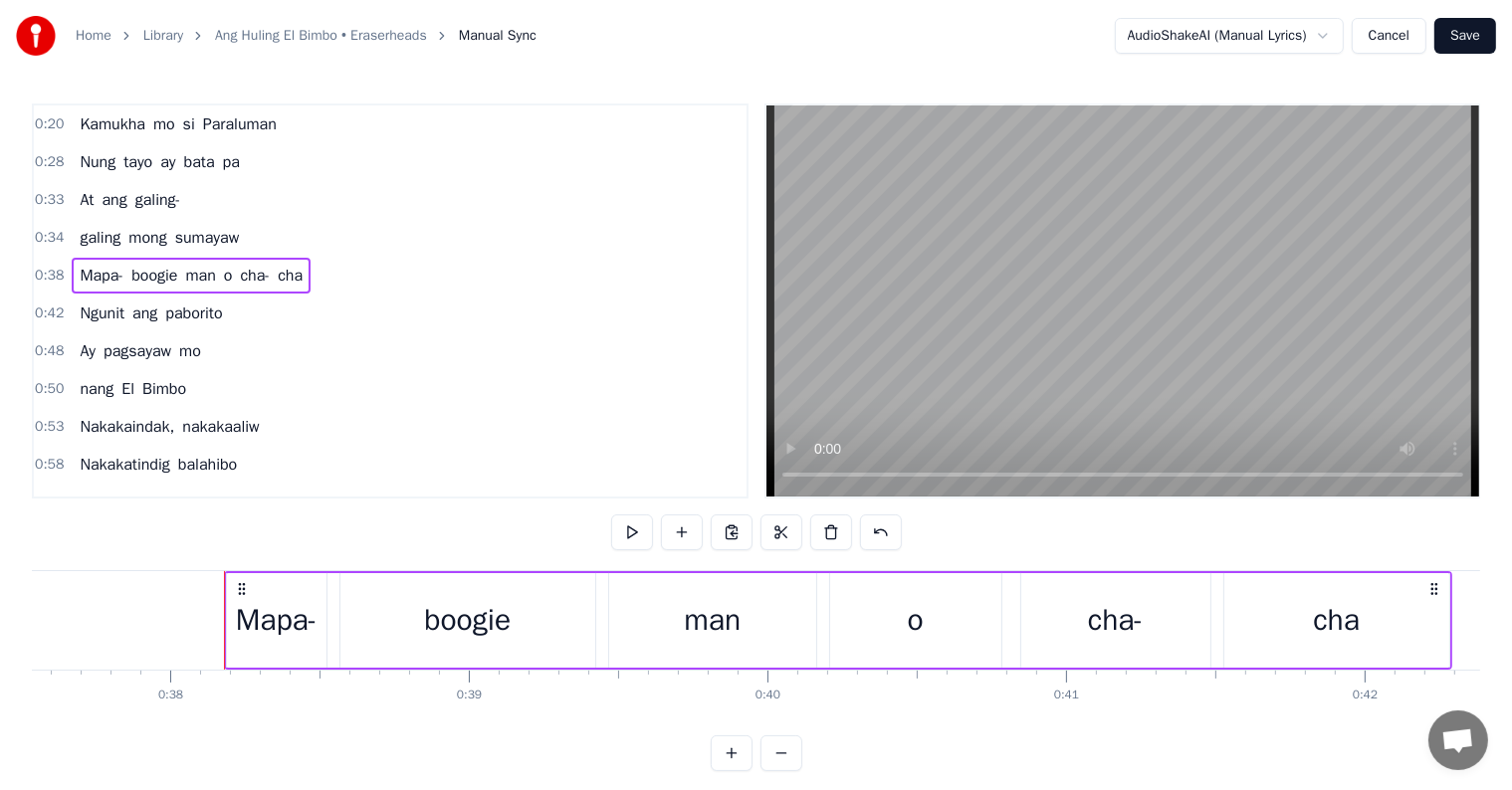 scroll, scrollTop: 0, scrollLeft: 11301, axis: horizontal 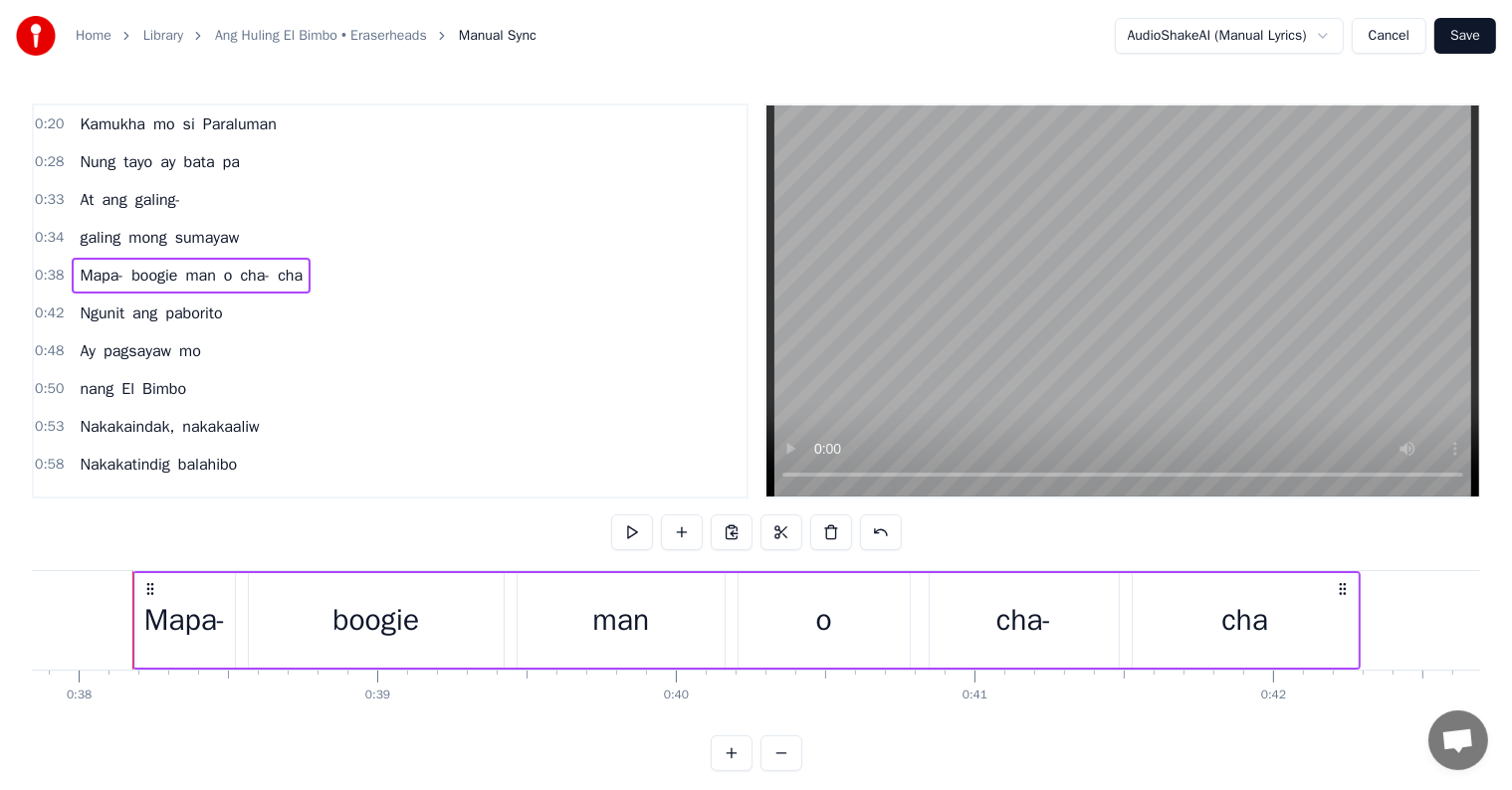 click on "man" at bounding box center (201, 276) 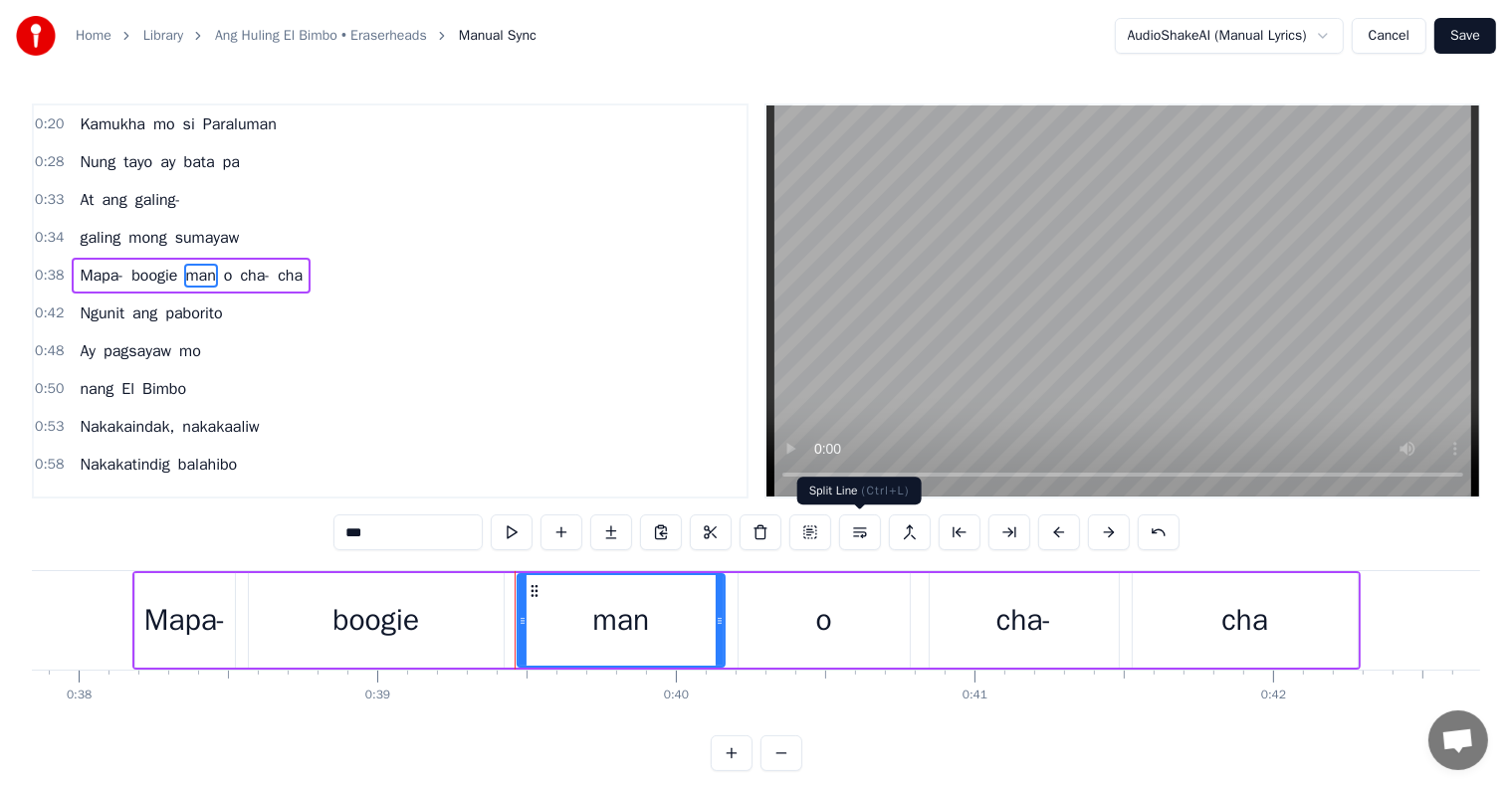 click at bounding box center (860, 532) 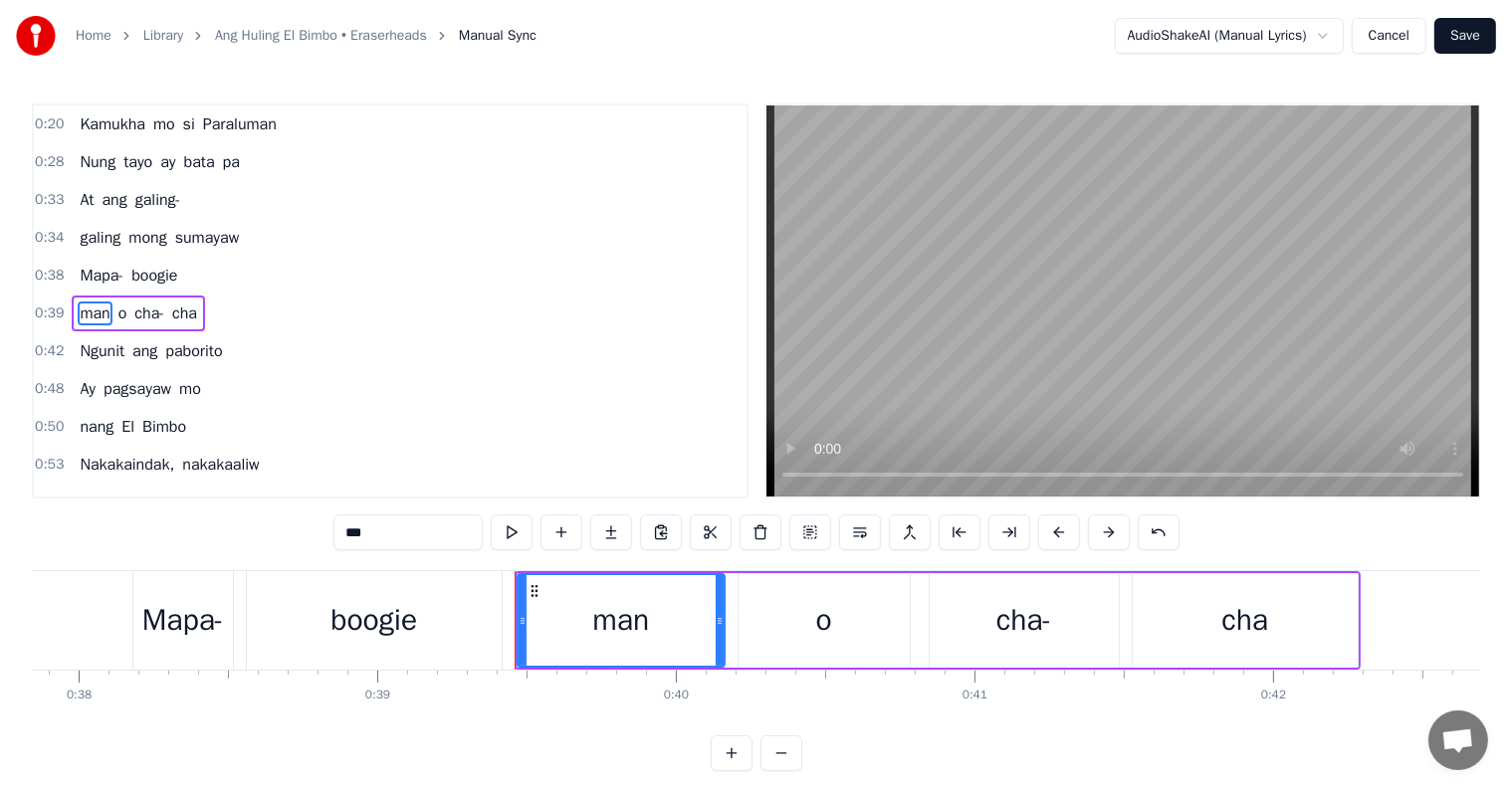 scroll, scrollTop: 5, scrollLeft: 0, axis: vertical 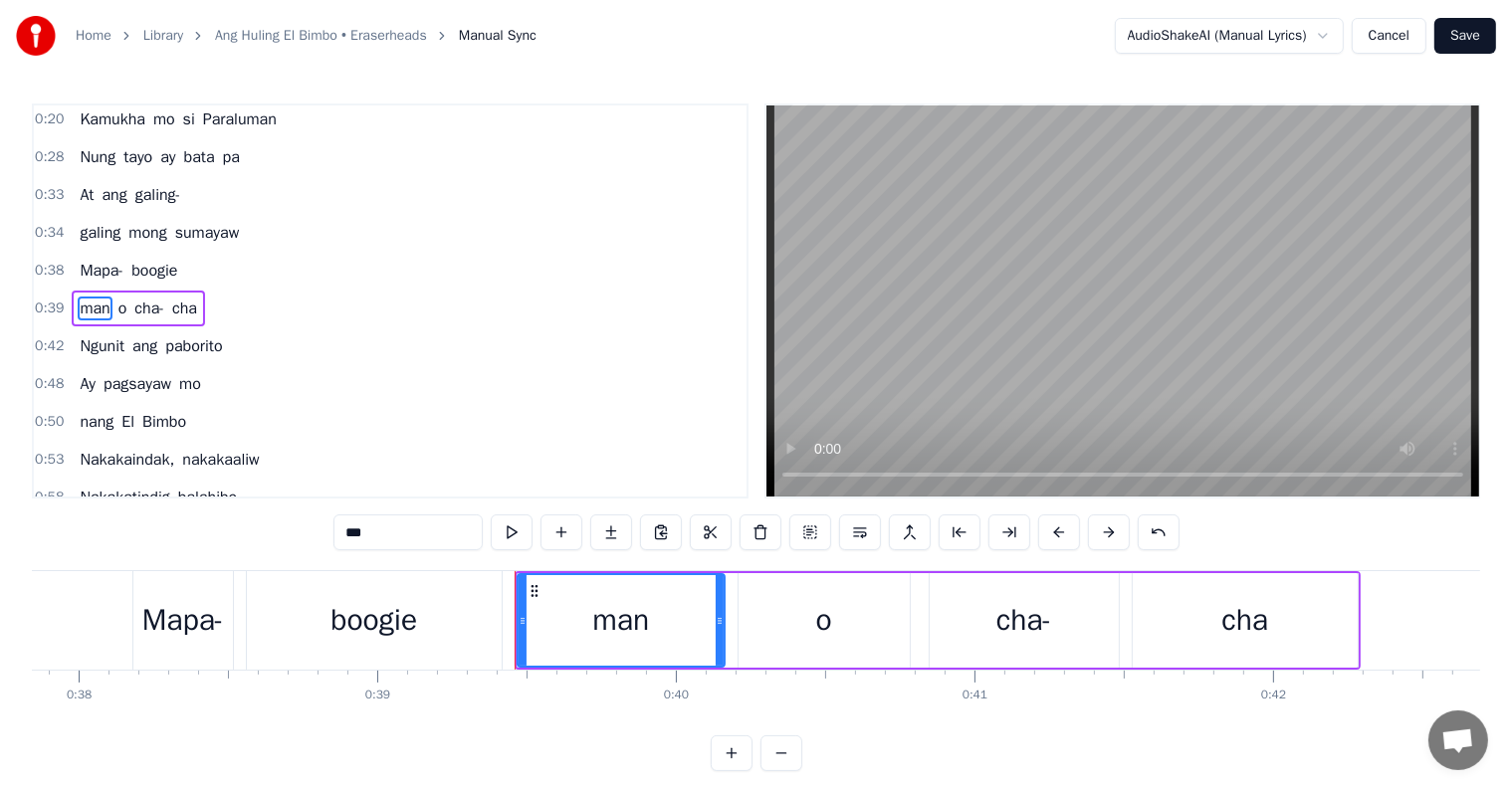 click on "0:42 Ngunit ang paborito" at bounding box center [390, 346] 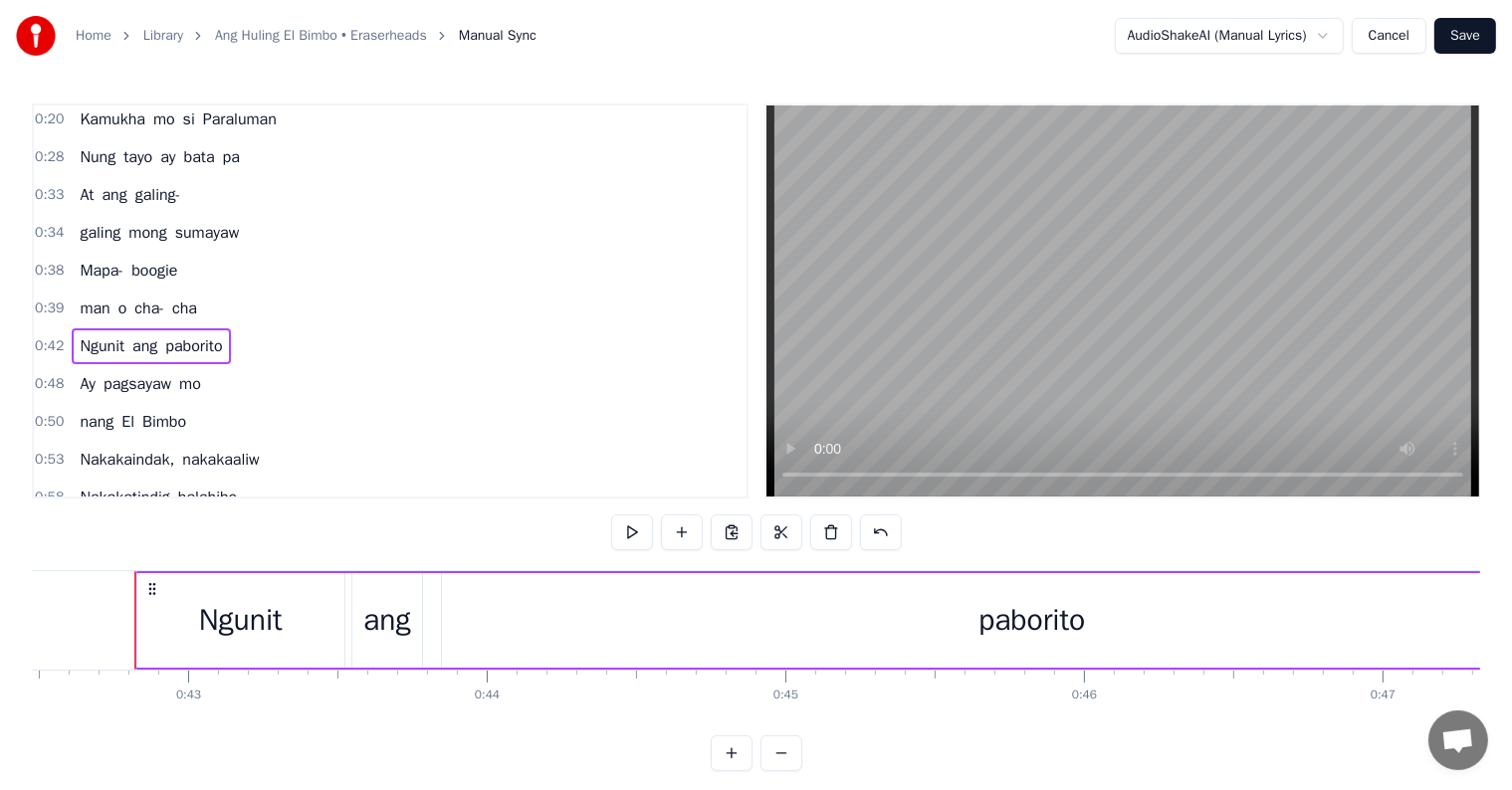 scroll, scrollTop: 0, scrollLeft: 12686, axis: horizontal 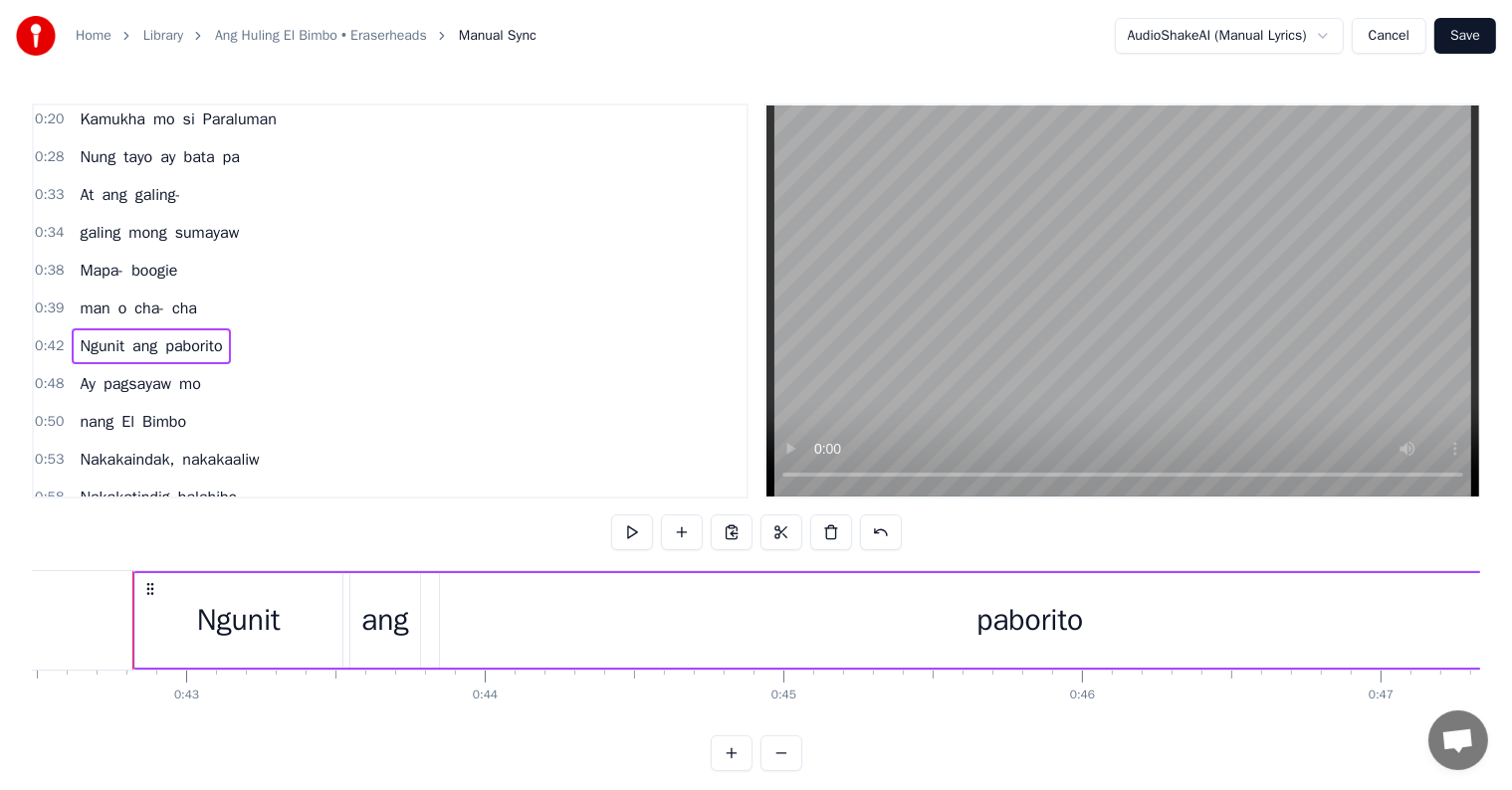click on "0:48 Ay pagsayaw mo" at bounding box center [390, 384] 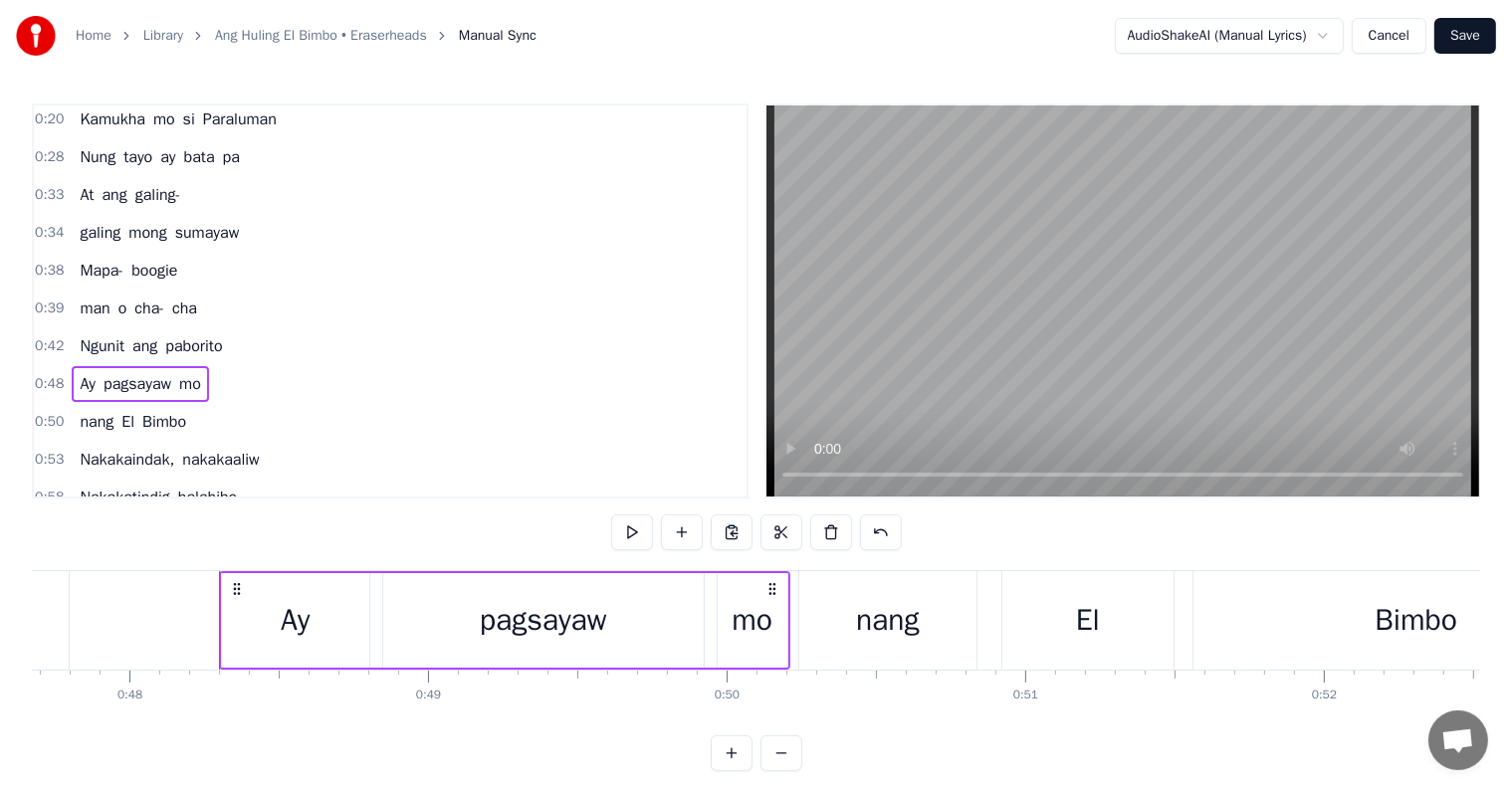 scroll, scrollTop: 0, scrollLeft: 14323, axis: horizontal 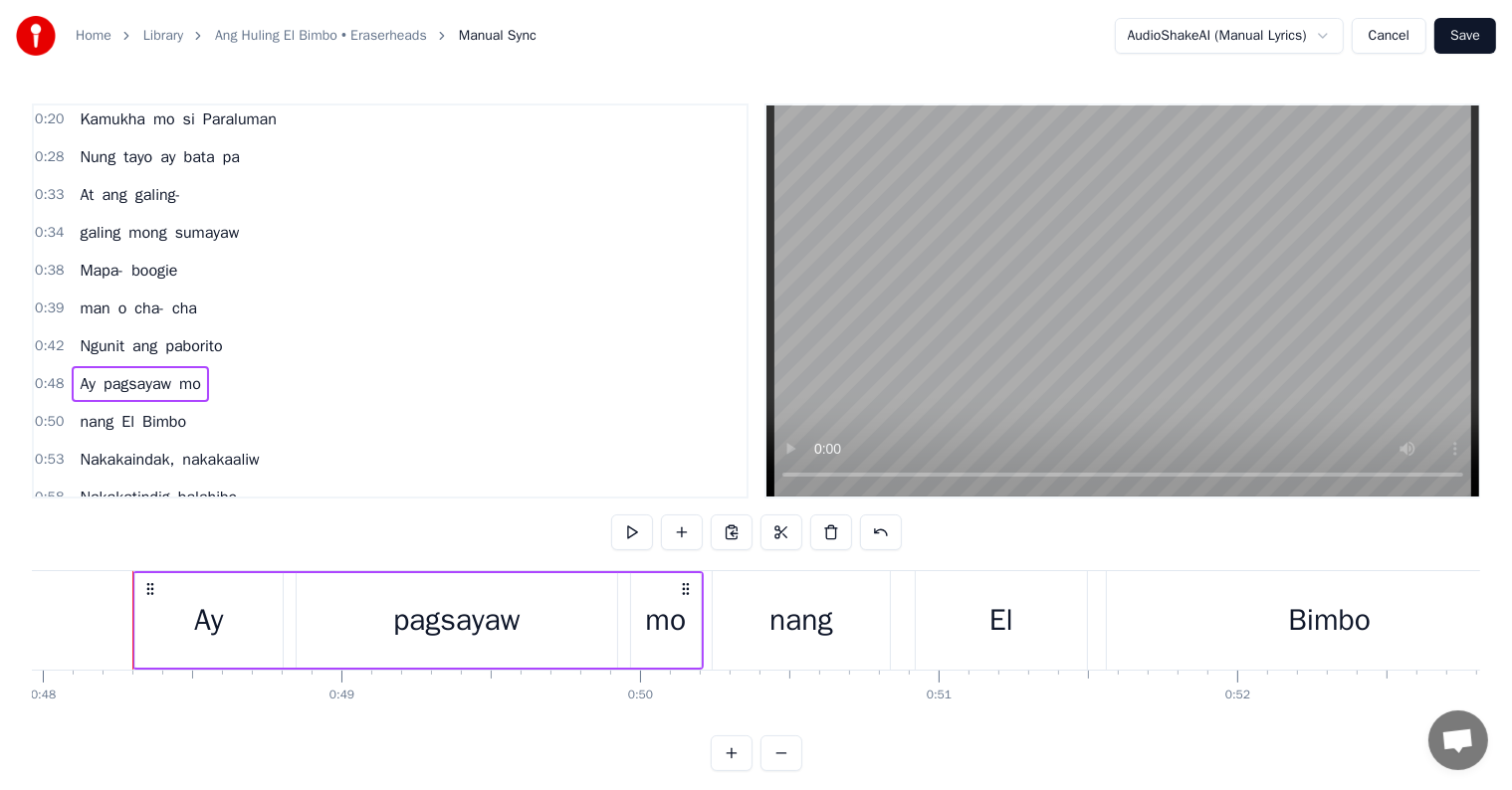 click on "0:50 nang El Bimbo" at bounding box center (390, 422) 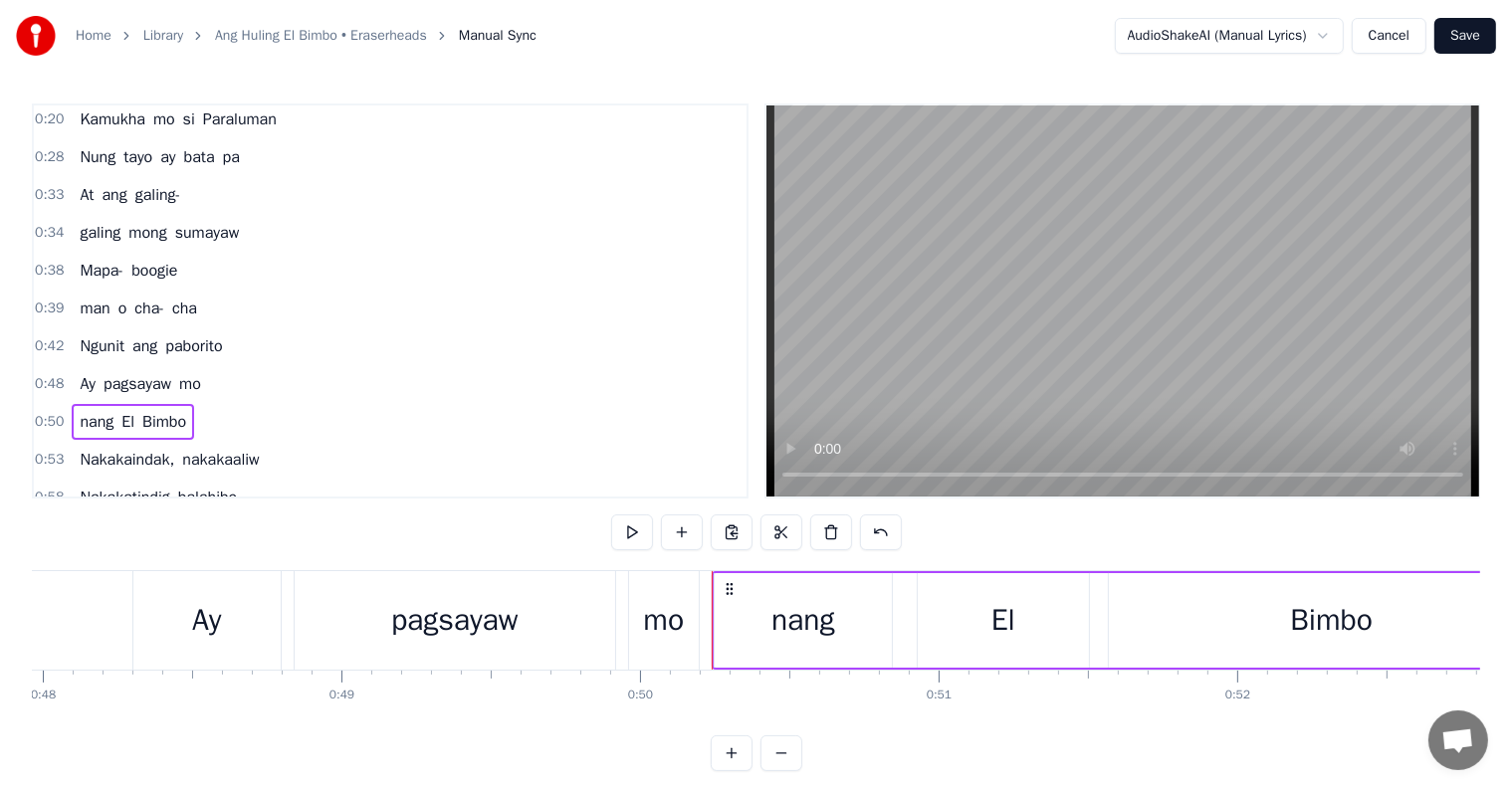 click on "nakakaaliw" at bounding box center [220, 460] 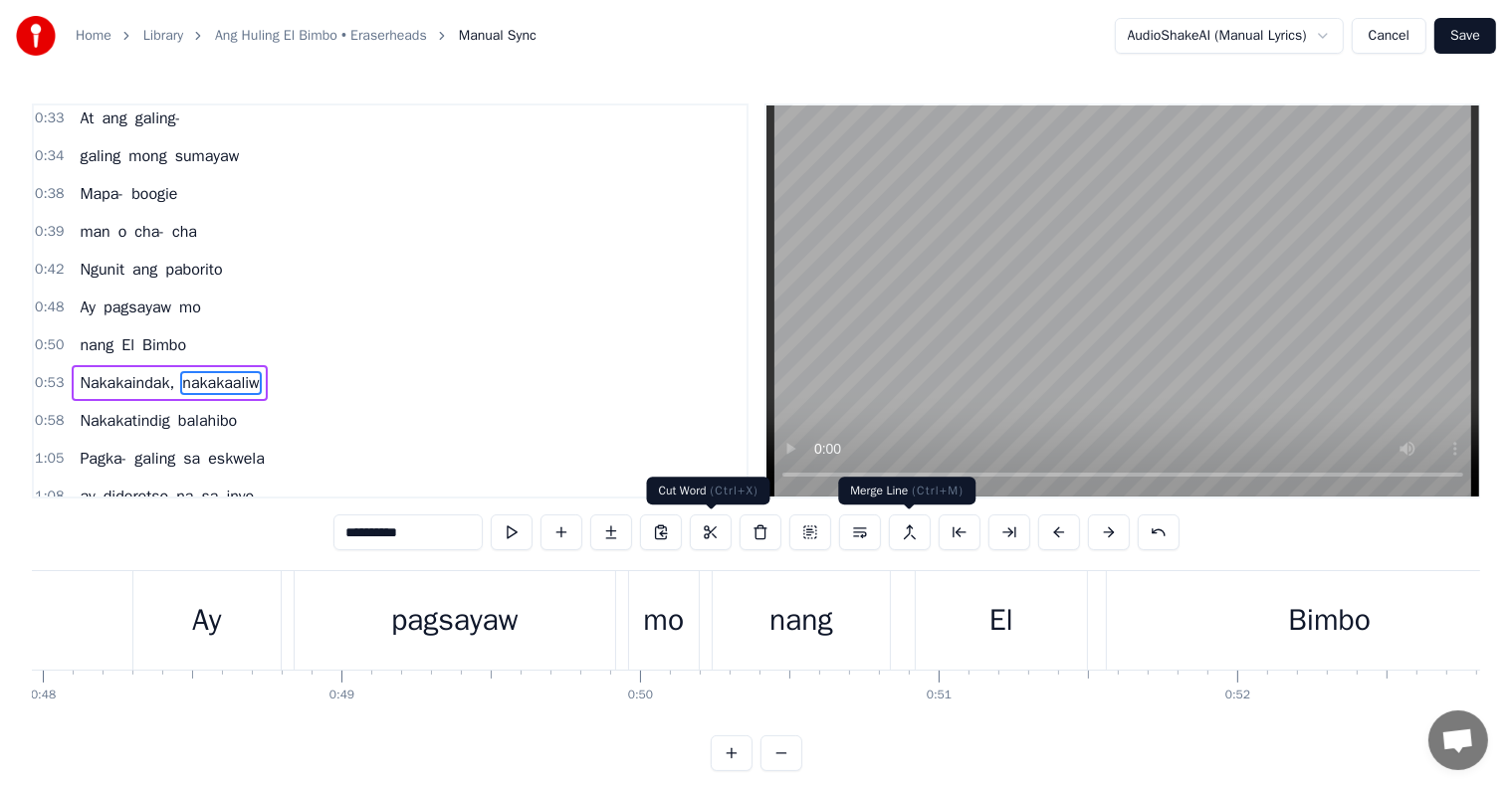 scroll, scrollTop: 151, scrollLeft: 0, axis: vertical 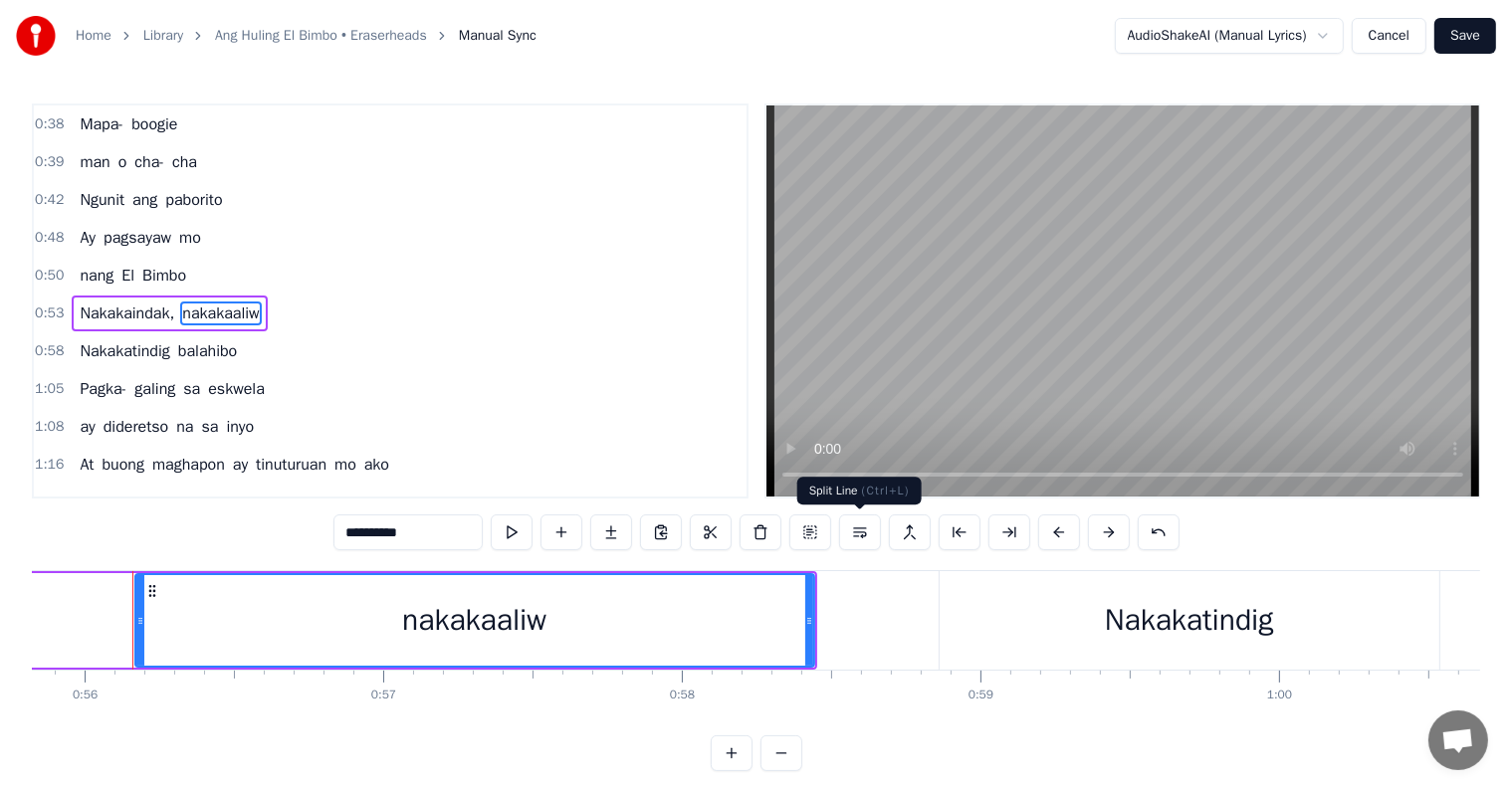 click at bounding box center (860, 532) 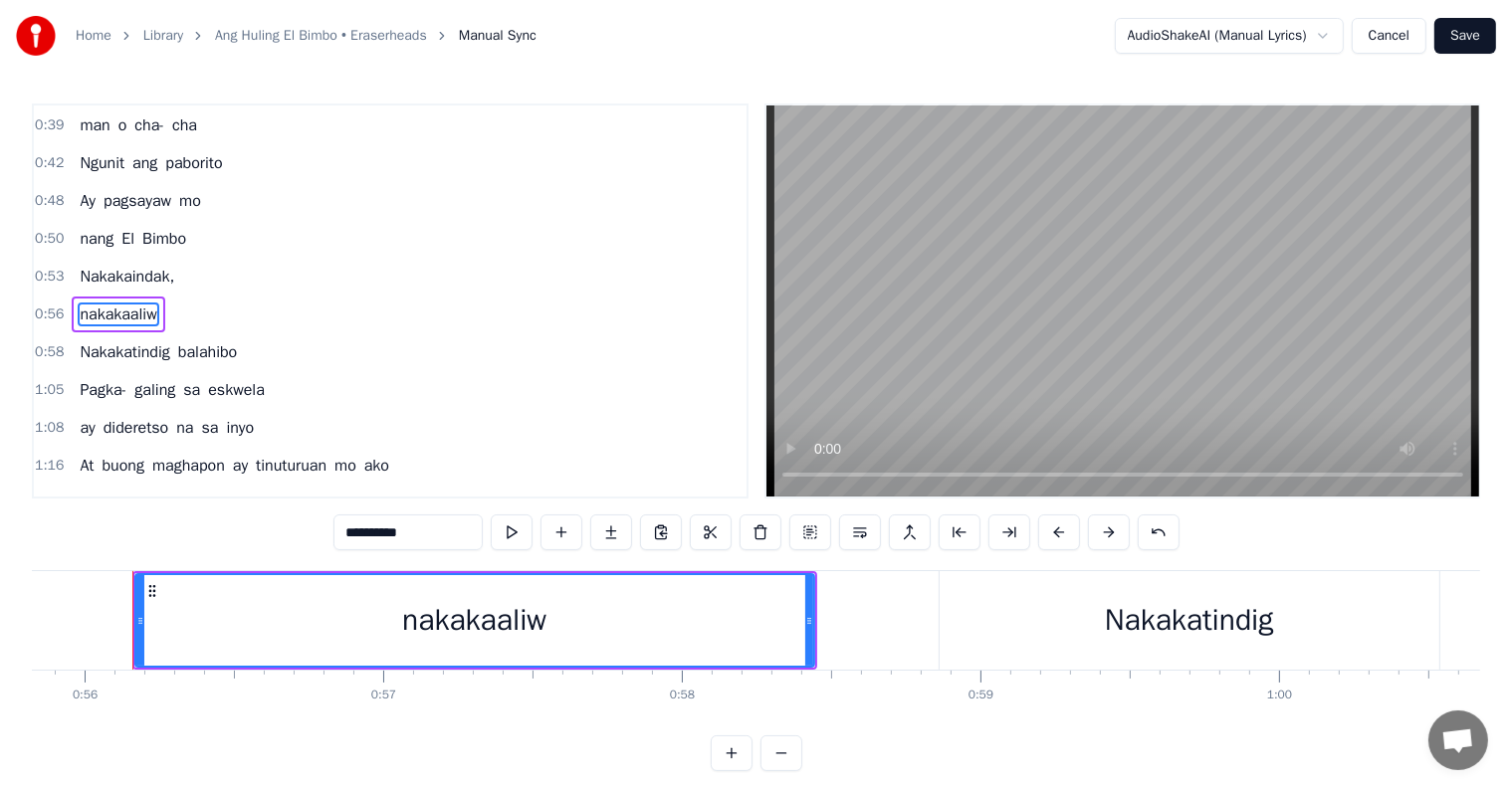 click on "Nakakatindig" at bounding box center [1189, 620] 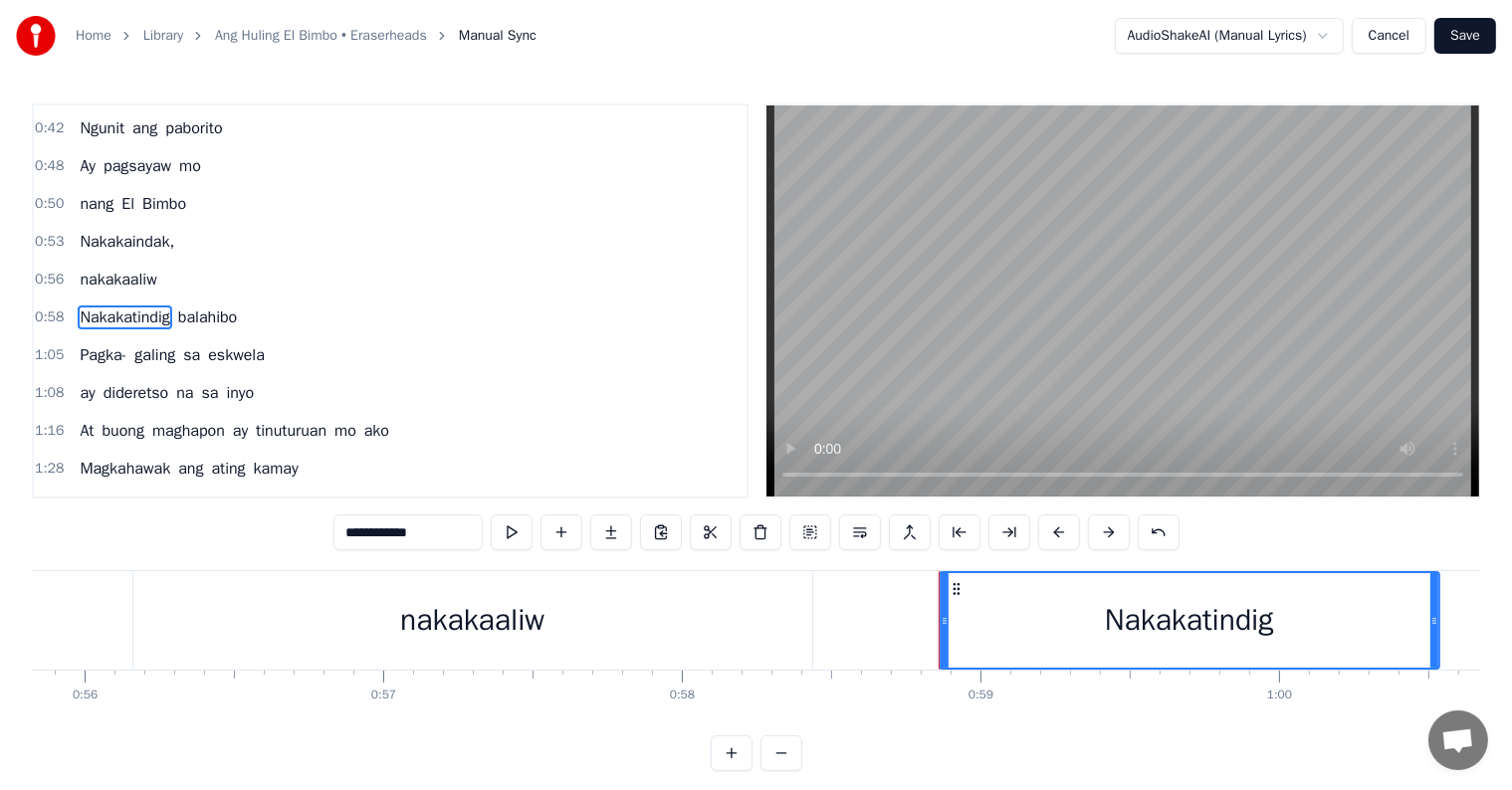 scroll, scrollTop: 225, scrollLeft: 0, axis: vertical 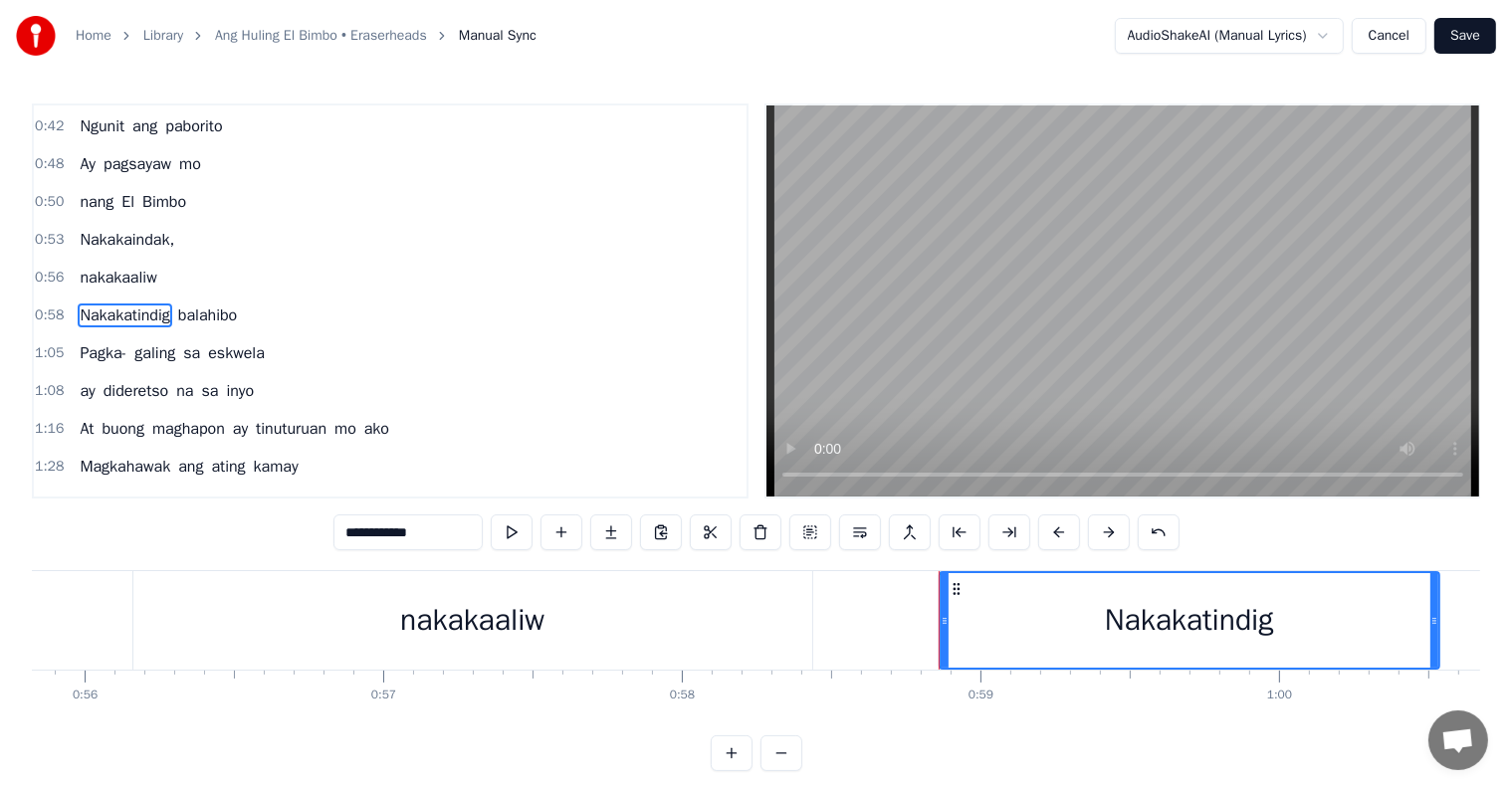 click at bounding box center [50220, 620] 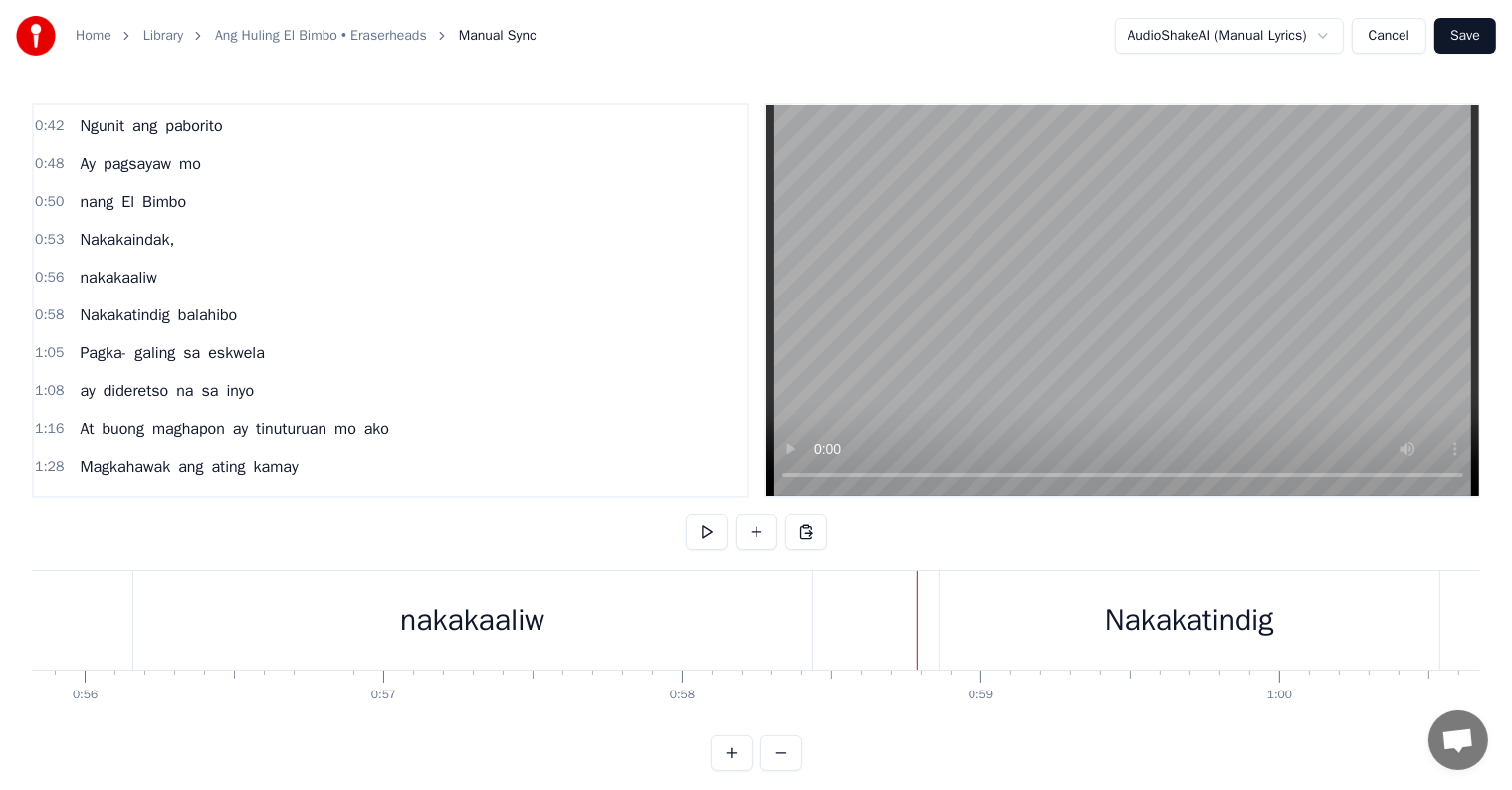 click at bounding box center [50220, 620] 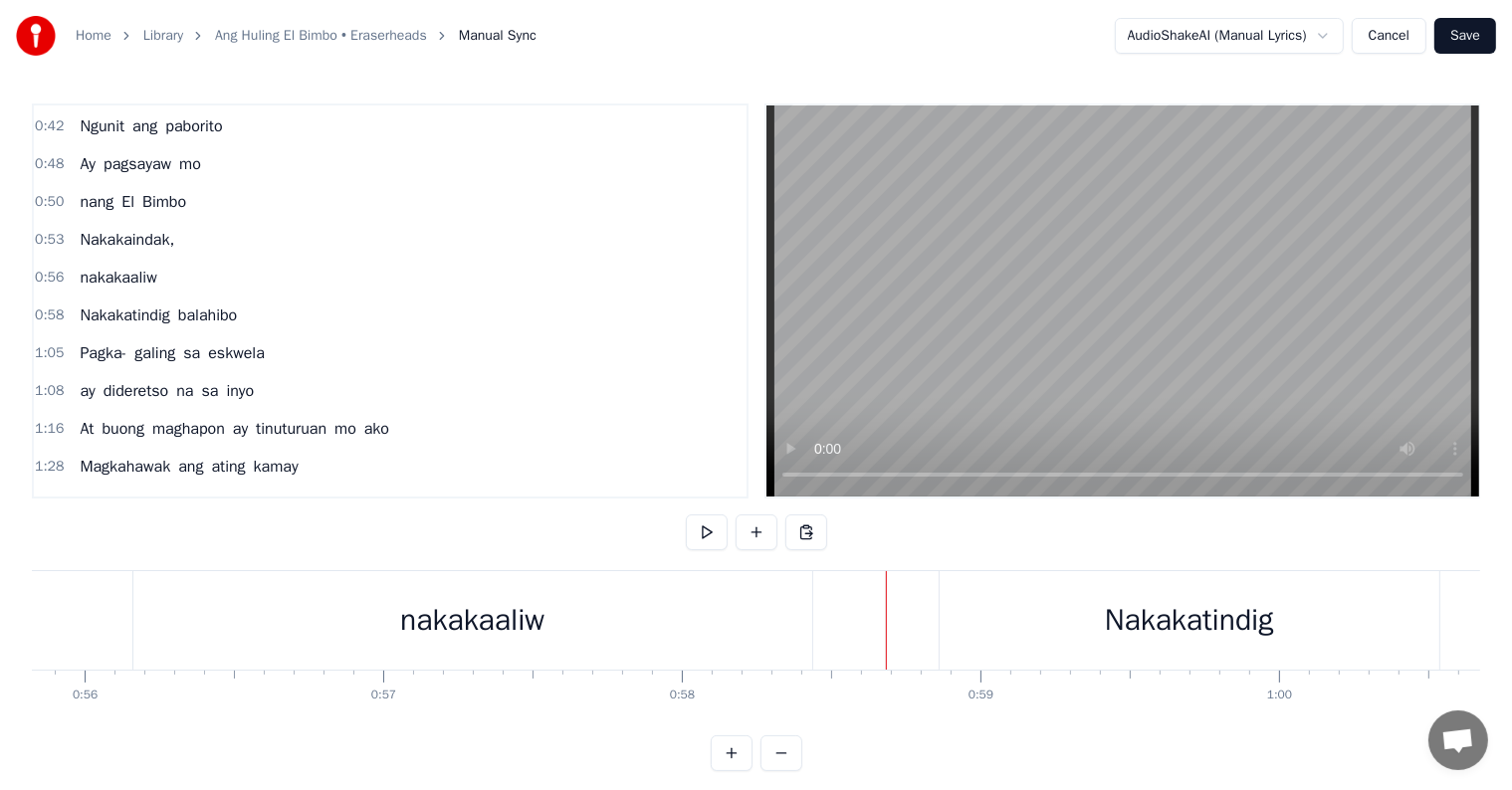 click on "0:53 Nakakaindak," at bounding box center (390, 240) 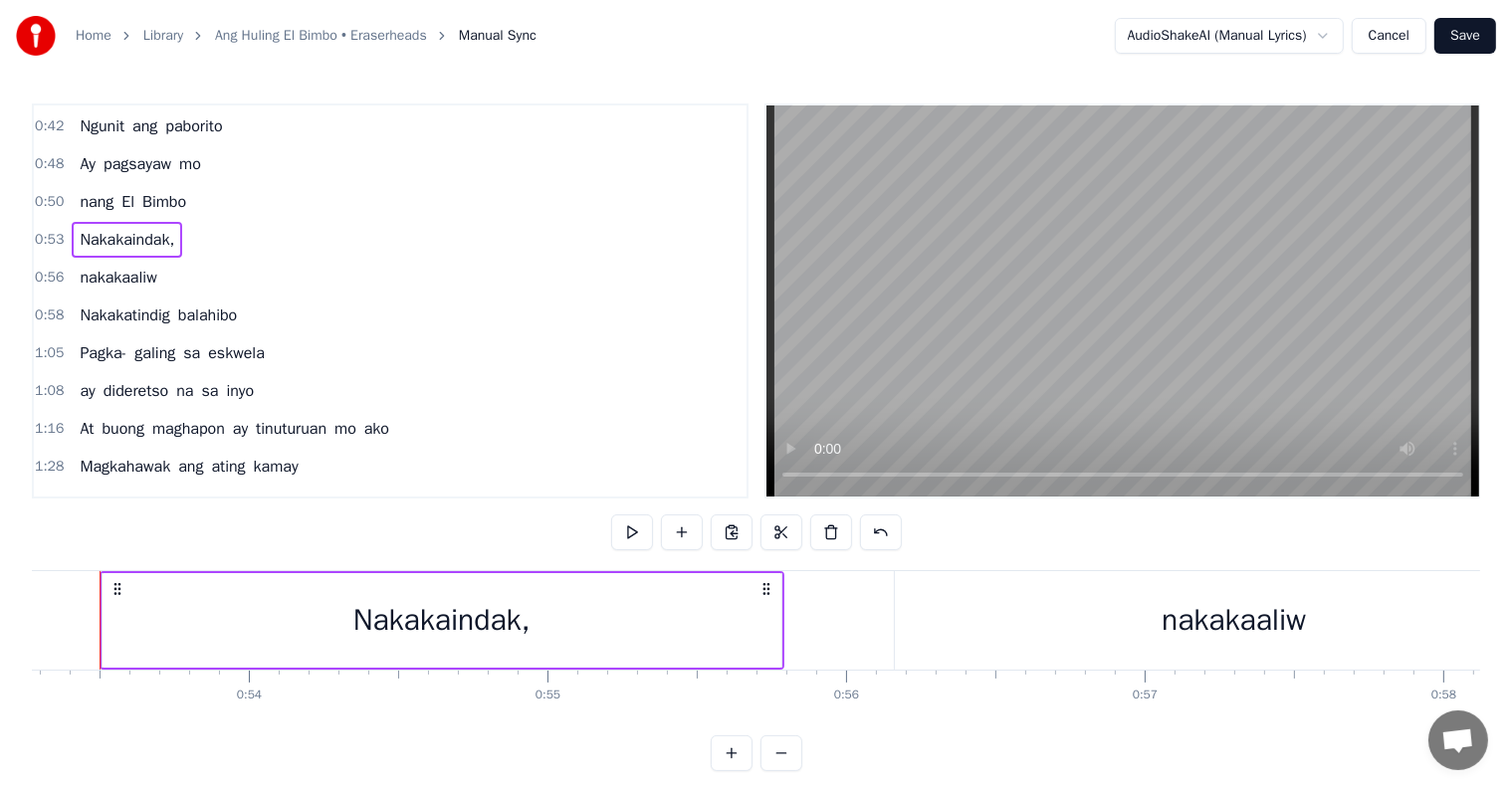 scroll, scrollTop: 0, scrollLeft: 15876, axis: horizontal 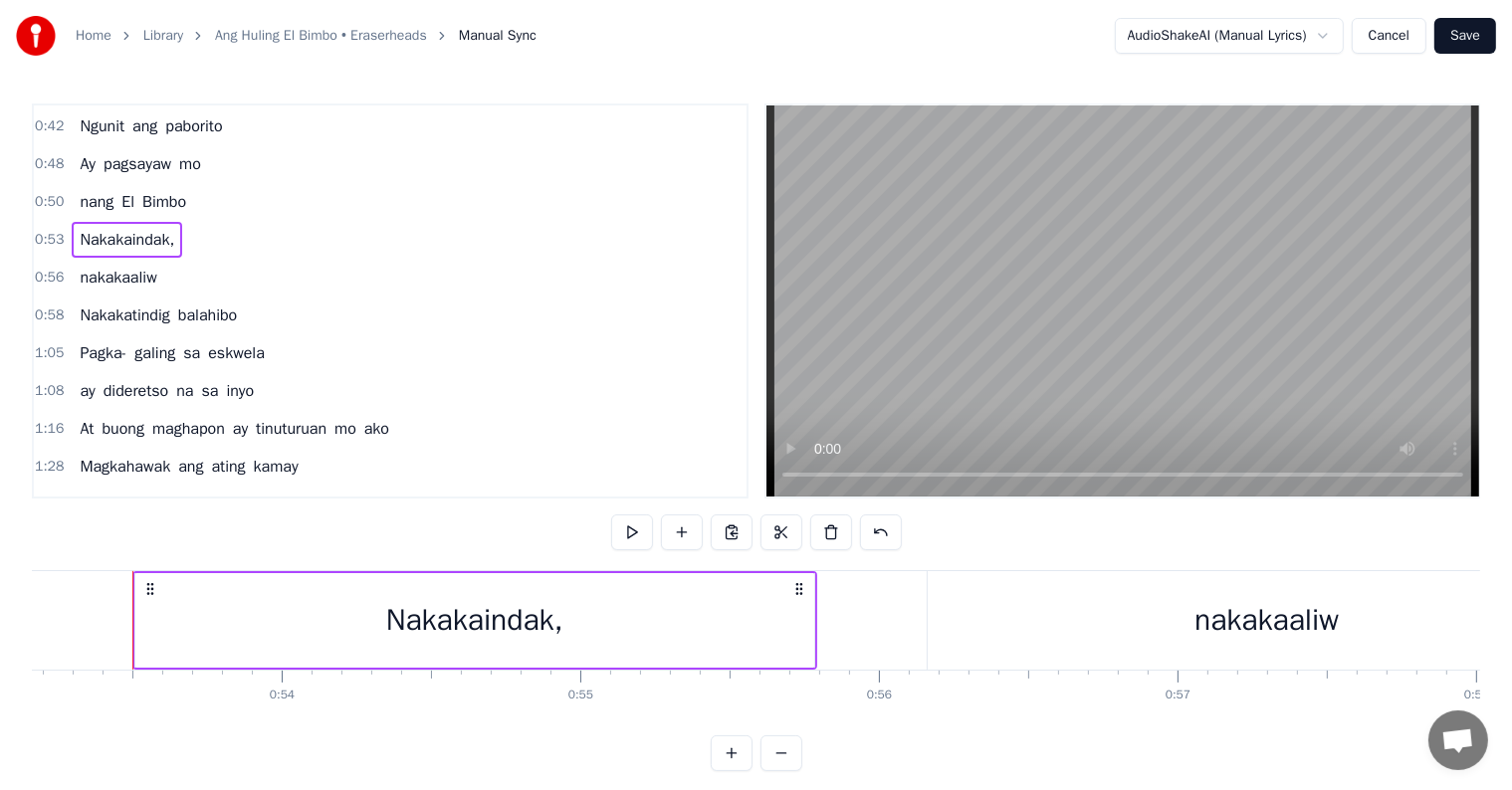 click on "nakakaaliw" at bounding box center (117, 278) 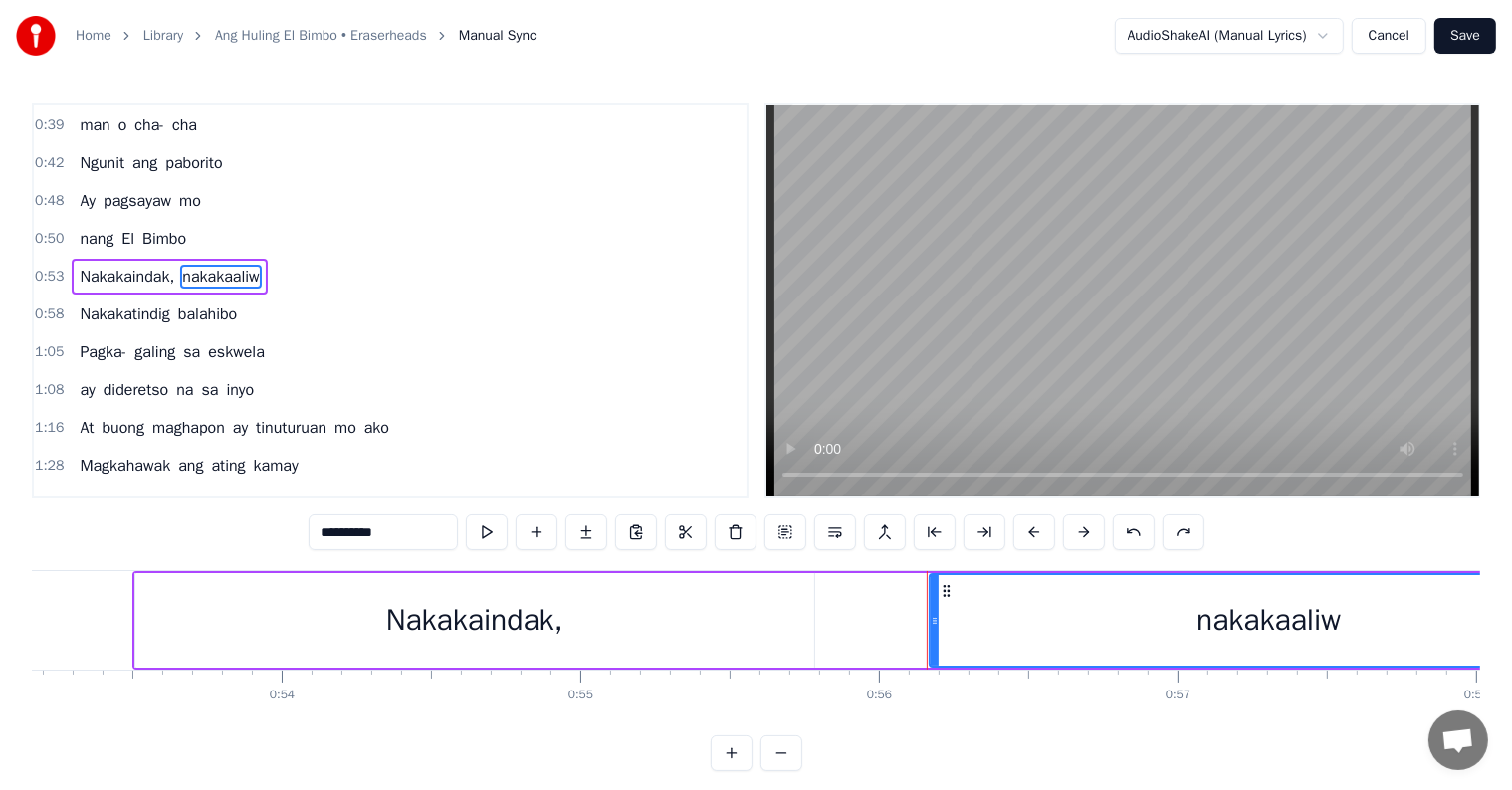 click on "0:53 Nakakaindak, nakakaaliw" at bounding box center [390, 277] 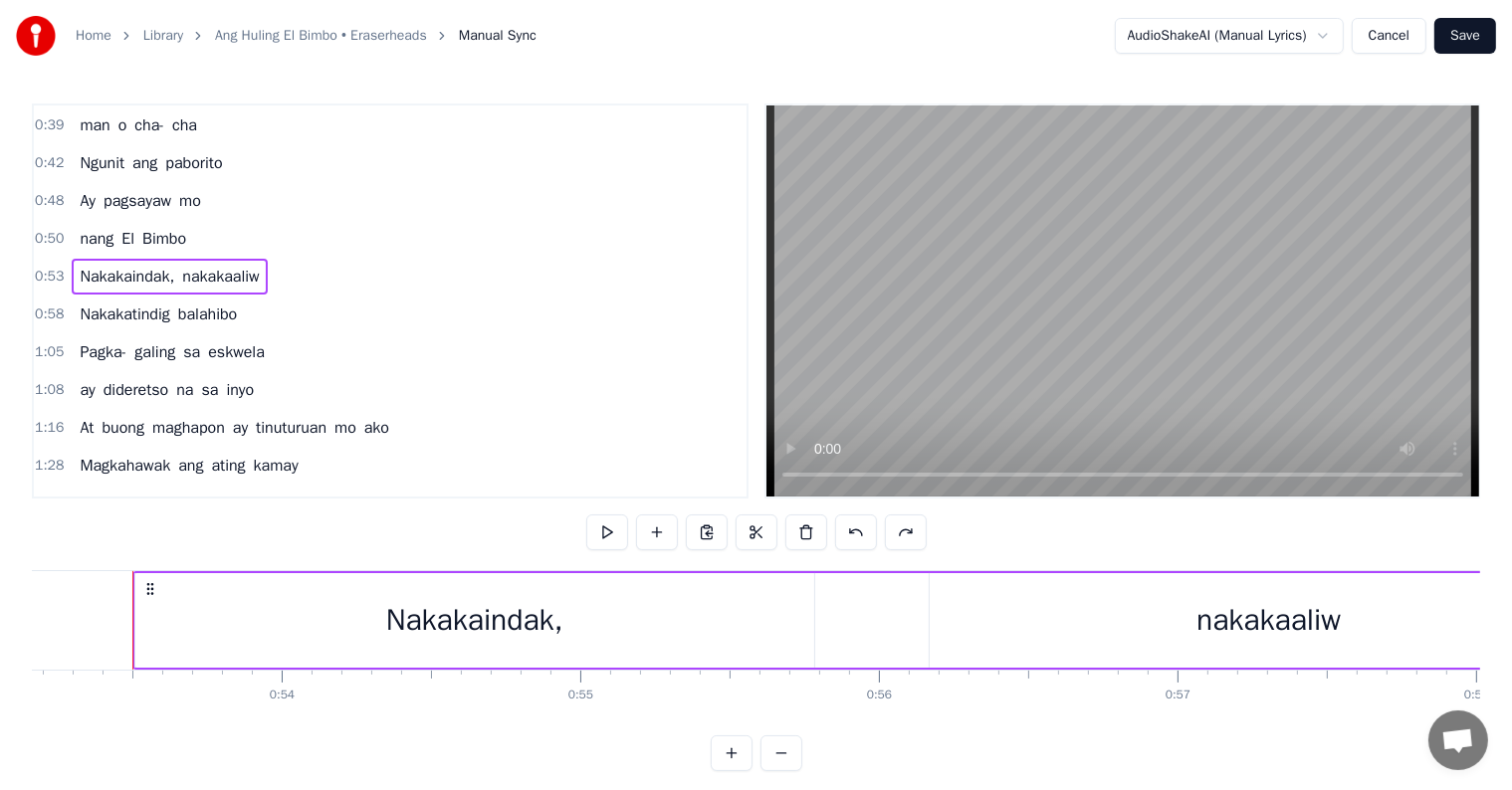 click on "0:58 Nakakatindig balahibo" at bounding box center (390, 314) 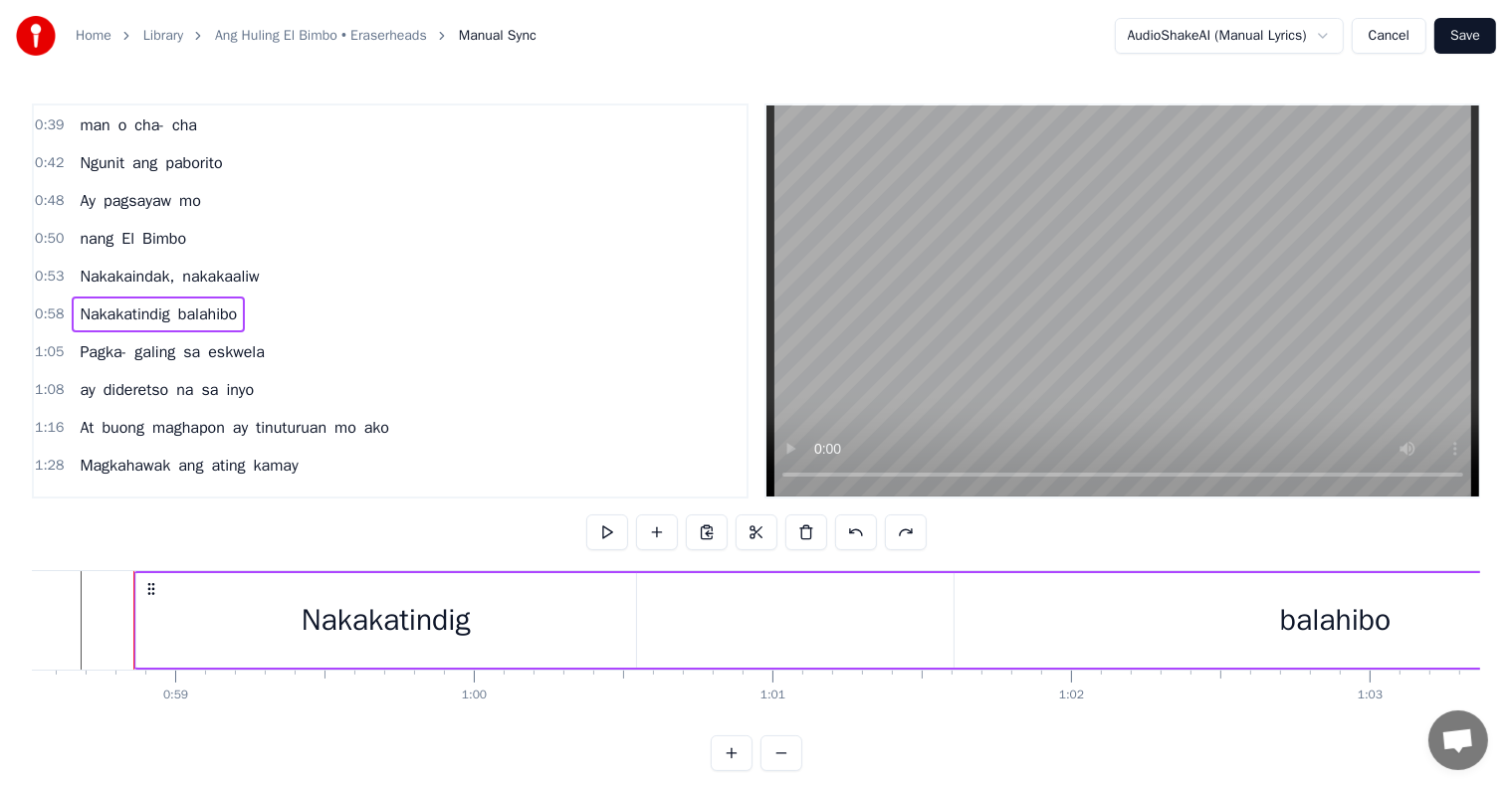 scroll, scrollTop: 0, scrollLeft: 17476, axis: horizontal 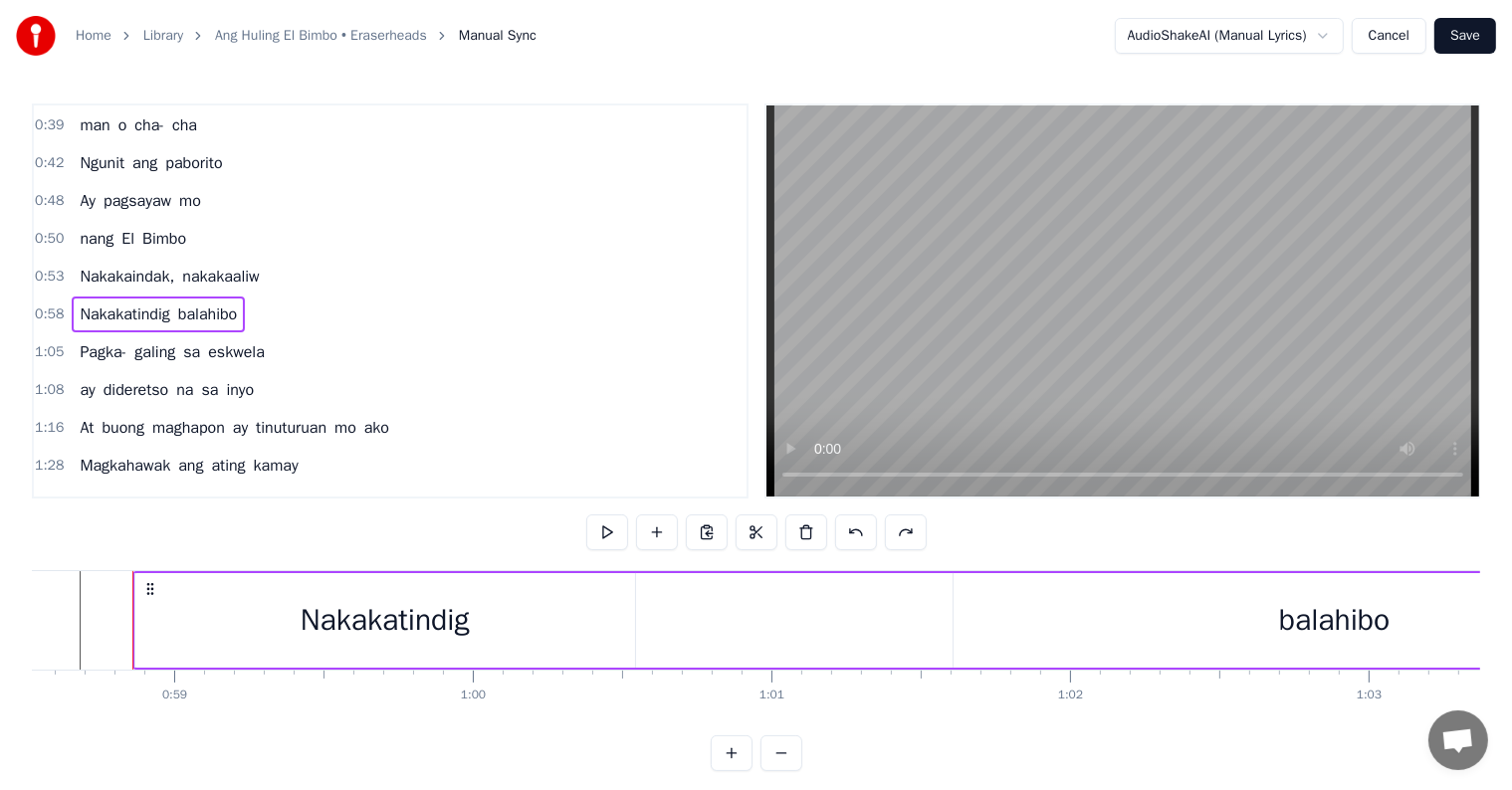 click on "Nakakatindig" at bounding box center [124, 314] 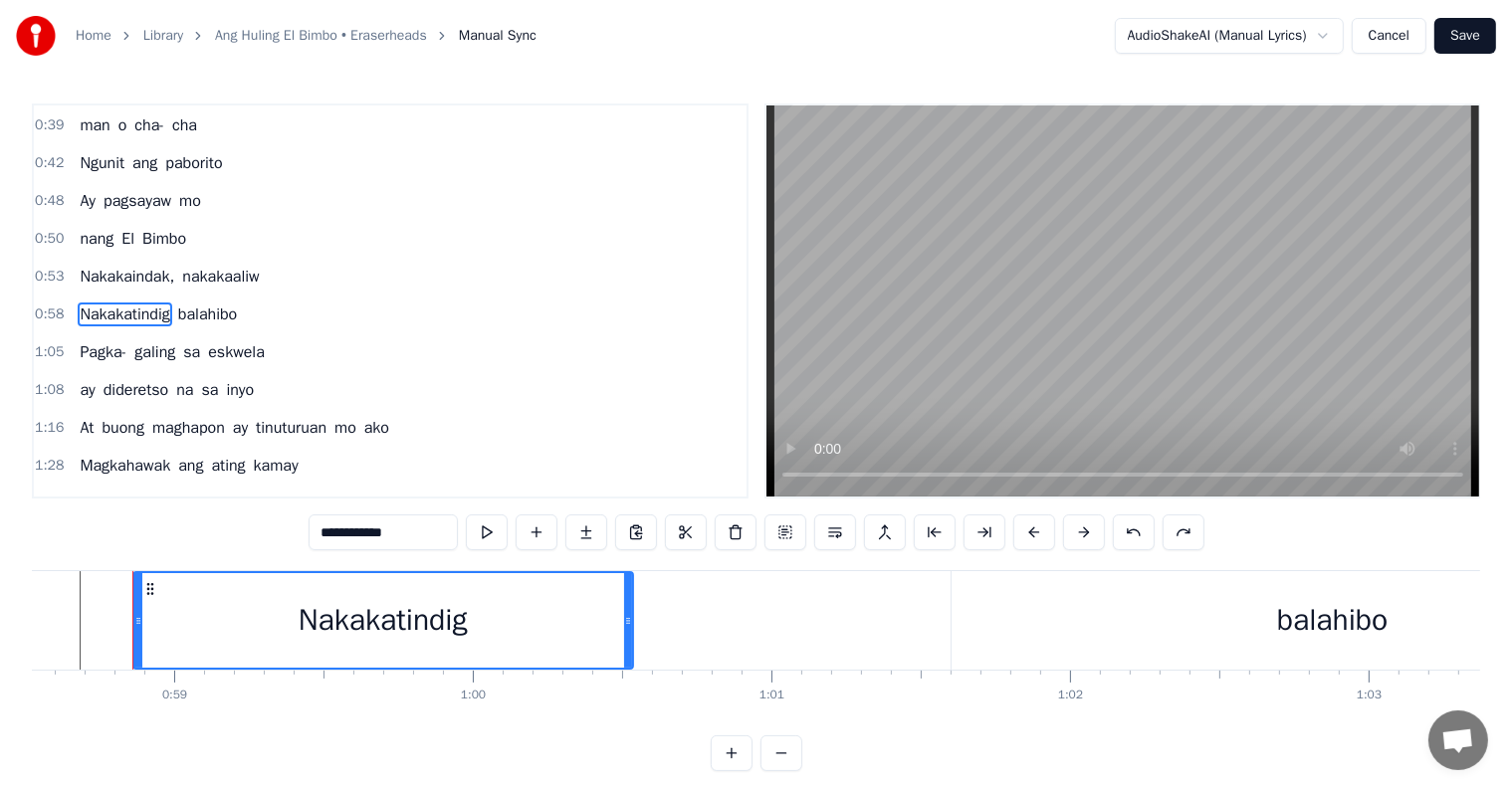 click on "Nakakaindak," at bounding box center [126, 277] 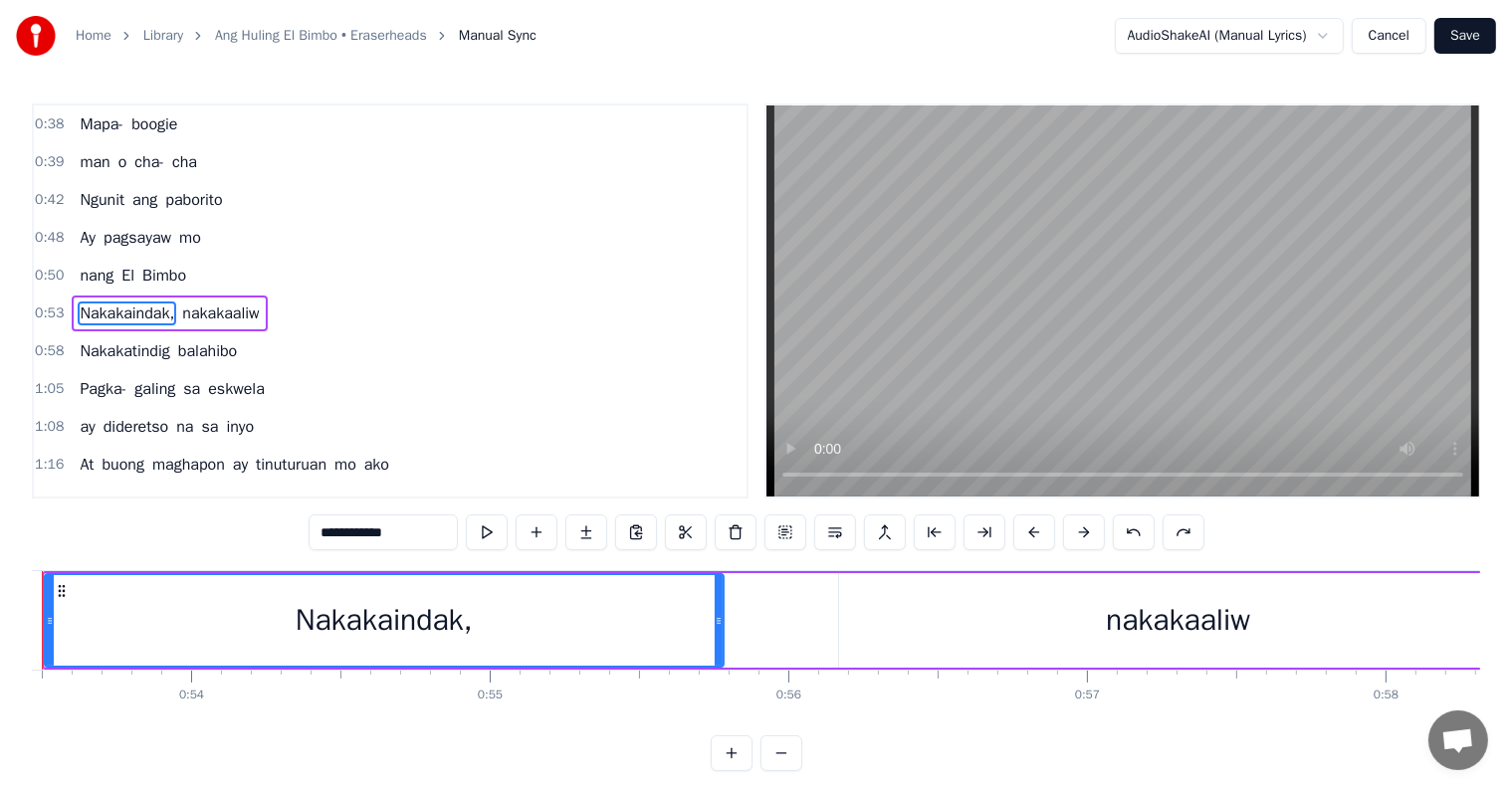 scroll, scrollTop: 0, scrollLeft: 15876, axis: horizontal 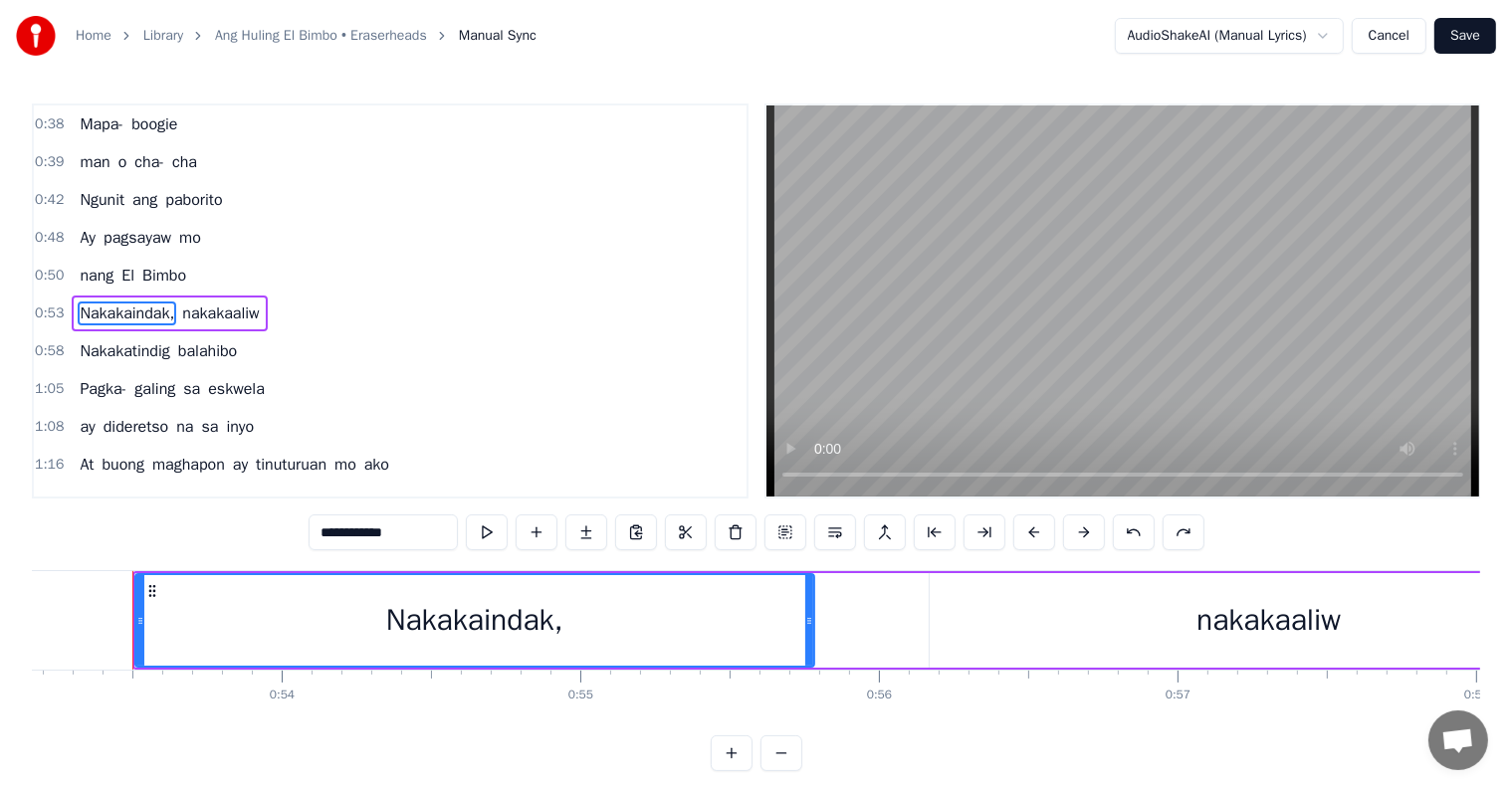 click on "nakakaaliw" at bounding box center (1269, 620) 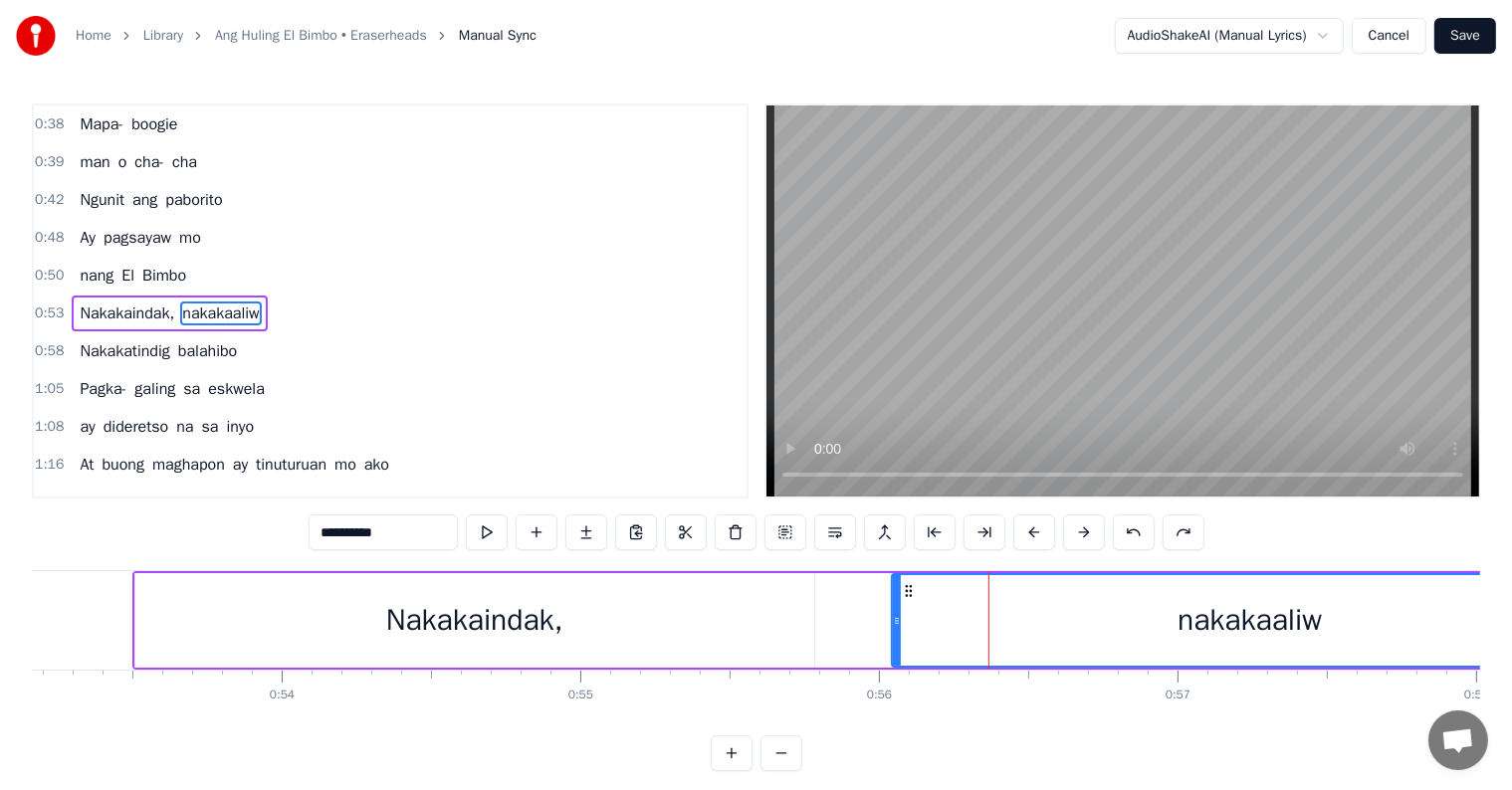 drag, startPoint x: 931, startPoint y: 621, endPoint x: 890, endPoint y: 602, distance: 45.188494 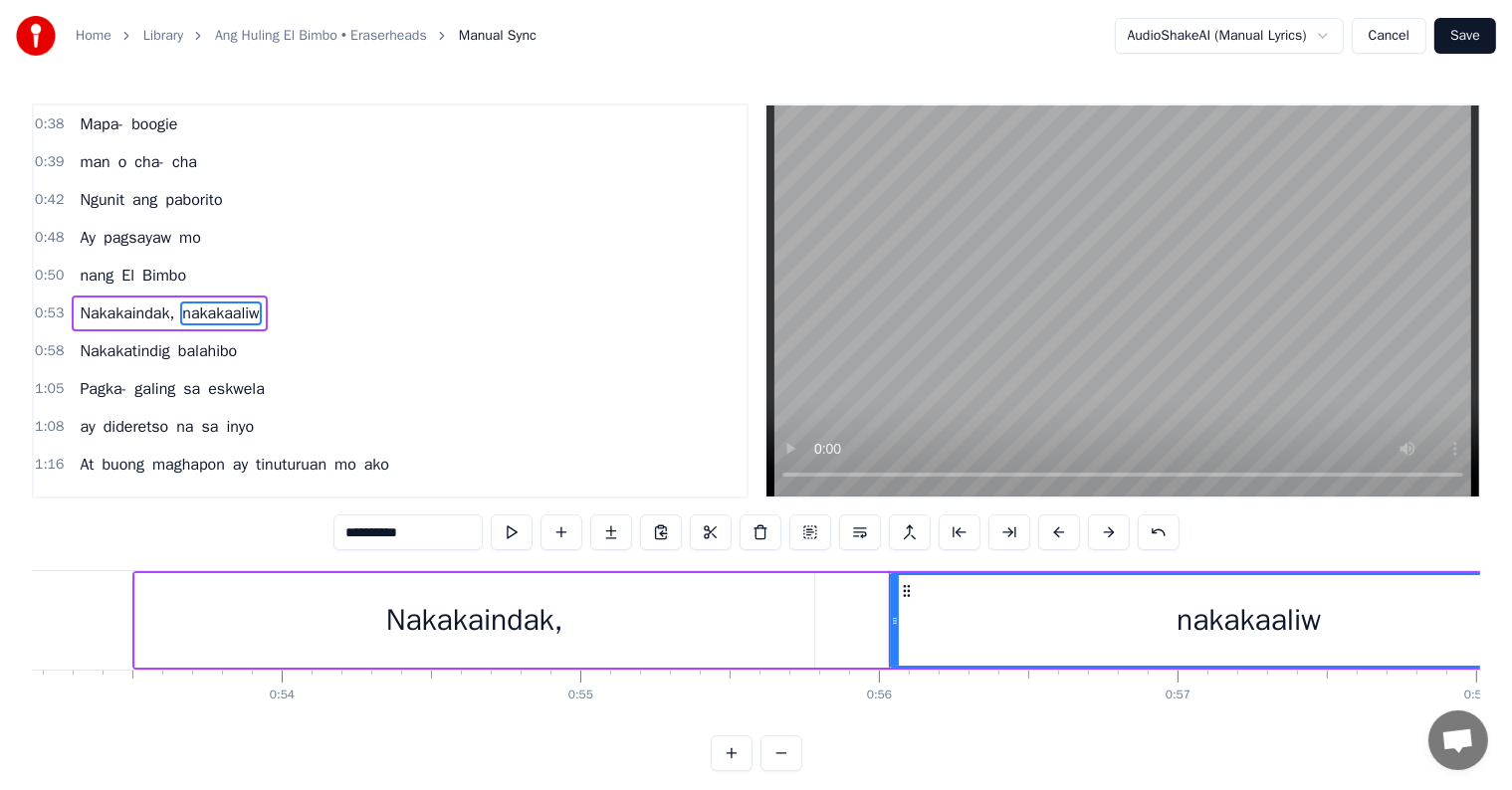 click at bounding box center (51014, 620) 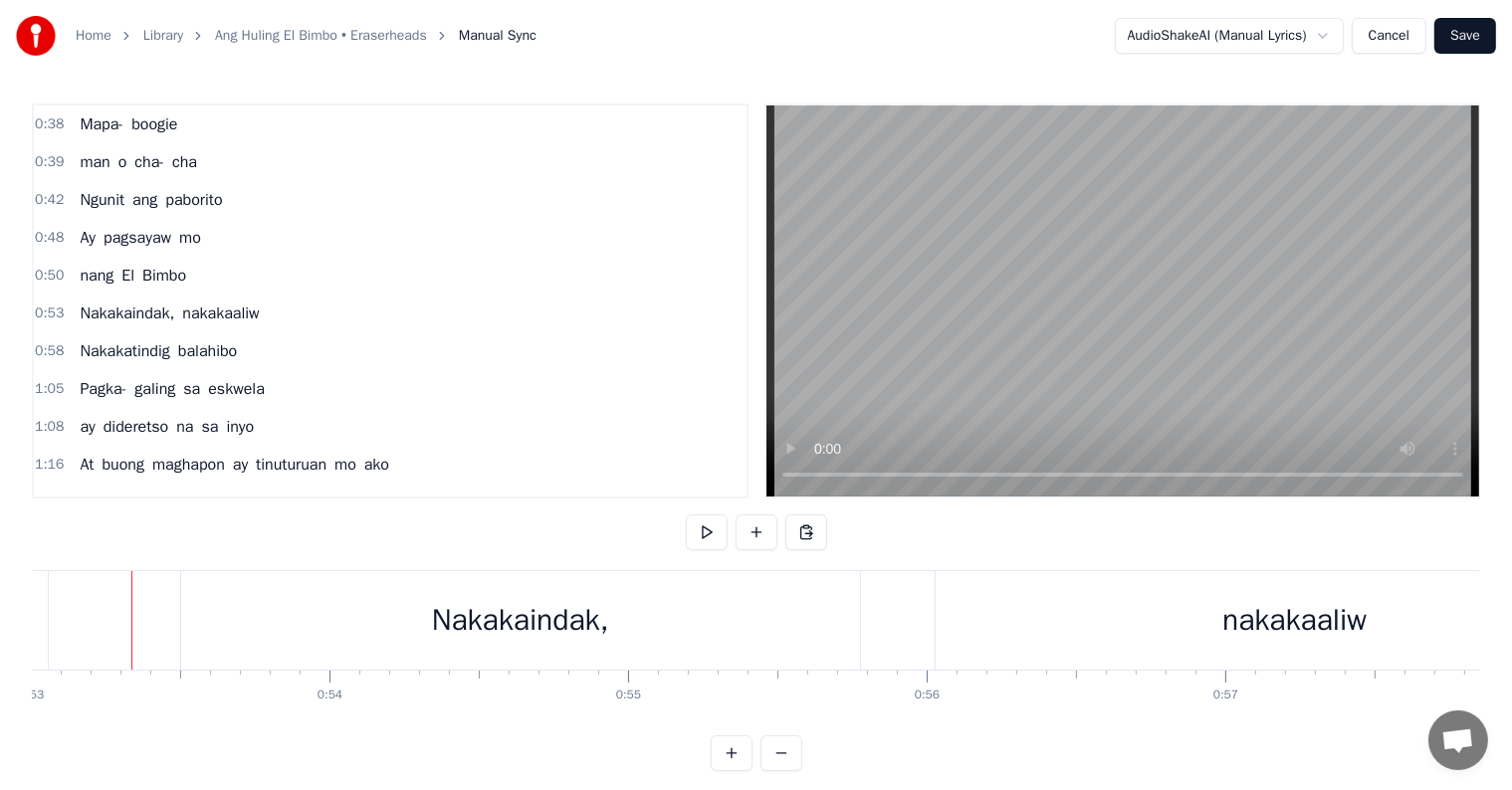 scroll, scrollTop: 0, scrollLeft: 15827, axis: horizontal 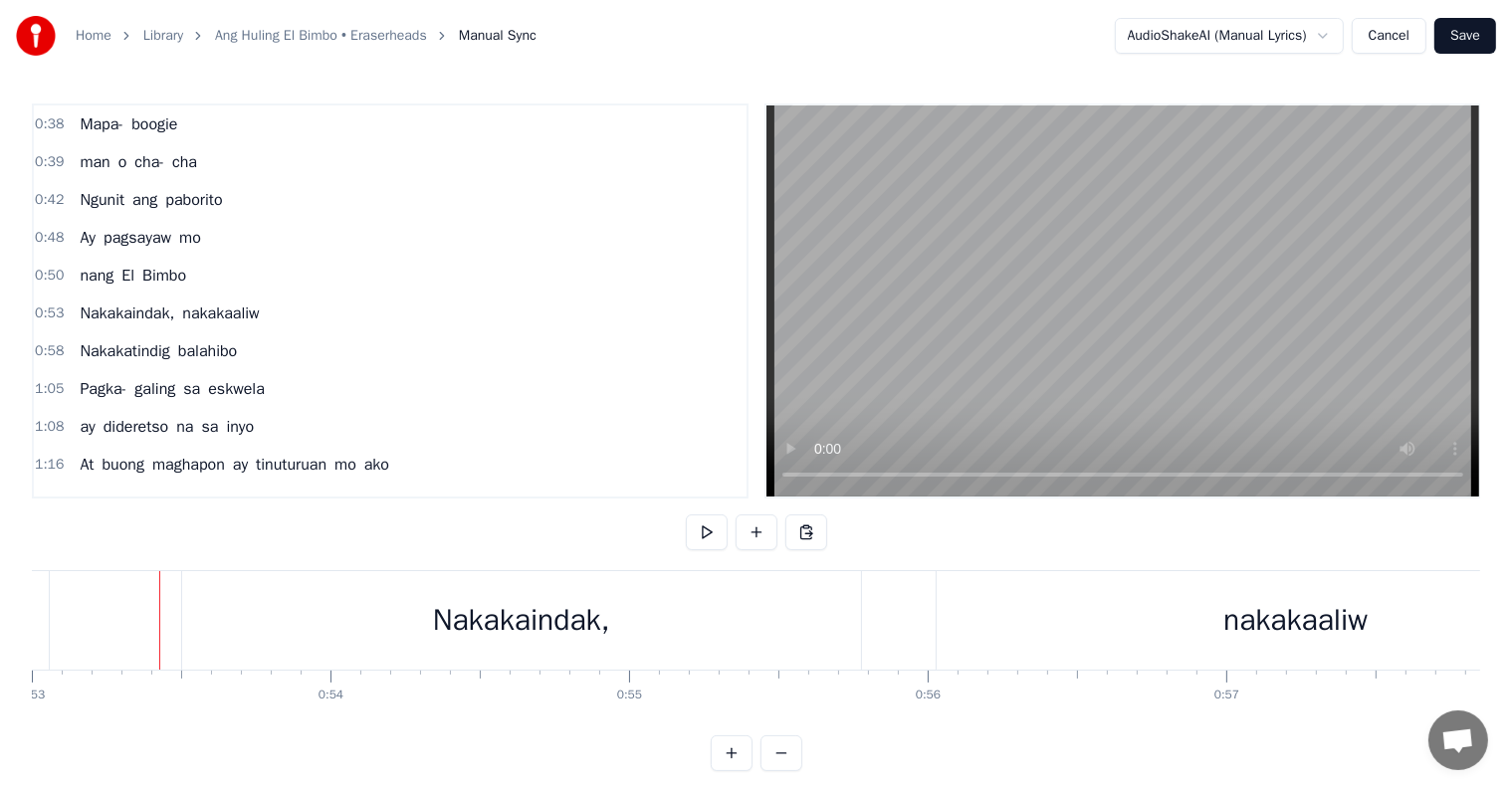 click on "Nakakaindak," at bounding box center [522, 620] 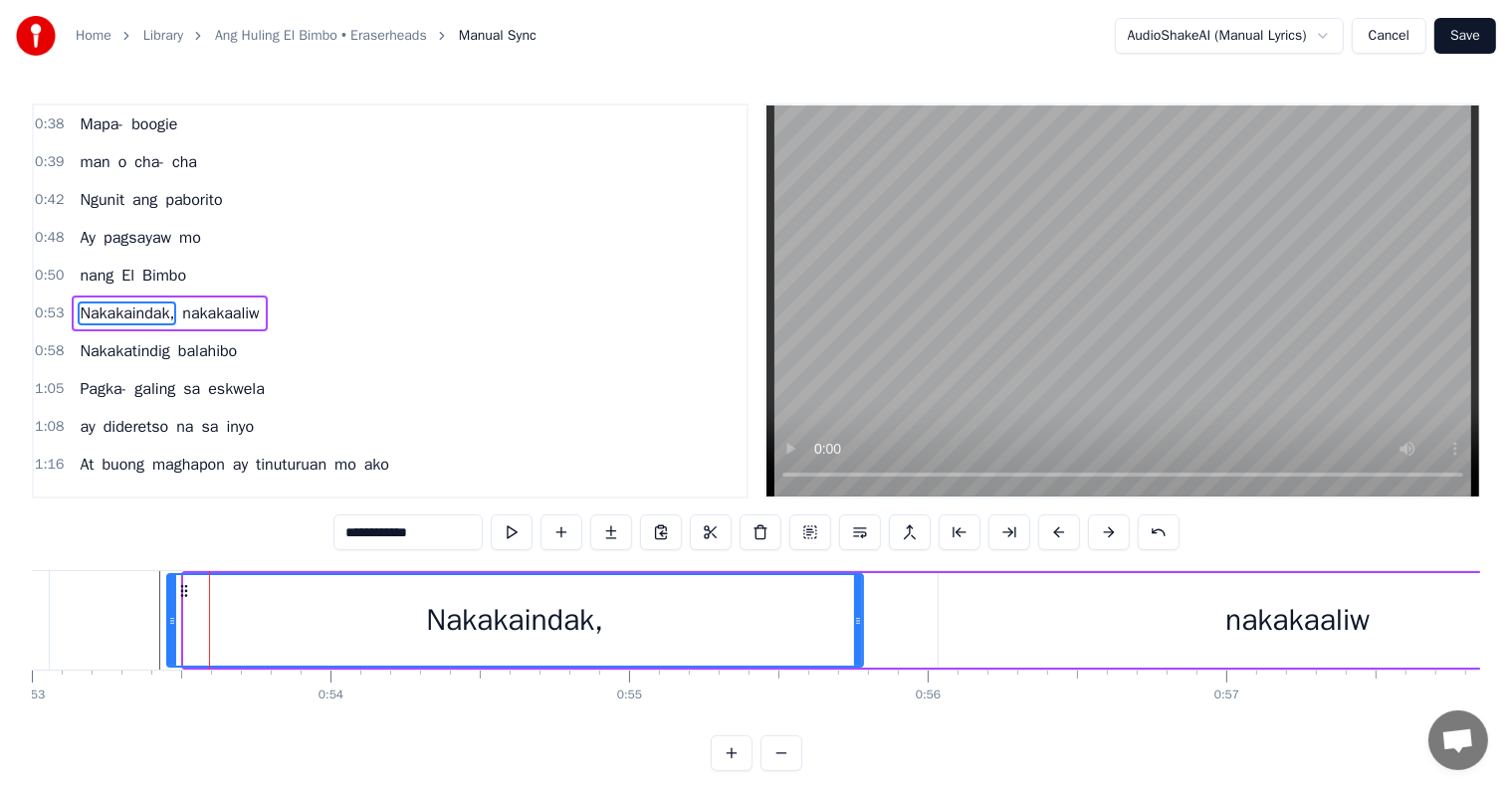 drag, startPoint x: 183, startPoint y: 621, endPoint x: 163, endPoint y: 616, distance: 20.615528 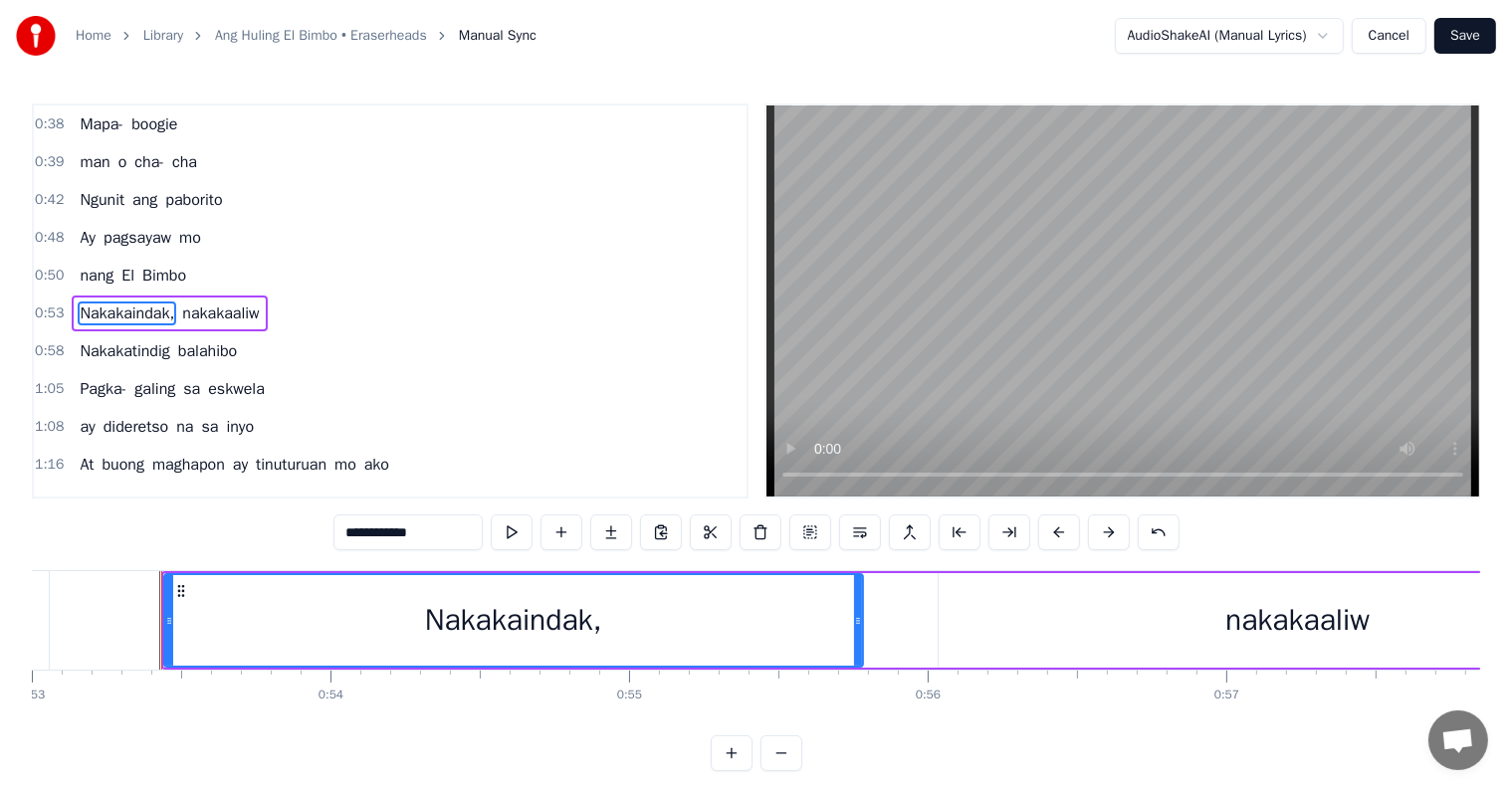 click at bounding box center [51063, 620] 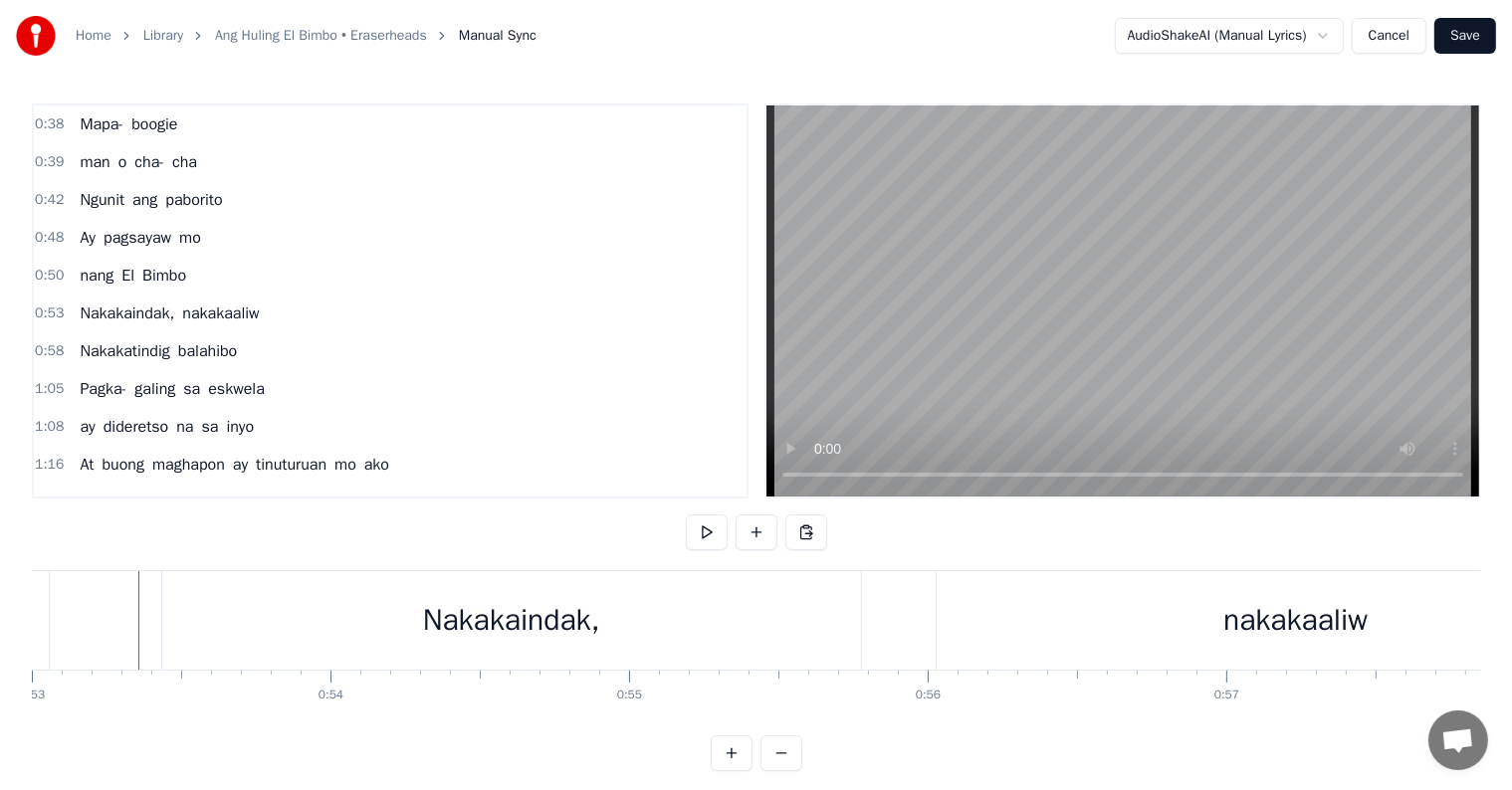 click on "nakakaaliw" at bounding box center [1296, 620] 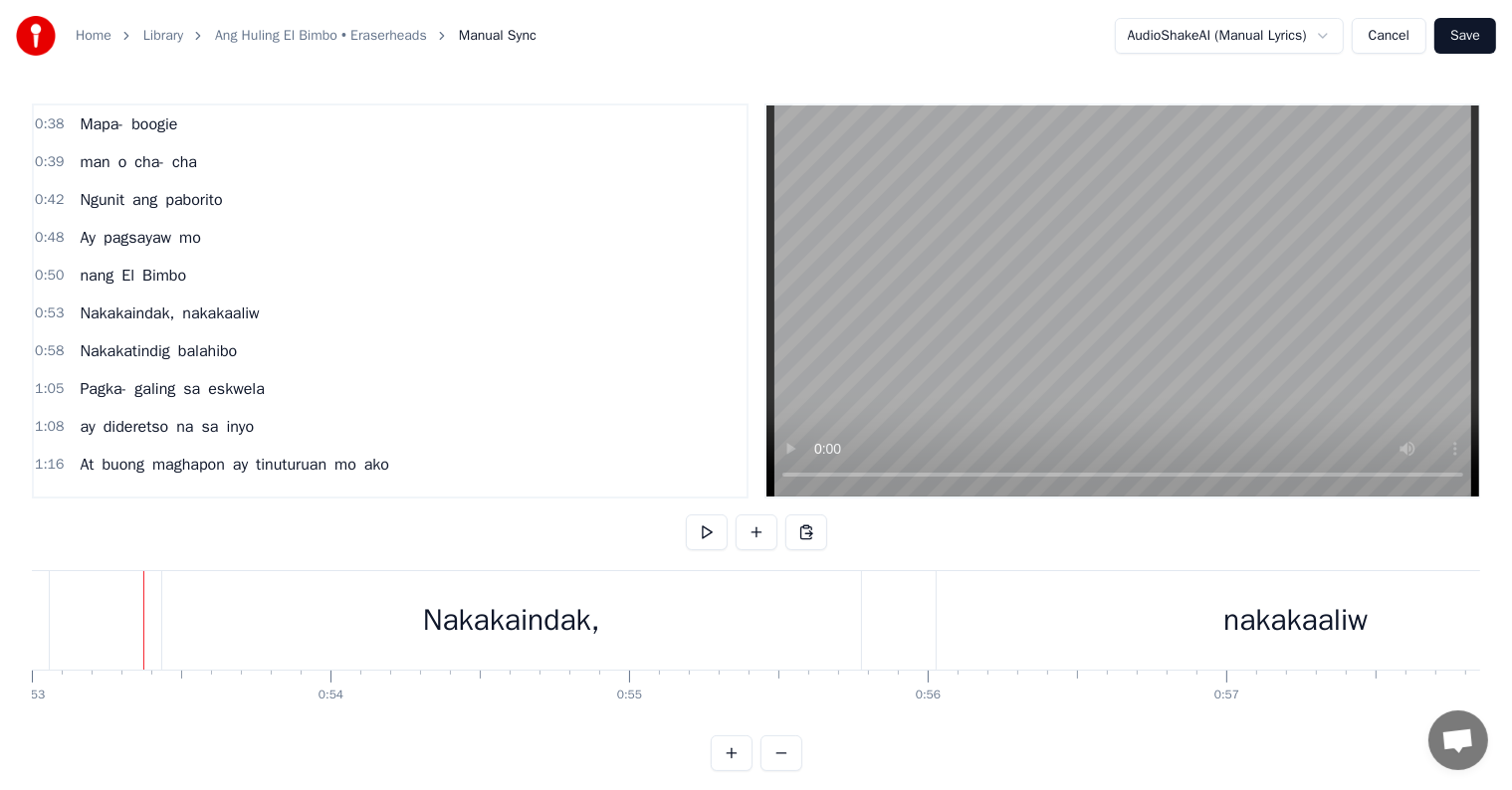 click on "Pagka-" at bounding box center [103, 389] 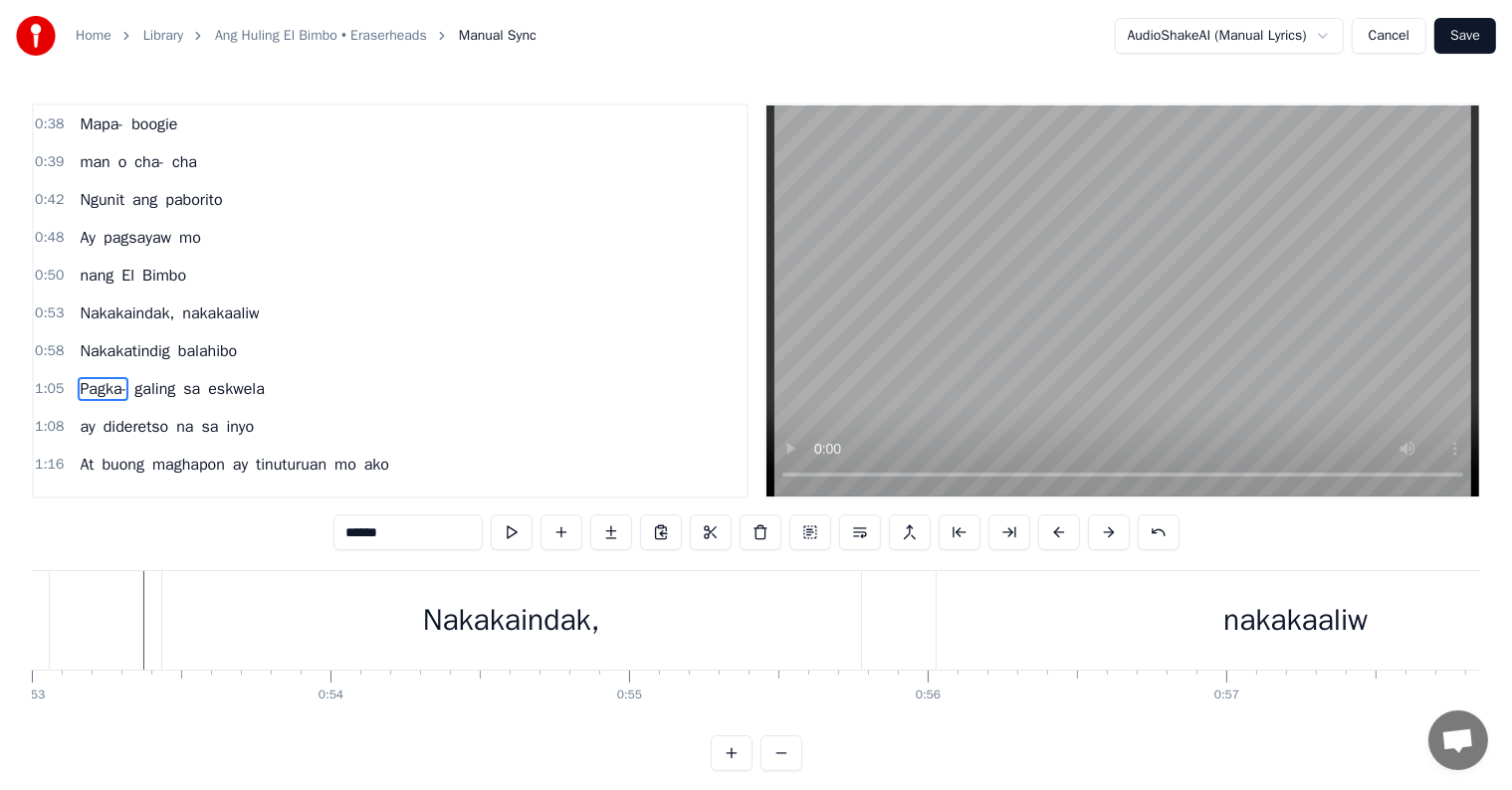 scroll, scrollTop: 225, scrollLeft: 0, axis: vertical 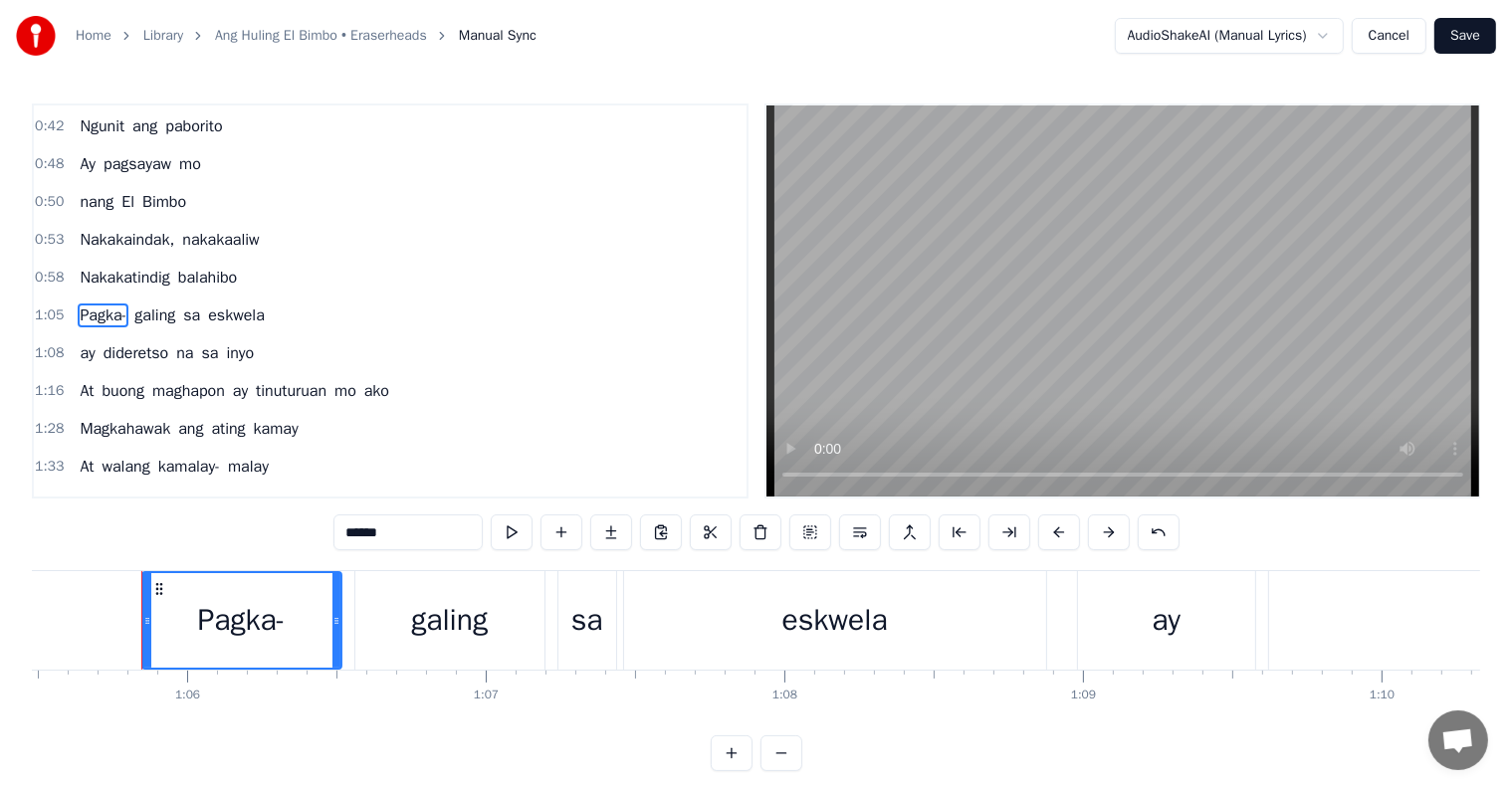 click on "Pagka-" at bounding box center (103, 315) 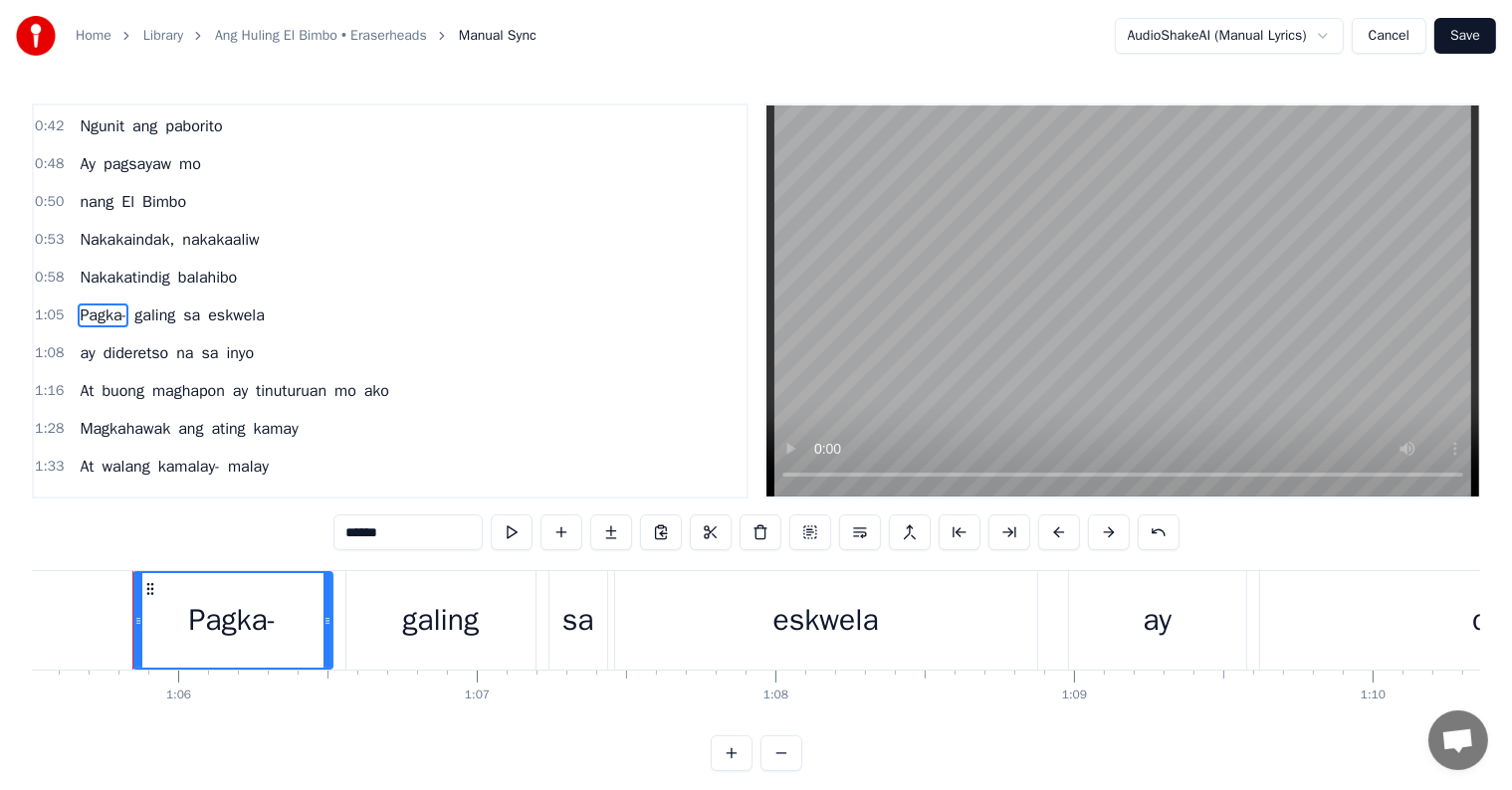 click on "******" at bounding box center [408, 532] 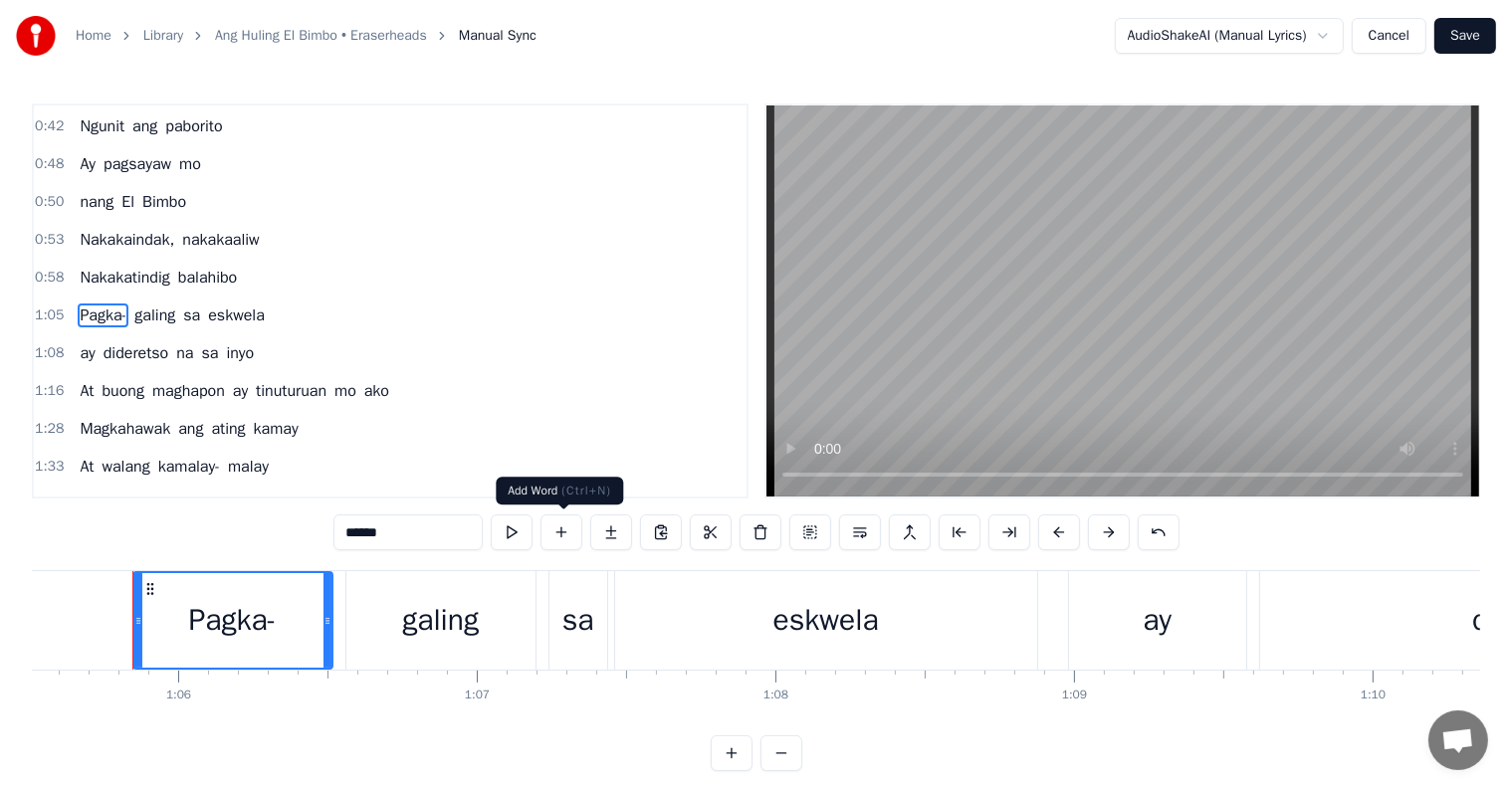 click at bounding box center [561, 532] 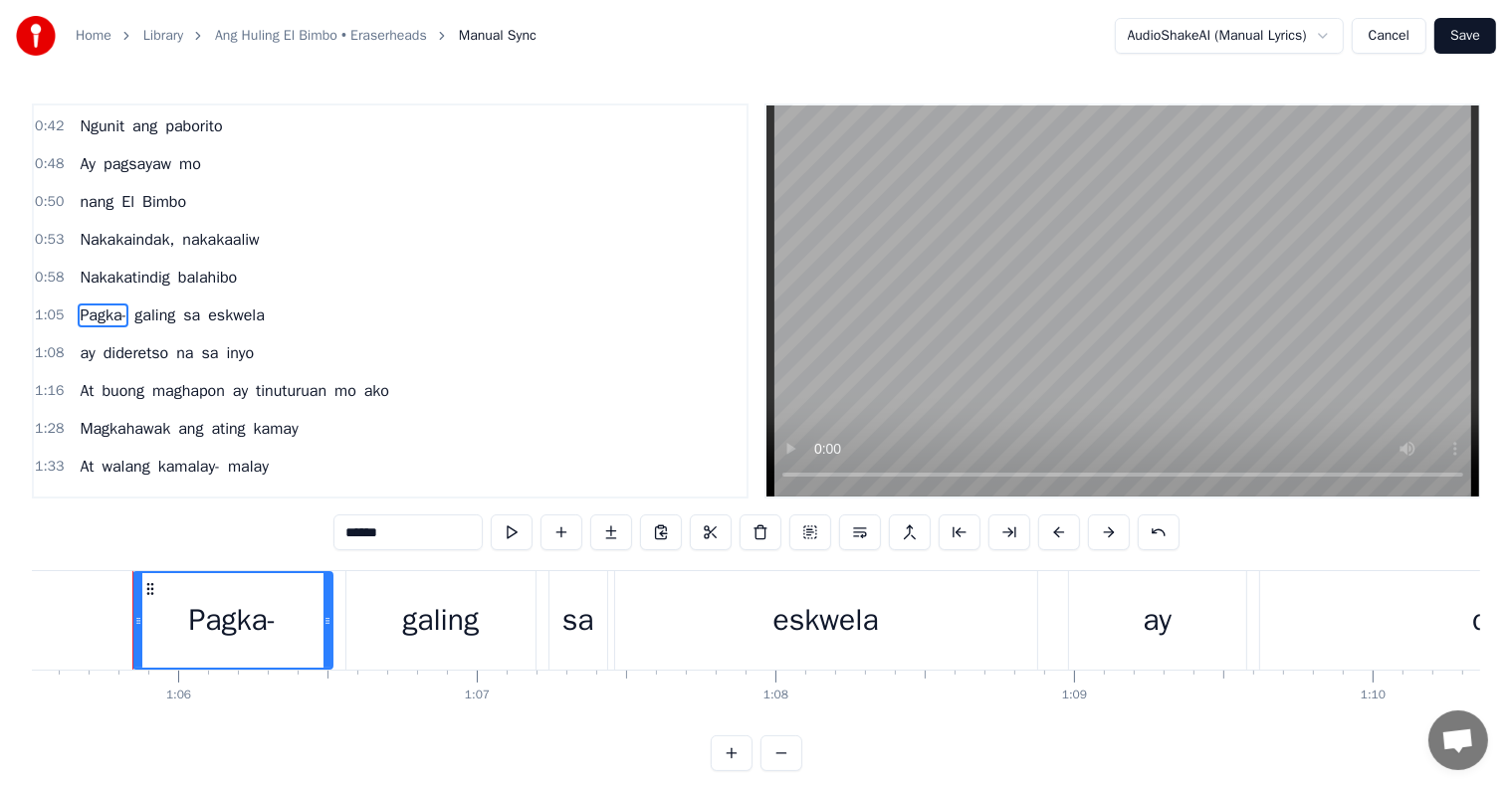 click on "Pagka-" at bounding box center [233, 620] 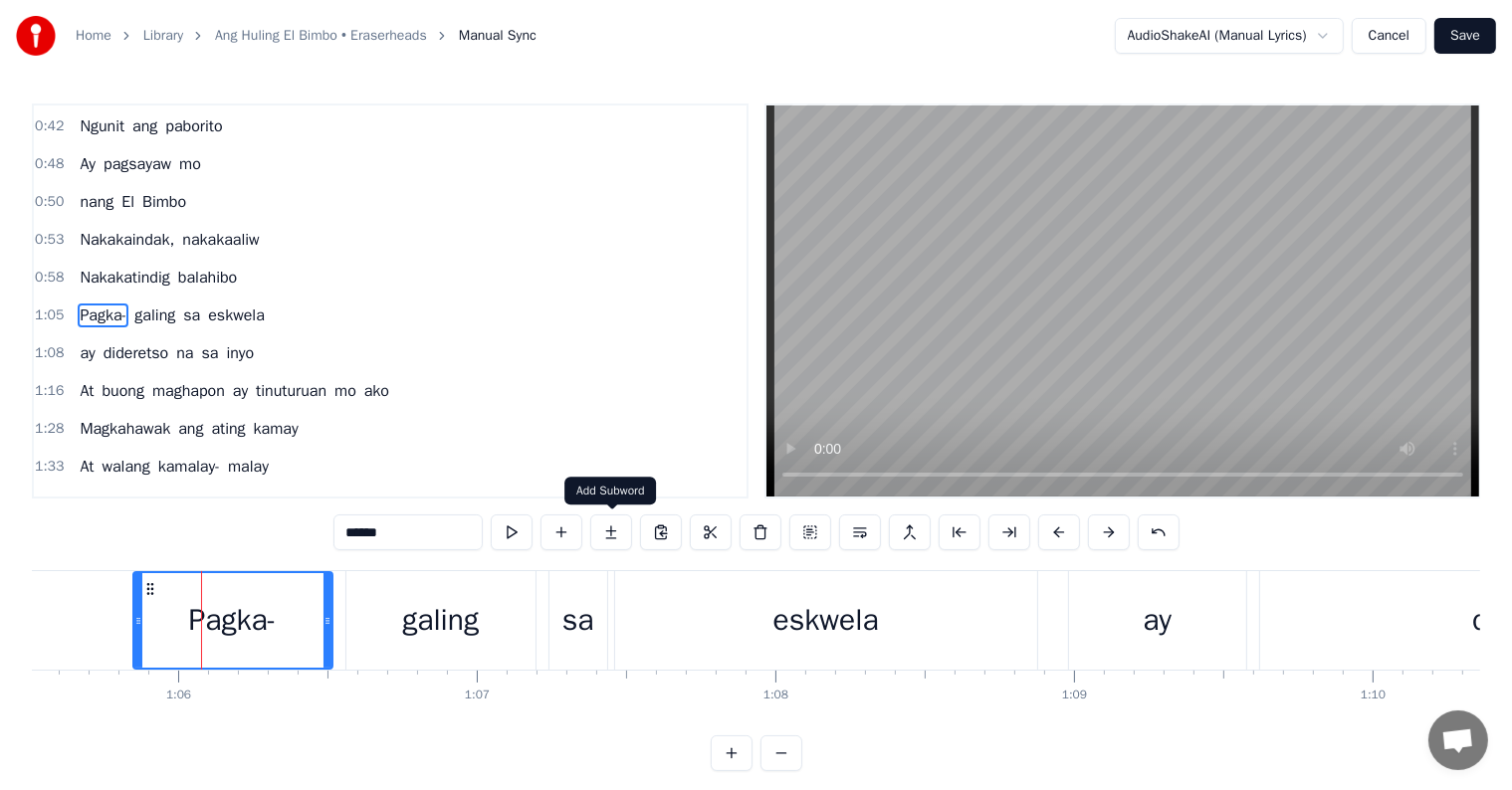 click at bounding box center (611, 532) 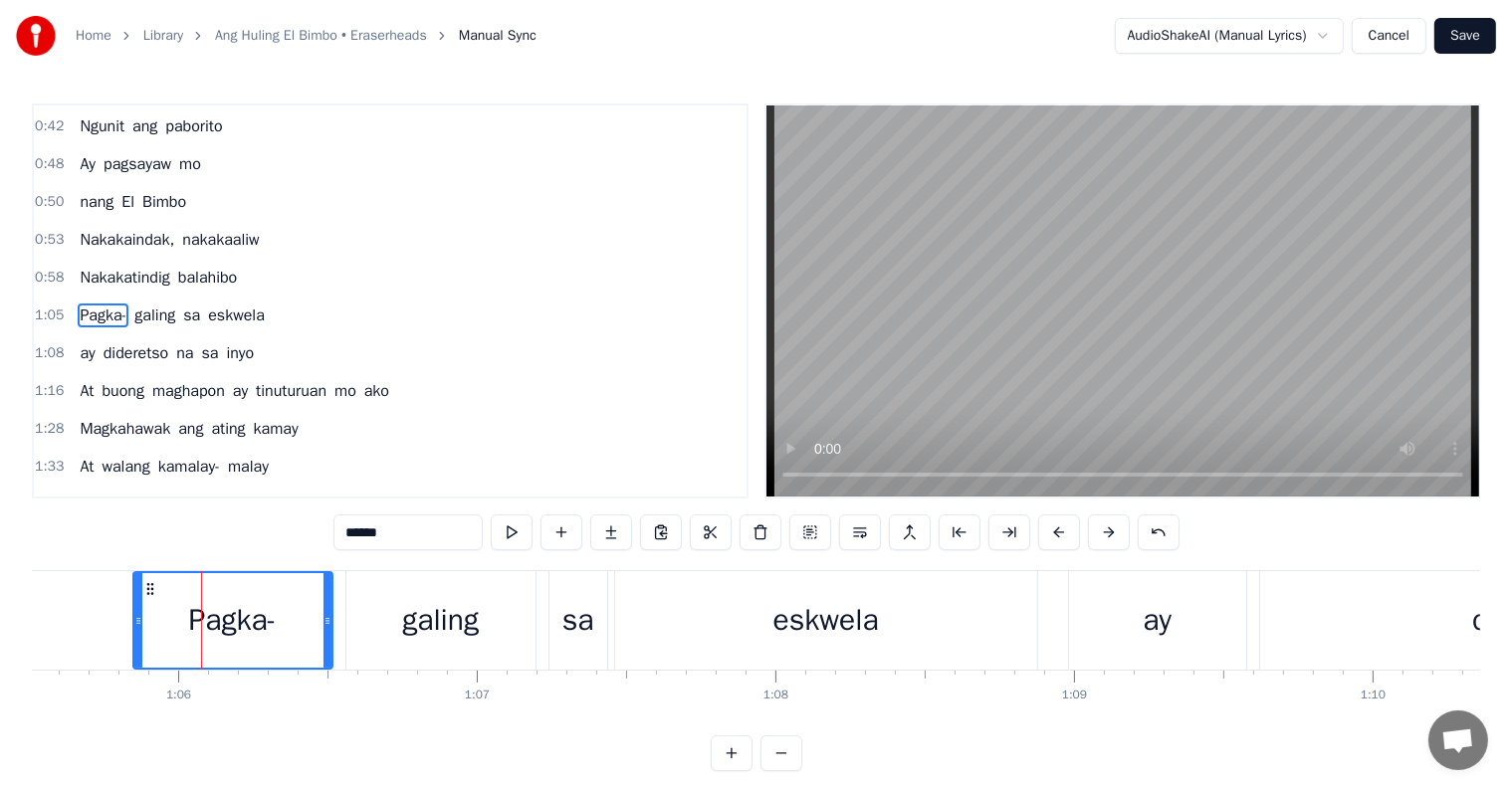 click on "galing" at bounding box center [440, 620] 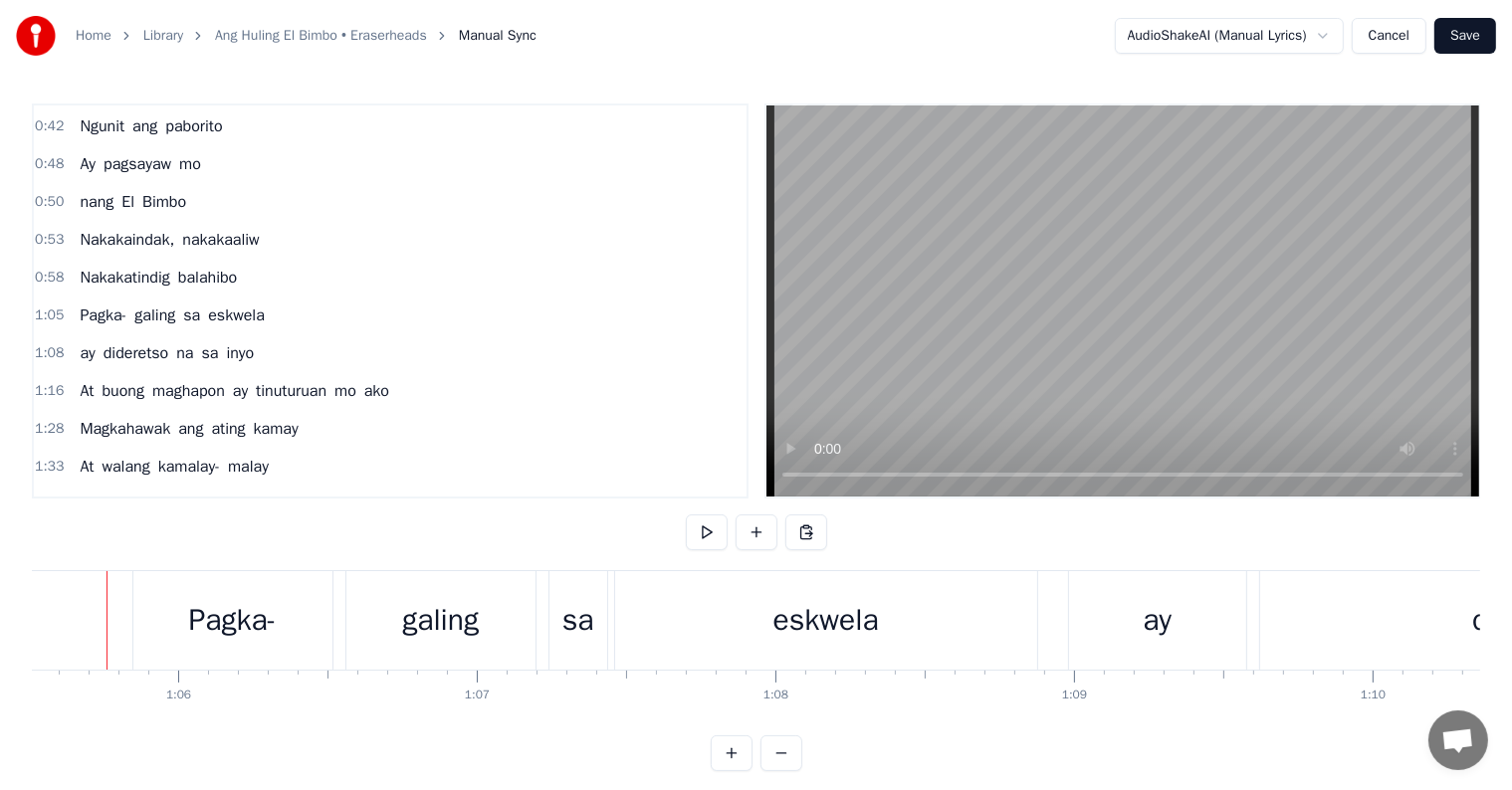 scroll, scrollTop: 0, scrollLeft: 19537, axis: horizontal 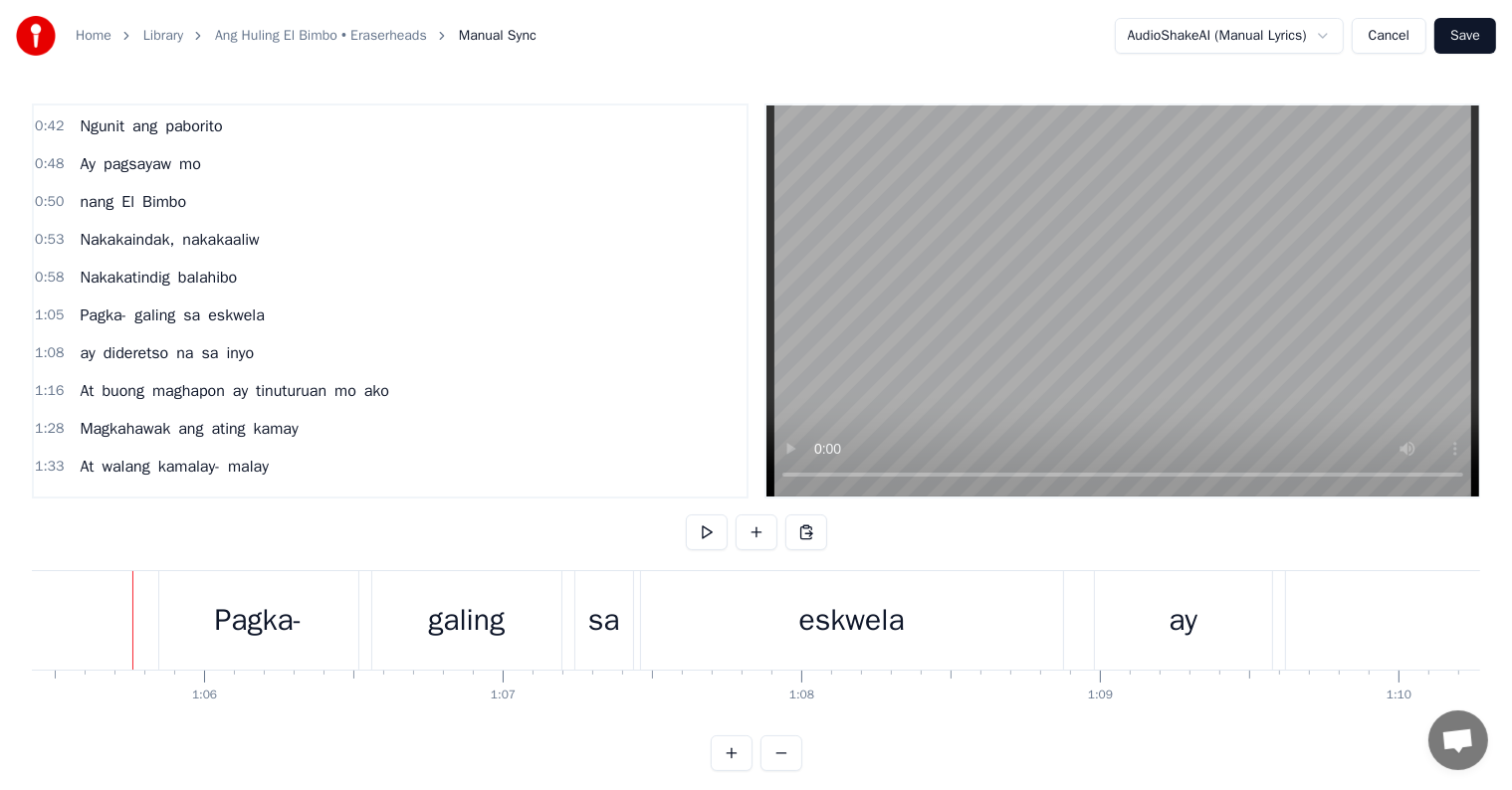 click on "Pagka-" at bounding box center [103, 315] 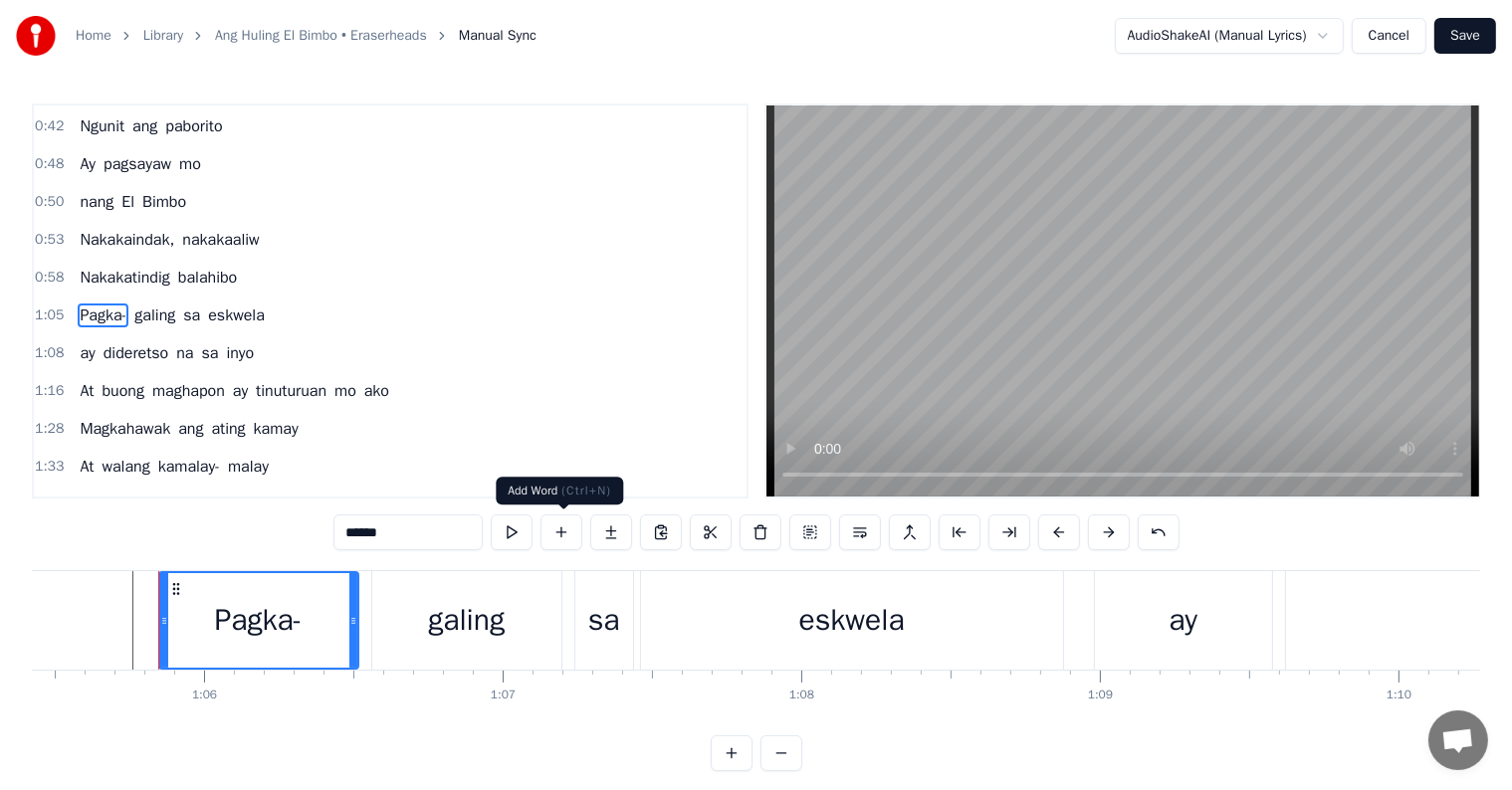 click at bounding box center [561, 532] 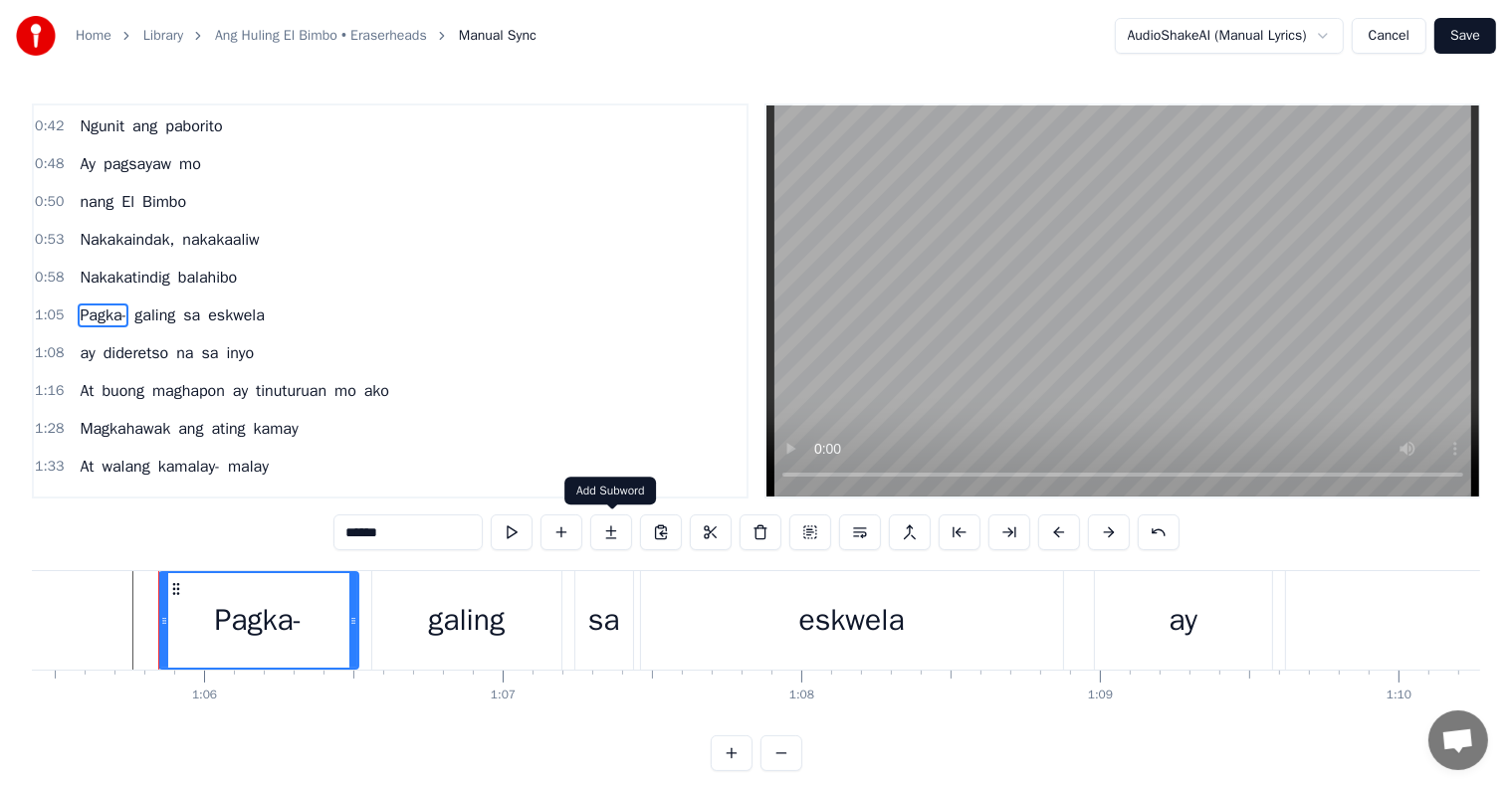 click at bounding box center (611, 532) 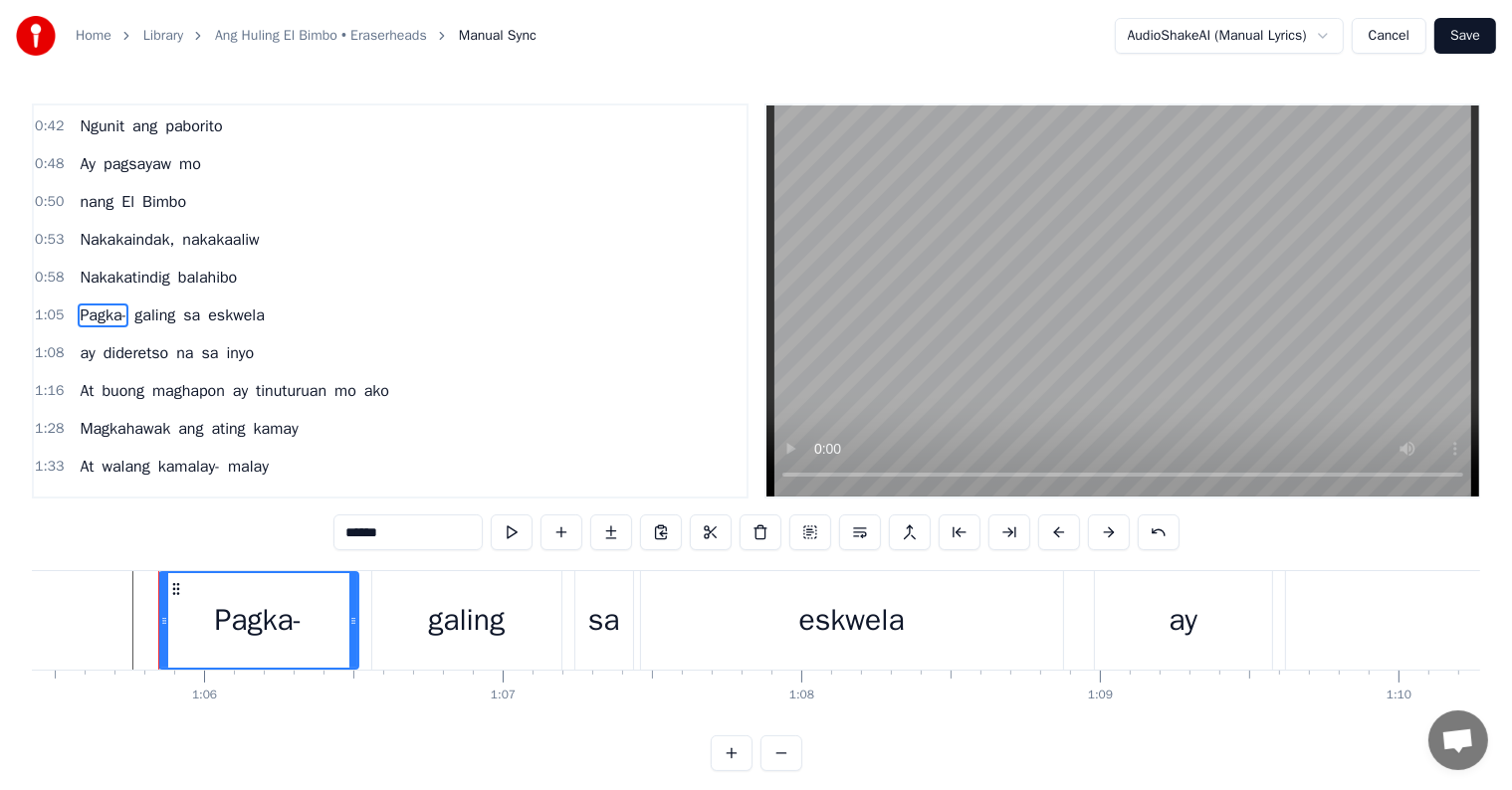 click on "Pagka-" at bounding box center [103, 315] 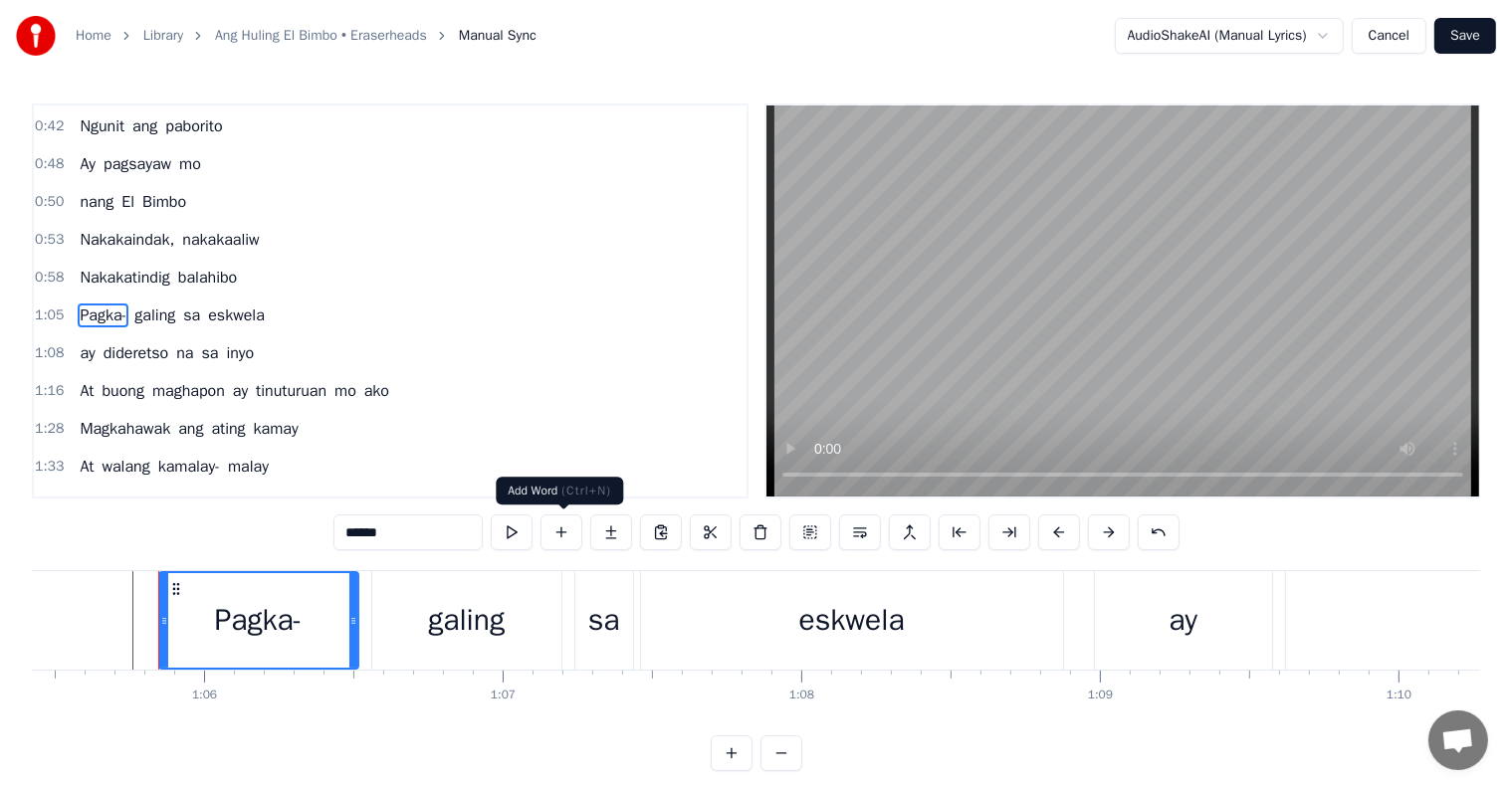 click at bounding box center [561, 532] 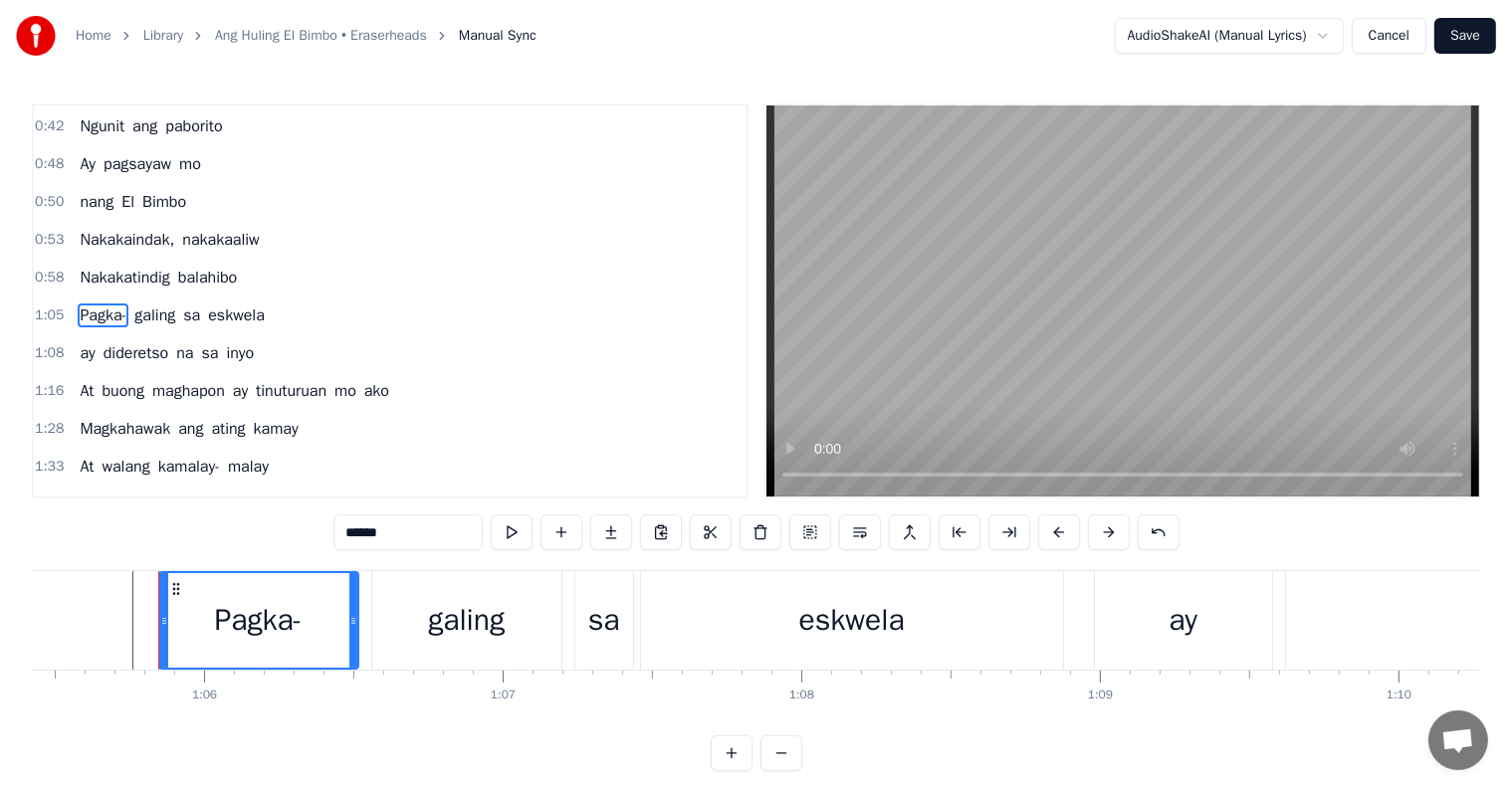 click on "Pagka-" at bounding box center [103, 315] 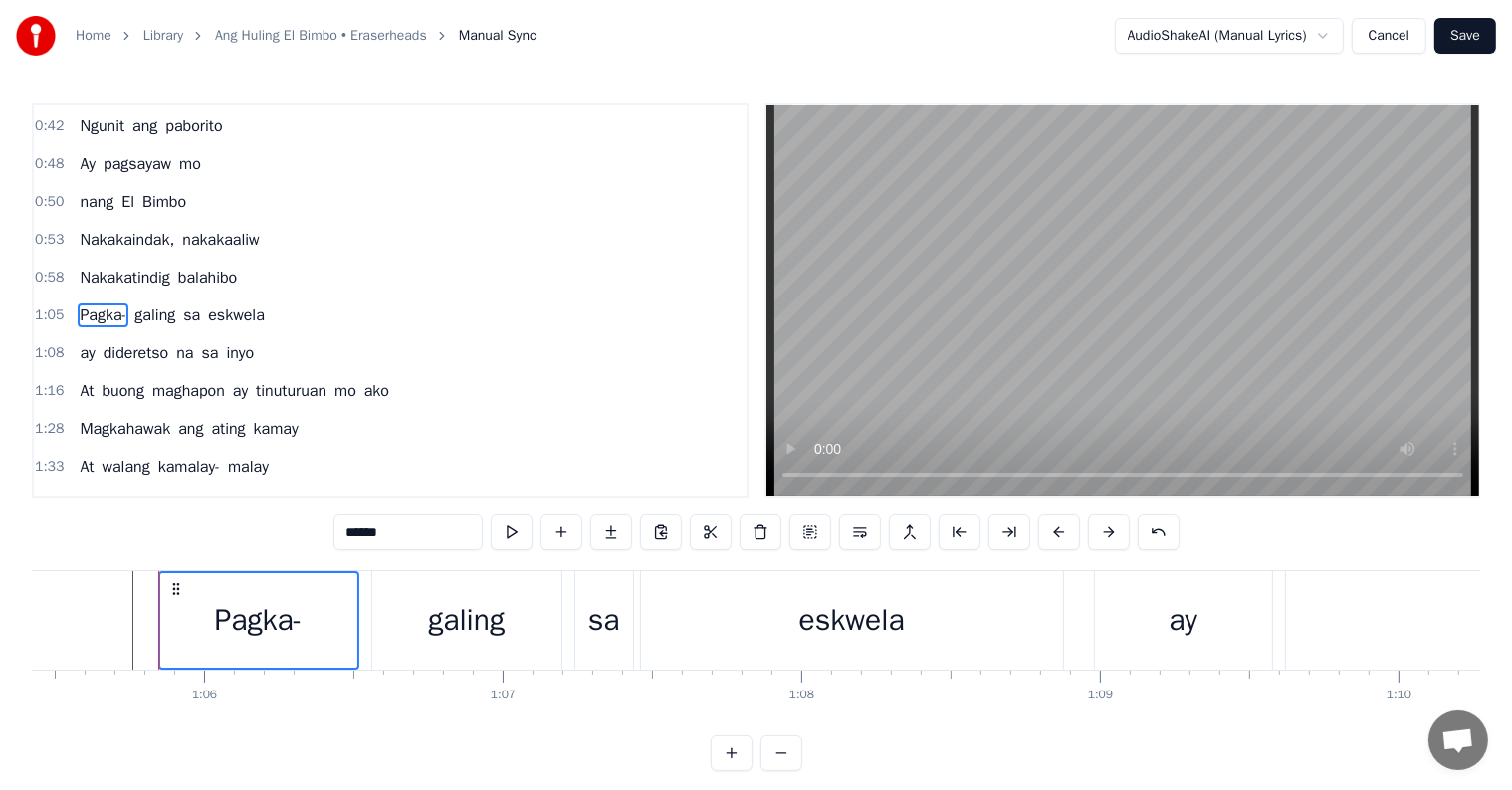 click on "galing" at bounding box center (154, 315) 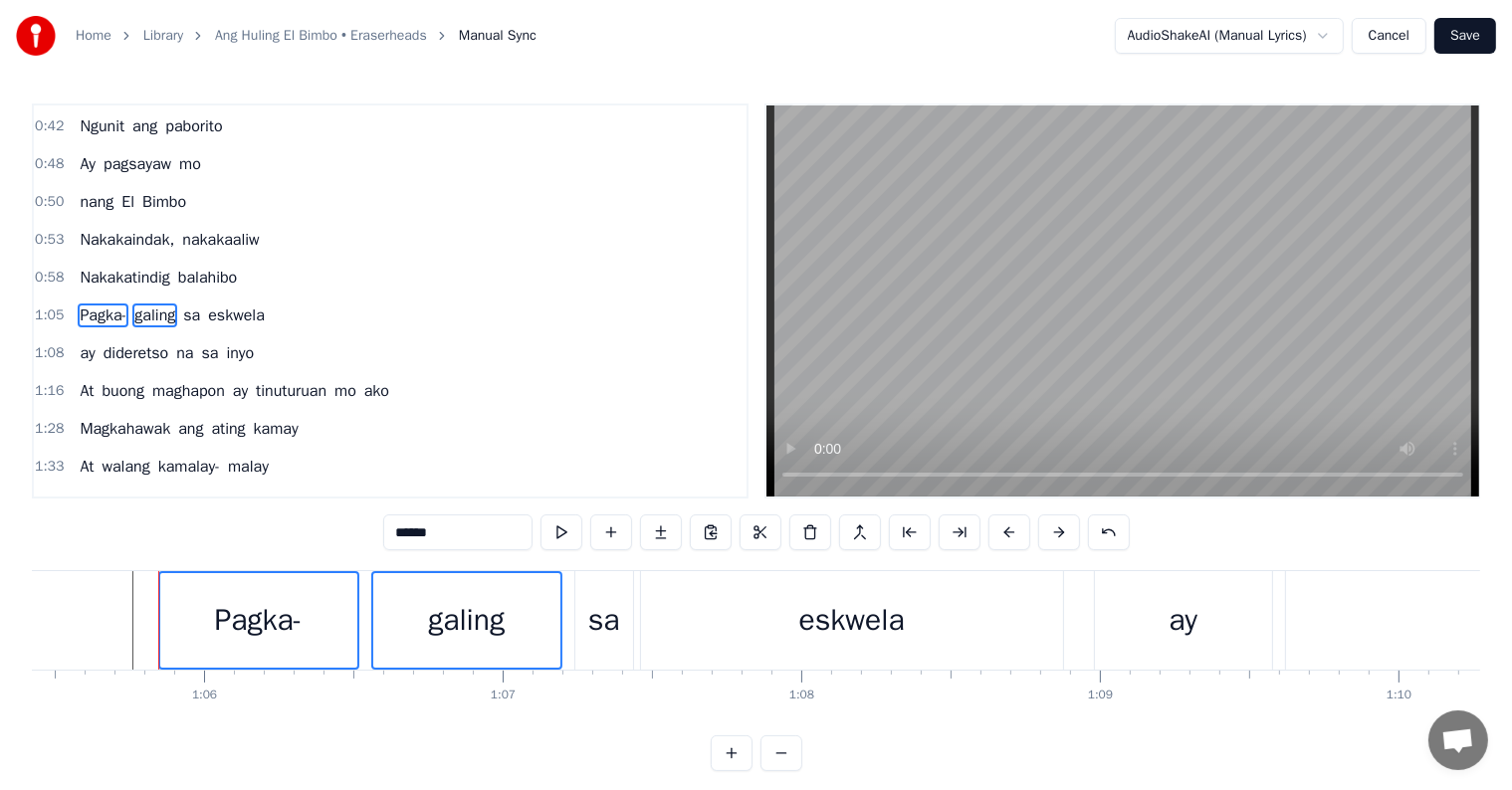 click on "sa" at bounding box center (191, 315) 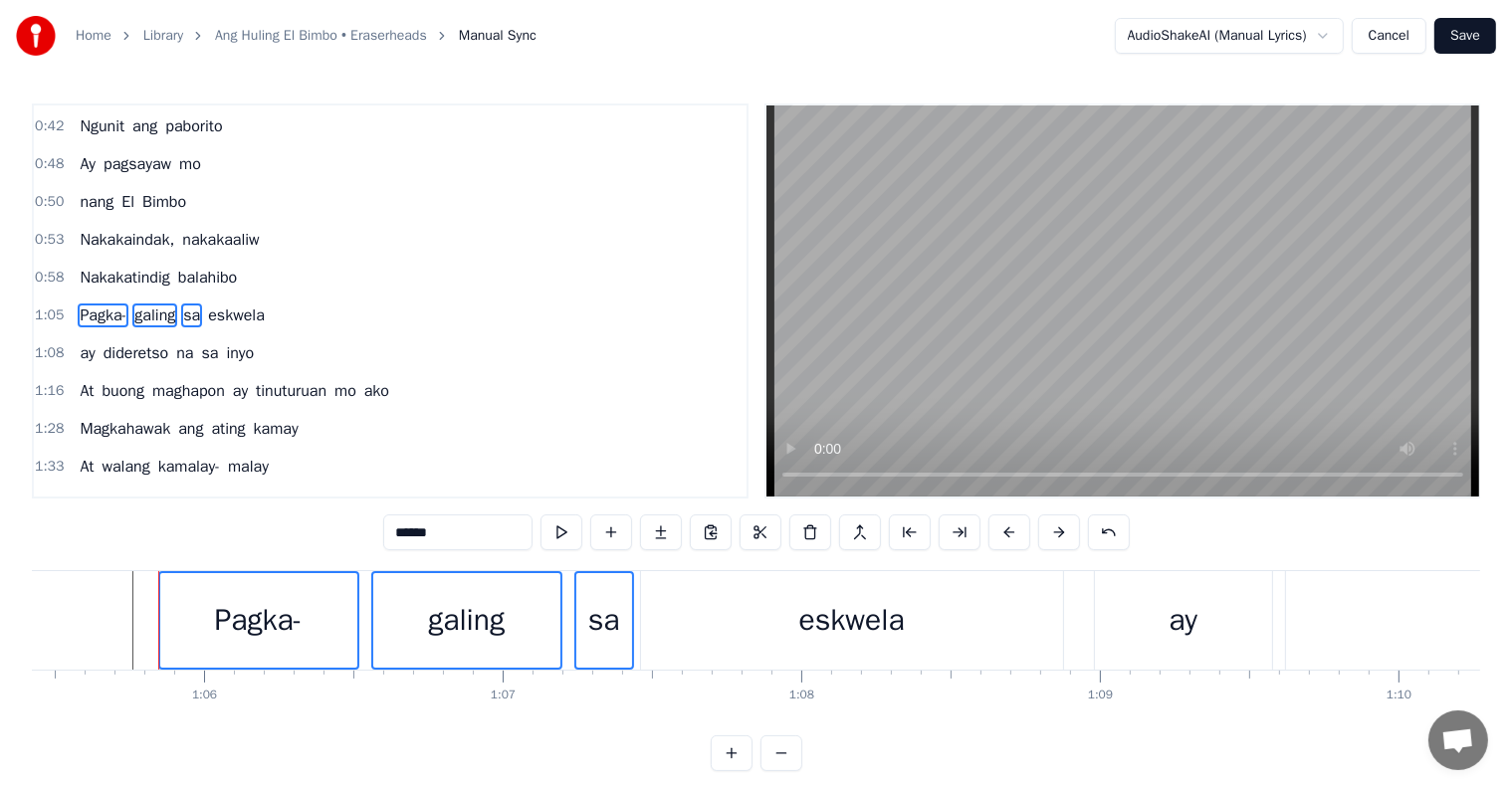 click on "eskwela" at bounding box center [236, 315] 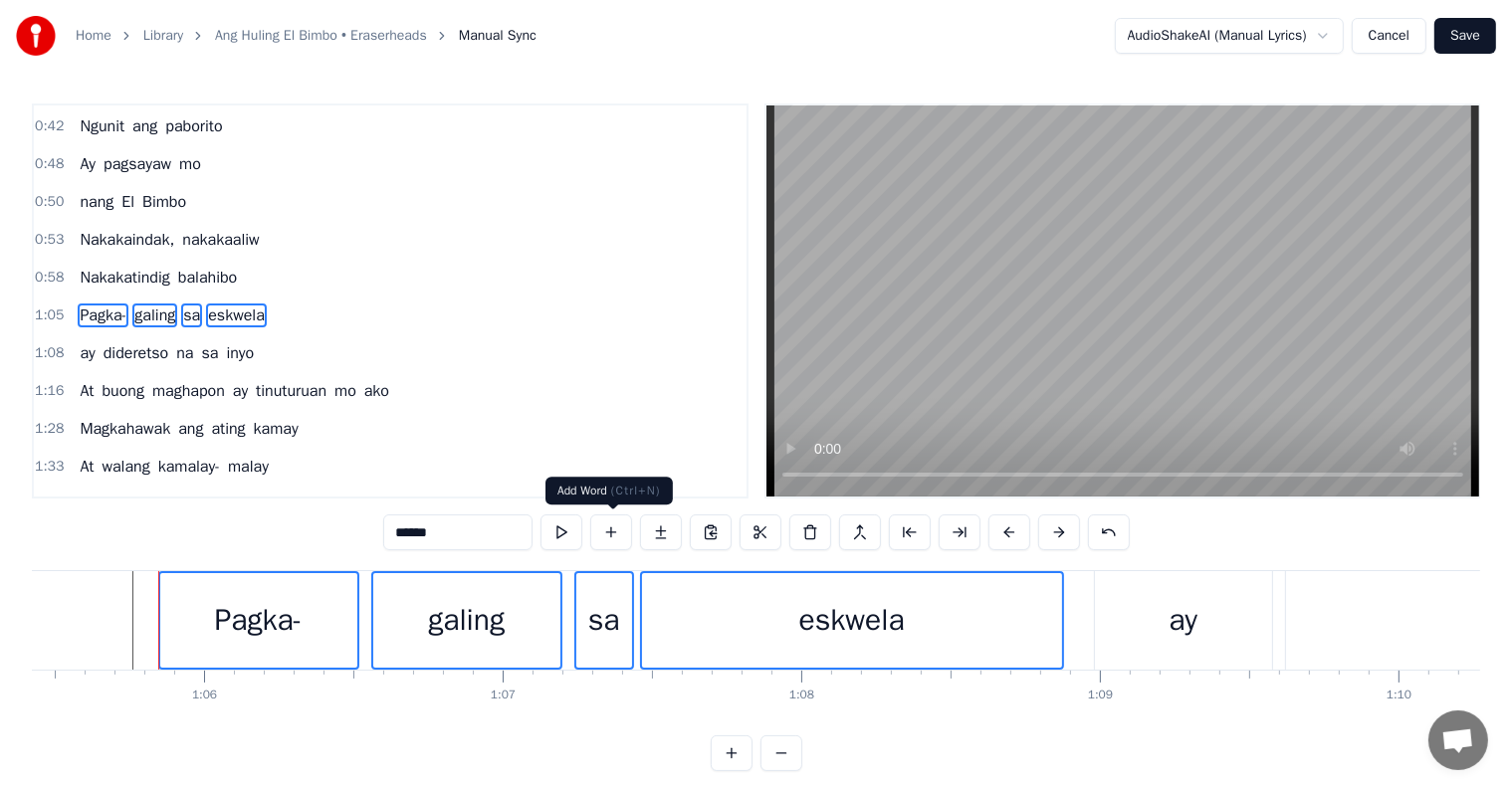 click at bounding box center (611, 532) 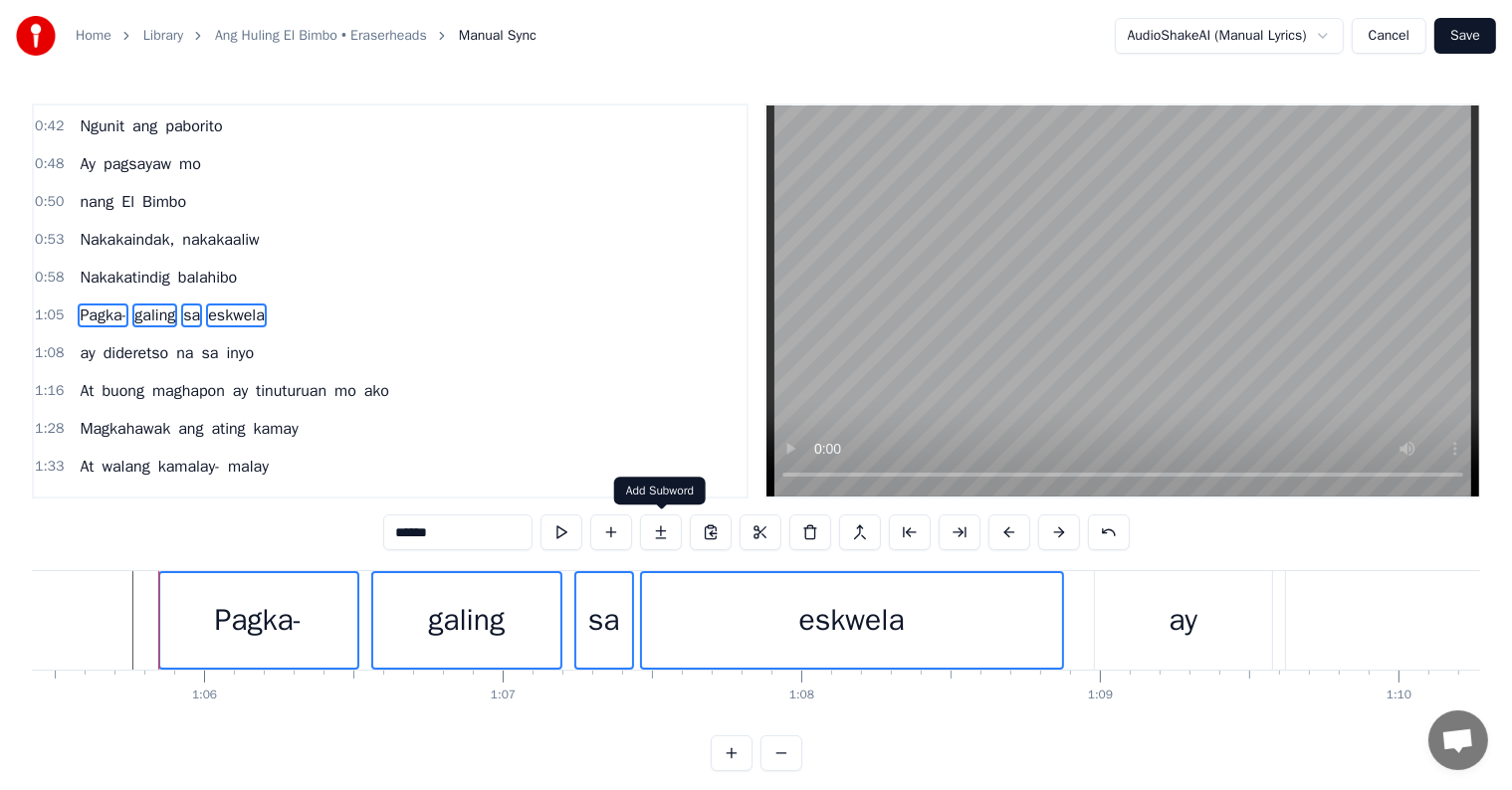 click at bounding box center [661, 532] 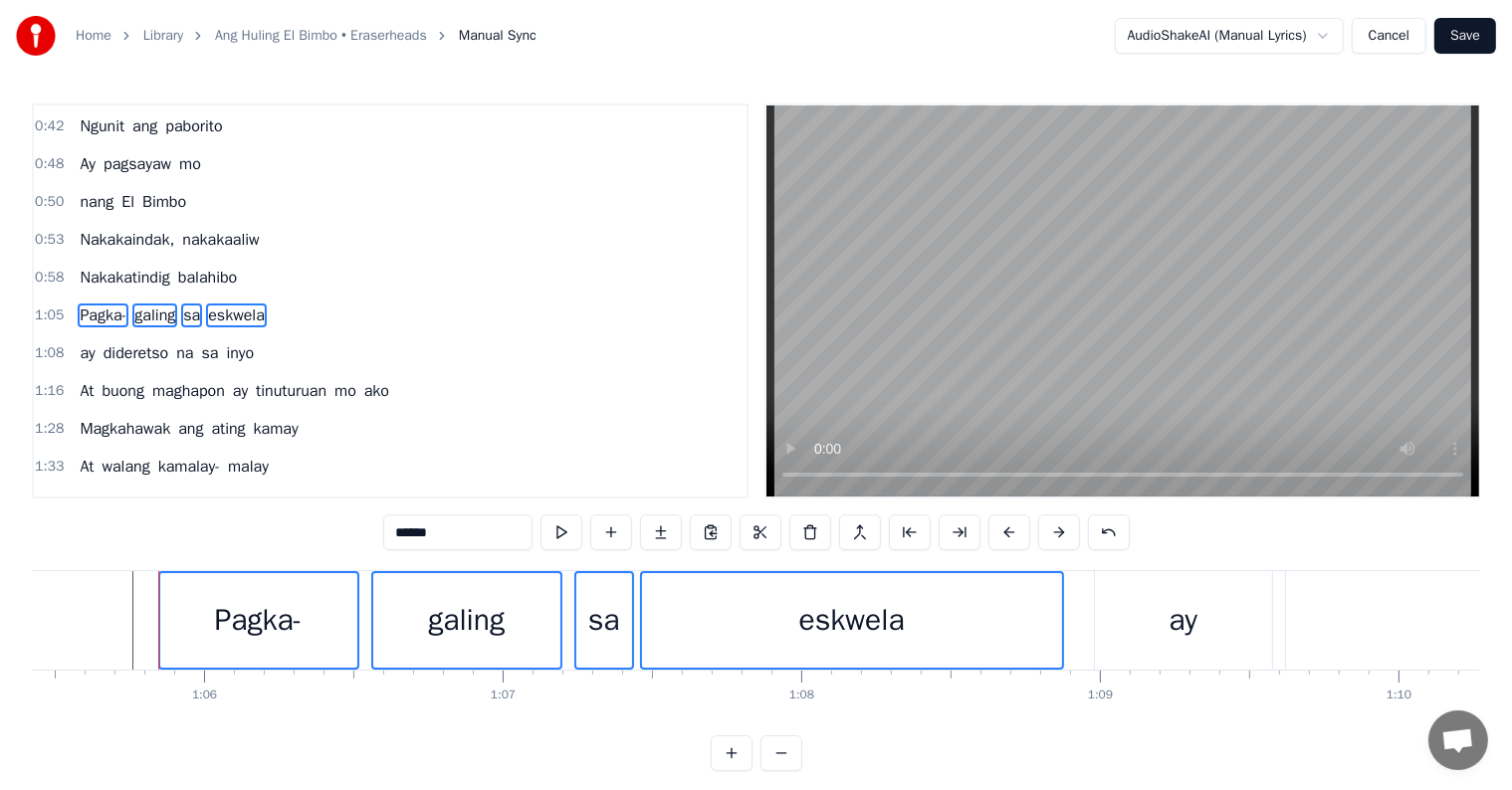 click on "0:58 Nakakatindig balahibo" at bounding box center (390, 278) 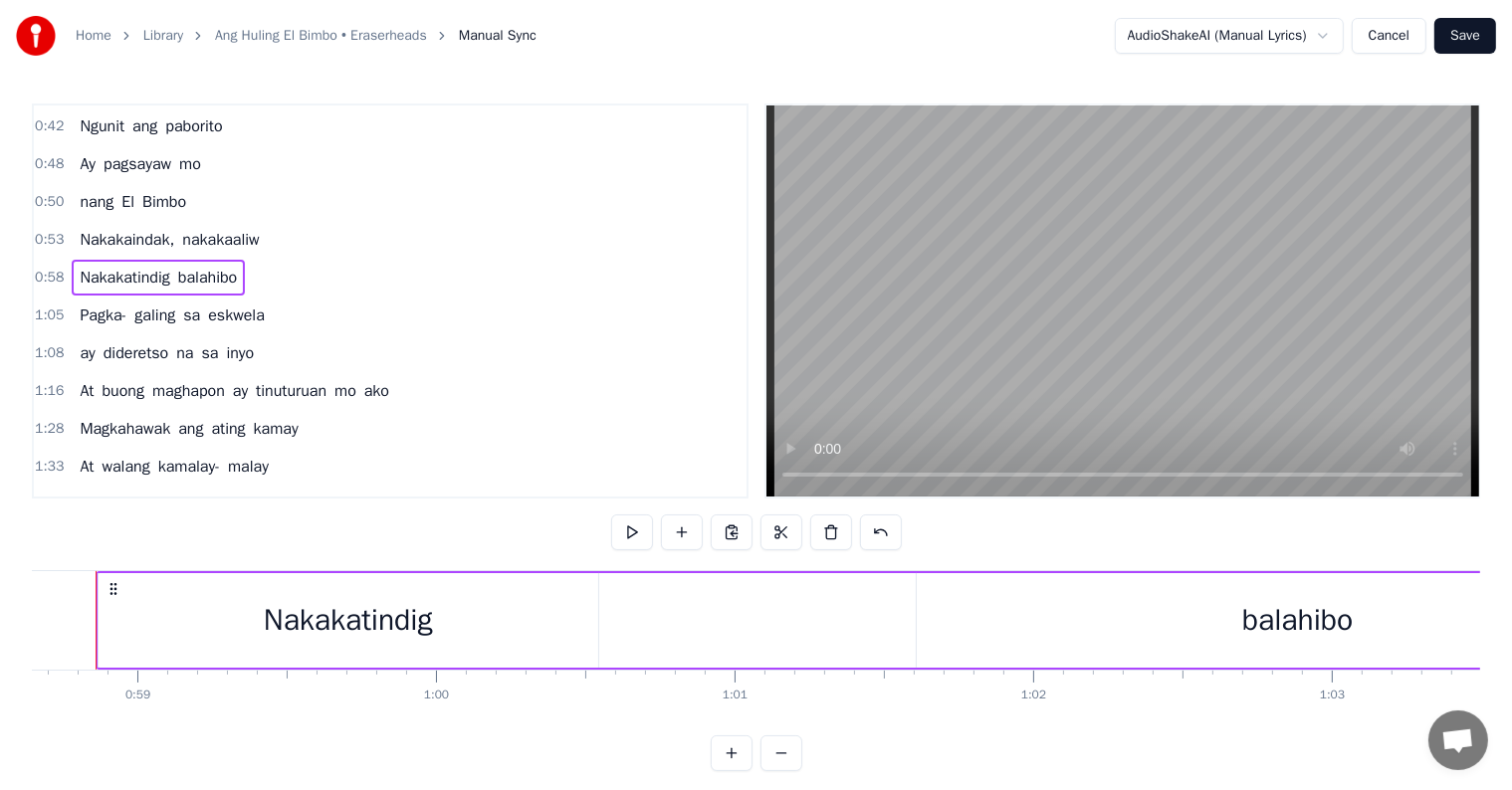 scroll, scrollTop: 0, scrollLeft: 17476, axis: horizontal 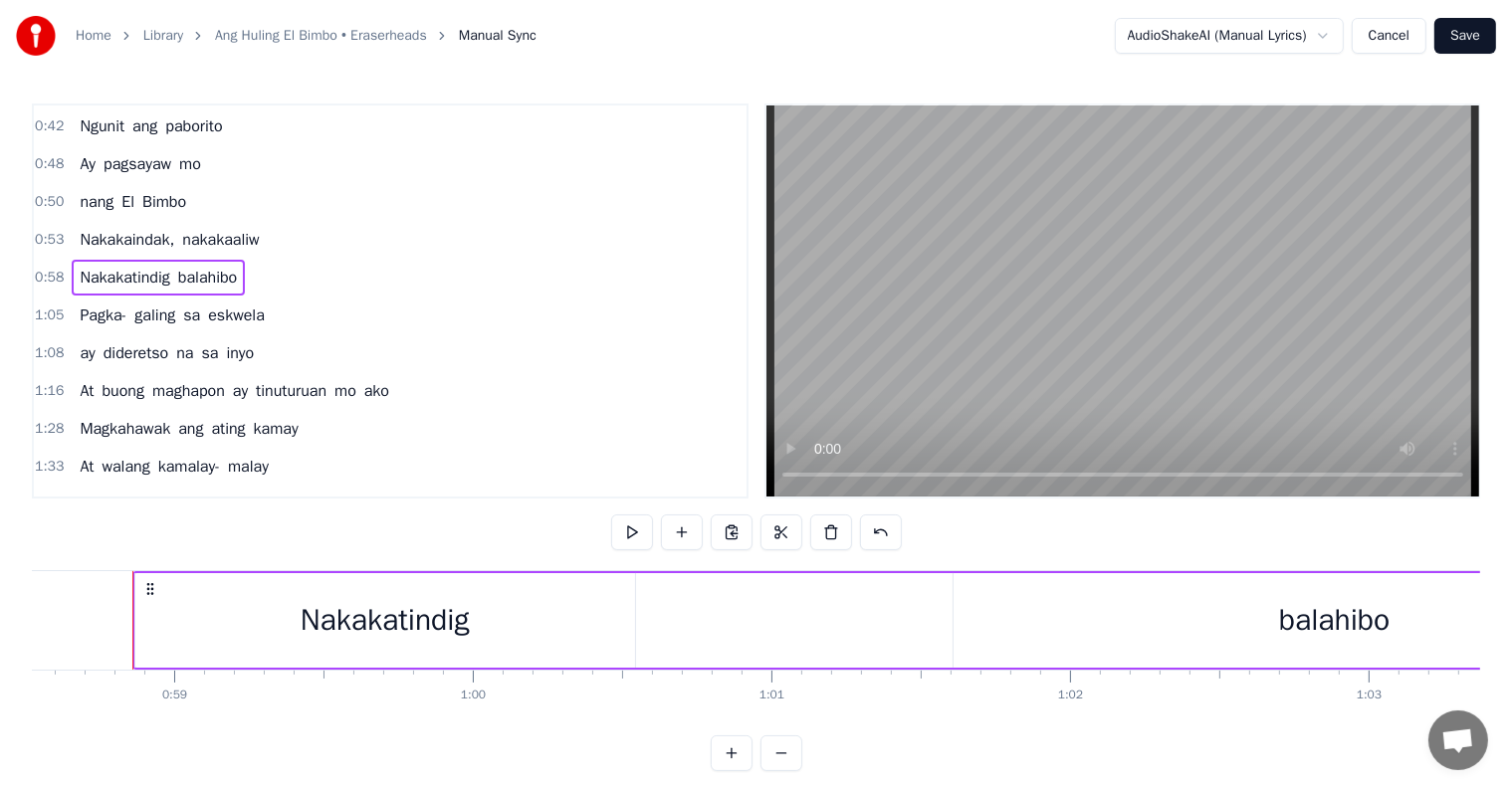 click on "balahibo" at bounding box center [207, 278] 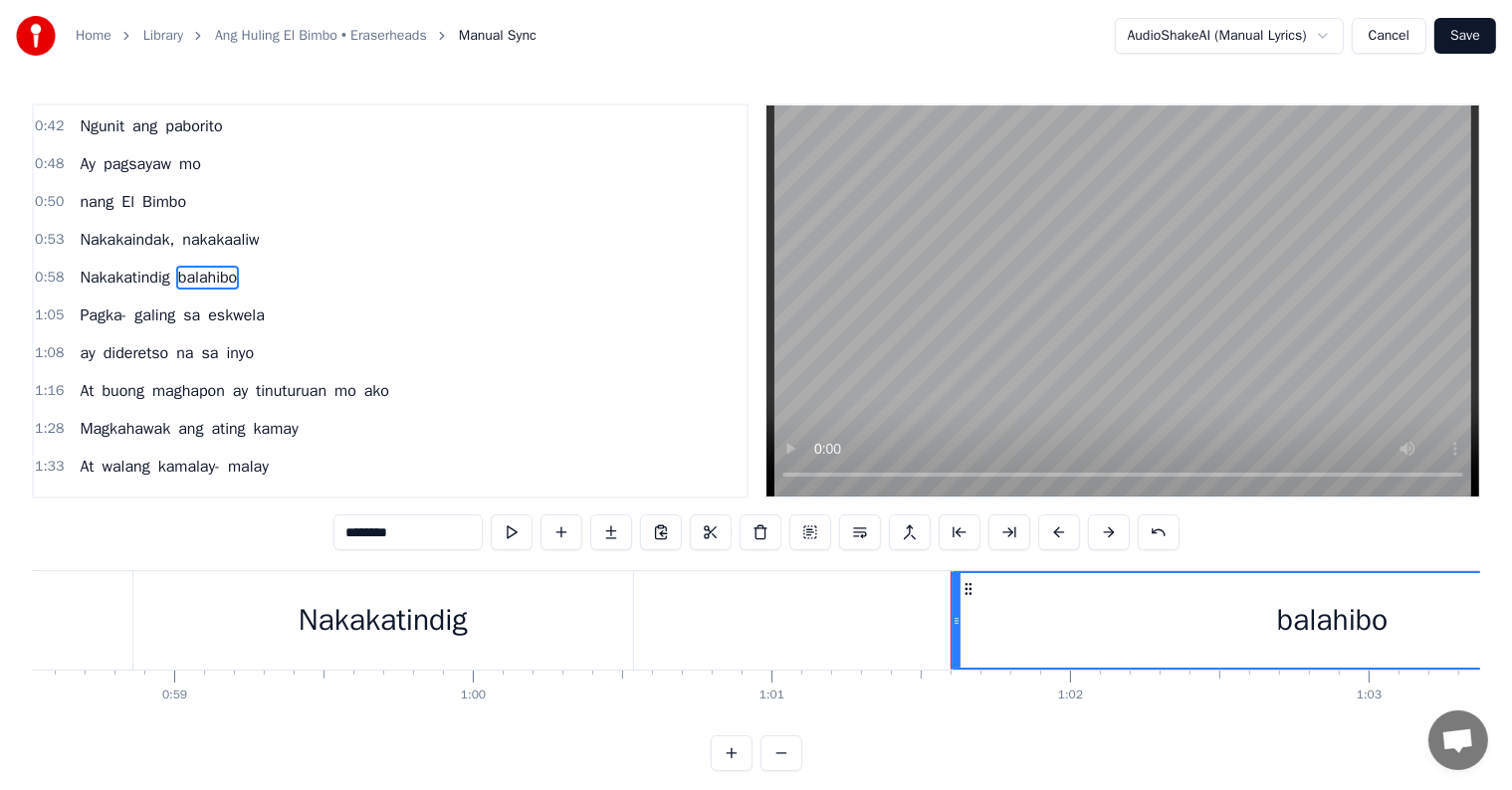 scroll, scrollTop: 188, scrollLeft: 0, axis: vertical 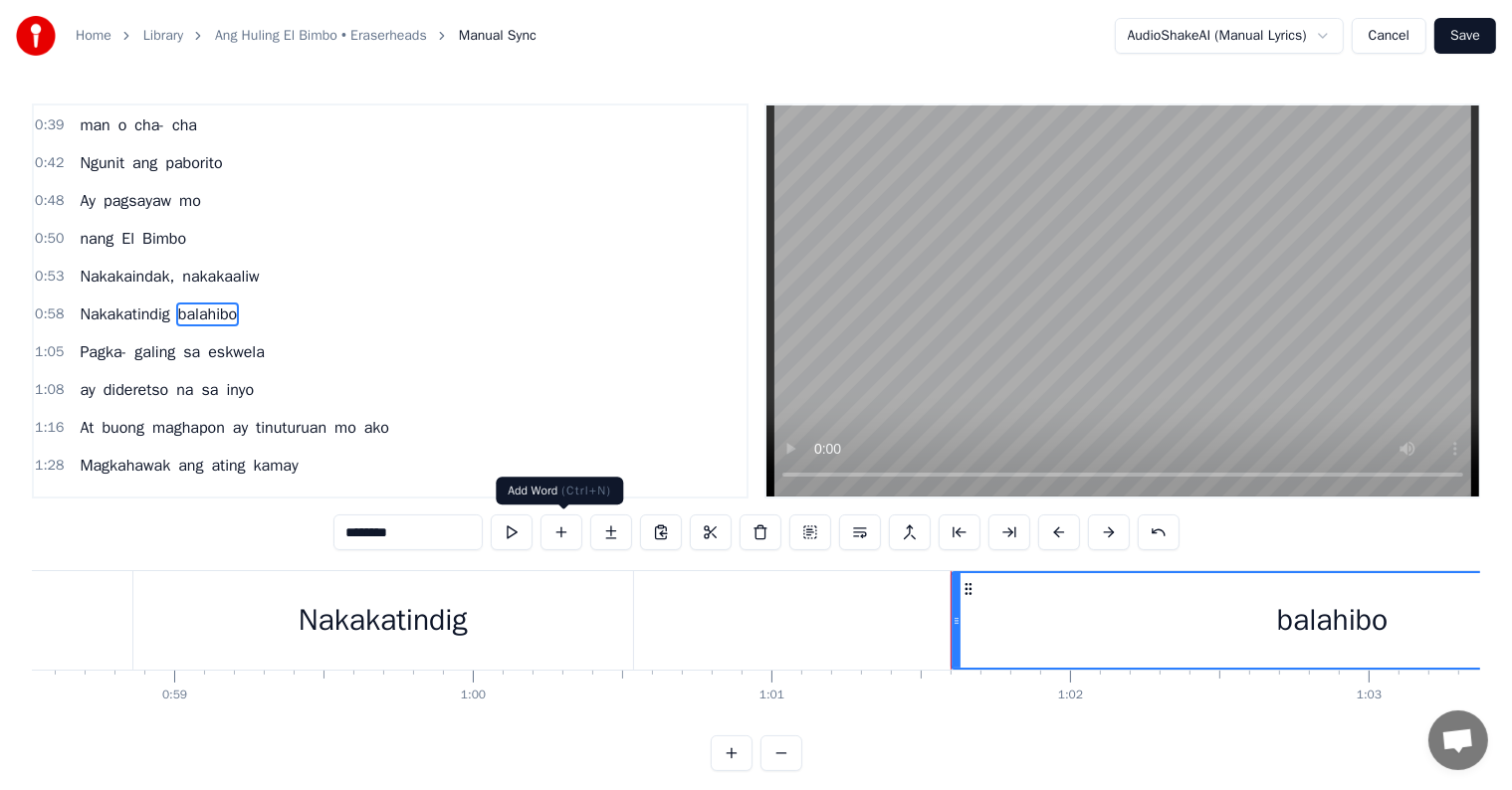 click at bounding box center [561, 532] 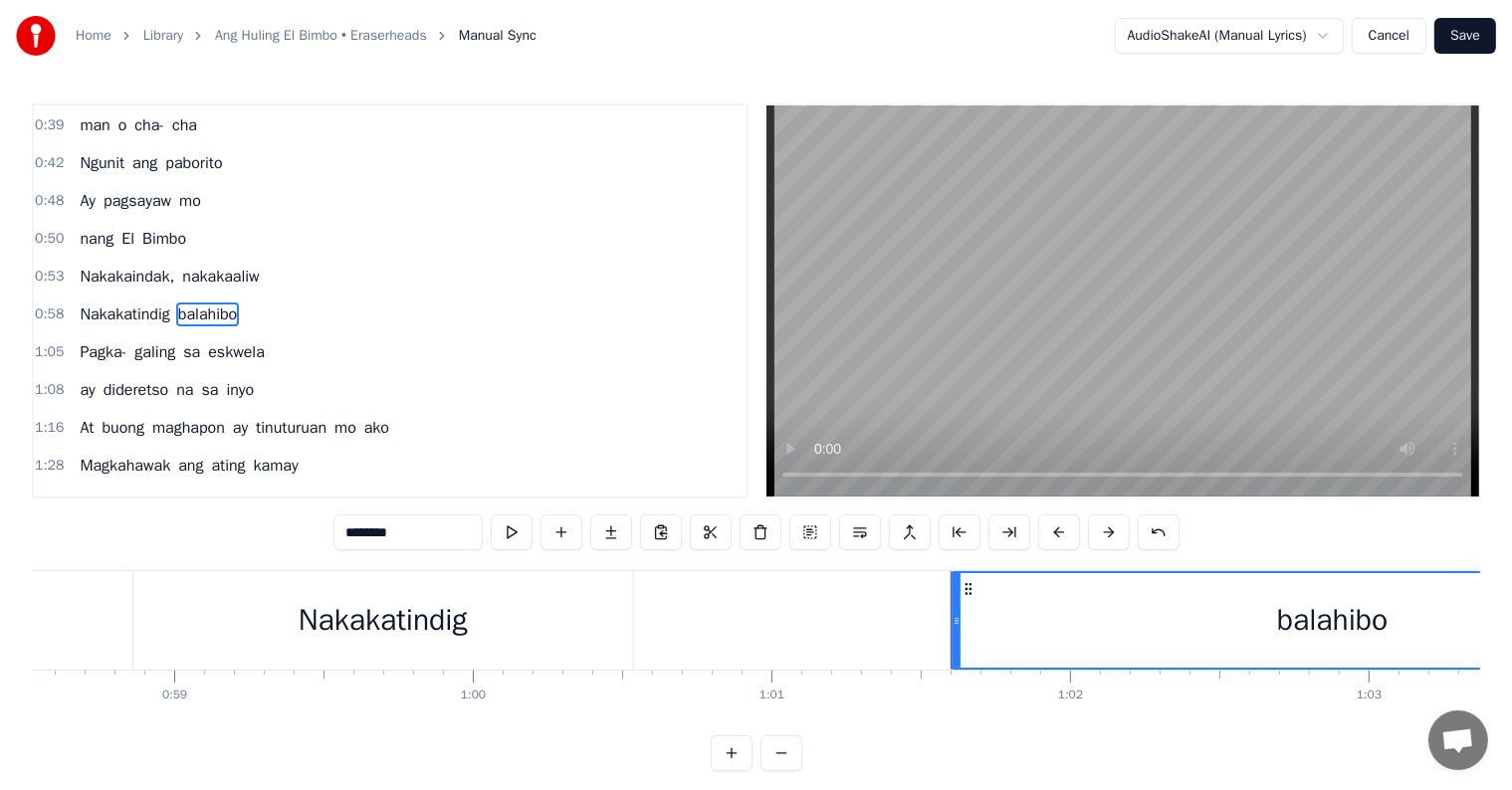 click on "0:58 Nakakatindig balahibo" at bounding box center (390, 314) 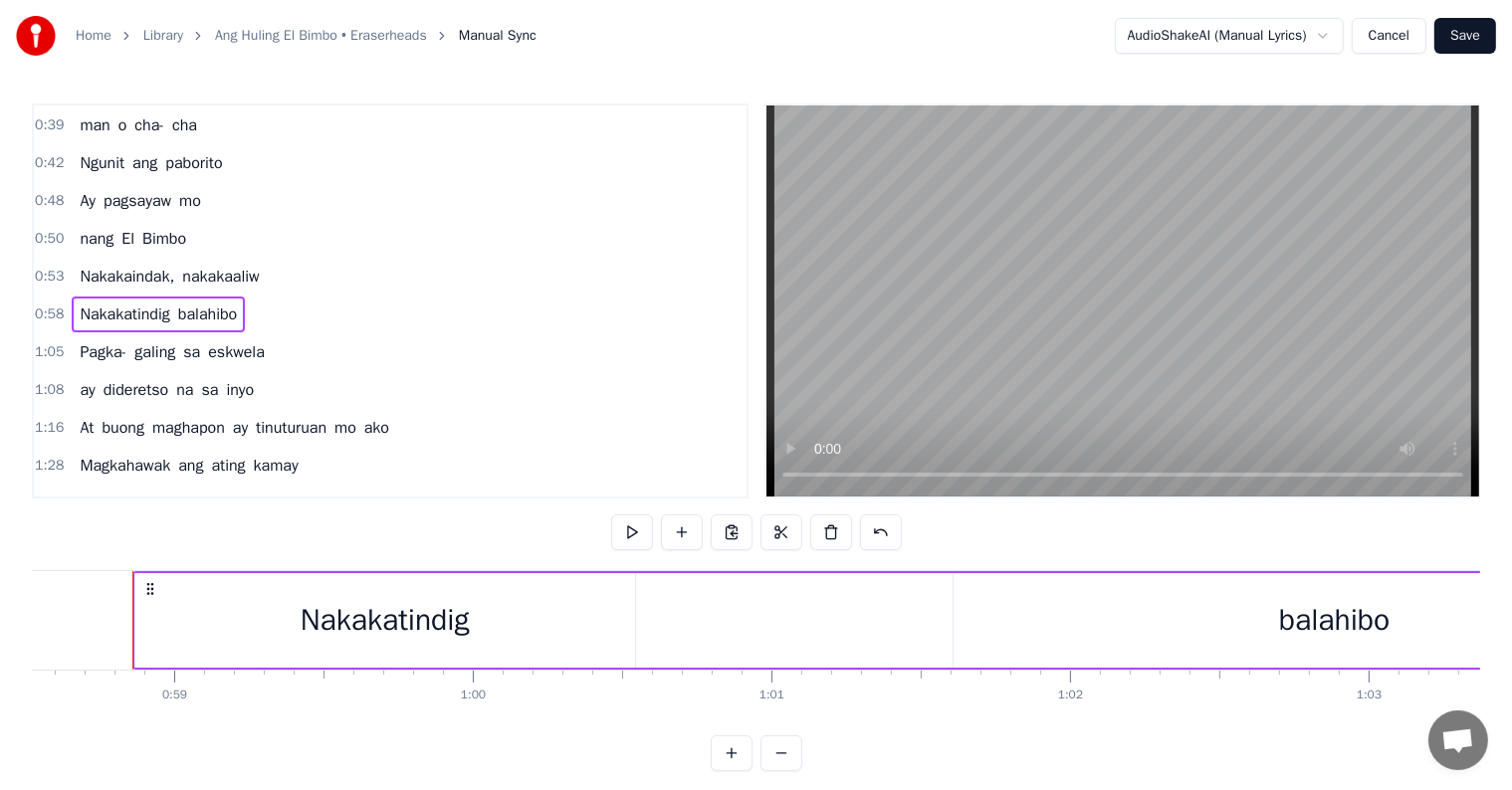 click on "Nakakatindig balahibo" at bounding box center [926, 620] 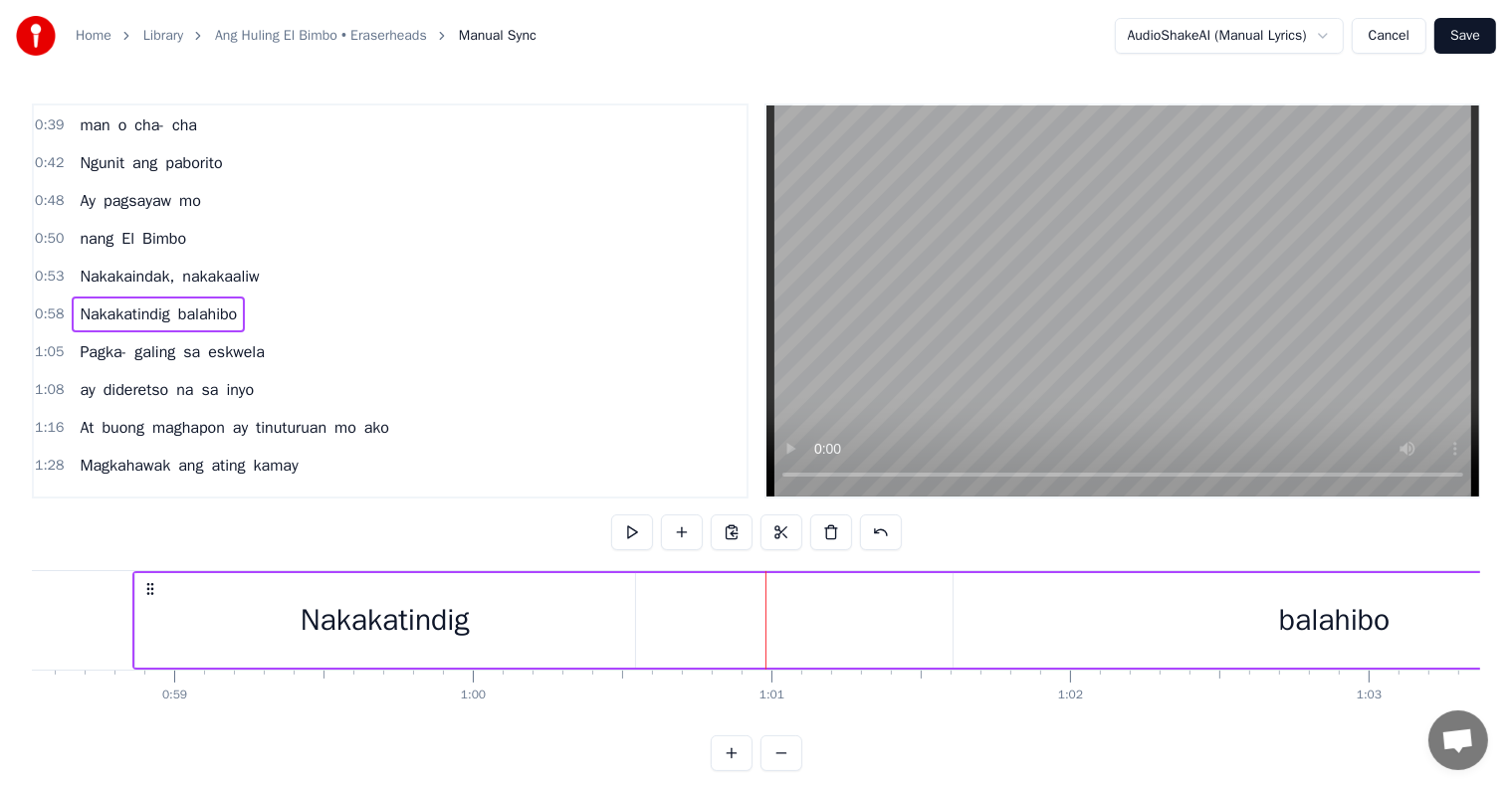 click on "0:58 Nakakatindig balahibo" at bounding box center [390, 314] 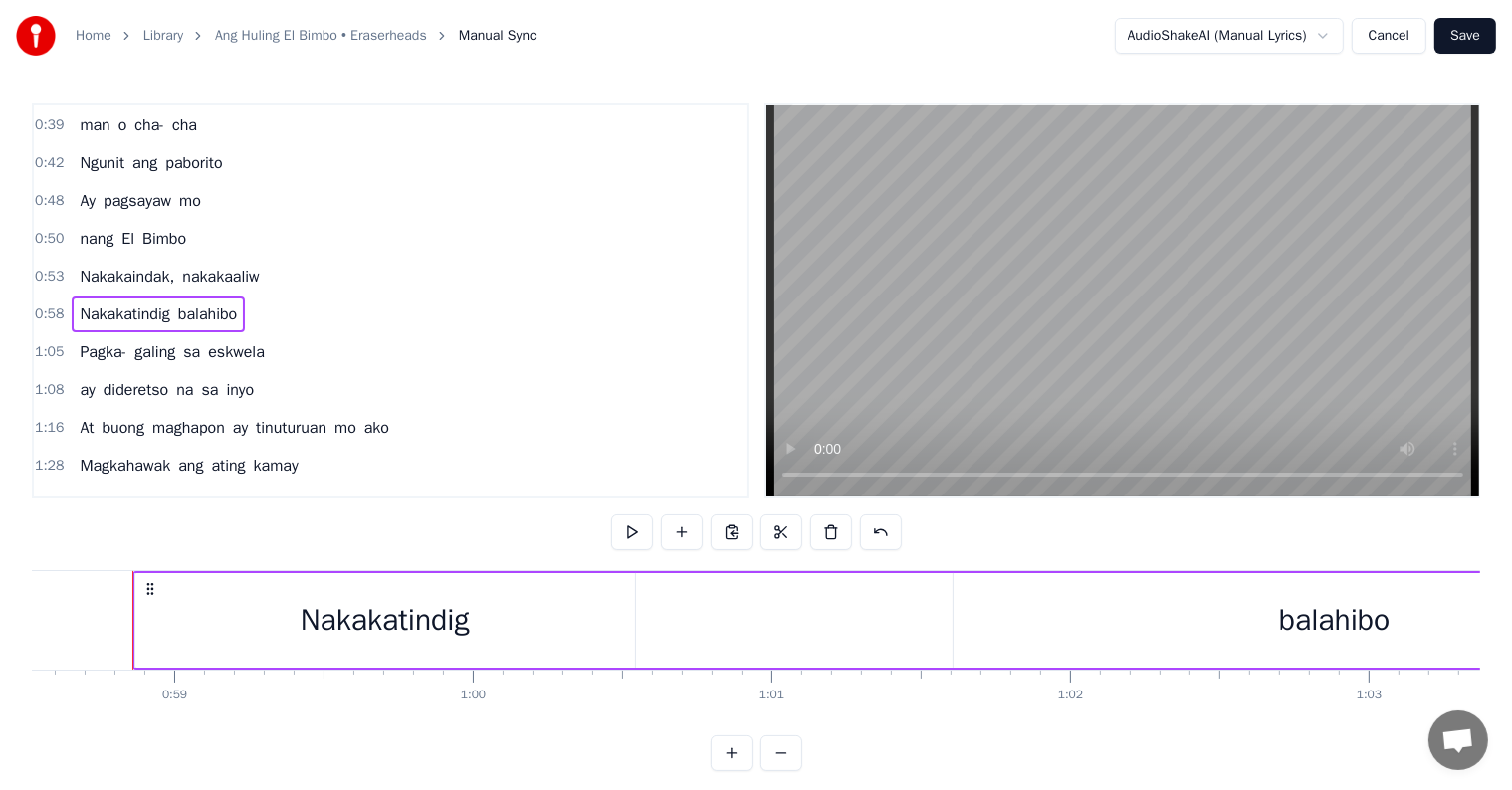 click on "balahibo" at bounding box center (207, 314) 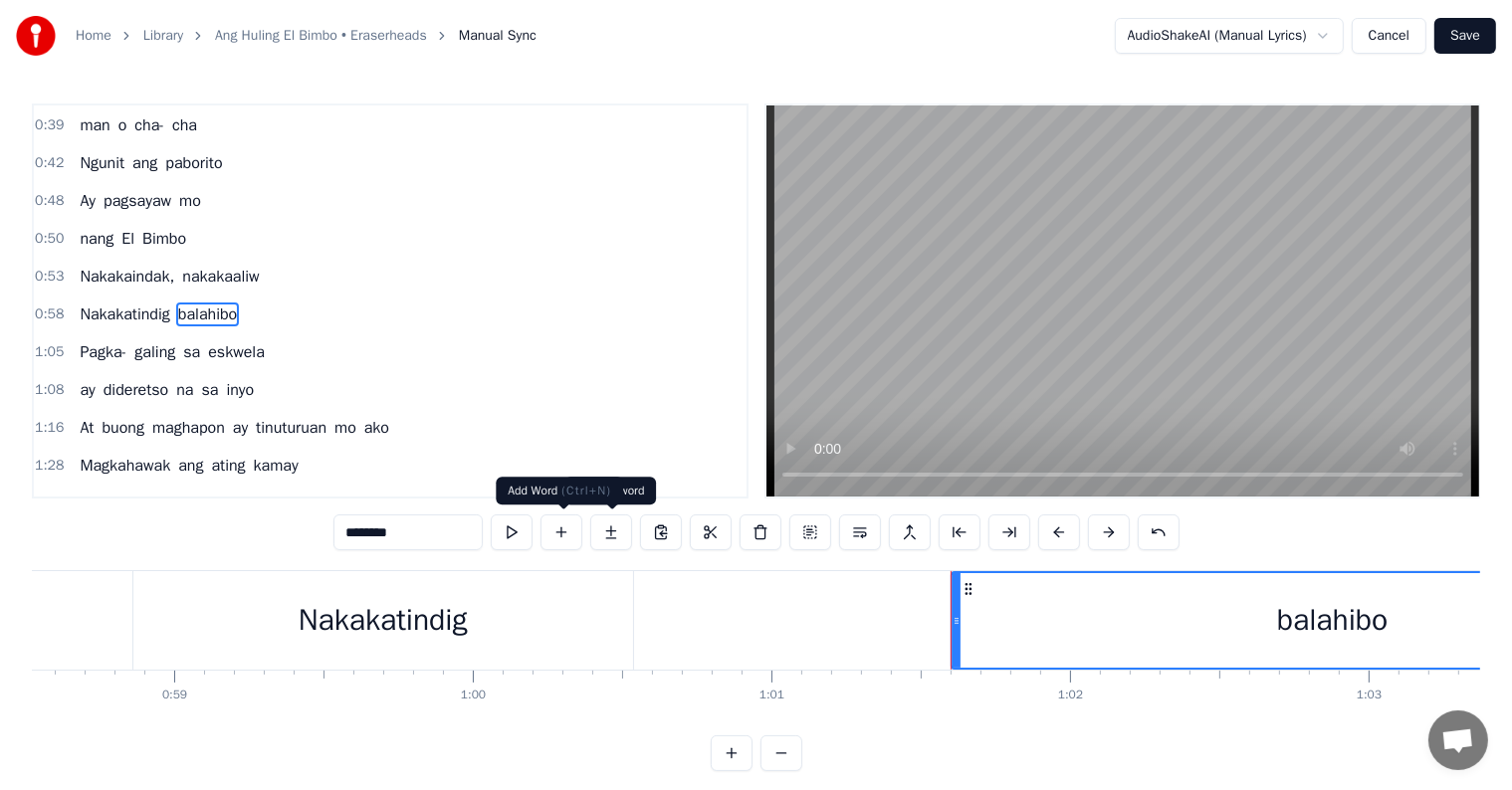 click at bounding box center [561, 532] 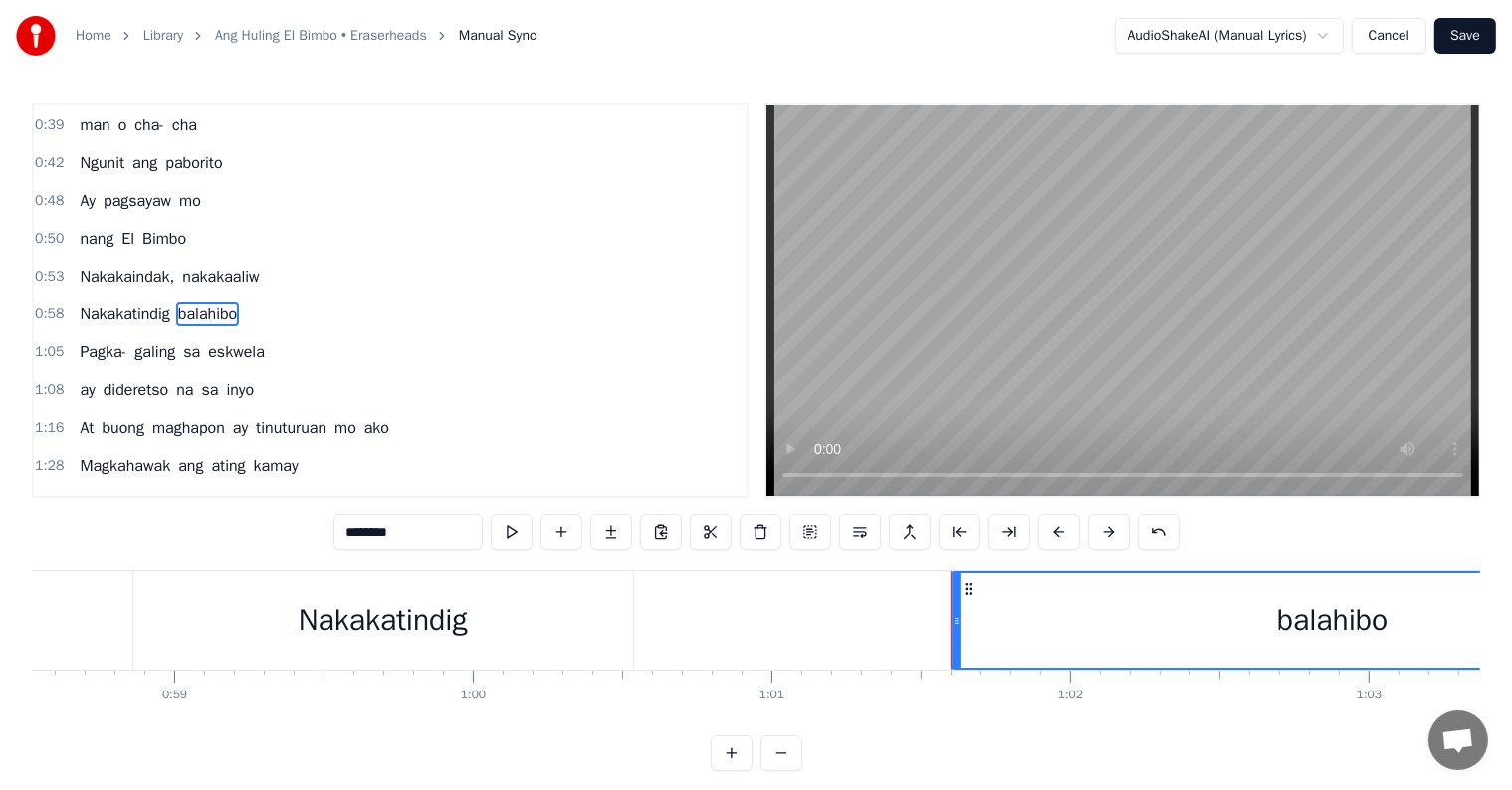 click at bounding box center (561, 532) 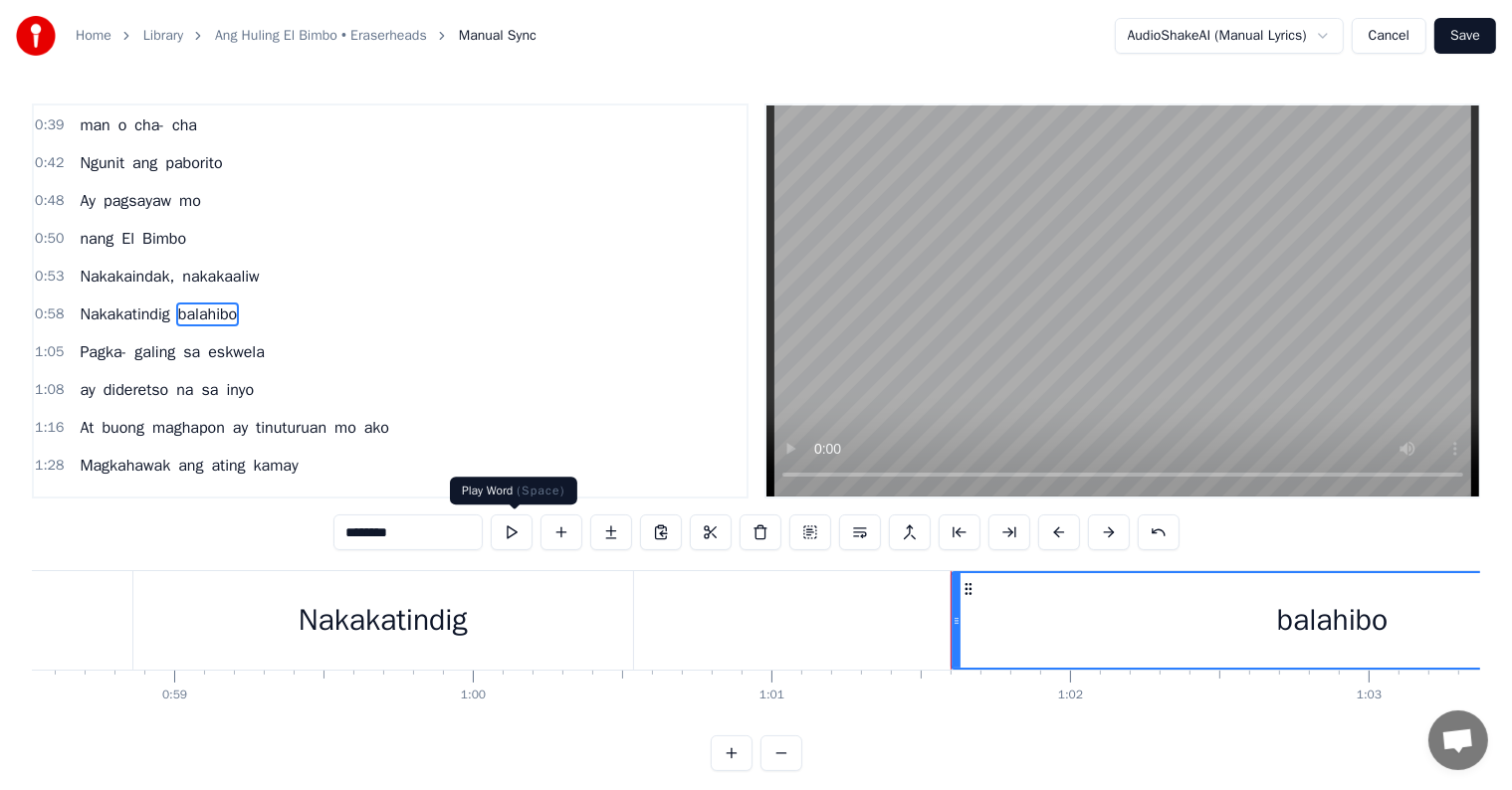 click on "********" at bounding box center [408, 532] 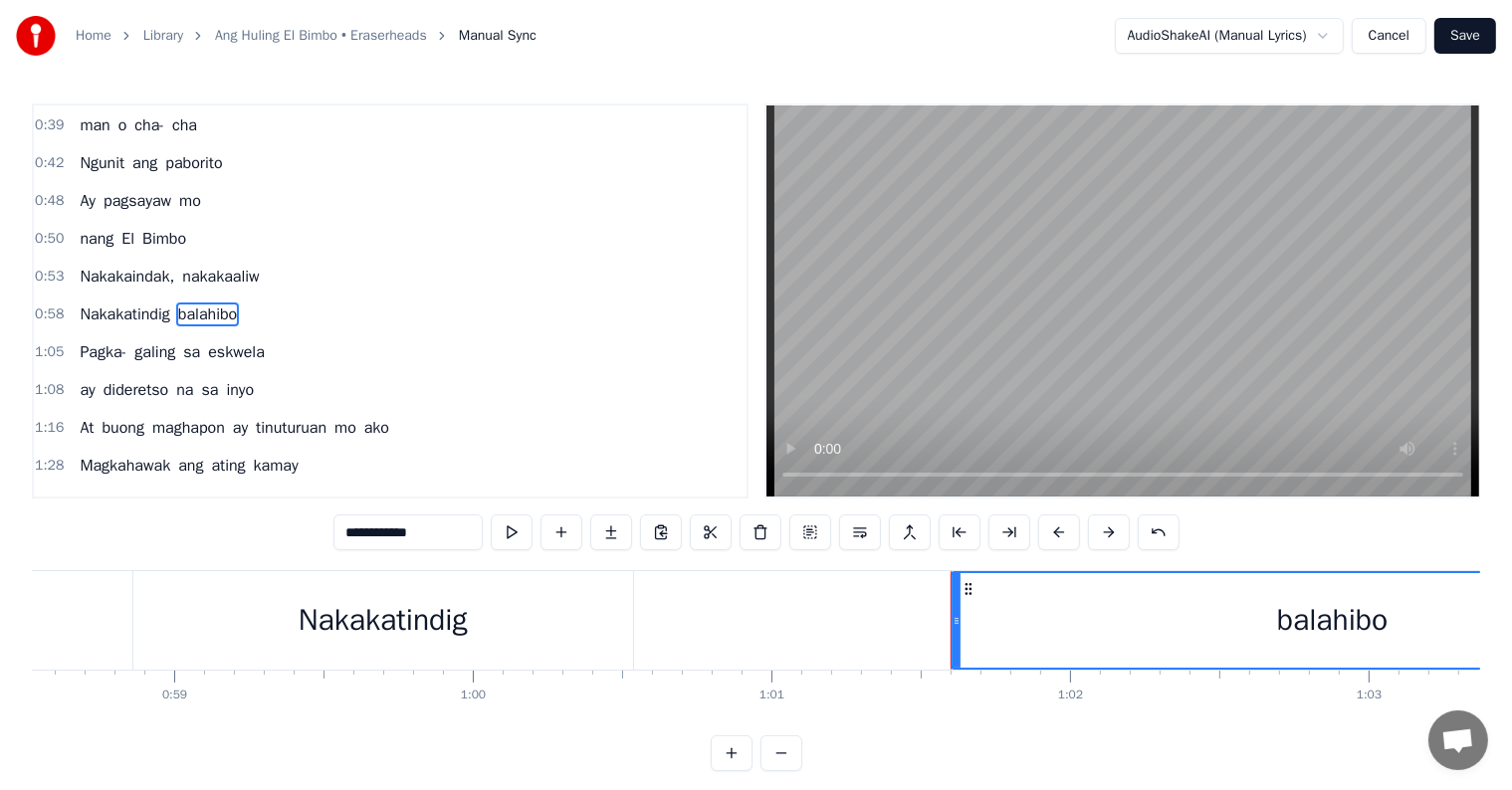 type on "********" 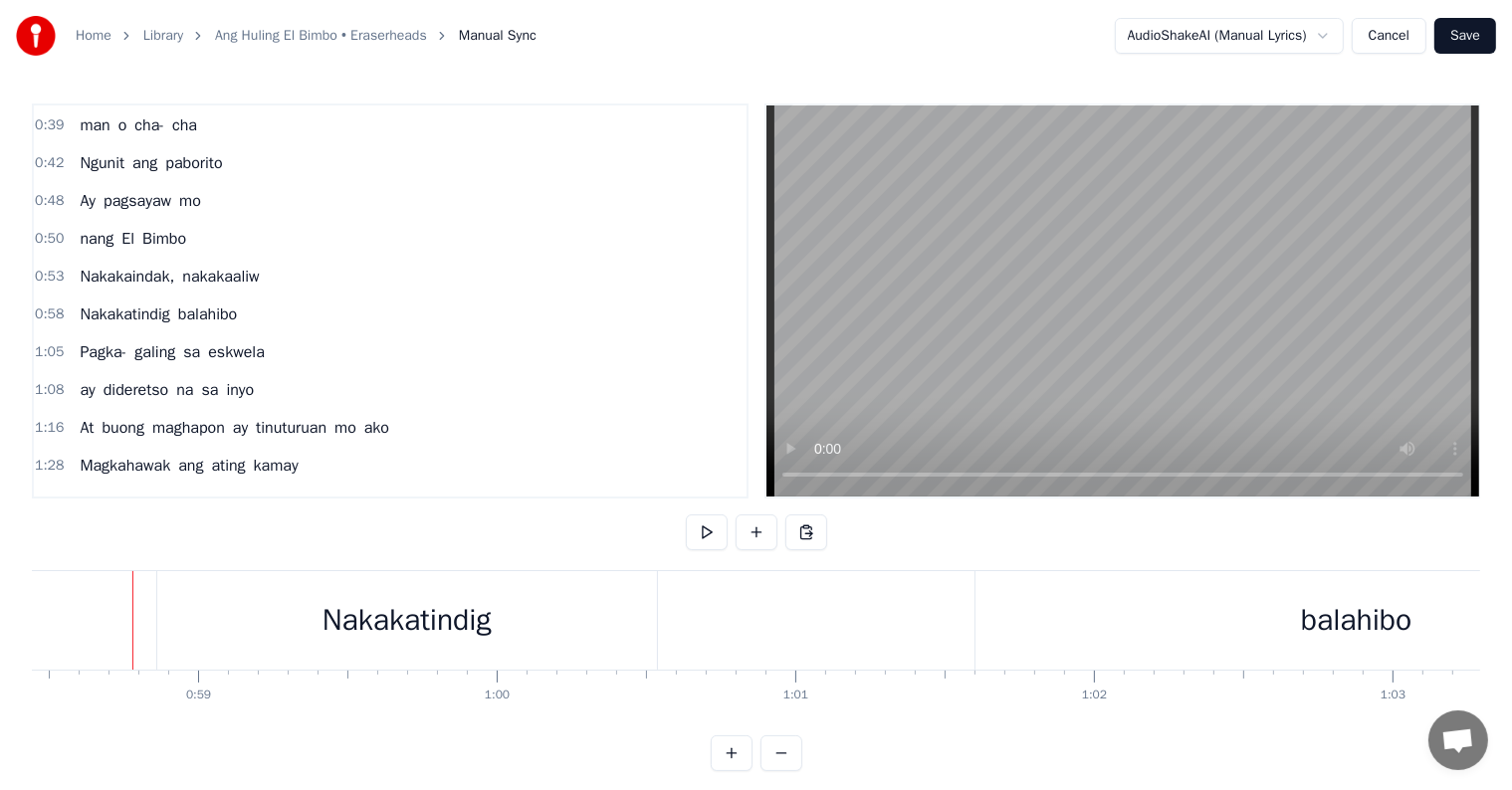 click at bounding box center (49437, 620) 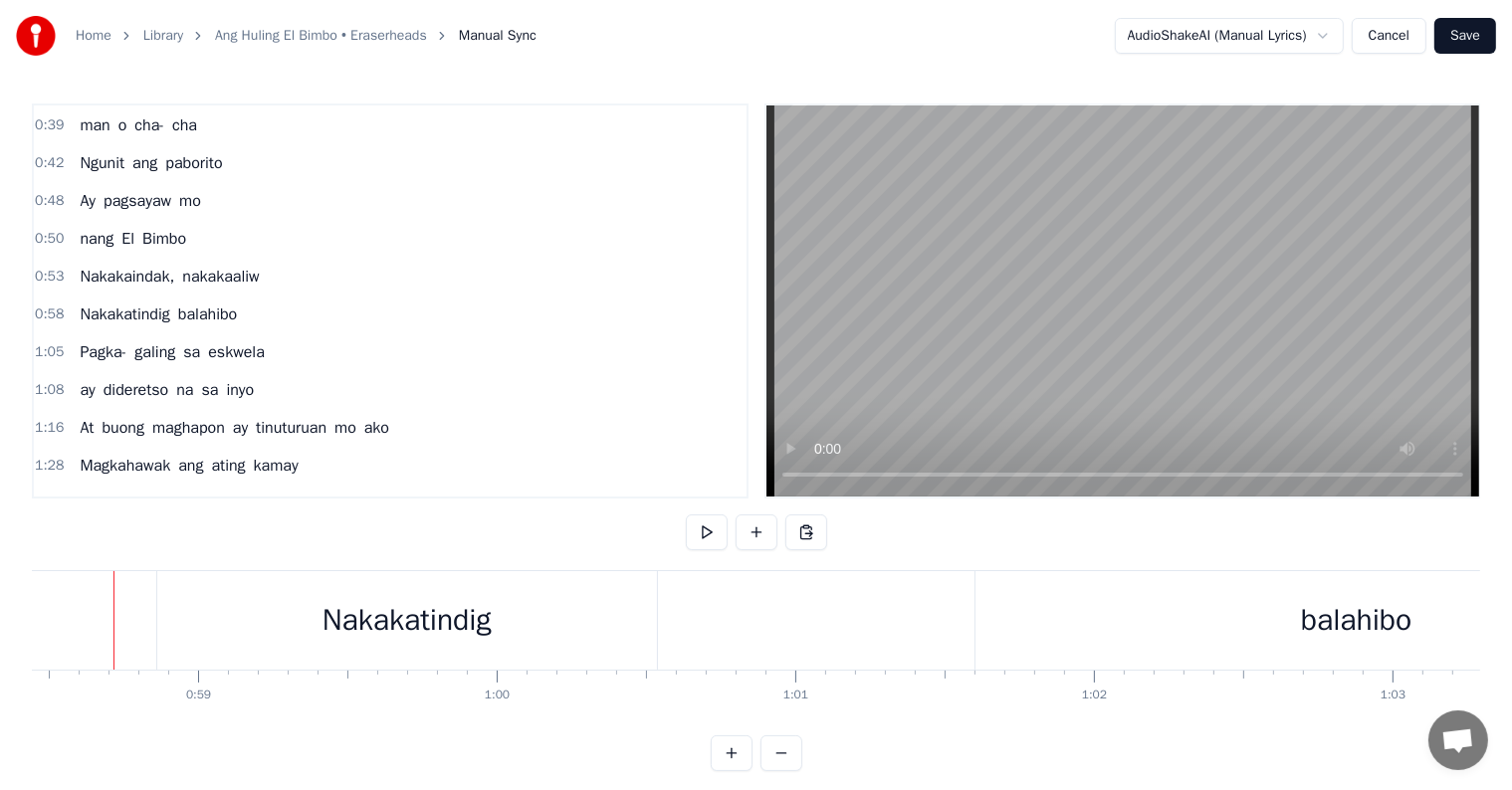 scroll, scrollTop: 0, scrollLeft: 17433, axis: horizontal 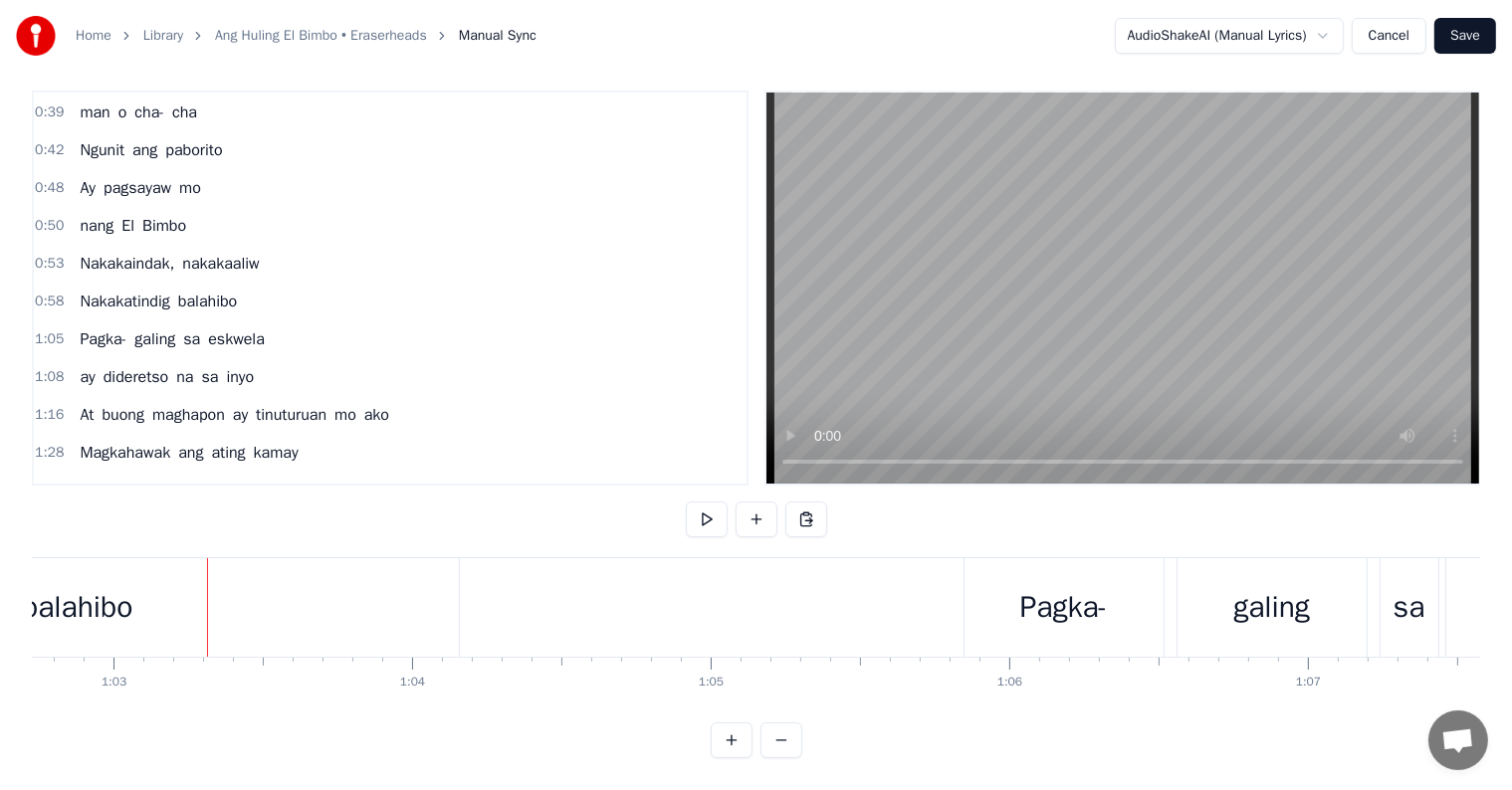 click on "Nakakatindig" at bounding box center [124, 301] 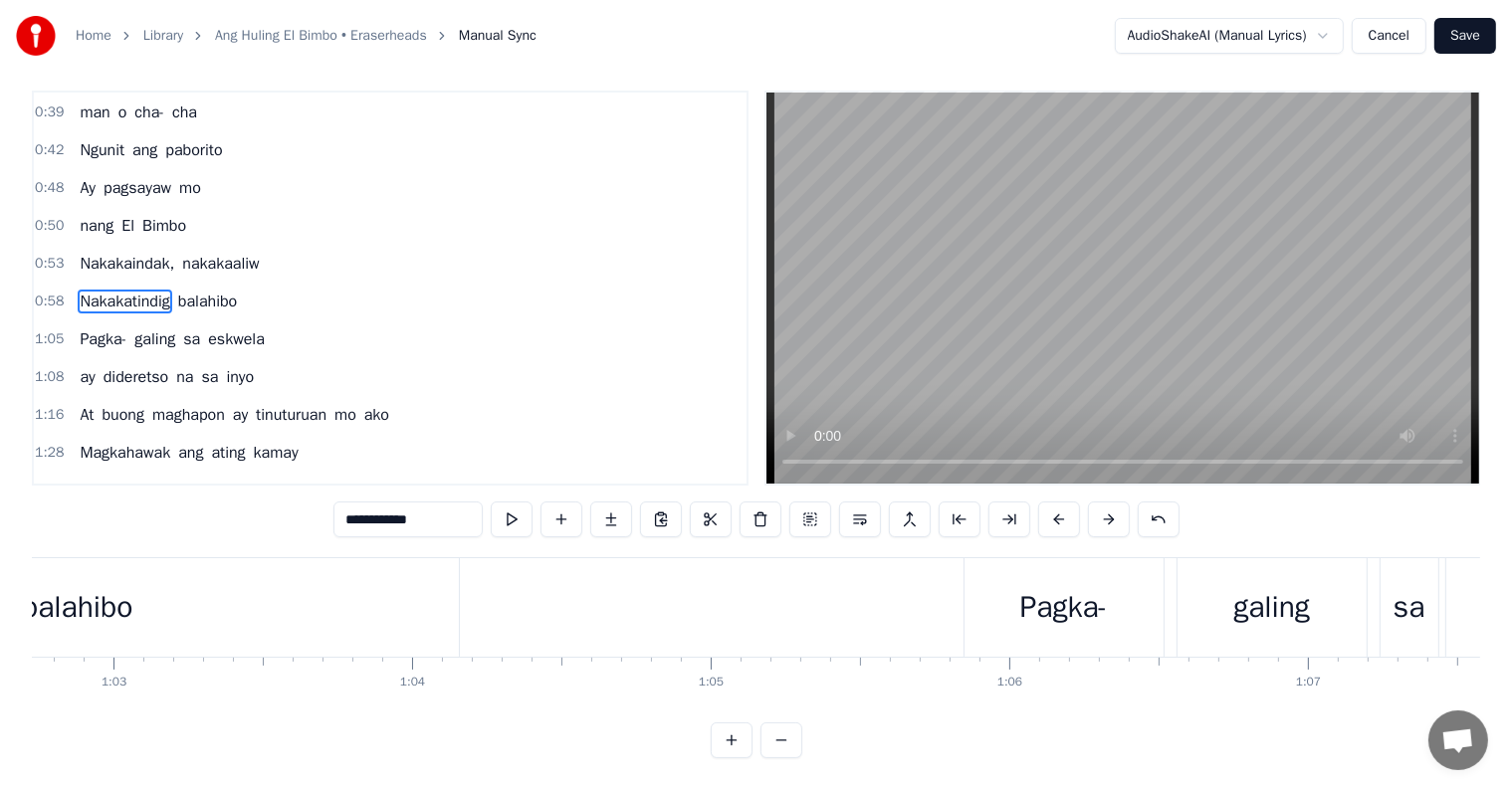 scroll, scrollTop: 28, scrollLeft: 0, axis: vertical 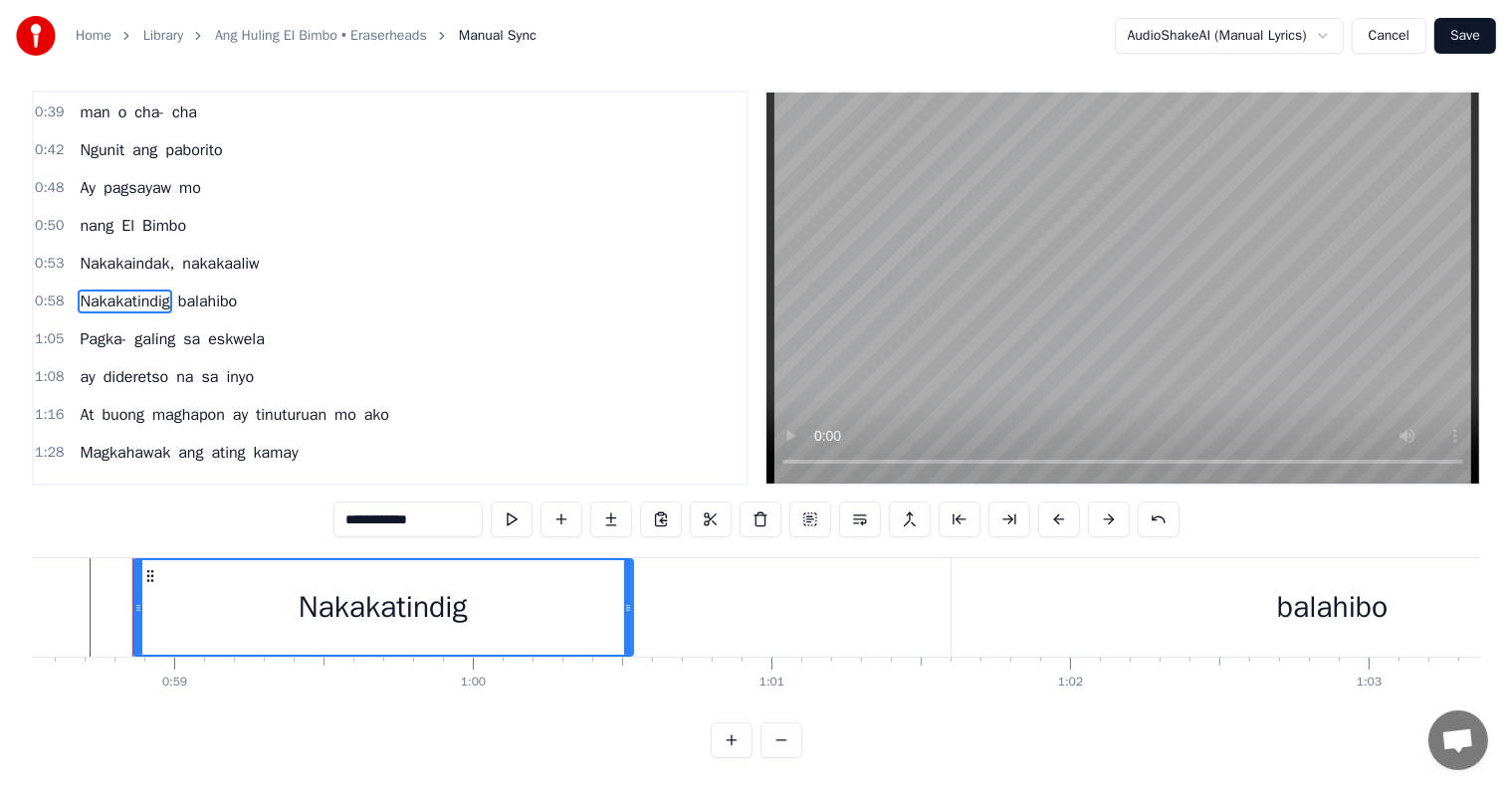 click on "**********" at bounding box center [408, 519] 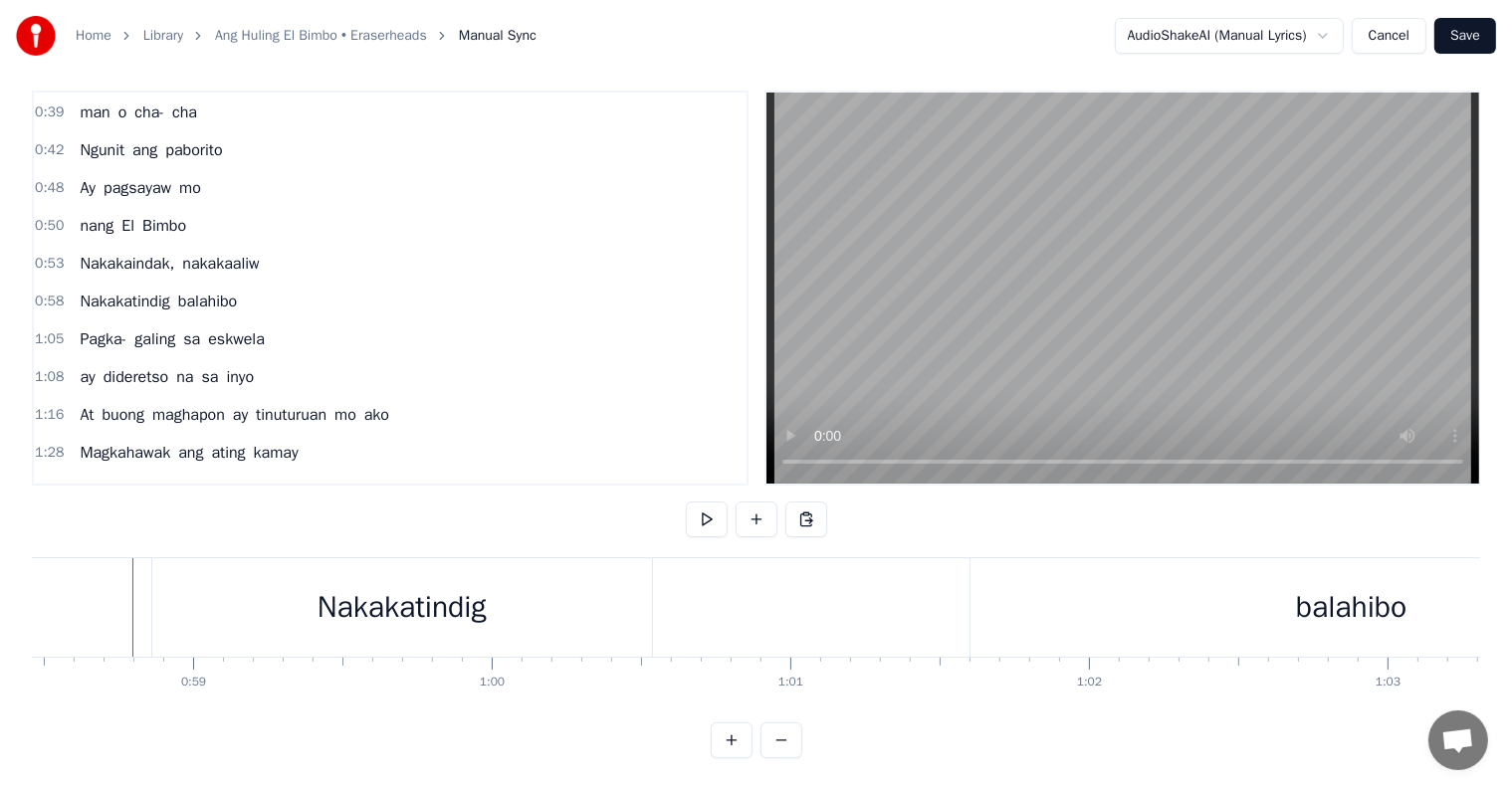 click on "0:53 Nakakaindak, nakakaaliw" at bounding box center (390, 264) 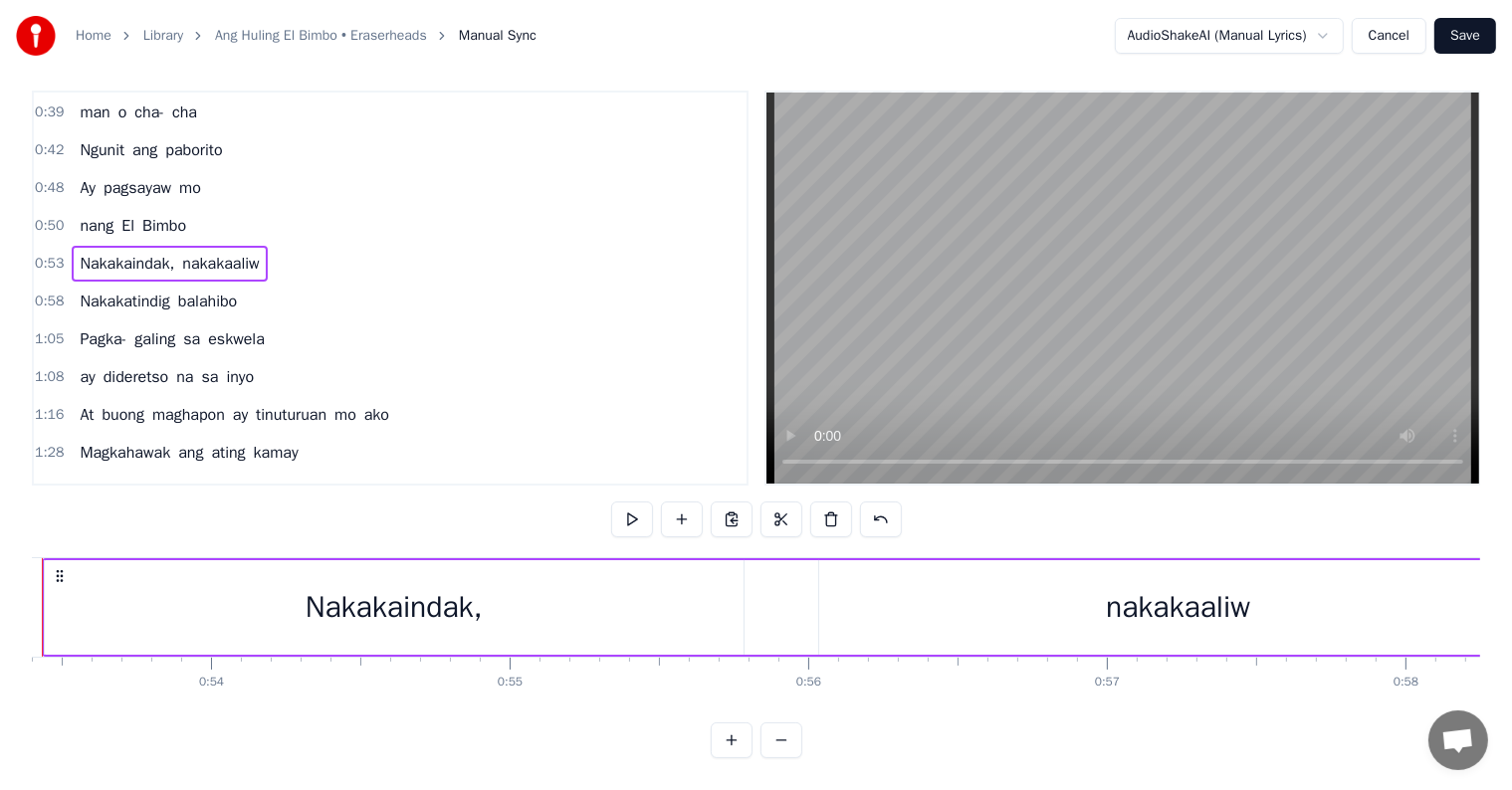 scroll, scrollTop: 0, scrollLeft: 15856, axis: horizontal 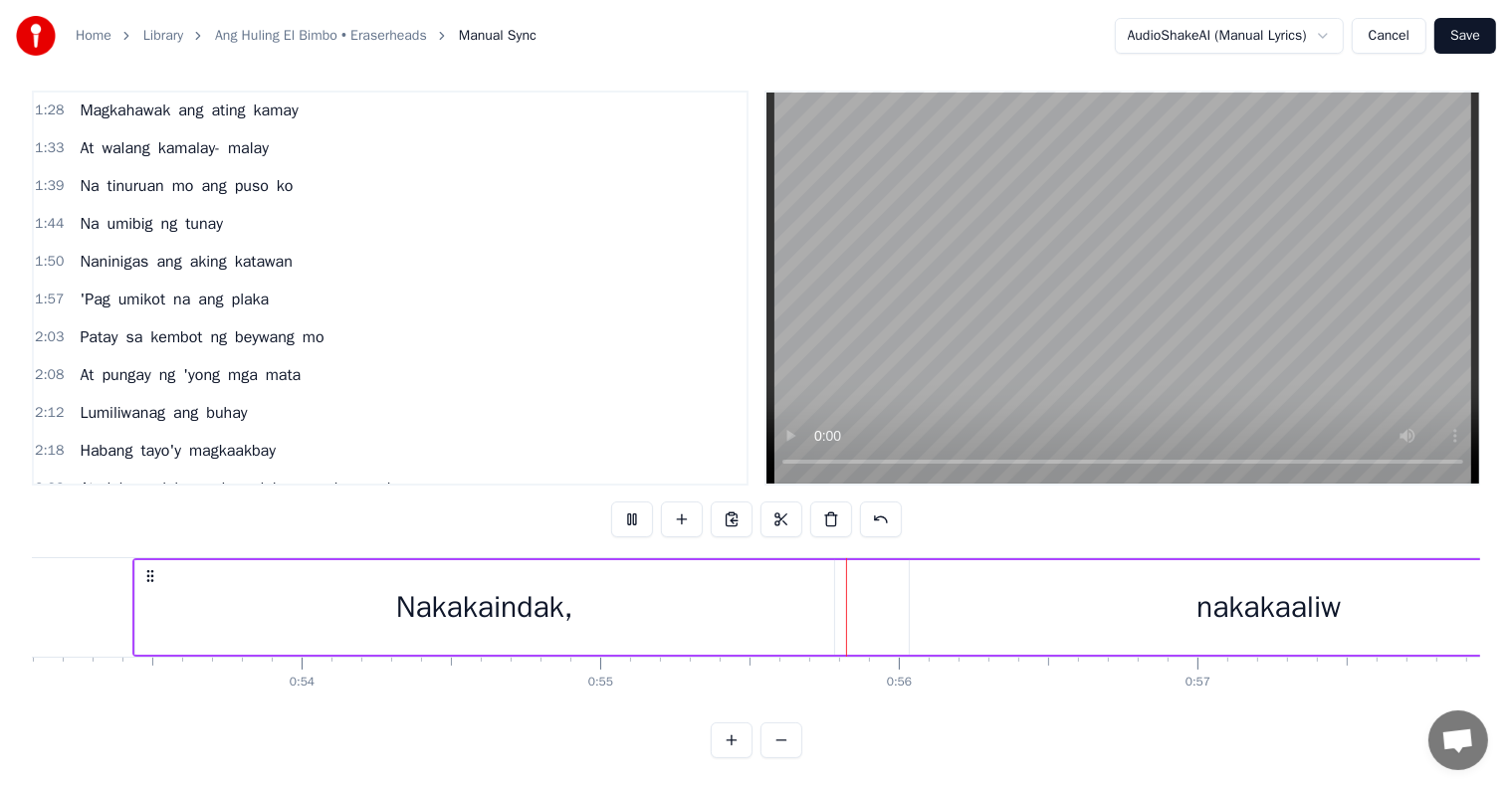 click at bounding box center (51034, 607) 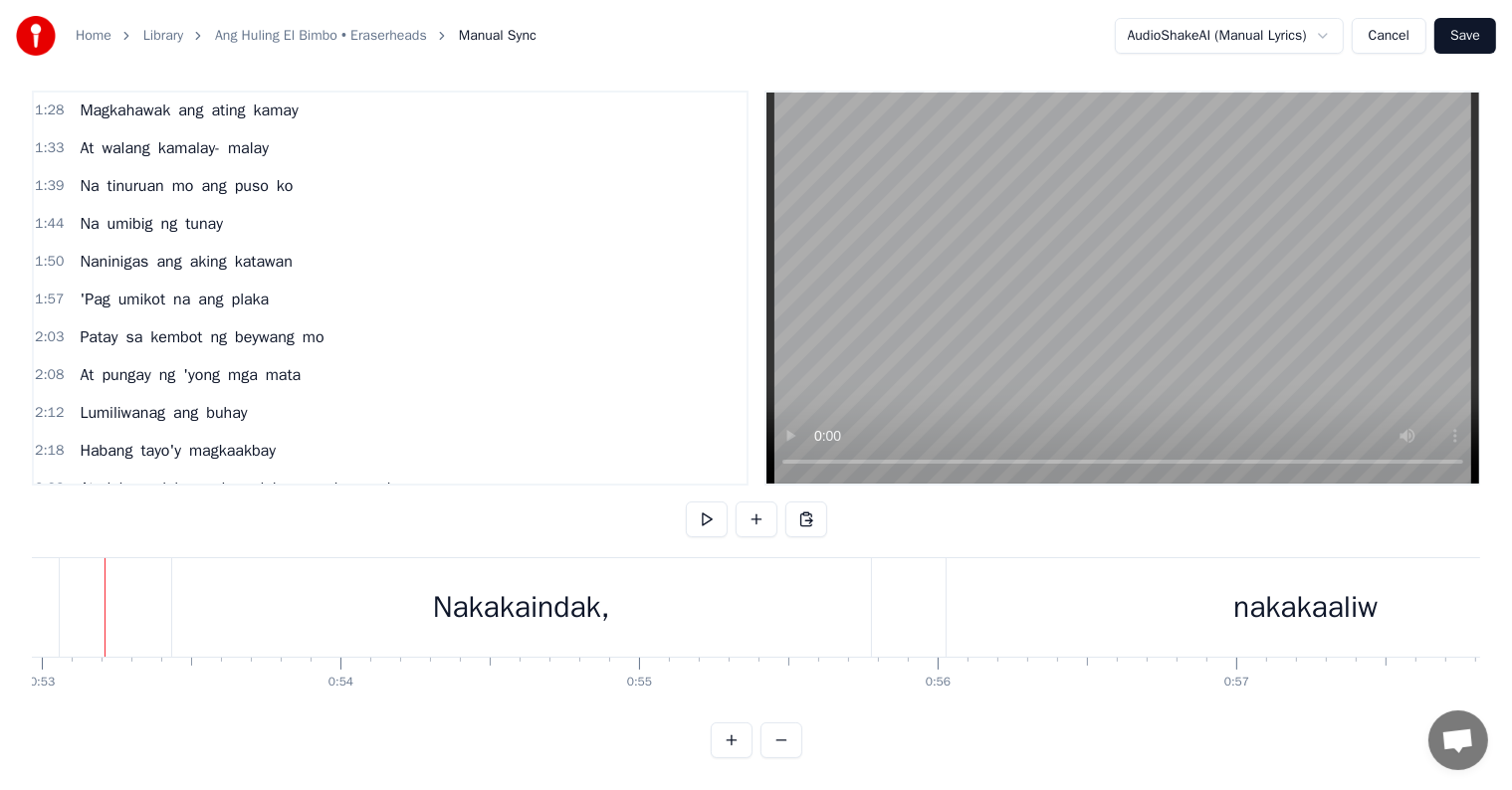 scroll, scrollTop: 0, scrollLeft: 15789, axis: horizontal 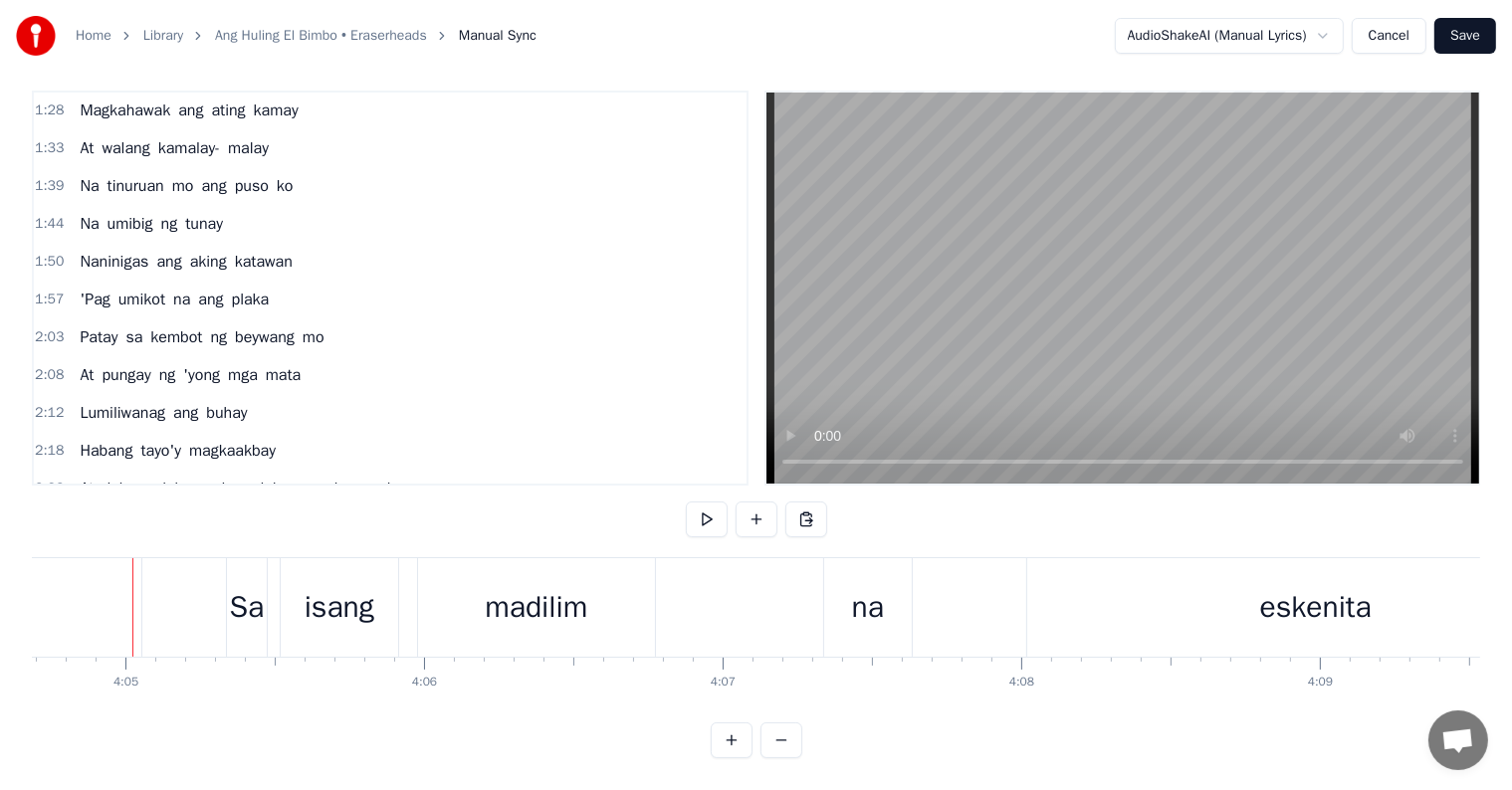 click on "Sa" at bounding box center (246, 607) 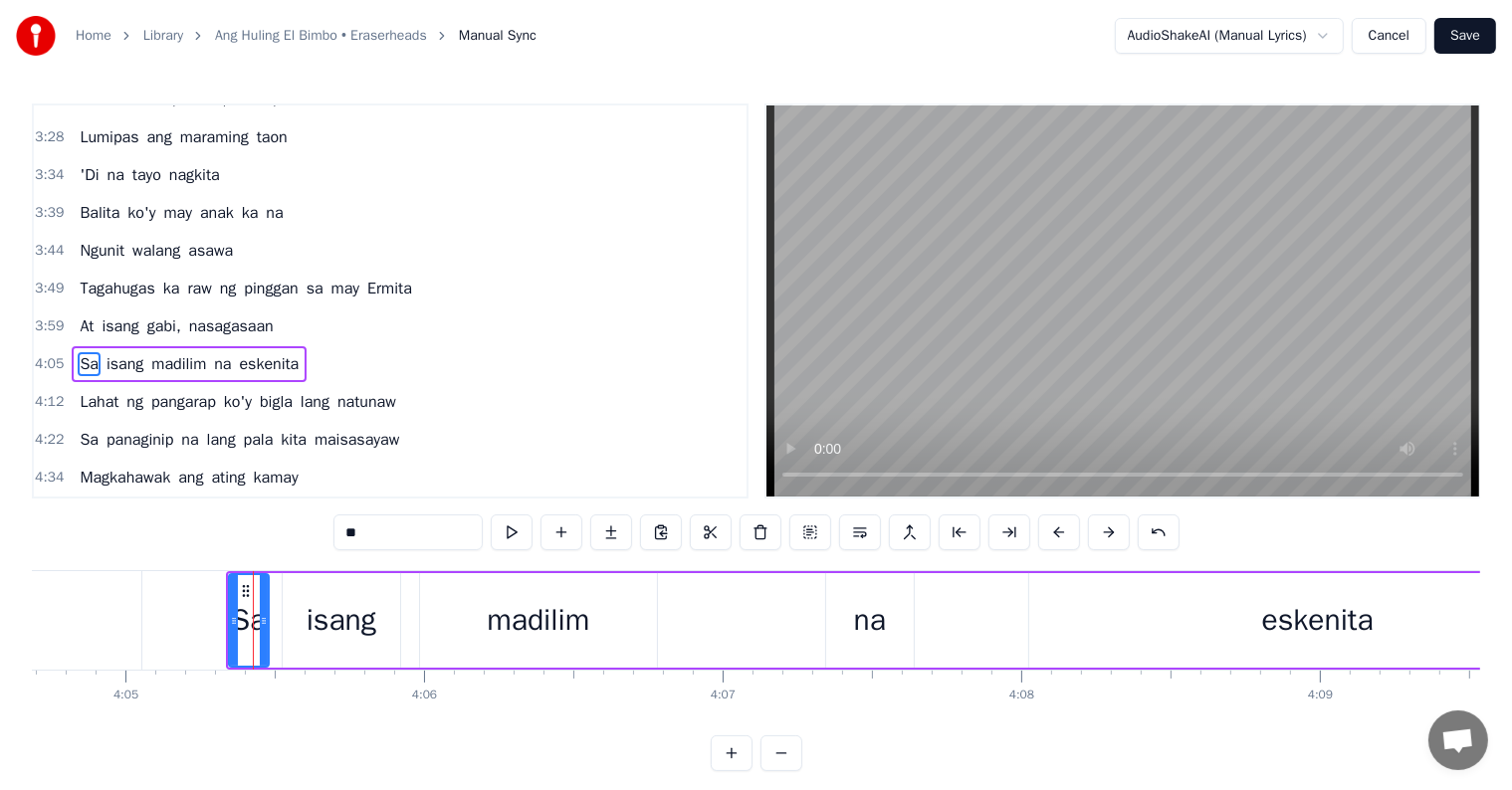 scroll, scrollTop: 1250, scrollLeft: 0, axis: vertical 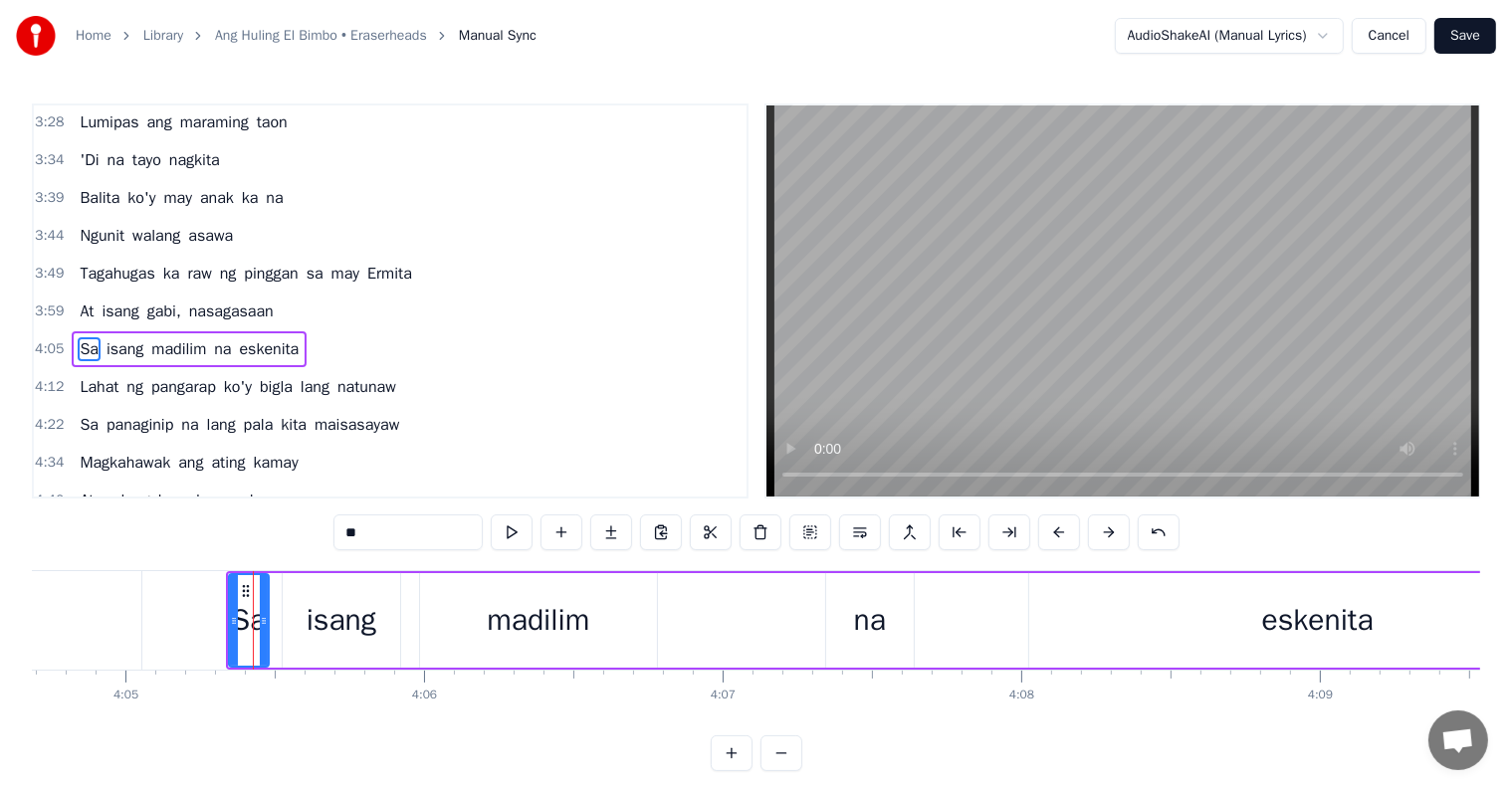 click on "**" at bounding box center [408, 532] 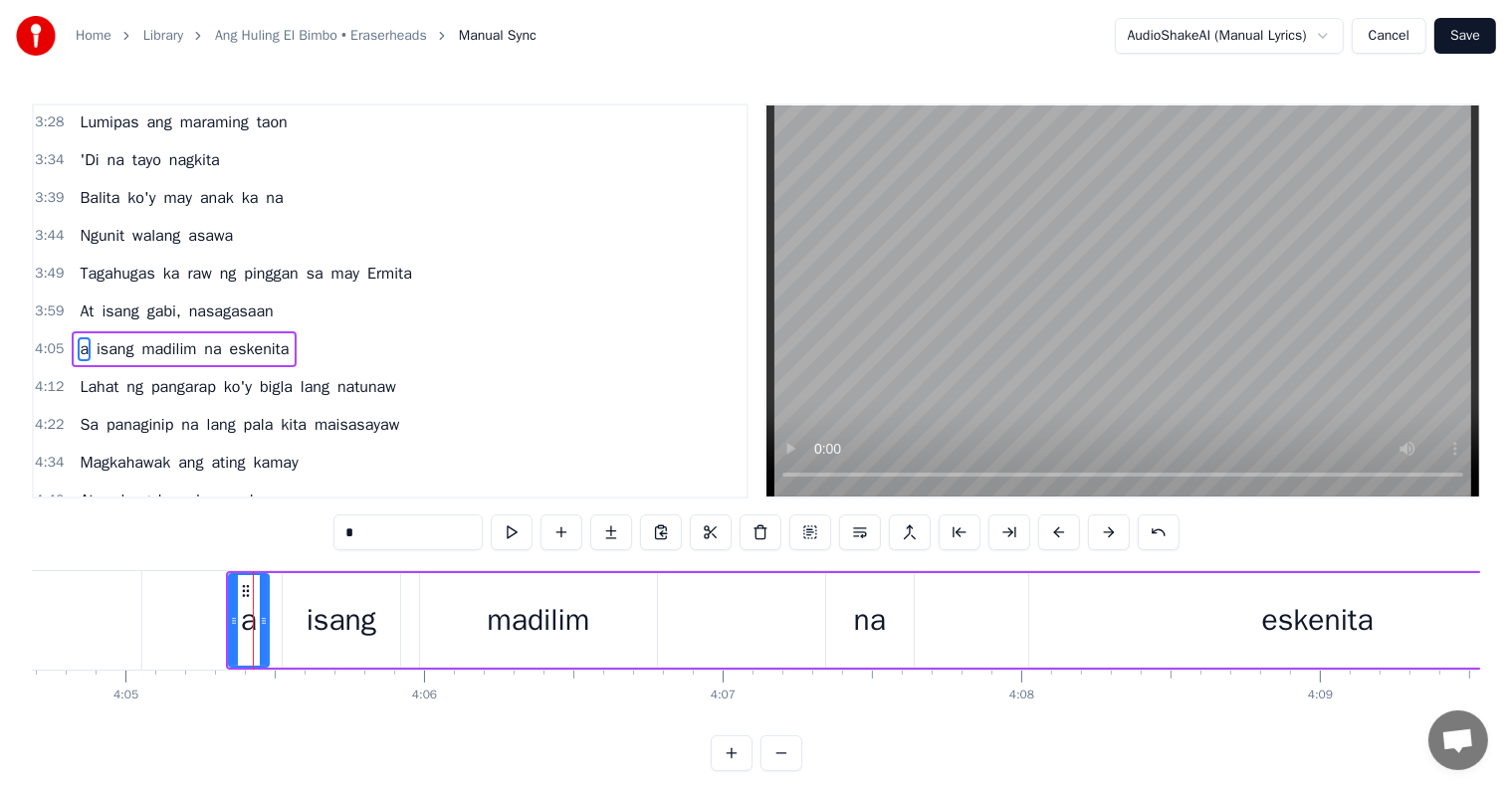 click on "*" at bounding box center [408, 532] 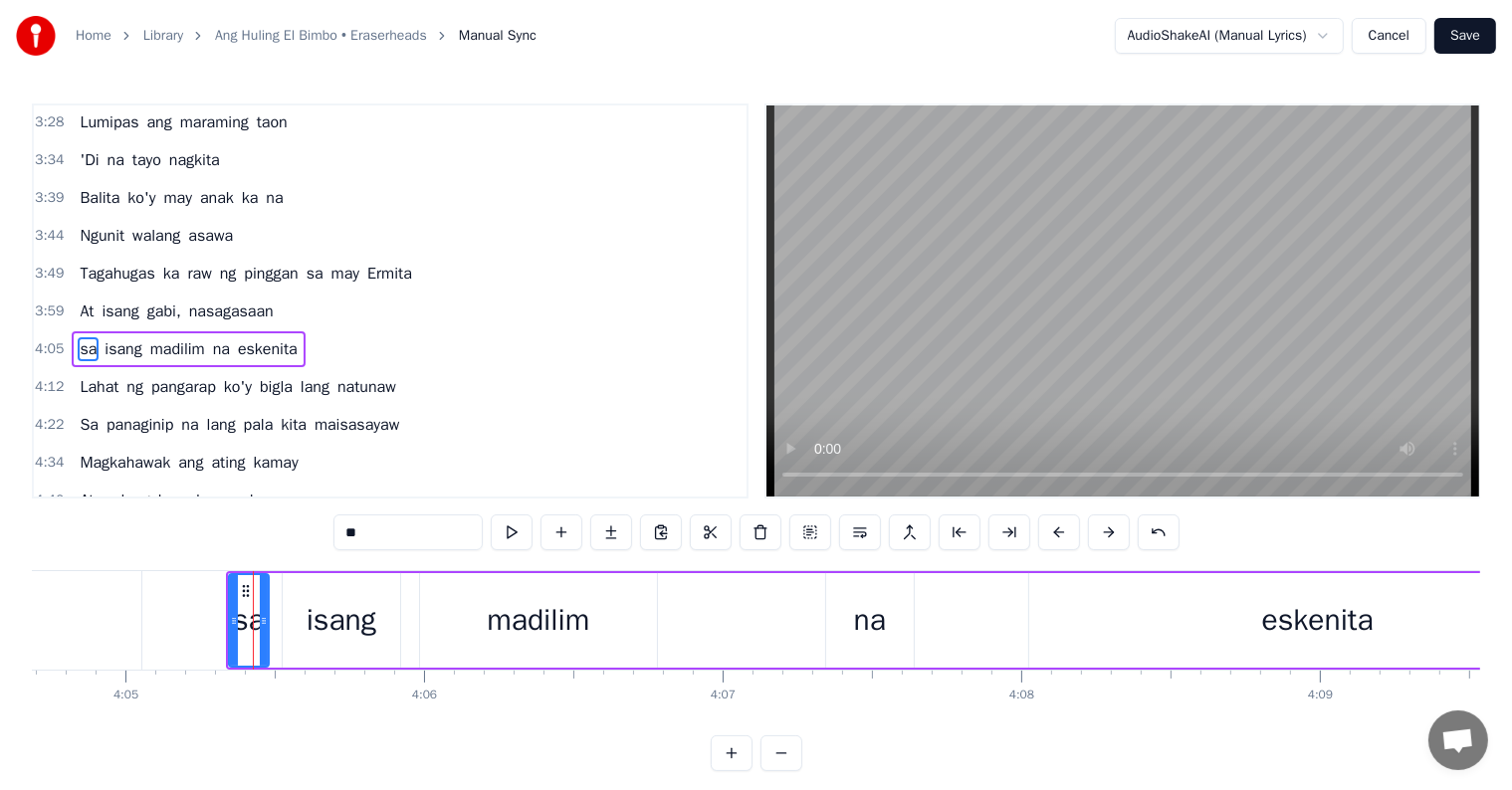 type on "**" 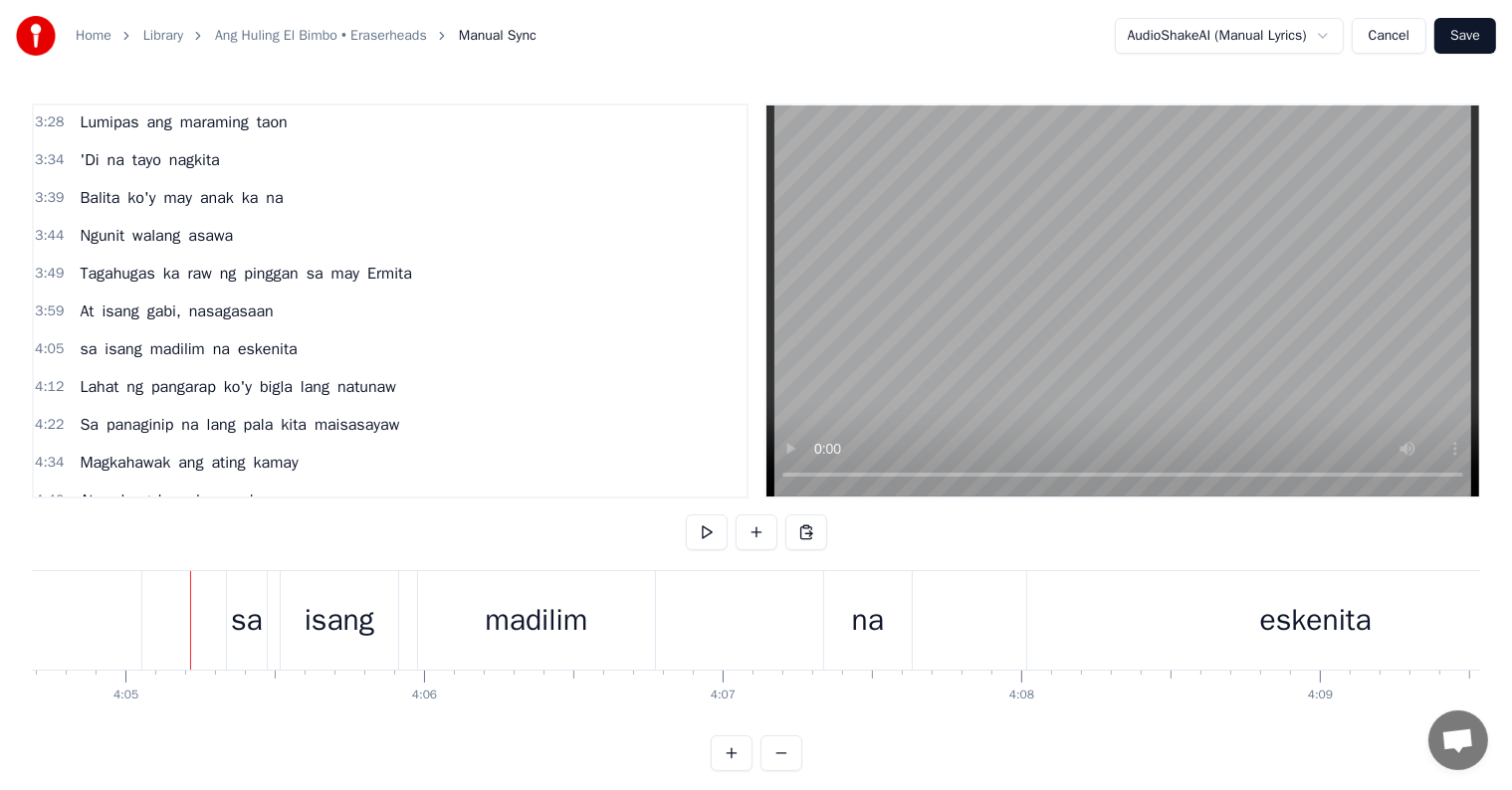 scroll, scrollTop: 30, scrollLeft: 0, axis: vertical 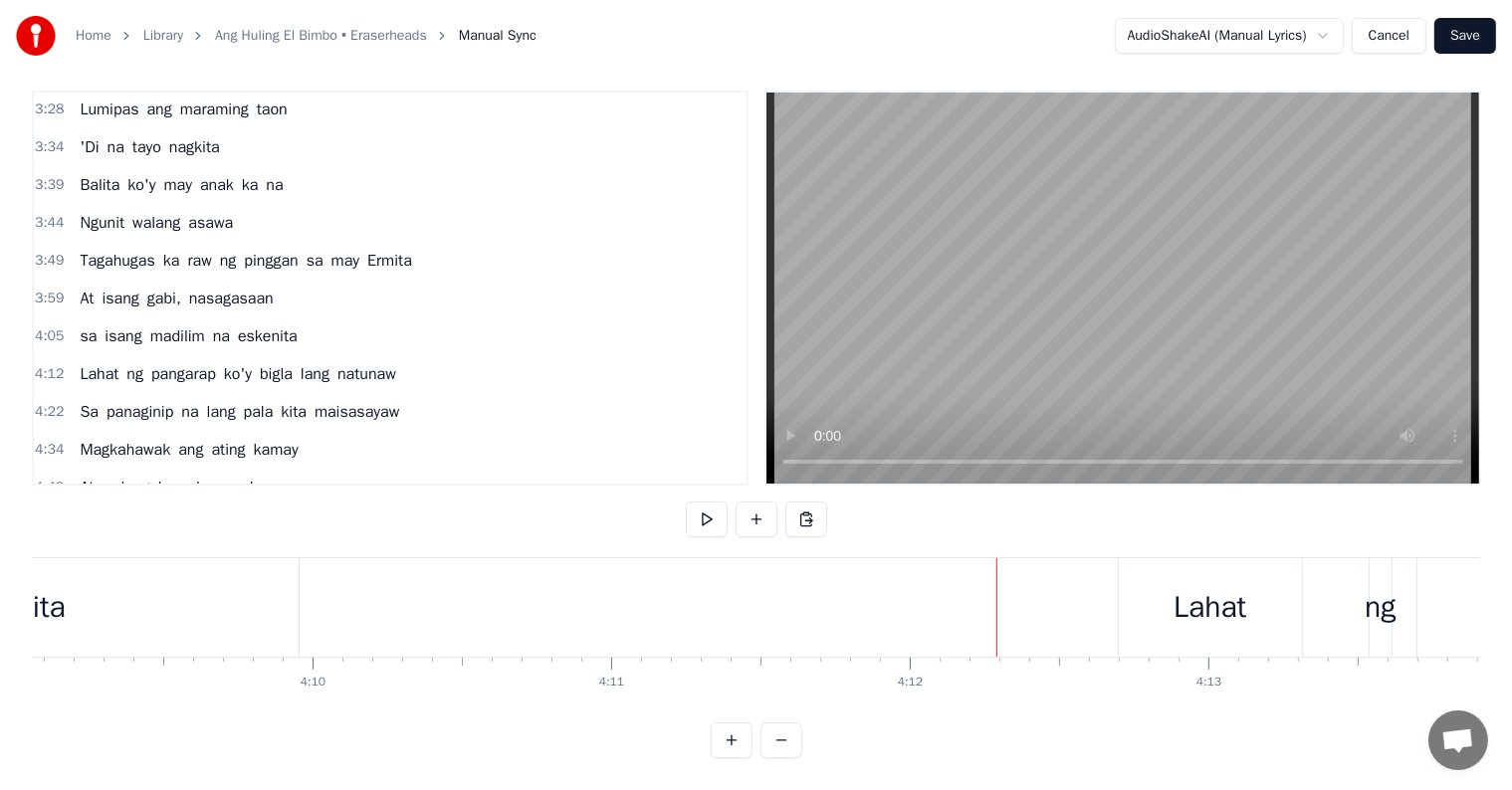 click on "eskenita" at bounding box center [10, 607] 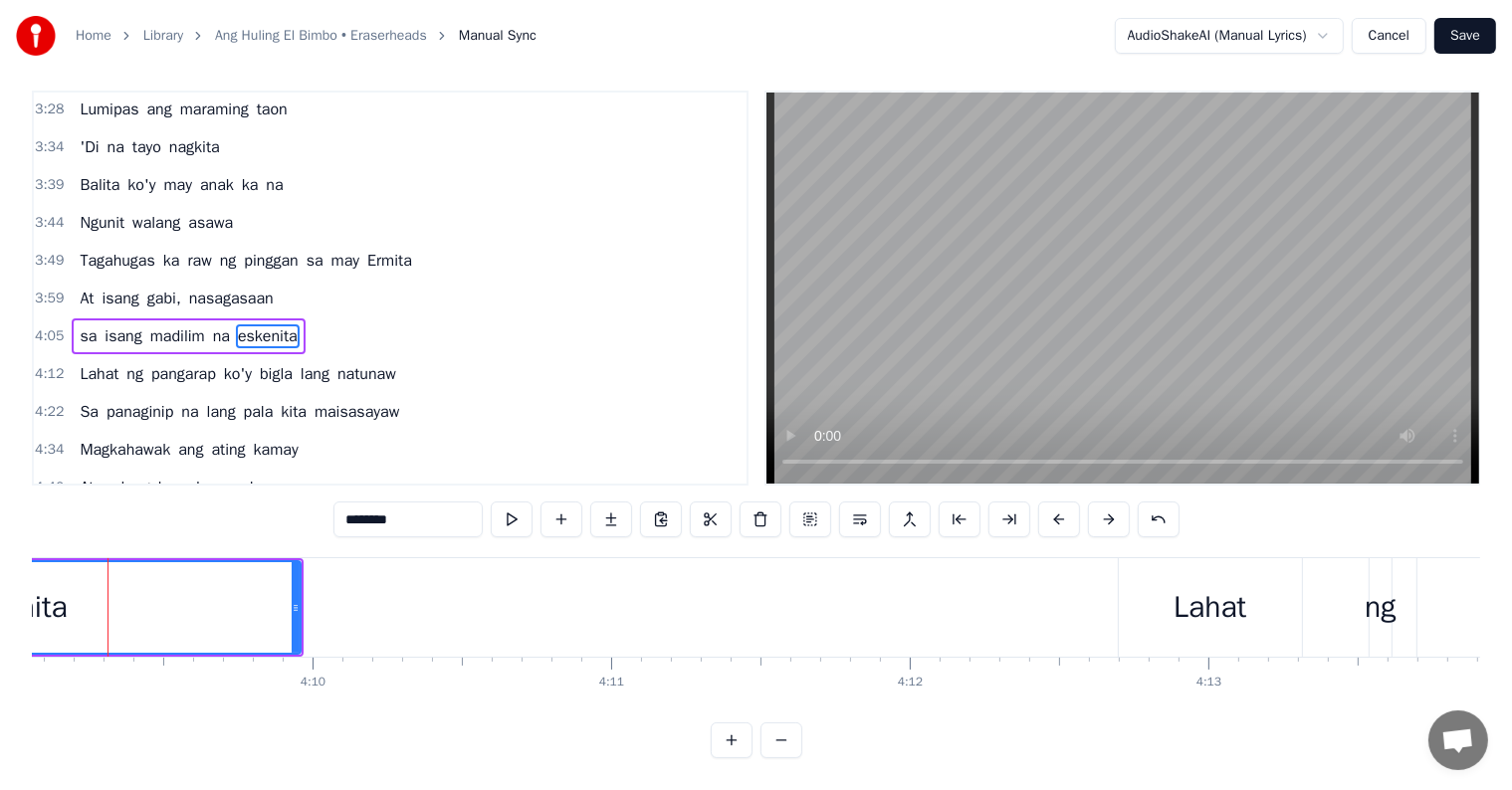 scroll, scrollTop: 0, scrollLeft: 0, axis: both 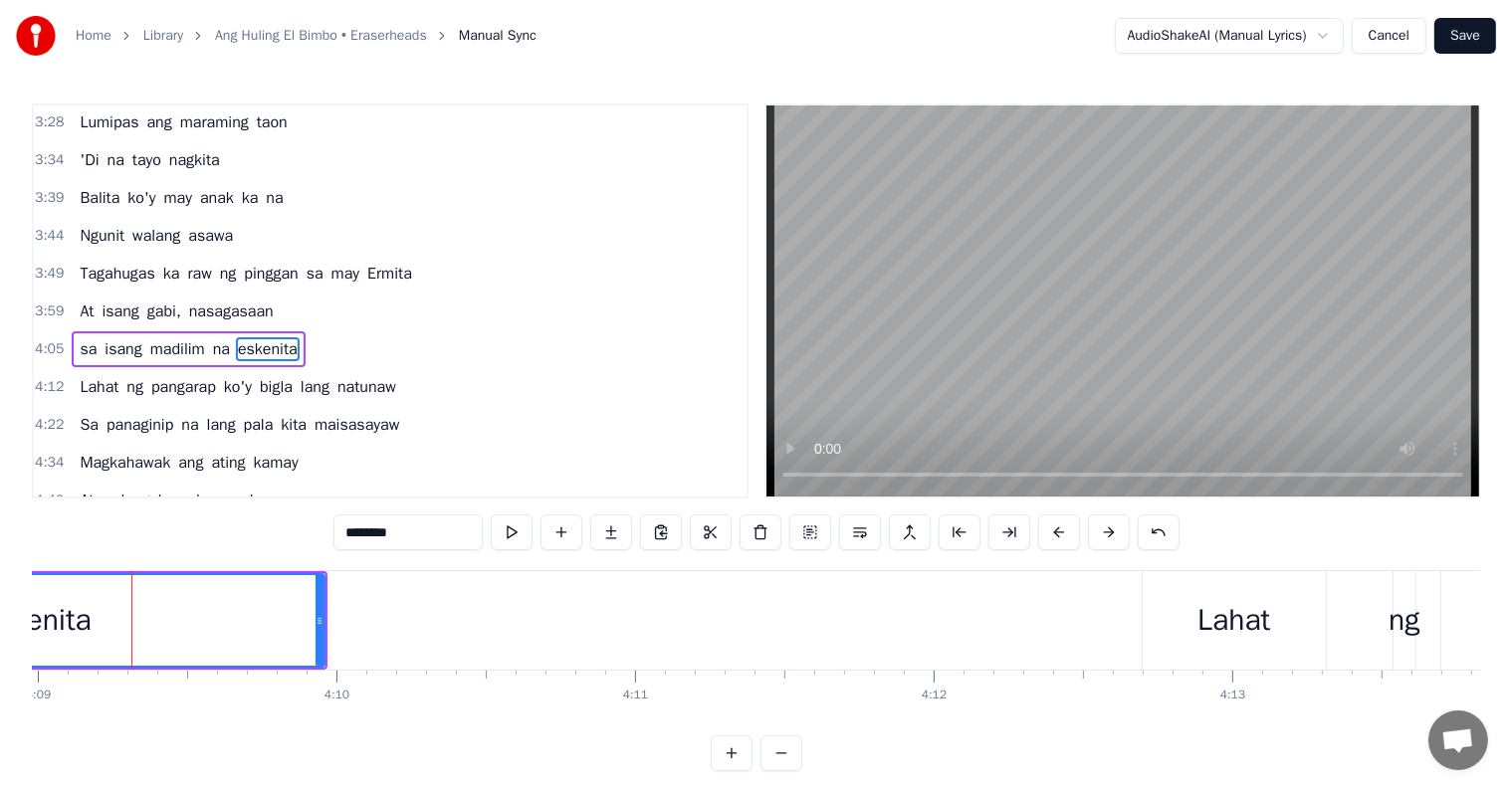 click on "madilim" at bounding box center (177, 349) 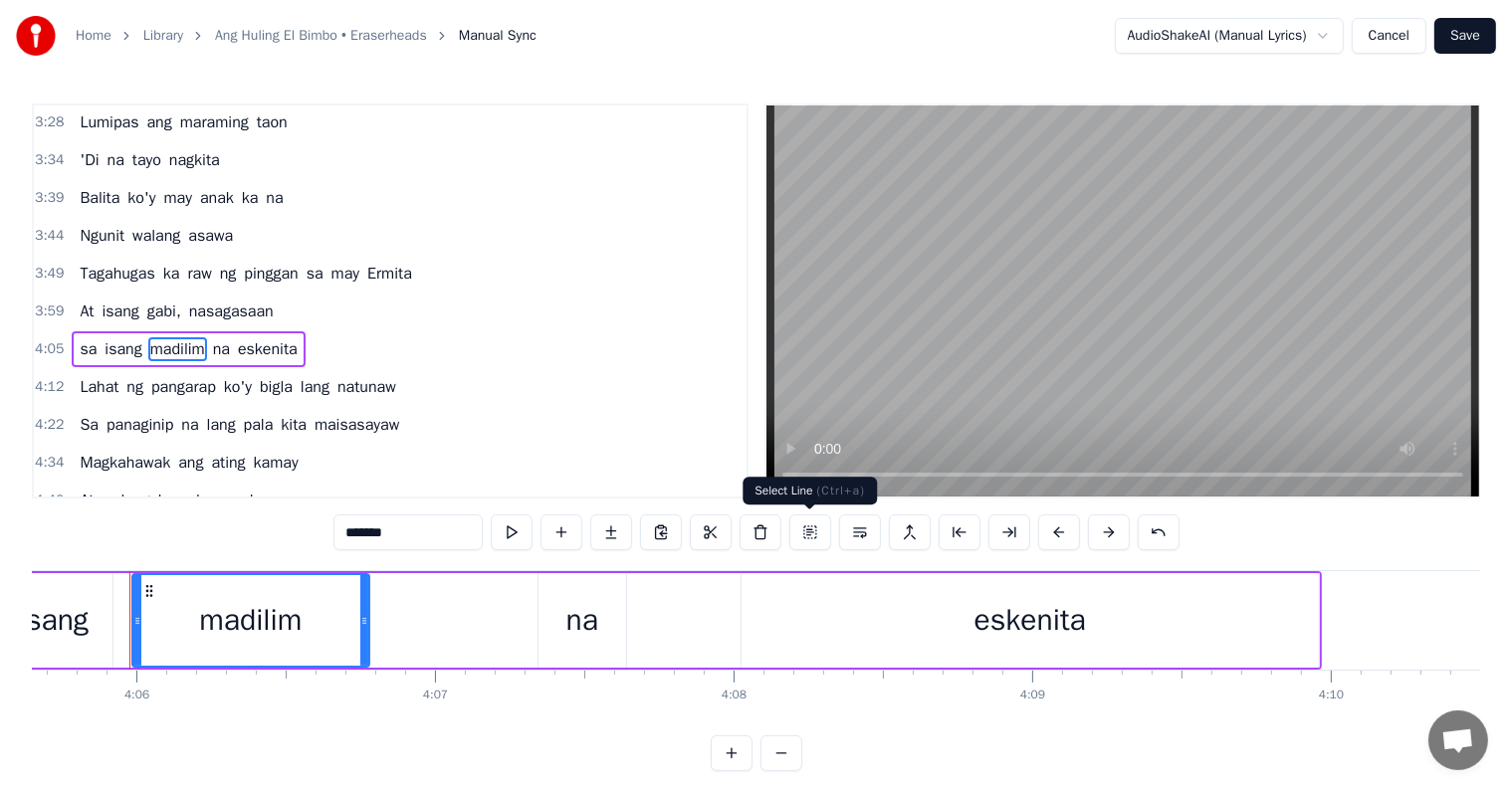 scroll, scrollTop: 0, scrollLeft: 73352, axis: horizontal 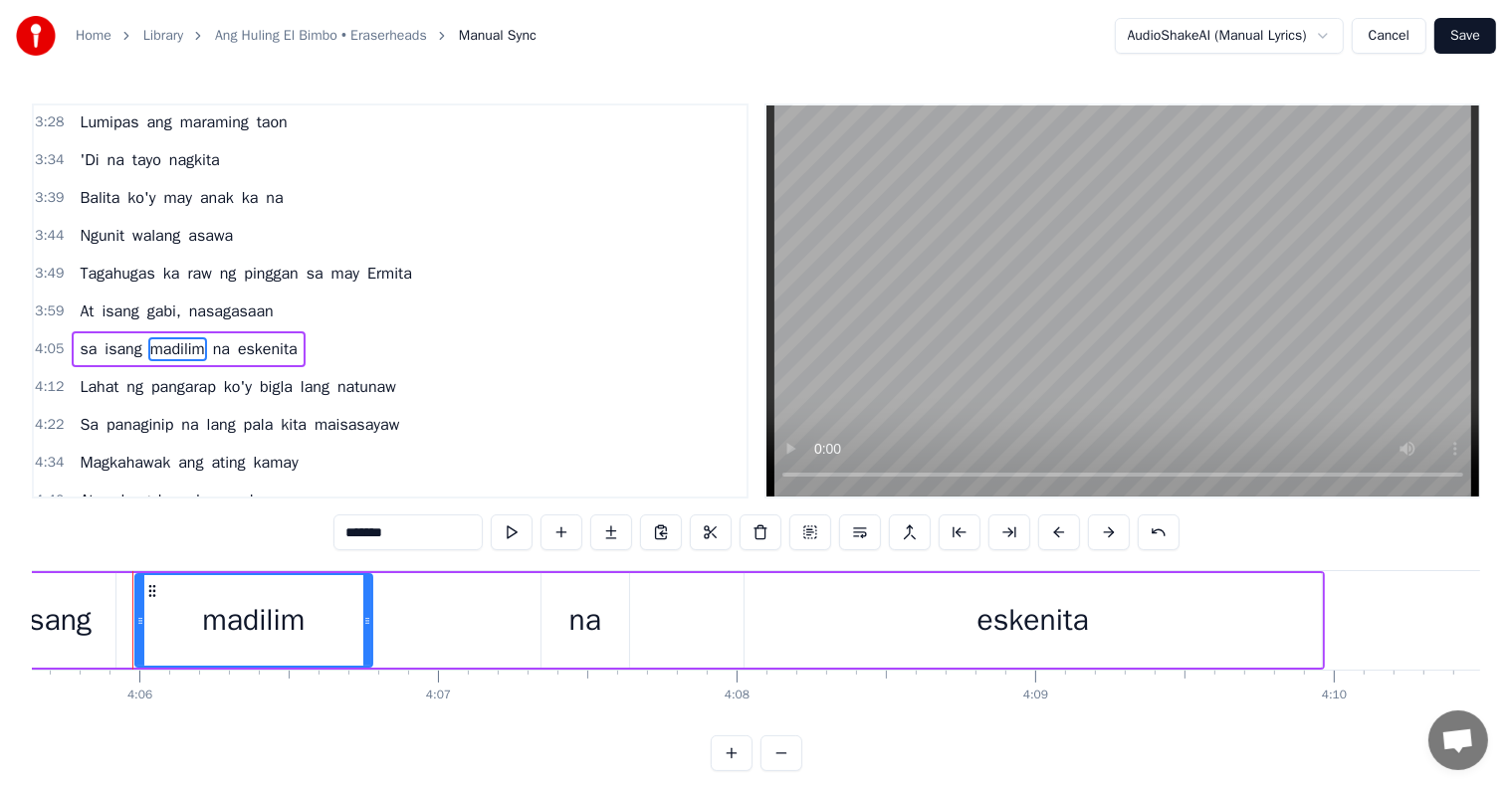 click at bounding box center [860, 532] 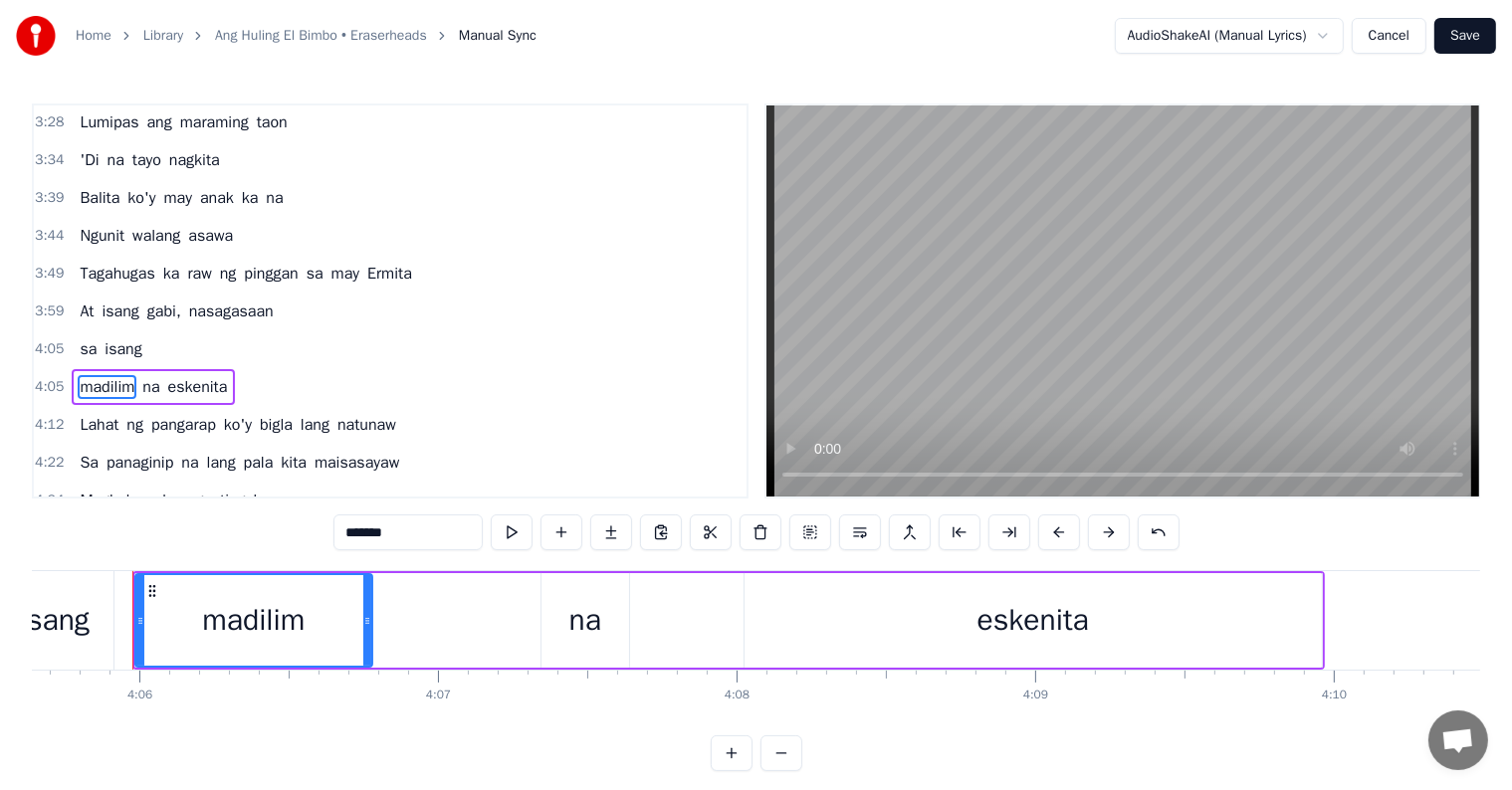 scroll, scrollTop: 1286, scrollLeft: 0, axis: vertical 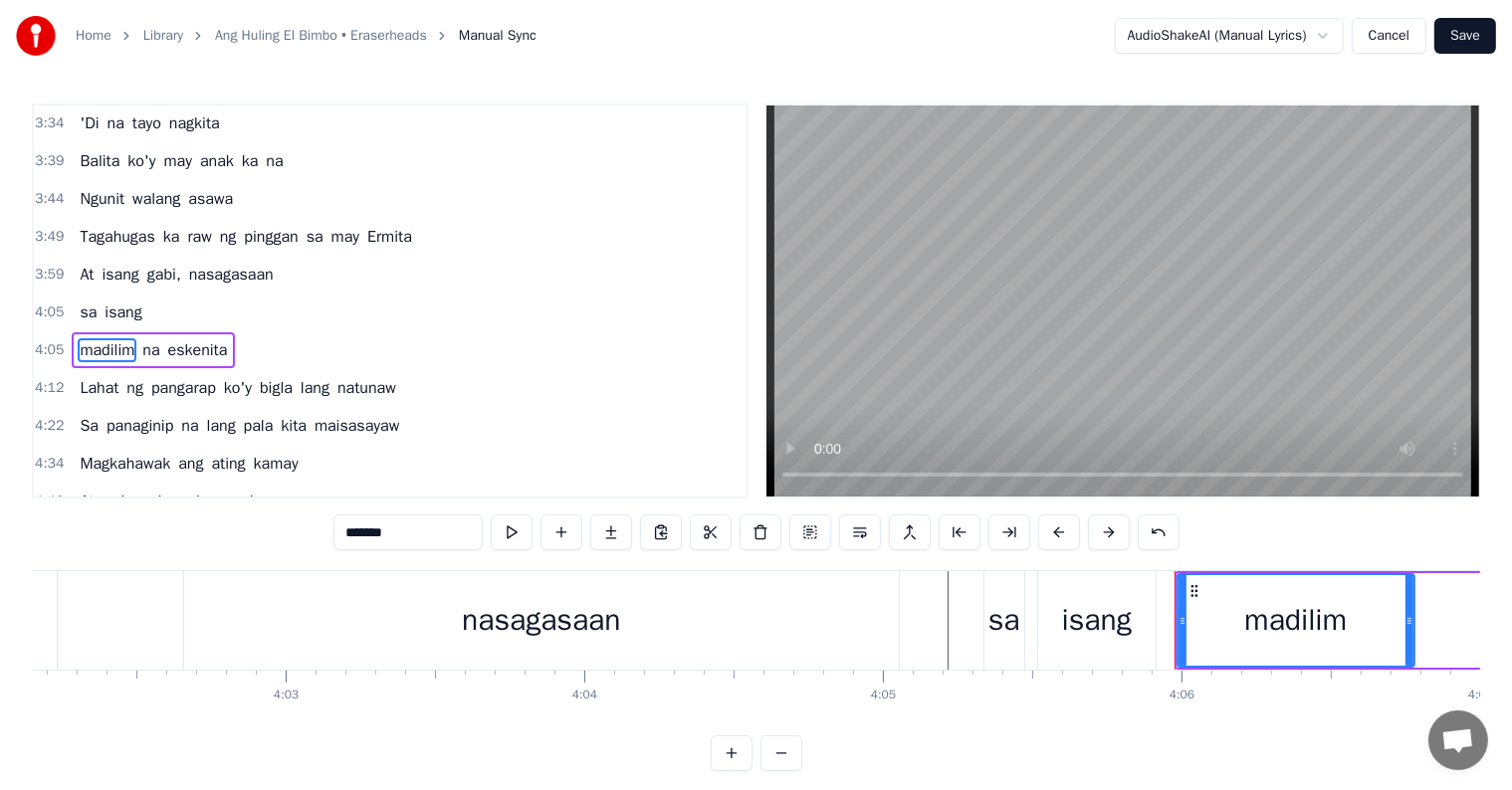 click at bounding box center (-5421, 620) 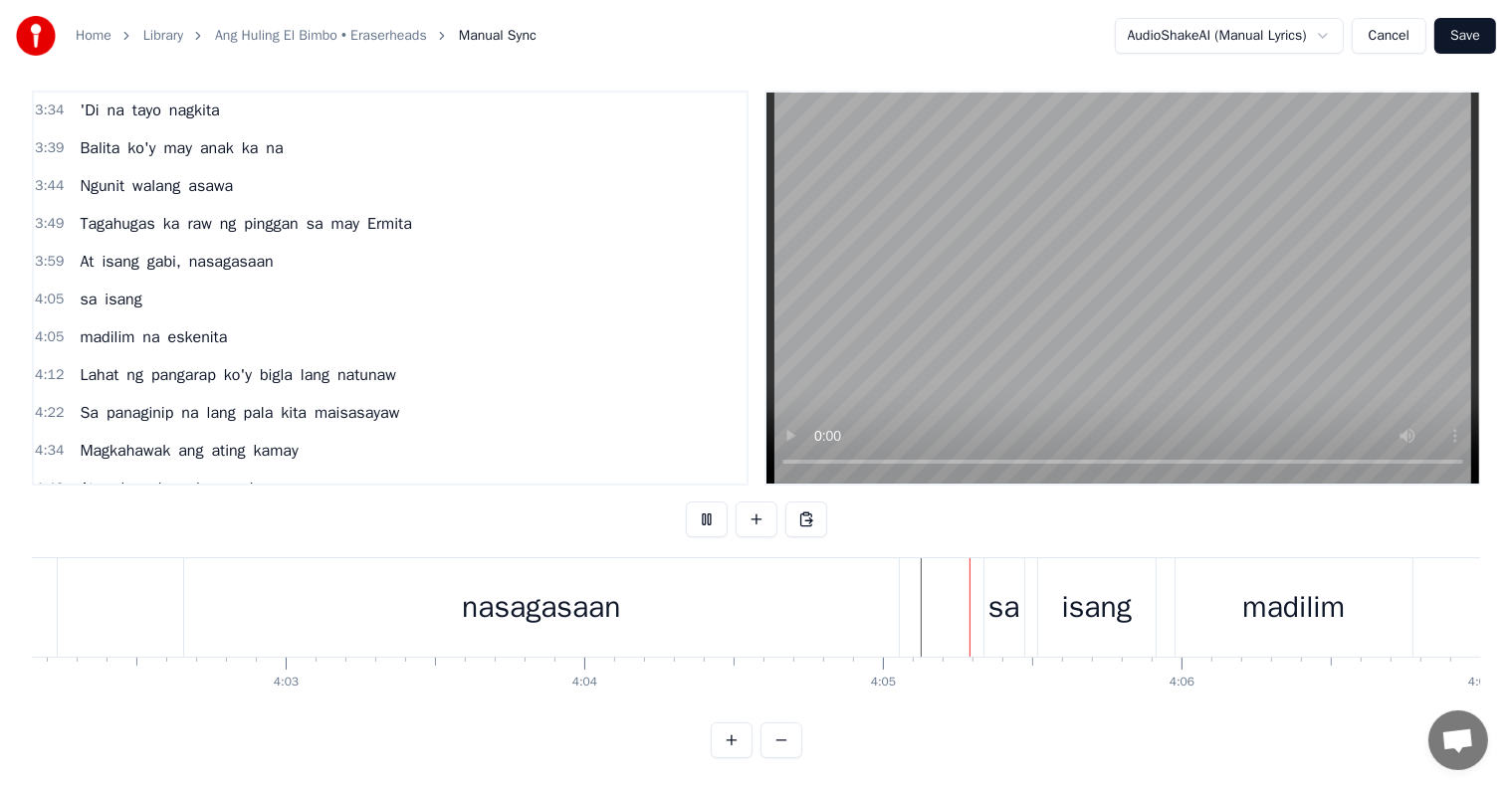 scroll, scrollTop: 30, scrollLeft: 0, axis: vertical 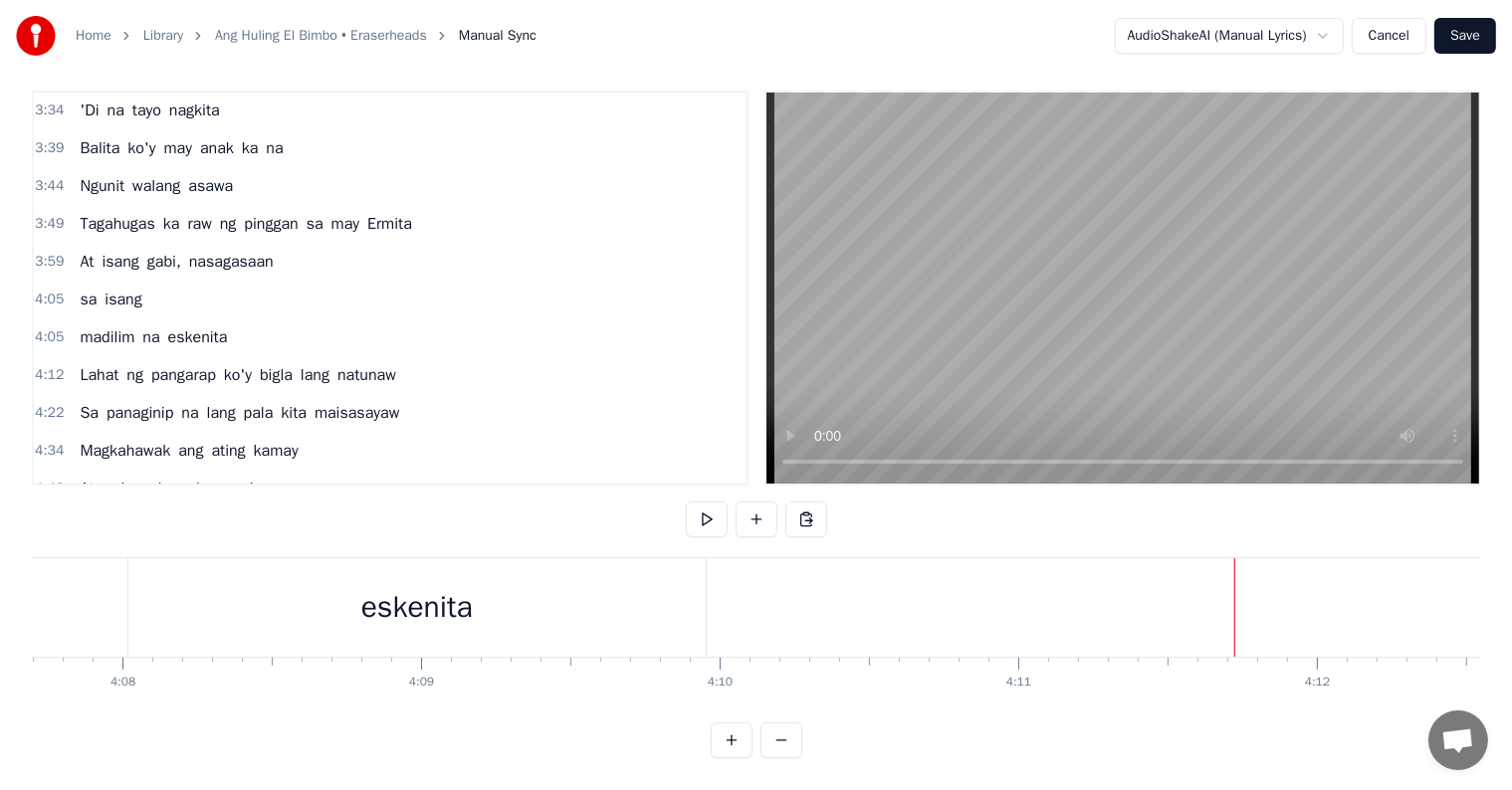 click on "eskenita" at bounding box center [417, 607] 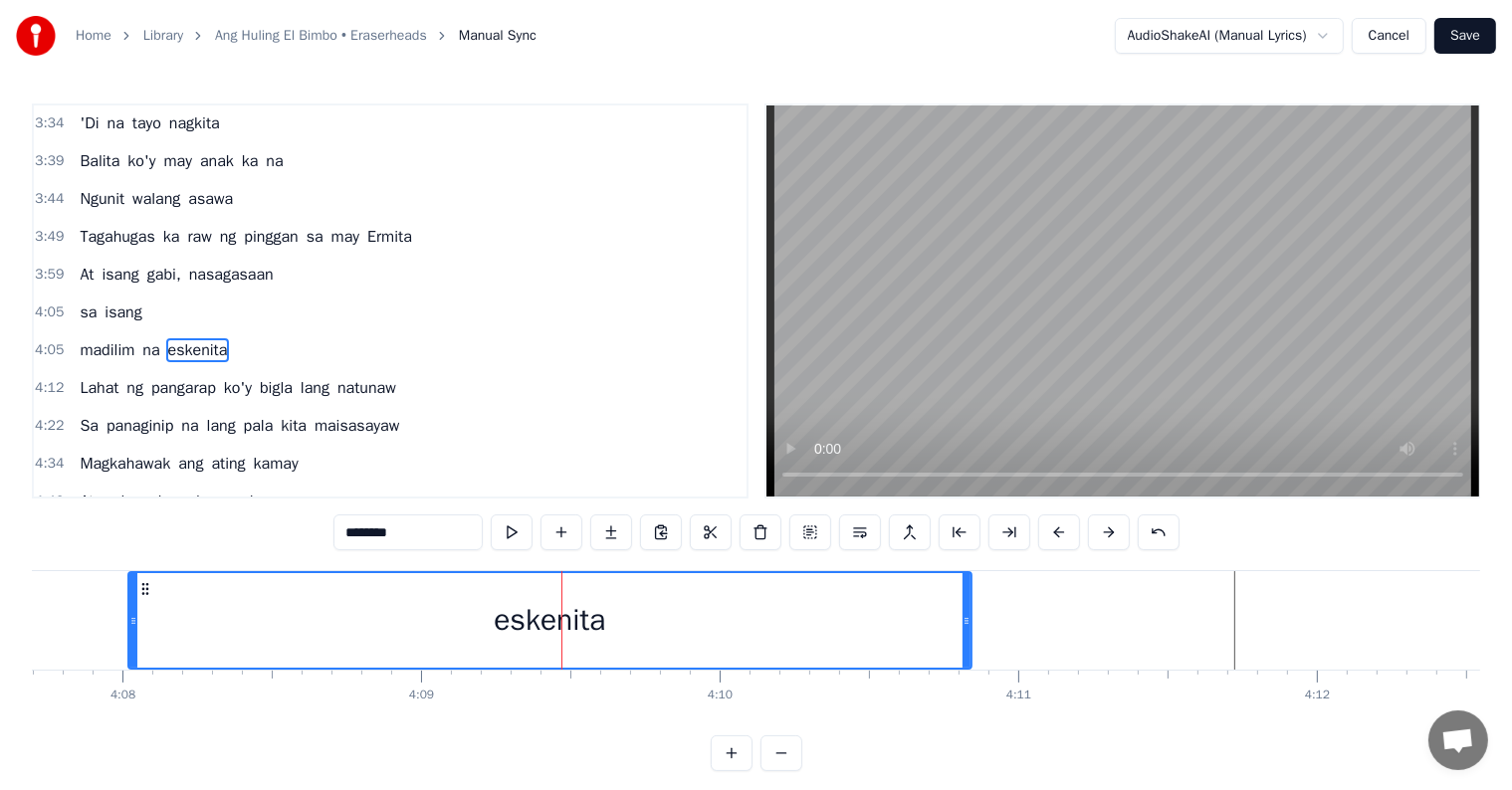 drag, startPoint x: 699, startPoint y: 616, endPoint x: 971, endPoint y: 646, distance: 273.6494 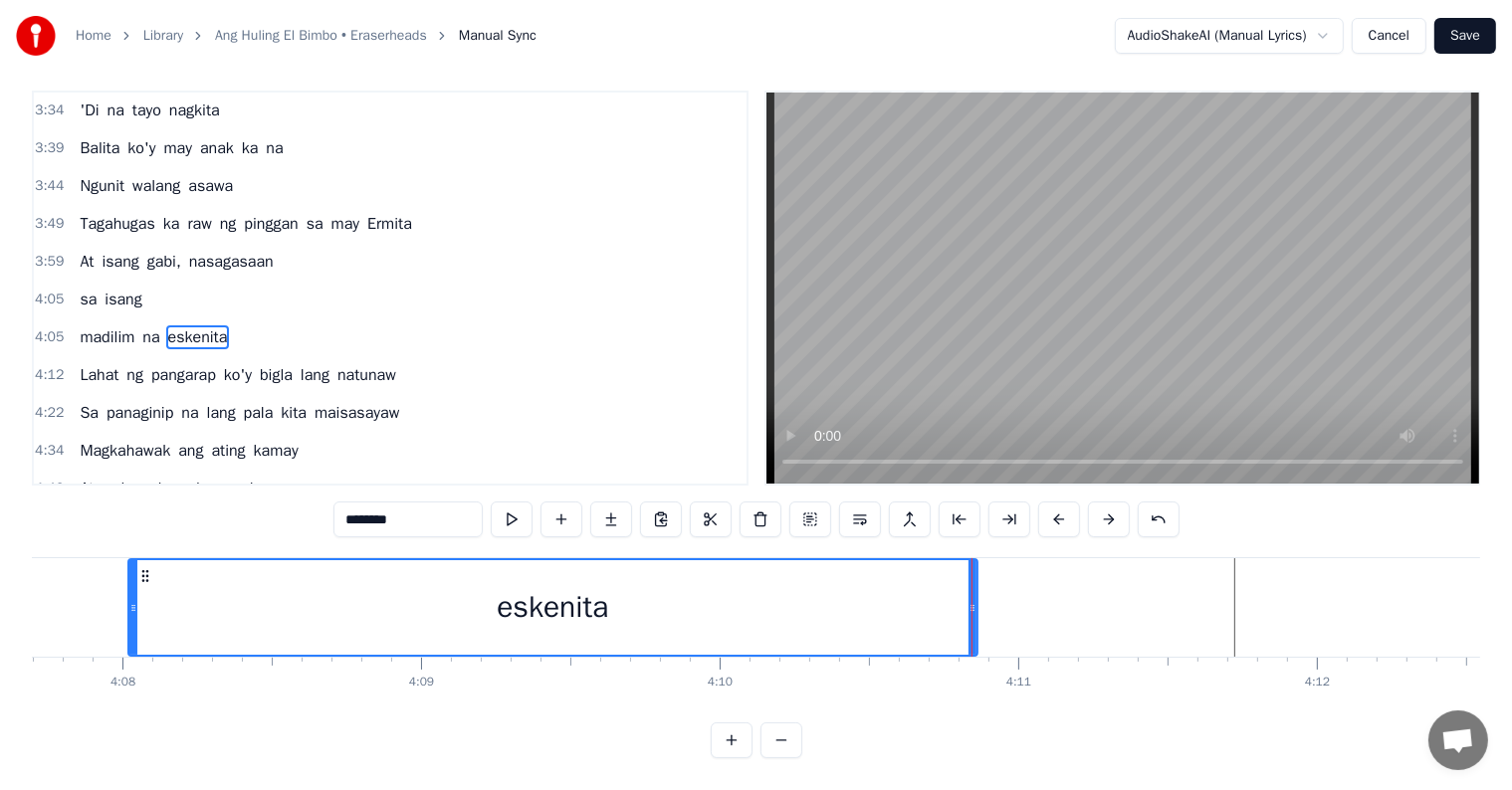 scroll, scrollTop: 30, scrollLeft: 0, axis: vertical 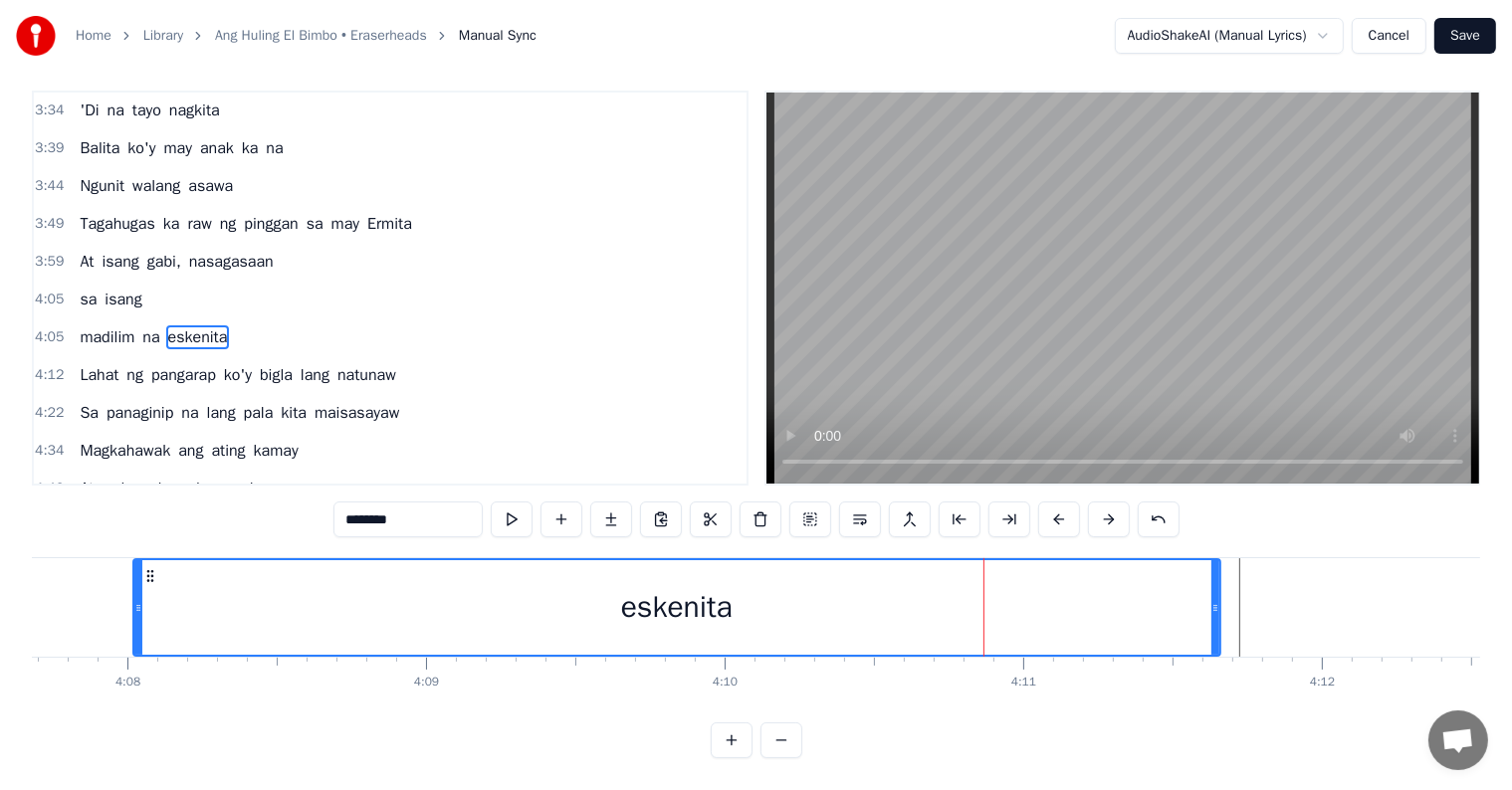 drag, startPoint x: 976, startPoint y: 581, endPoint x: 1214, endPoint y: 615, distance: 240.4163 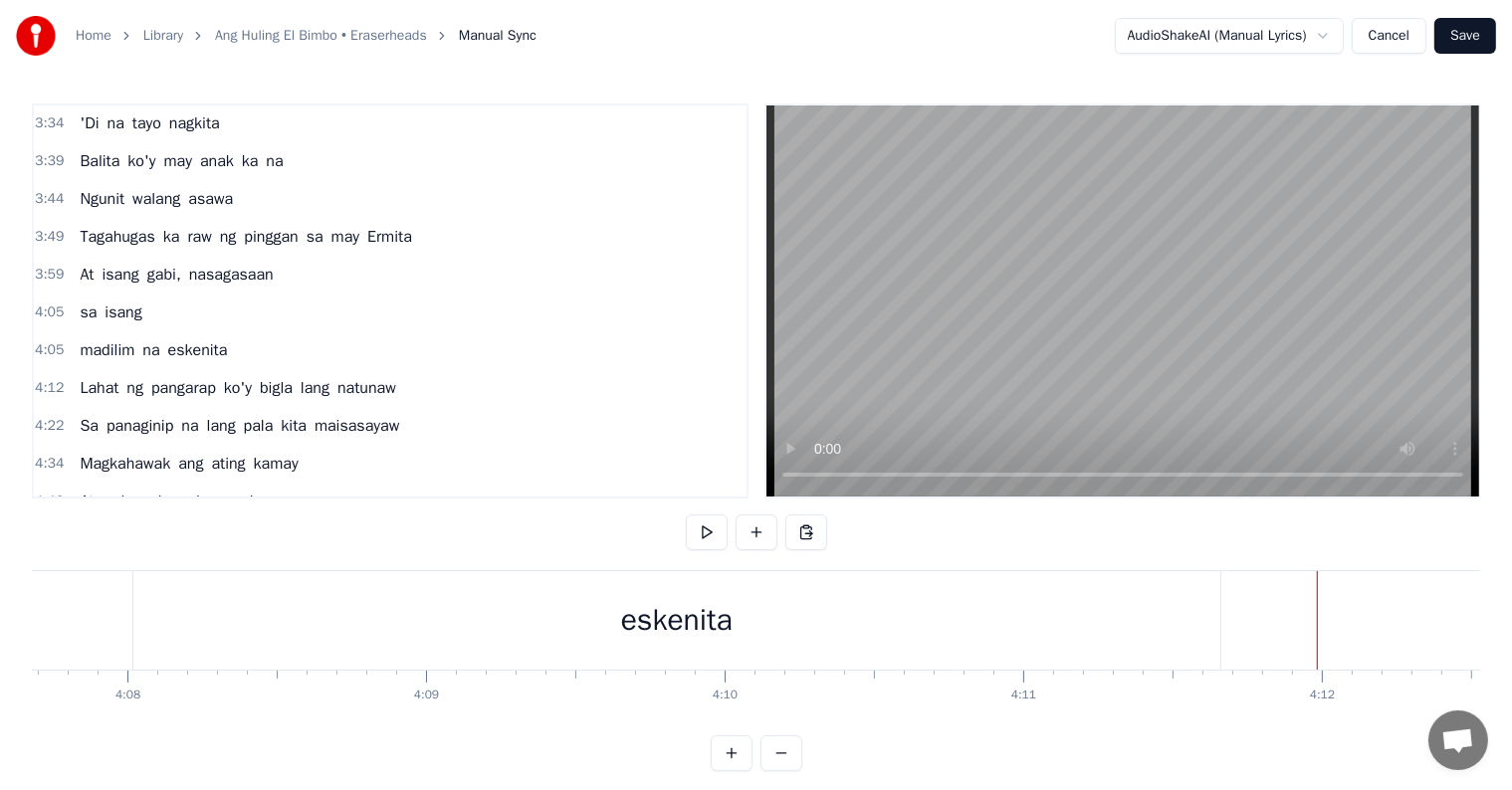 scroll, scrollTop: 30, scrollLeft: 0, axis: vertical 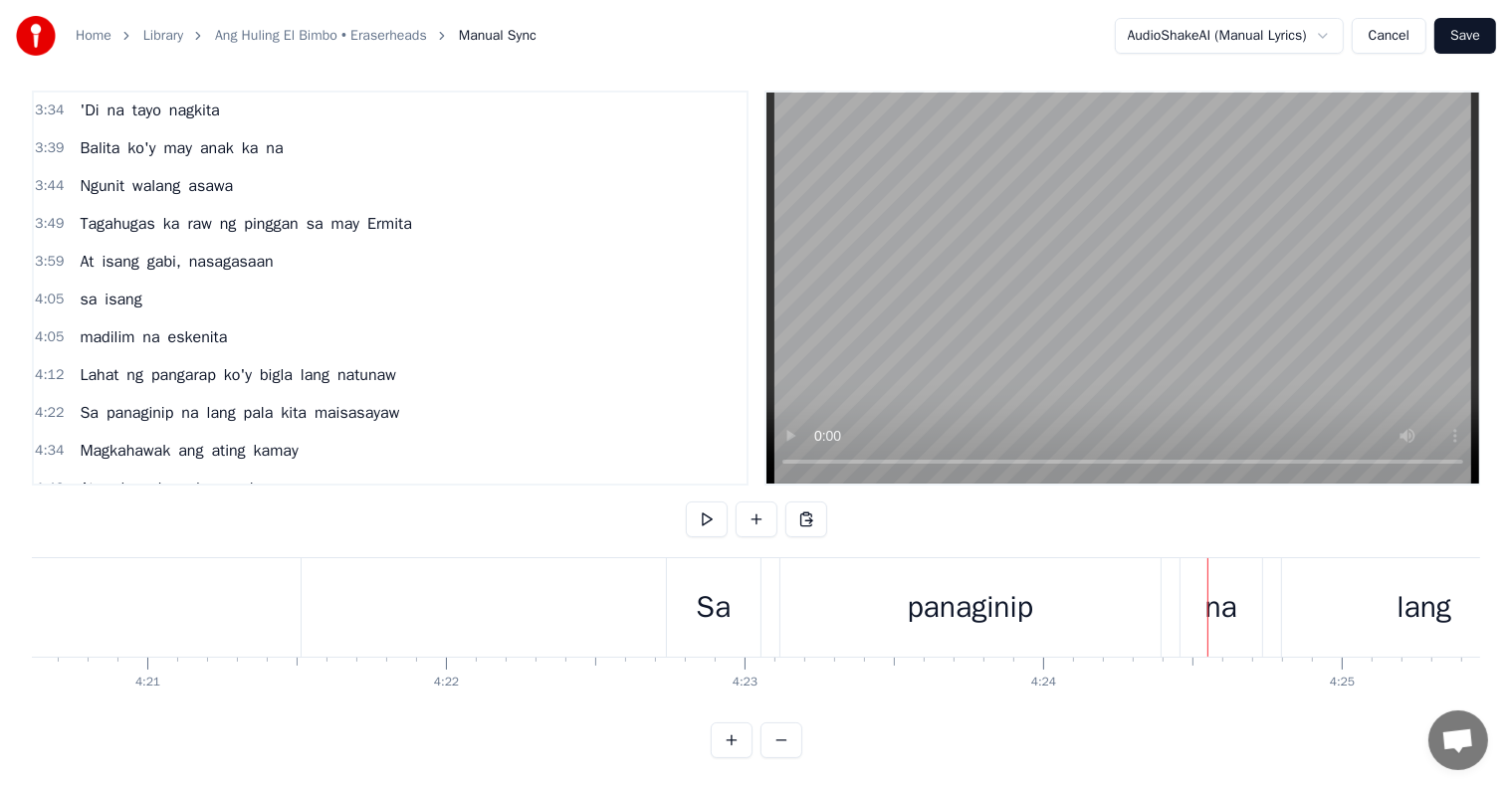 click on "Sa" at bounding box center (714, 607) 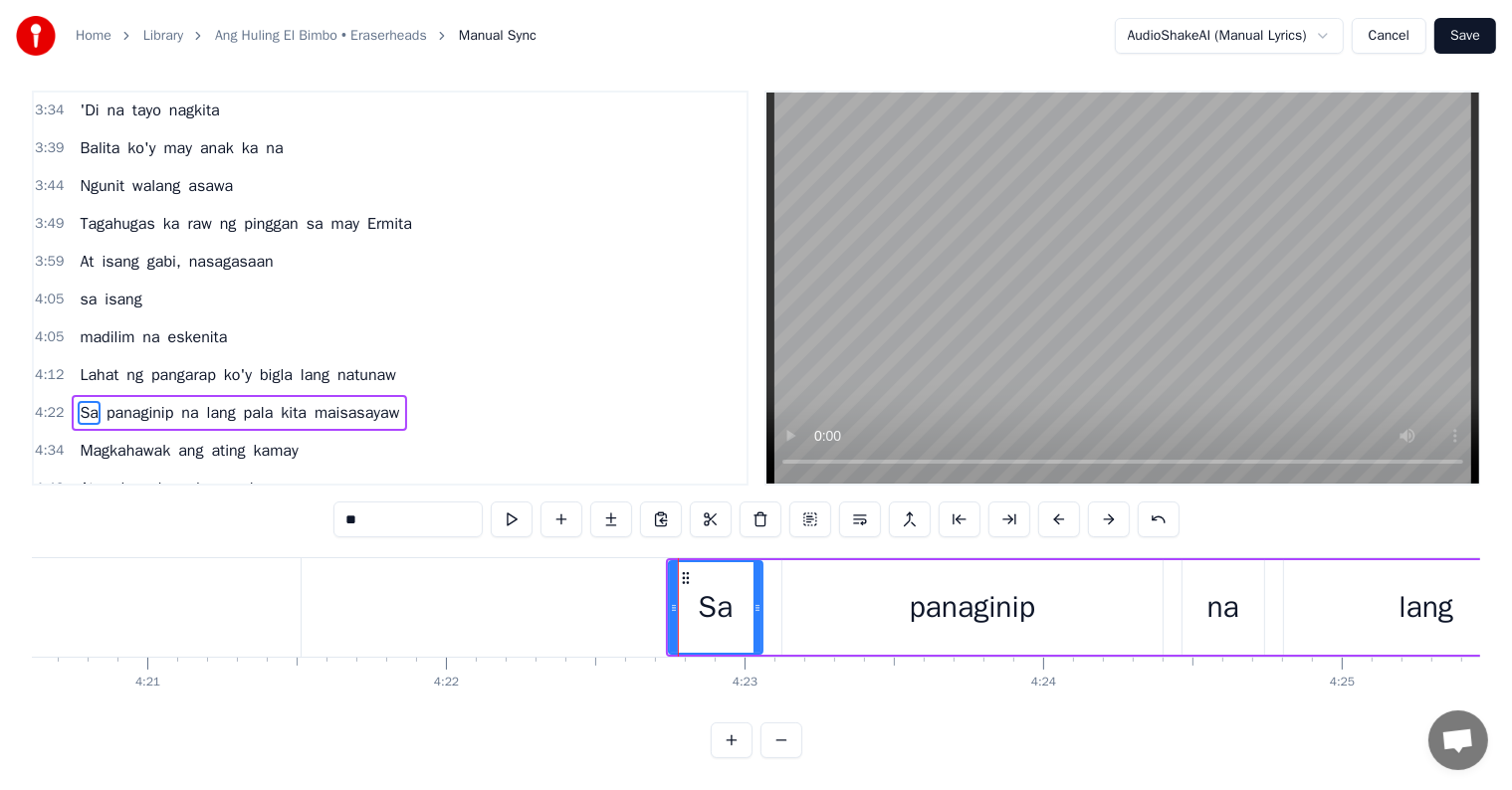 scroll, scrollTop: 0, scrollLeft: 0, axis: both 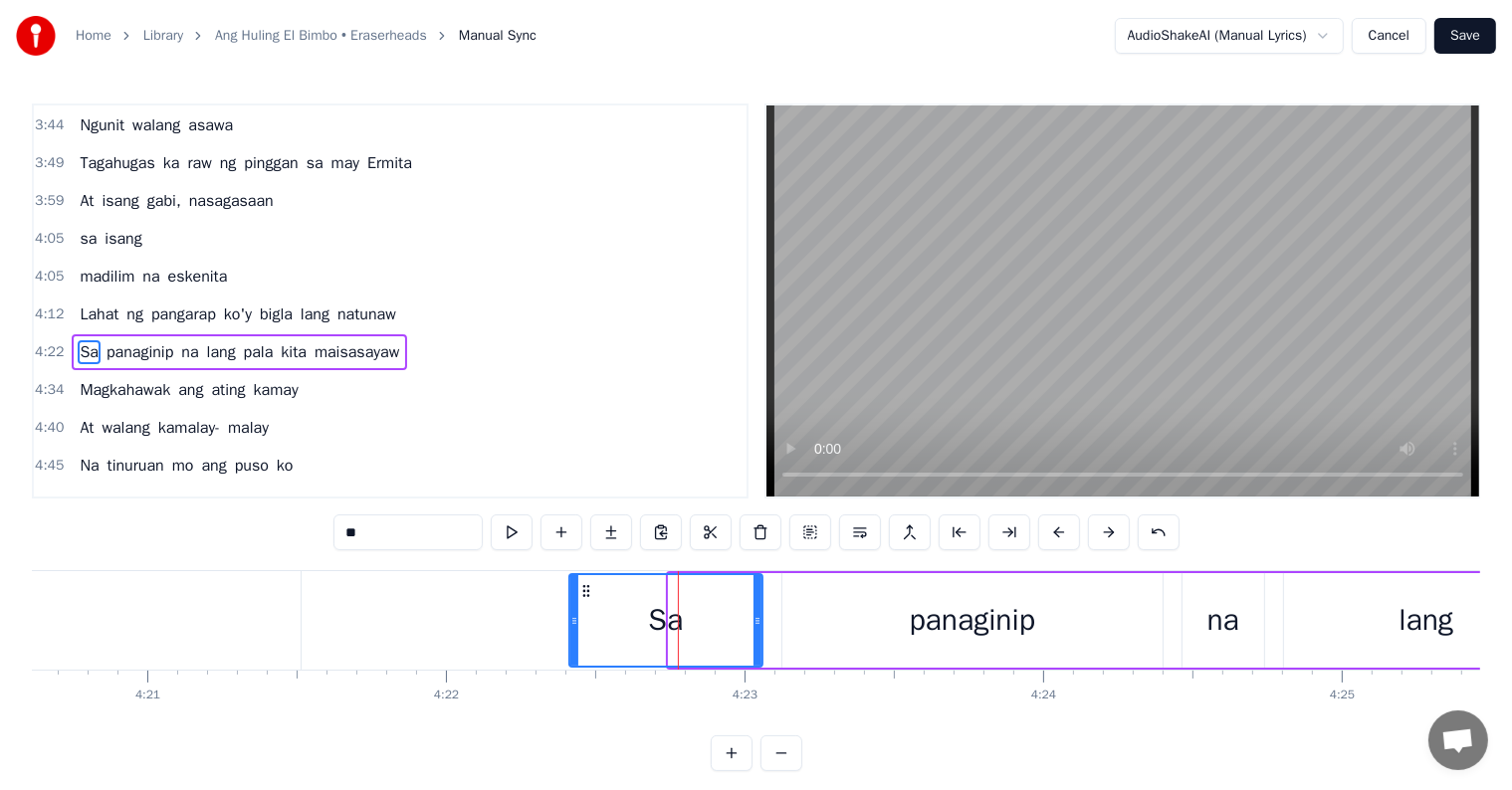 drag, startPoint x: 672, startPoint y: 616, endPoint x: 572, endPoint y: 604, distance: 100.71743 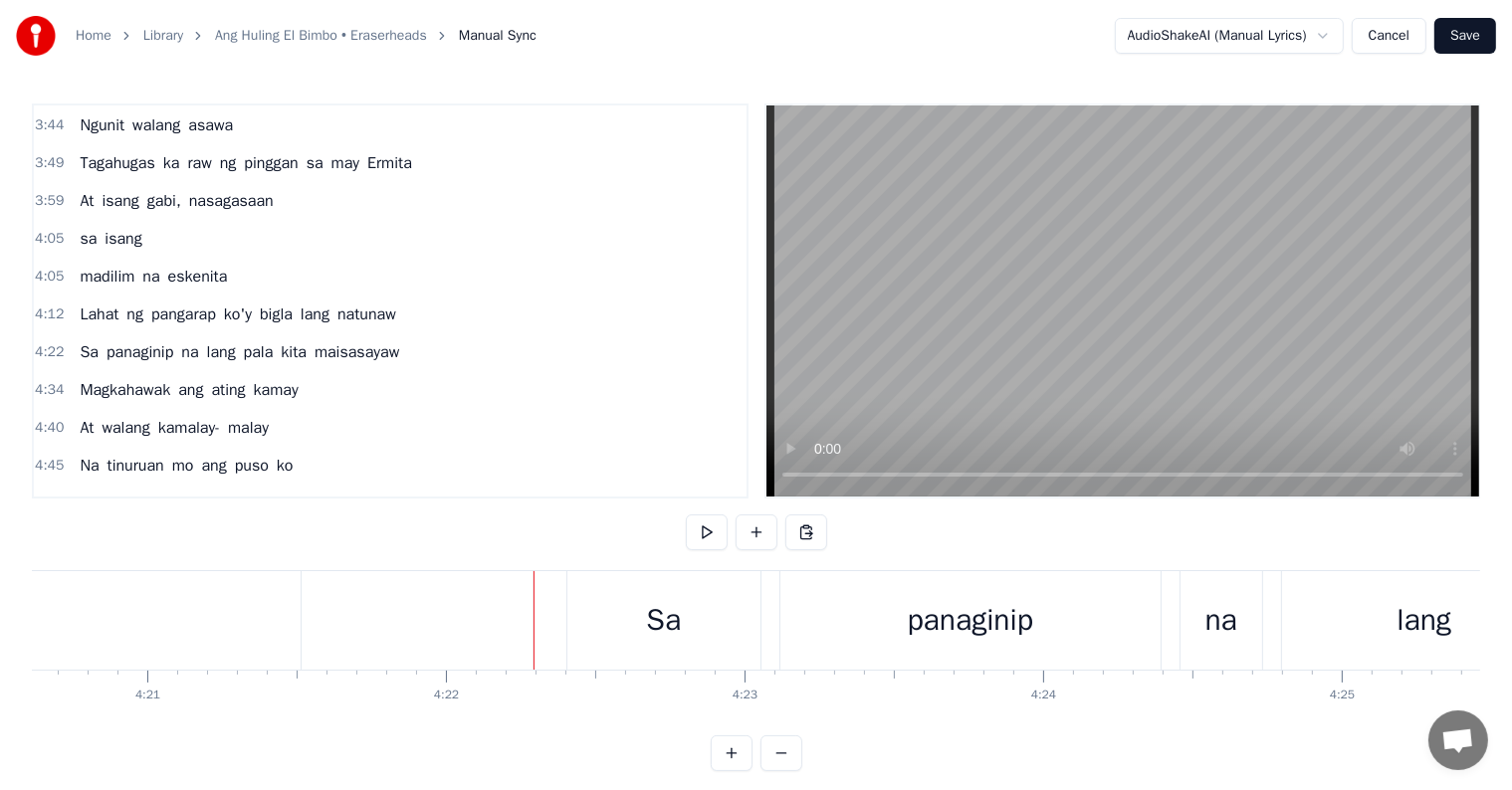 scroll, scrollTop: 30, scrollLeft: 0, axis: vertical 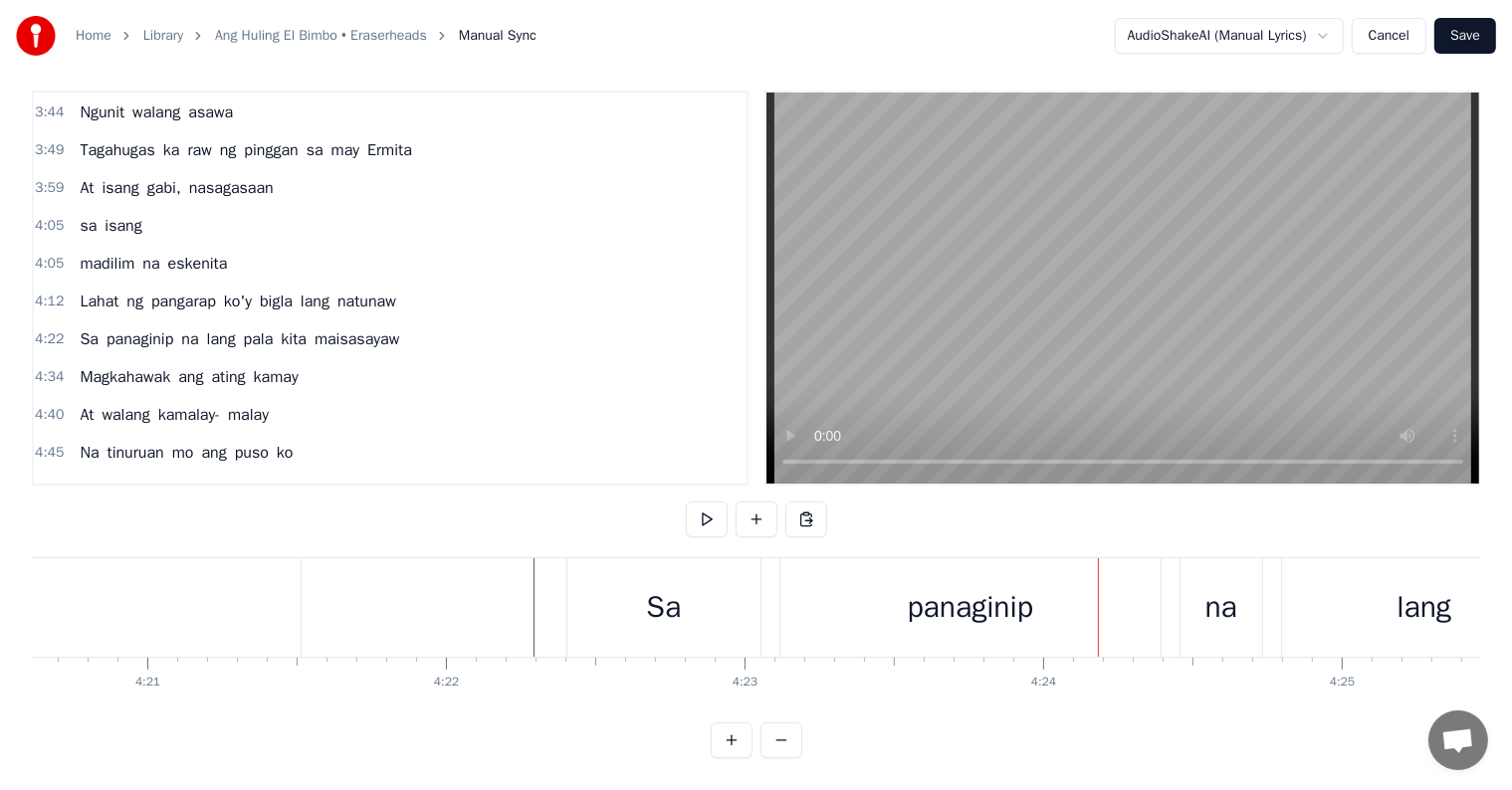 click on "Sa" at bounding box center (664, 607) 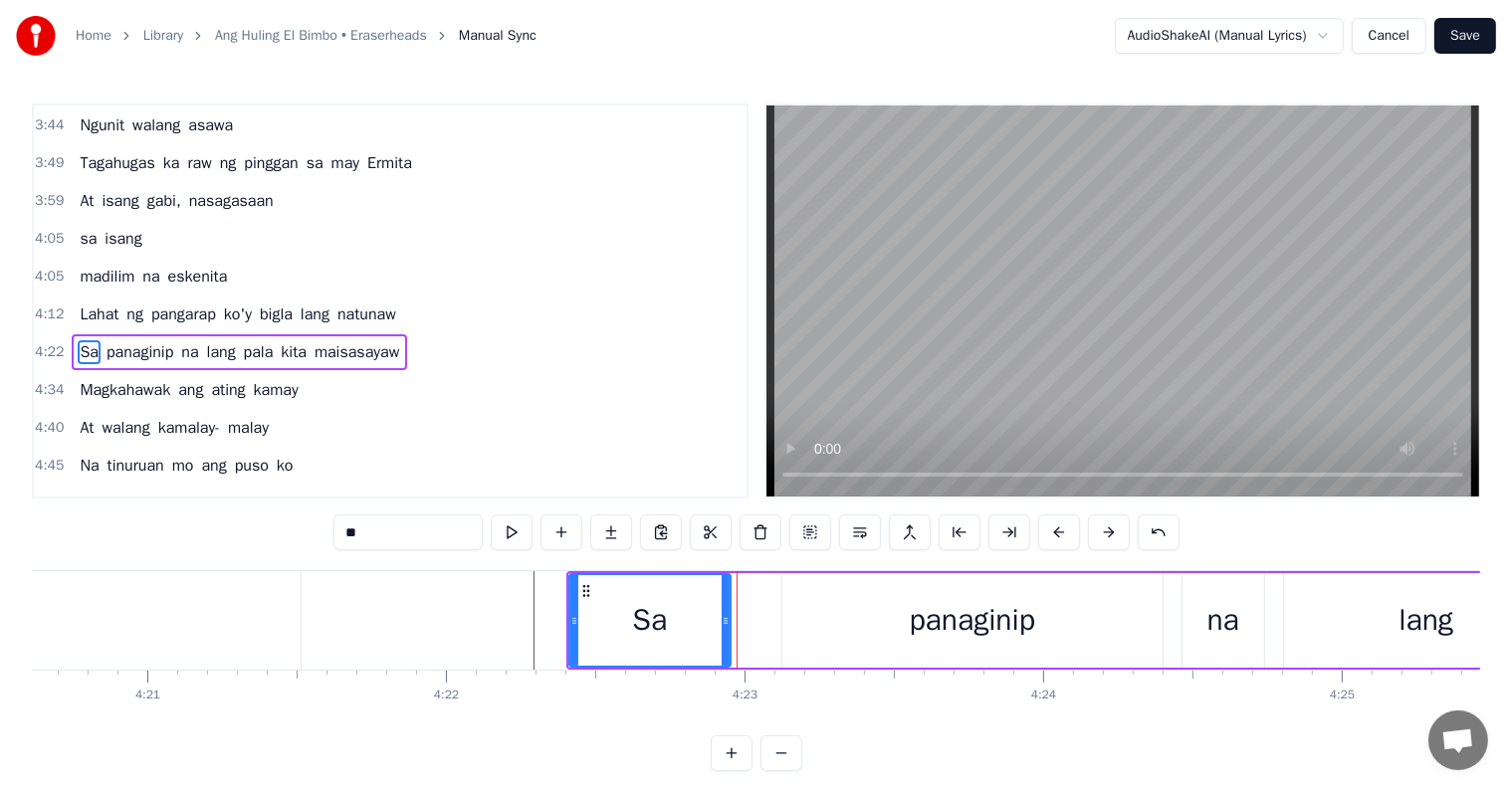 drag, startPoint x: 755, startPoint y: 625, endPoint x: 723, endPoint y: 623, distance: 32.06244 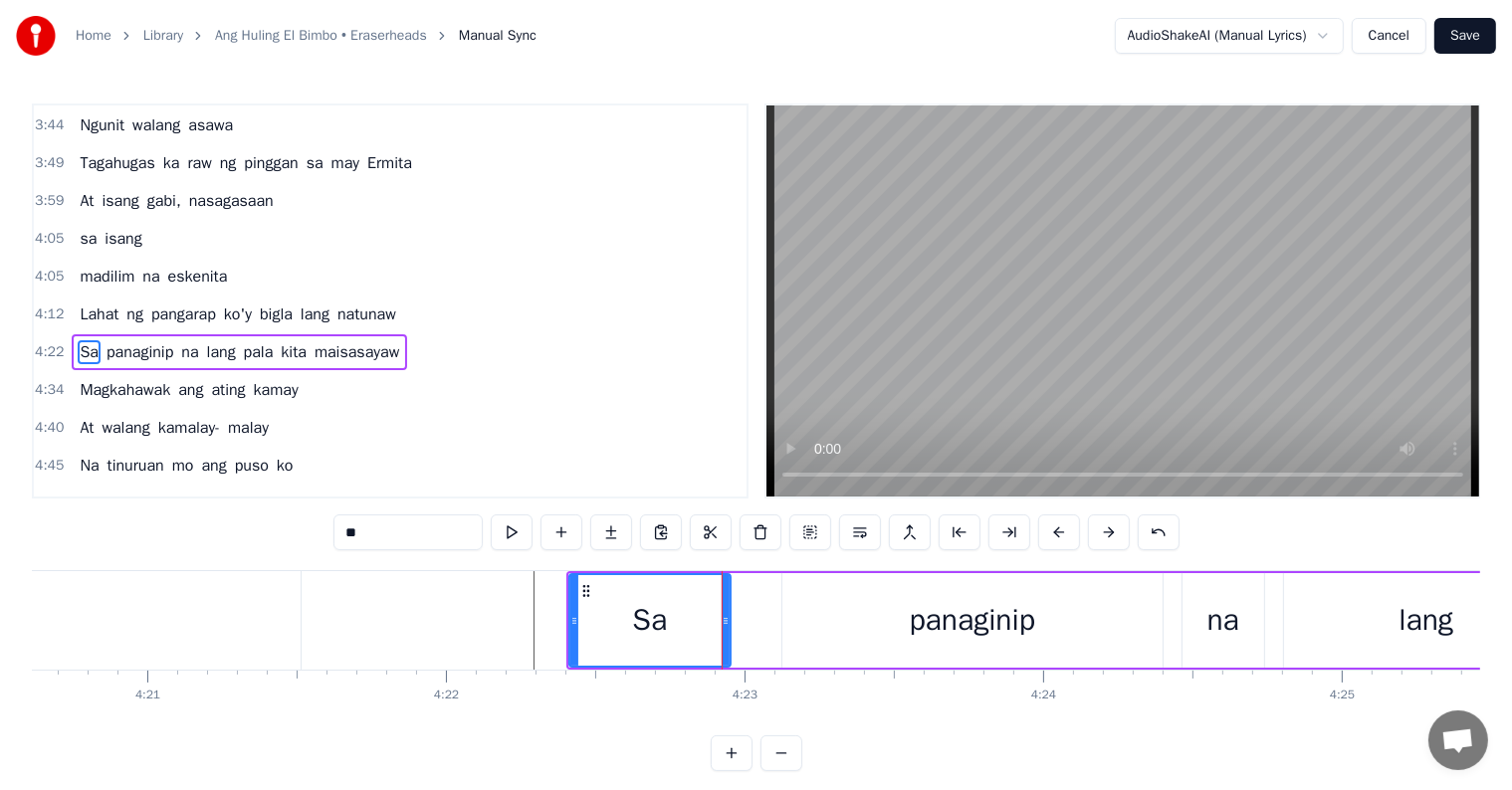 click on "panaginip" at bounding box center [972, 620] 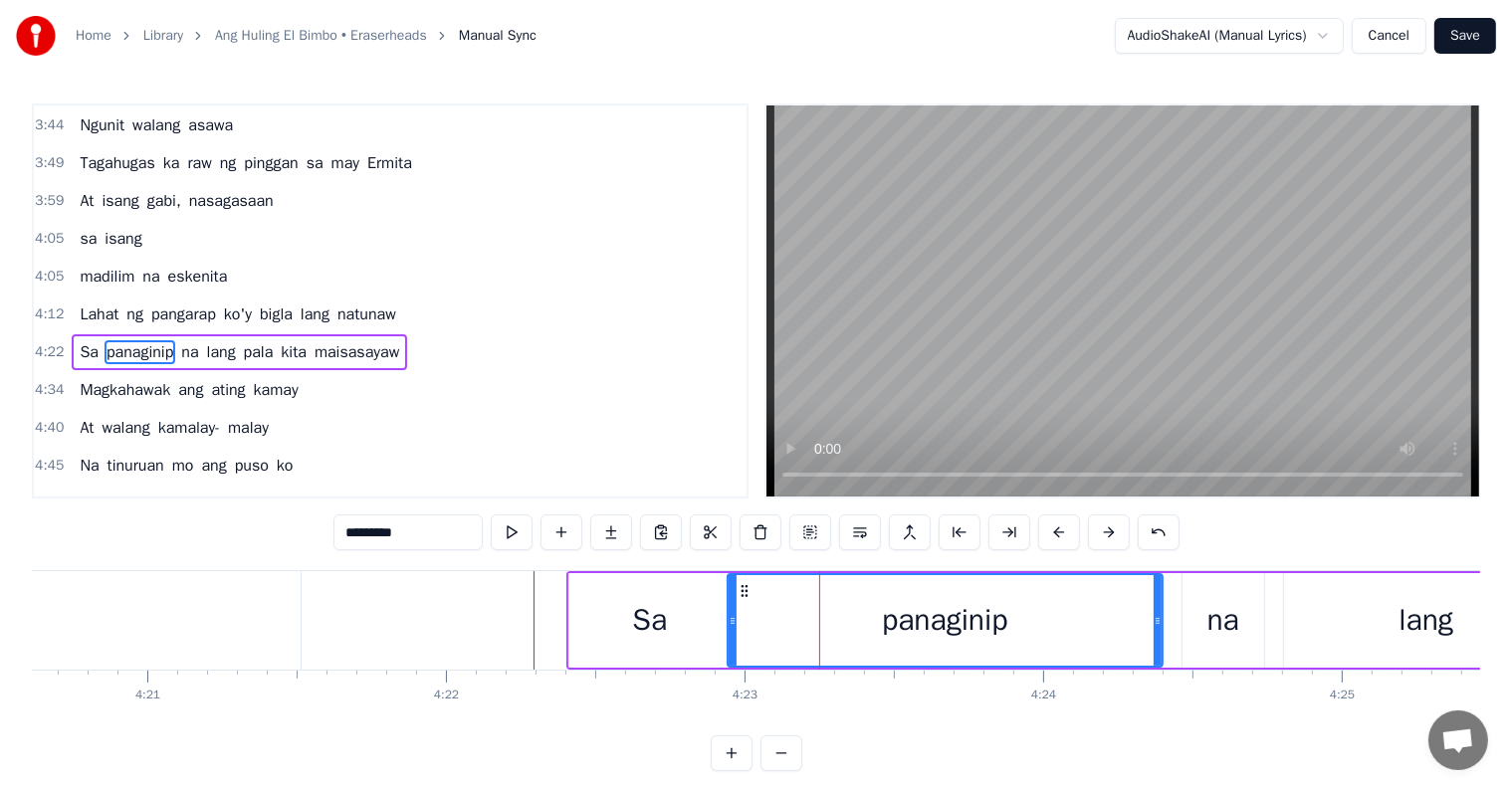 drag, startPoint x: 782, startPoint y: 621, endPoint x: 727, endPoint y: 618, distance: 55.0818 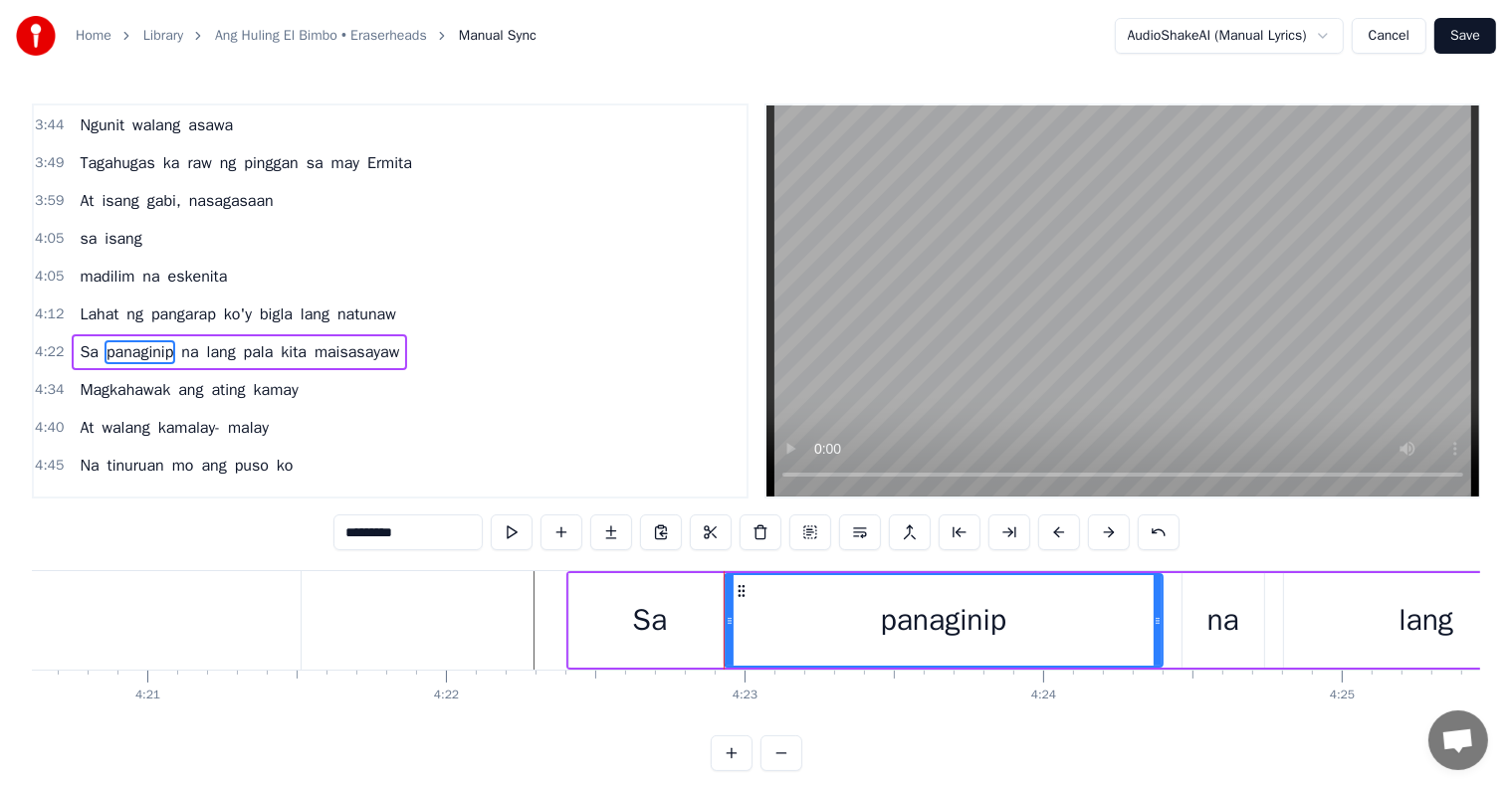 click at bounding box center (-10934, 620) 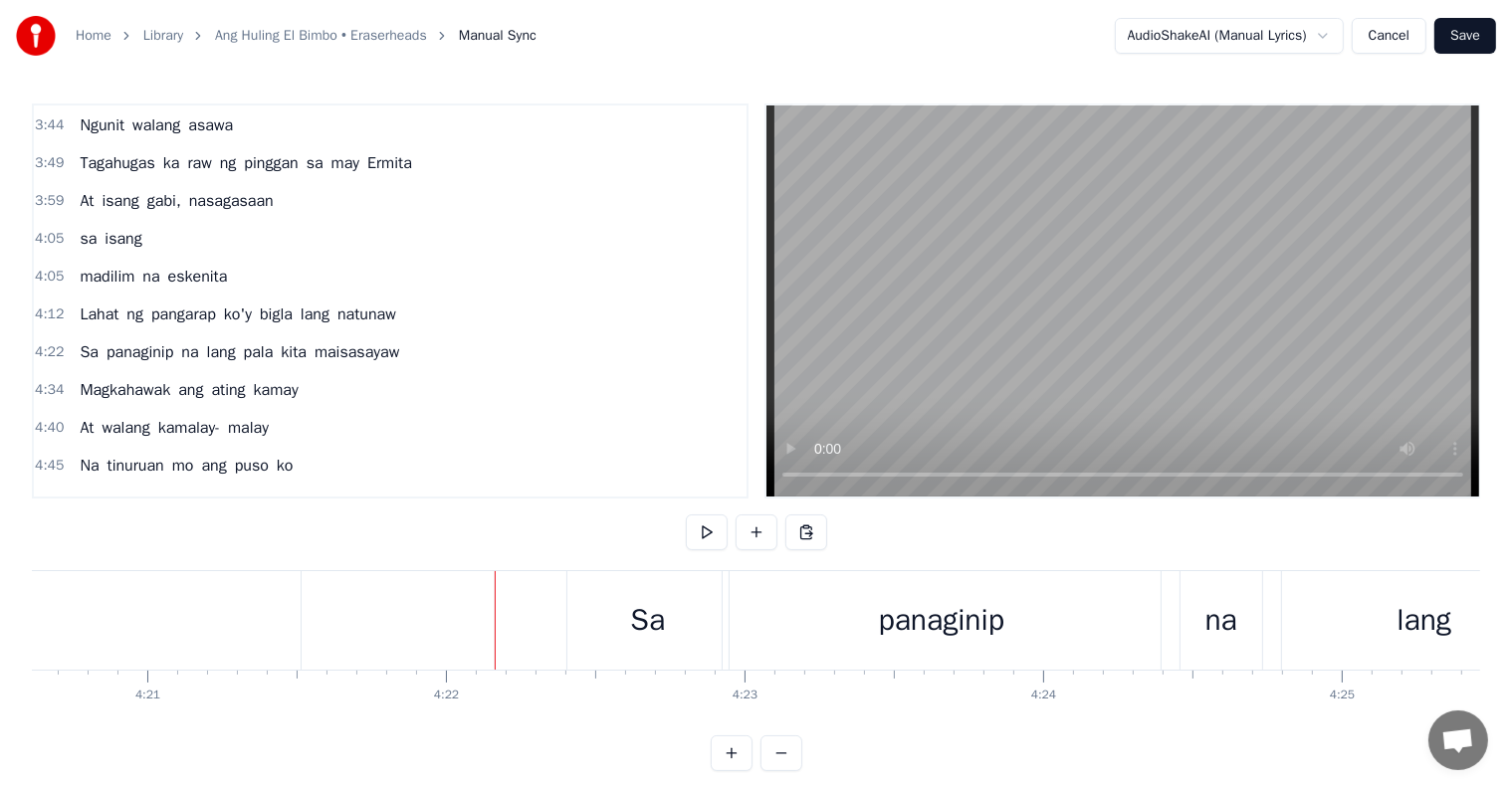 scroll, scrollTop: 30, scrollLeft: 0, axis: vertical 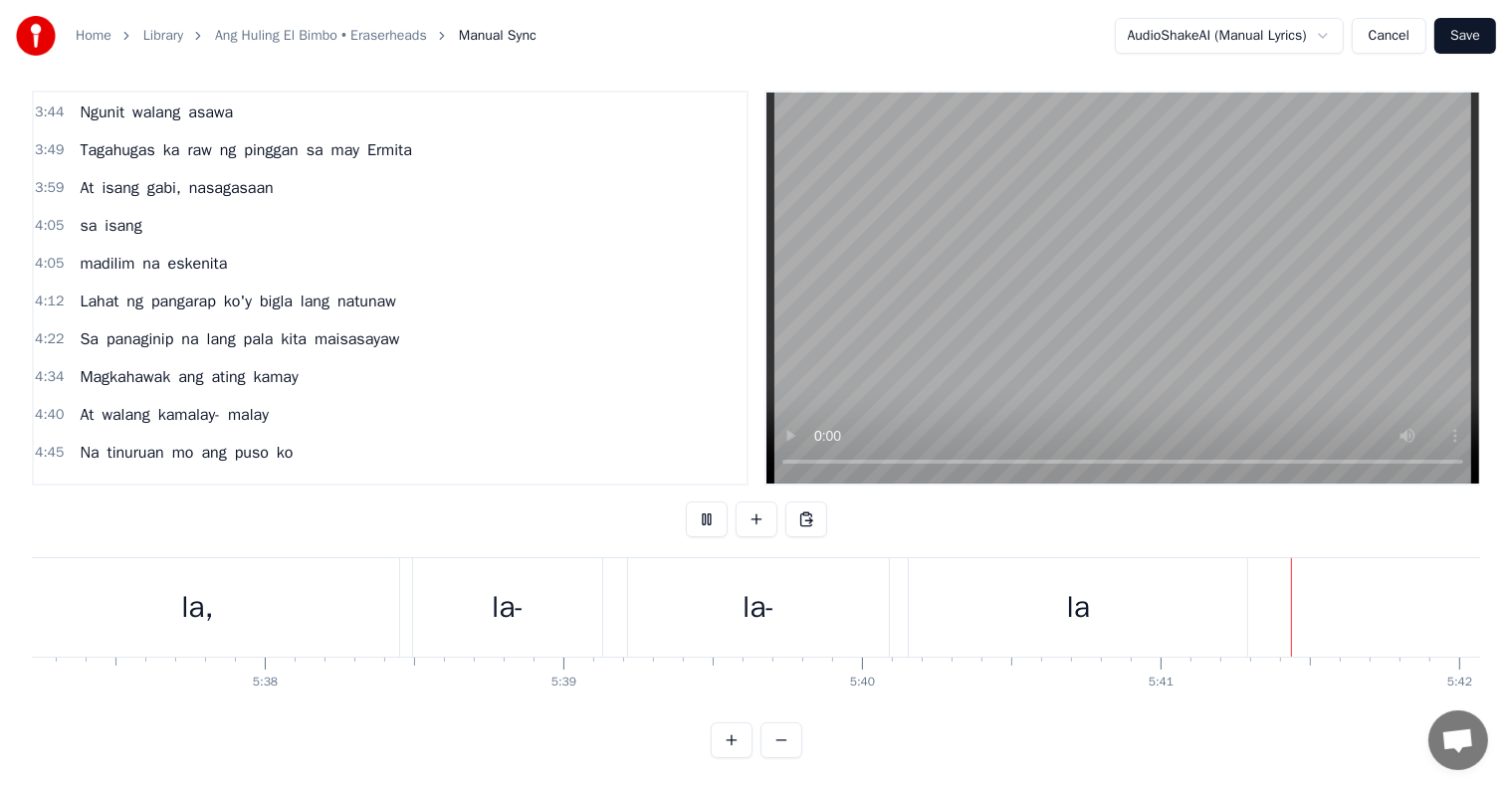 click at bounding box center [1123, 288] 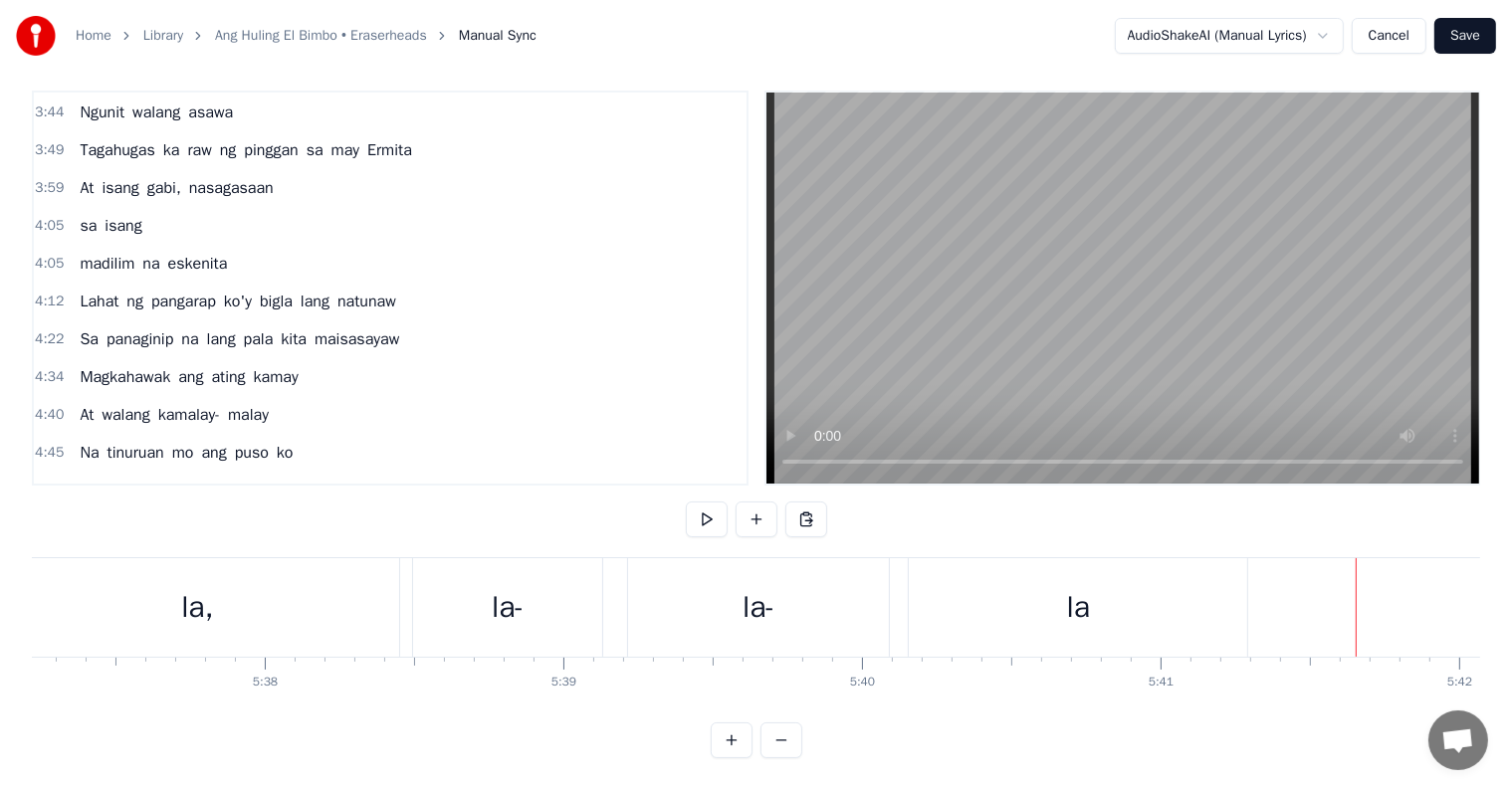 click on "Save" at bounding box center [1465, 36] 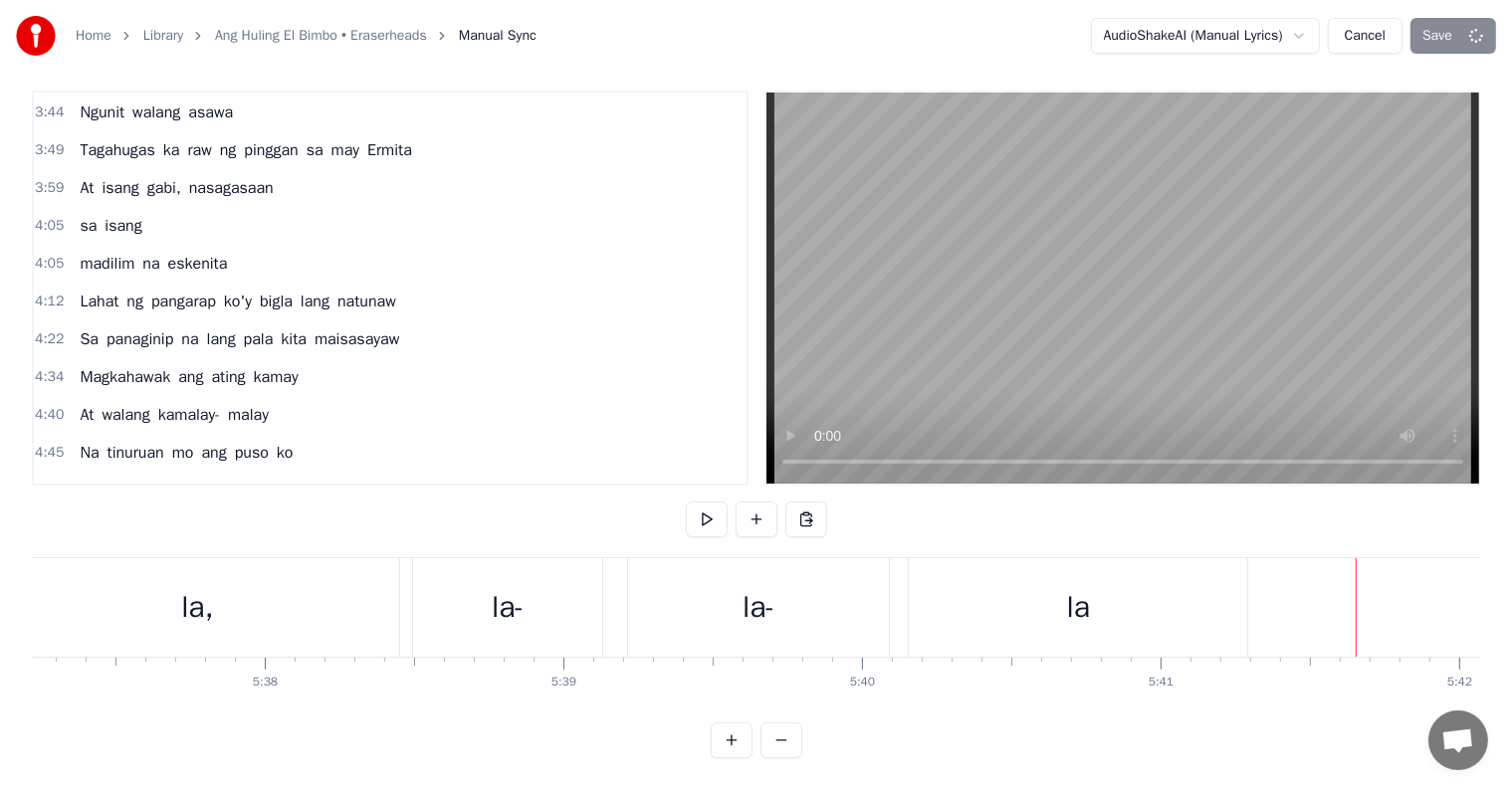 scroll, scrollTop: 9, scrollLeft: 0, axis: vertical 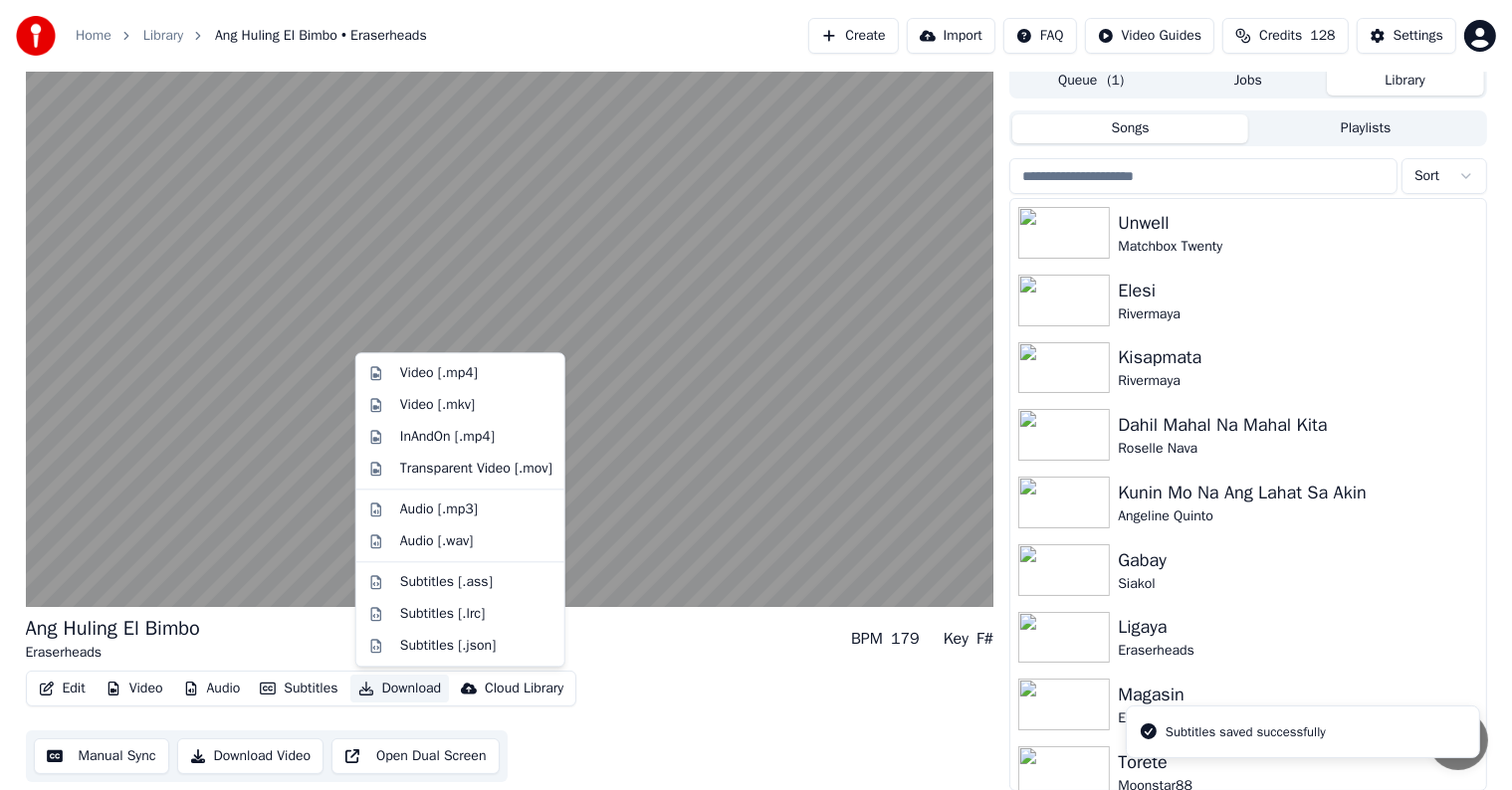 click on "Download" at bounding box center (400, 689) 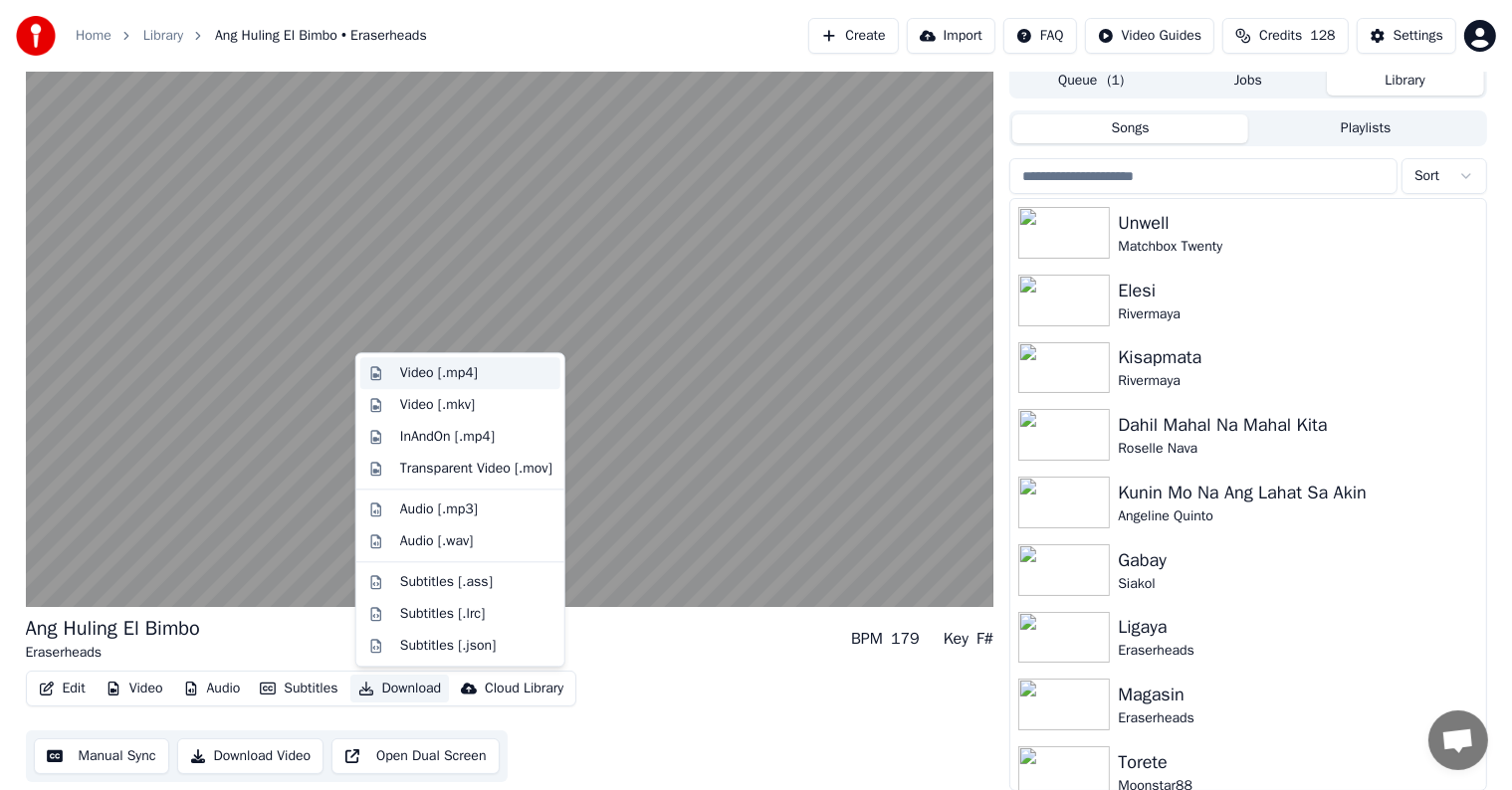 click on "Video [.mp4]" at bounding box center (439, 373) 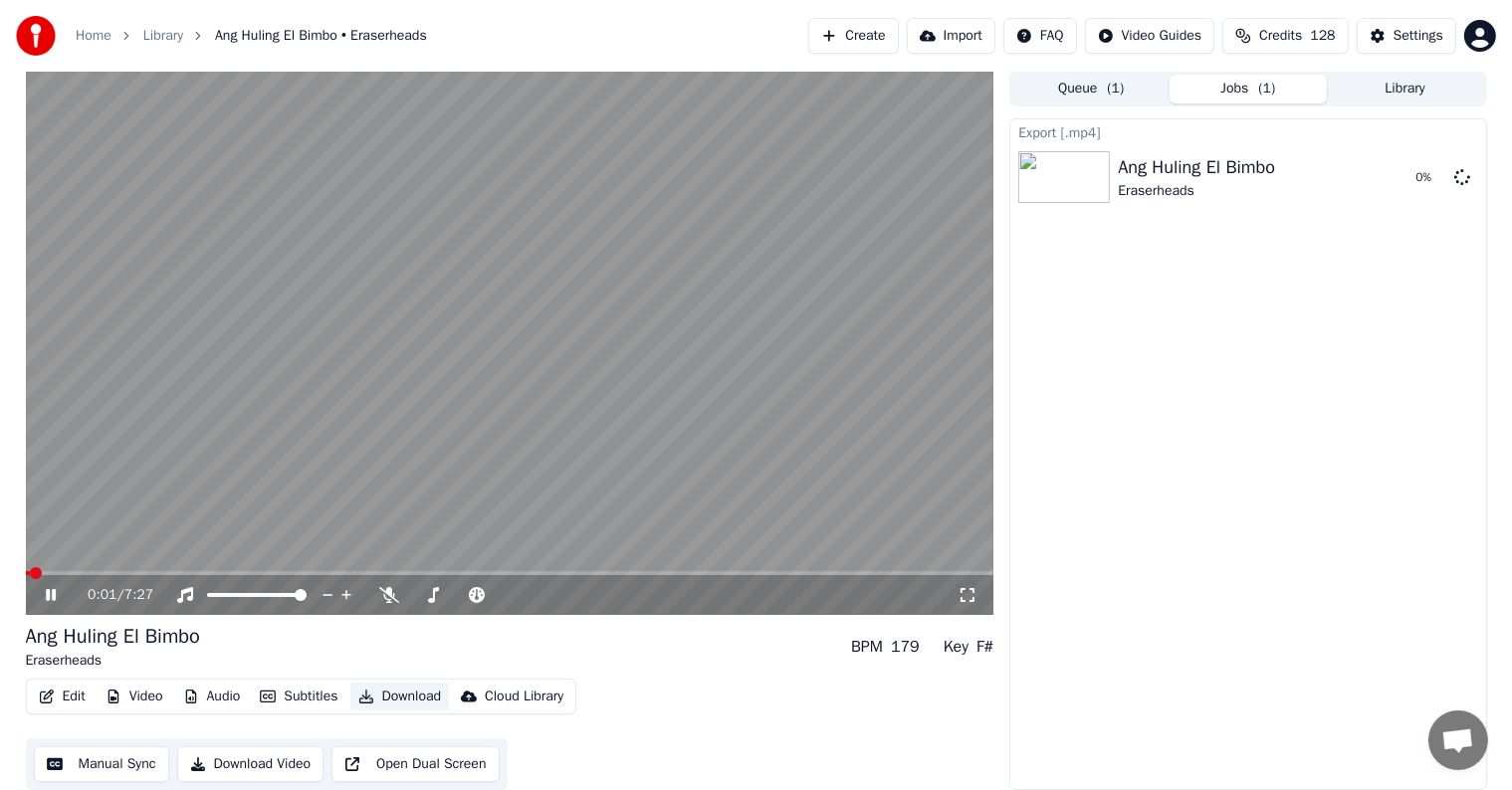 scroll, scrollTop: 1, scrollLeft: 0, axis: vertical 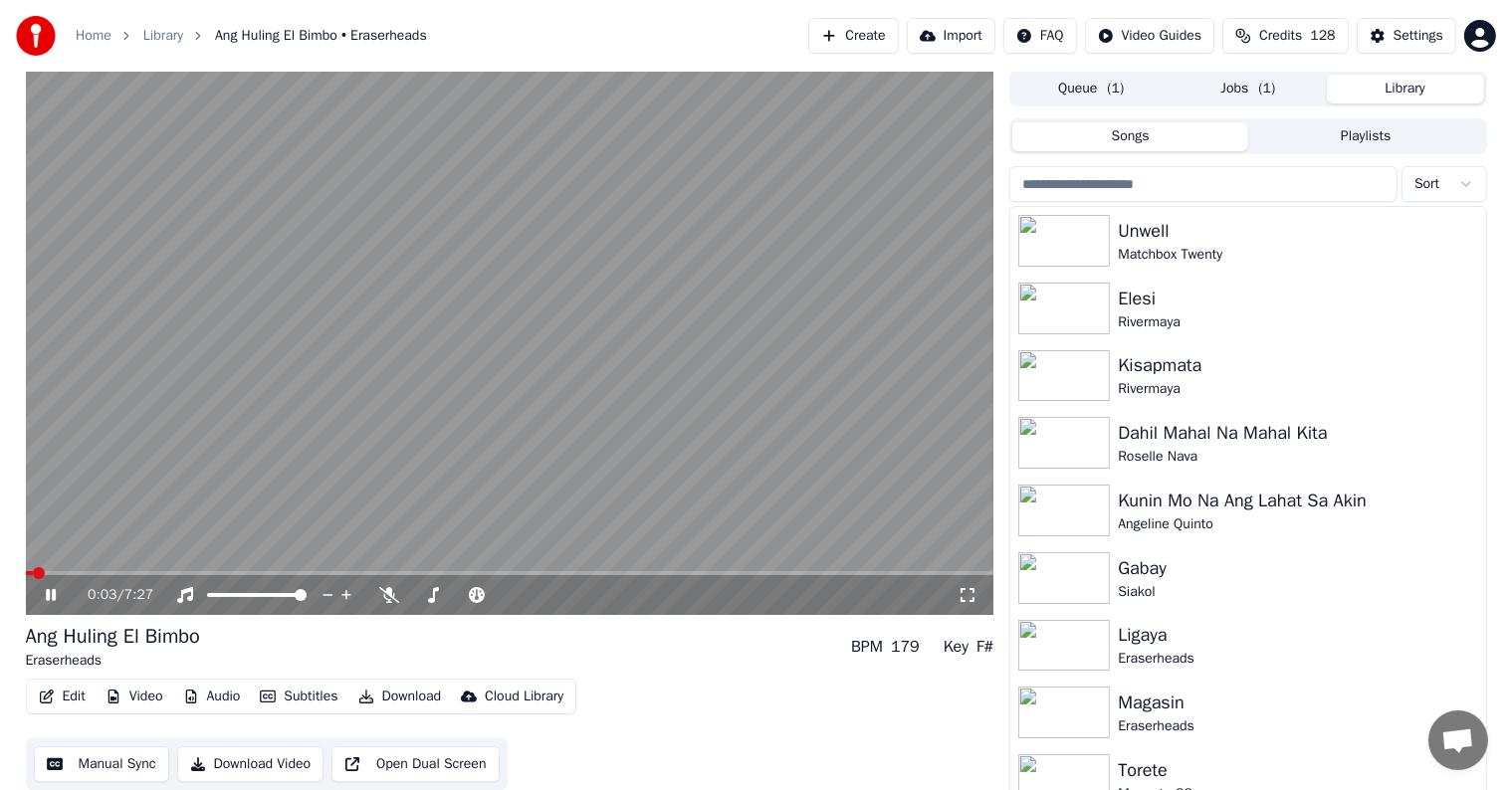 click on "Library" at bounding box center (1405, 89) 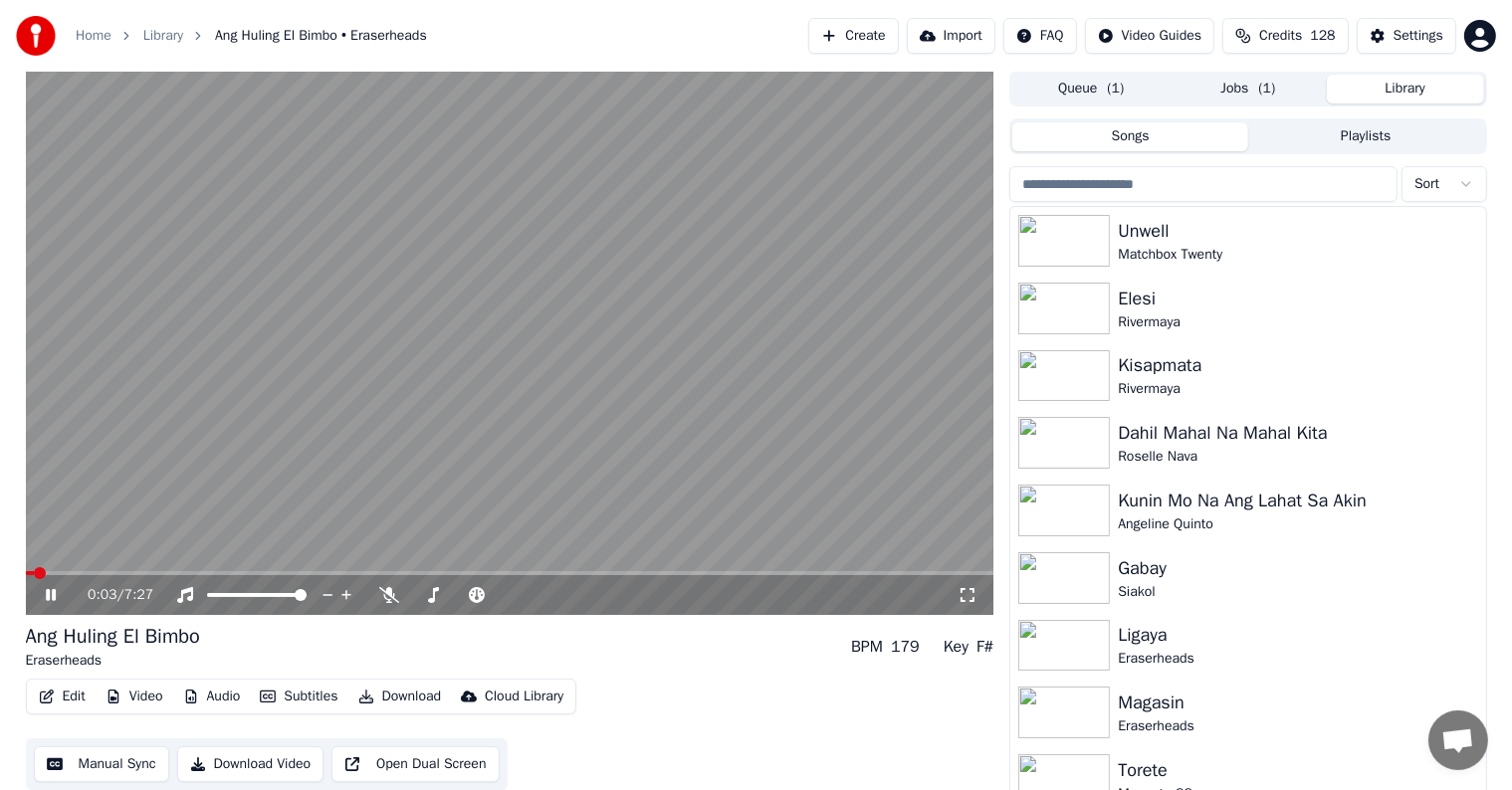 click at bounding box center (1203, 184) 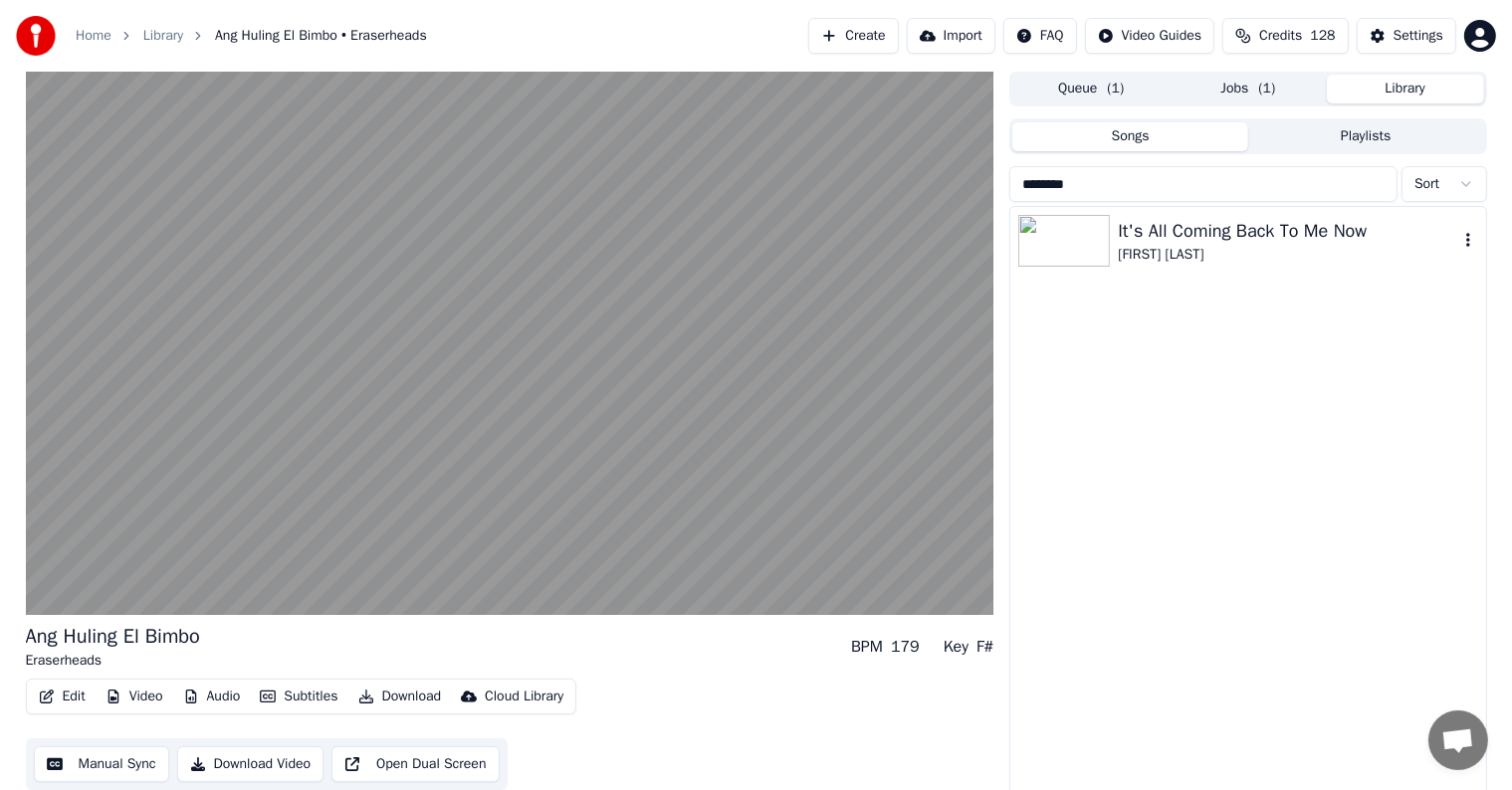 type on "********" 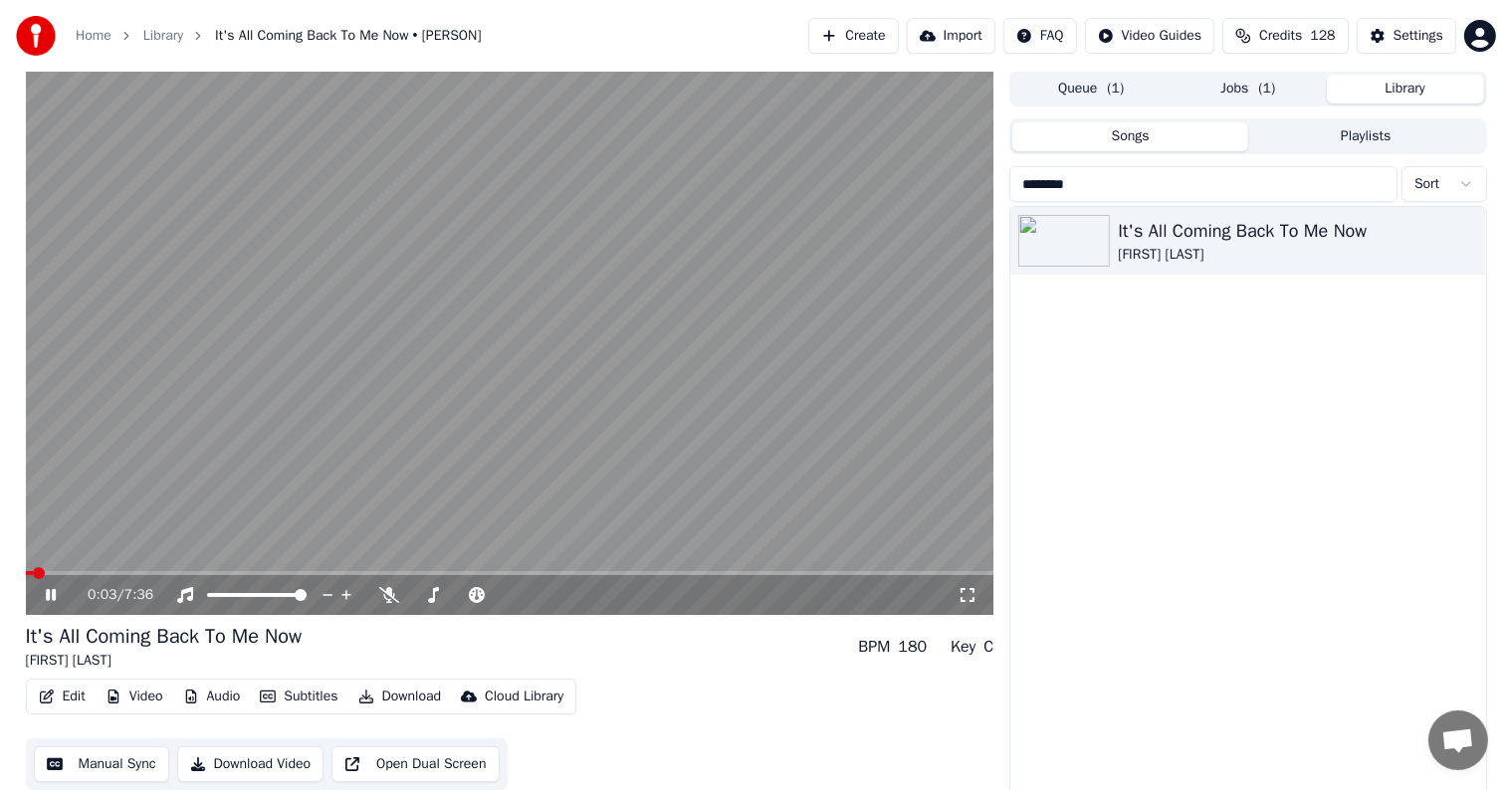 click 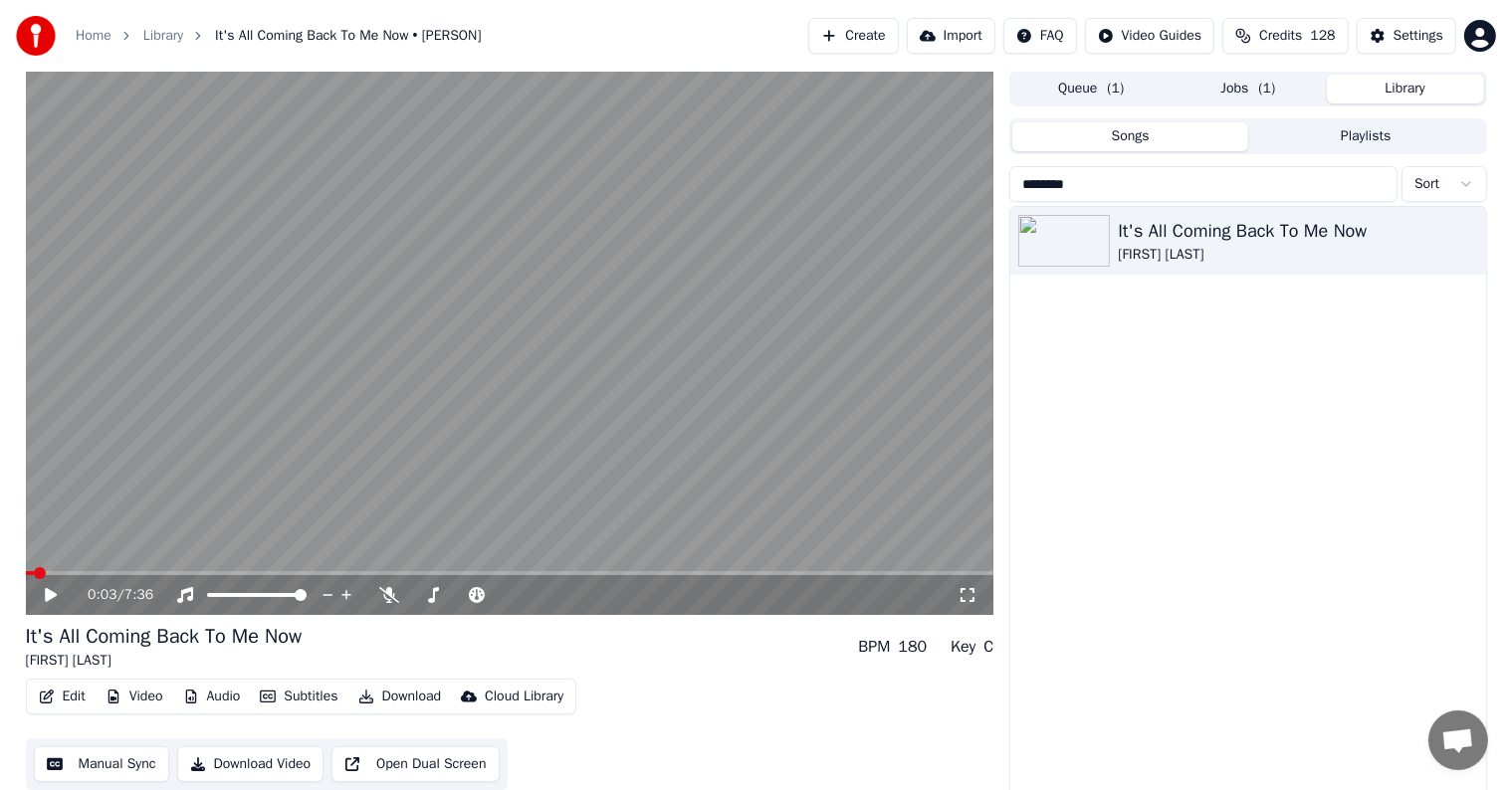 click on "Settings" at bounding box center (1418, 36) 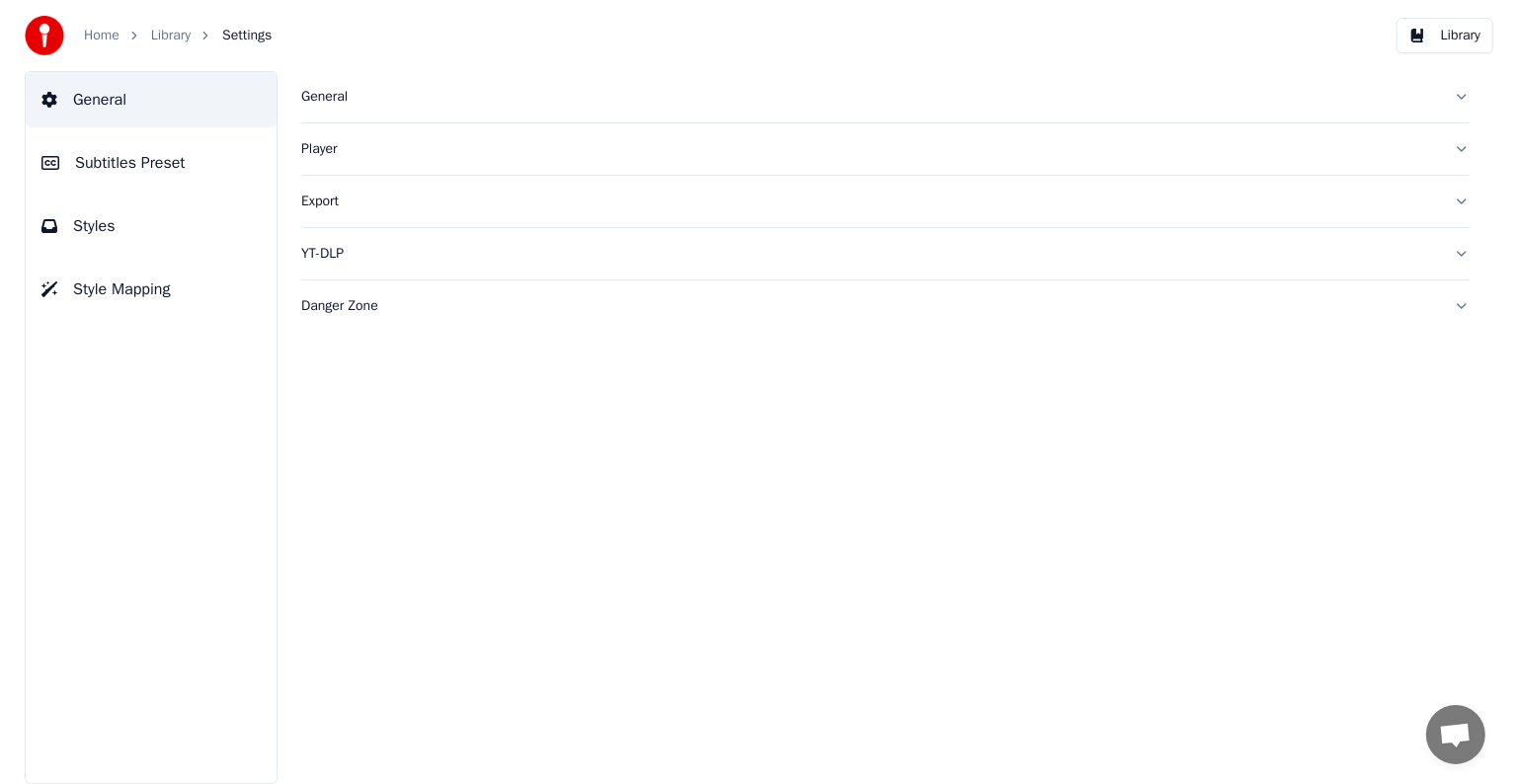 scroll, scrollTop: 0, scrollLeft: 0, axis: both 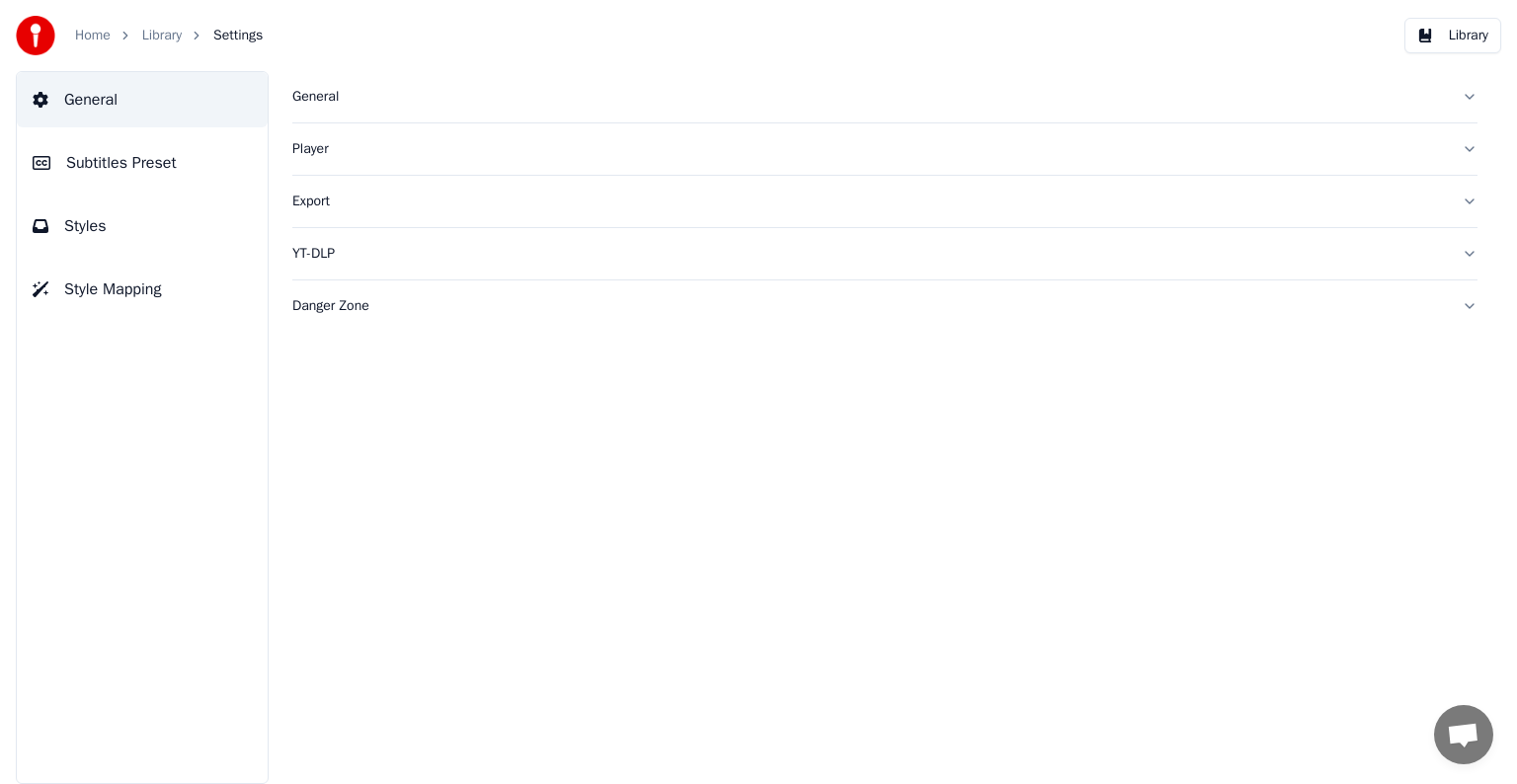 click on "Subtitles Preset" at bounding box center [121, 163] 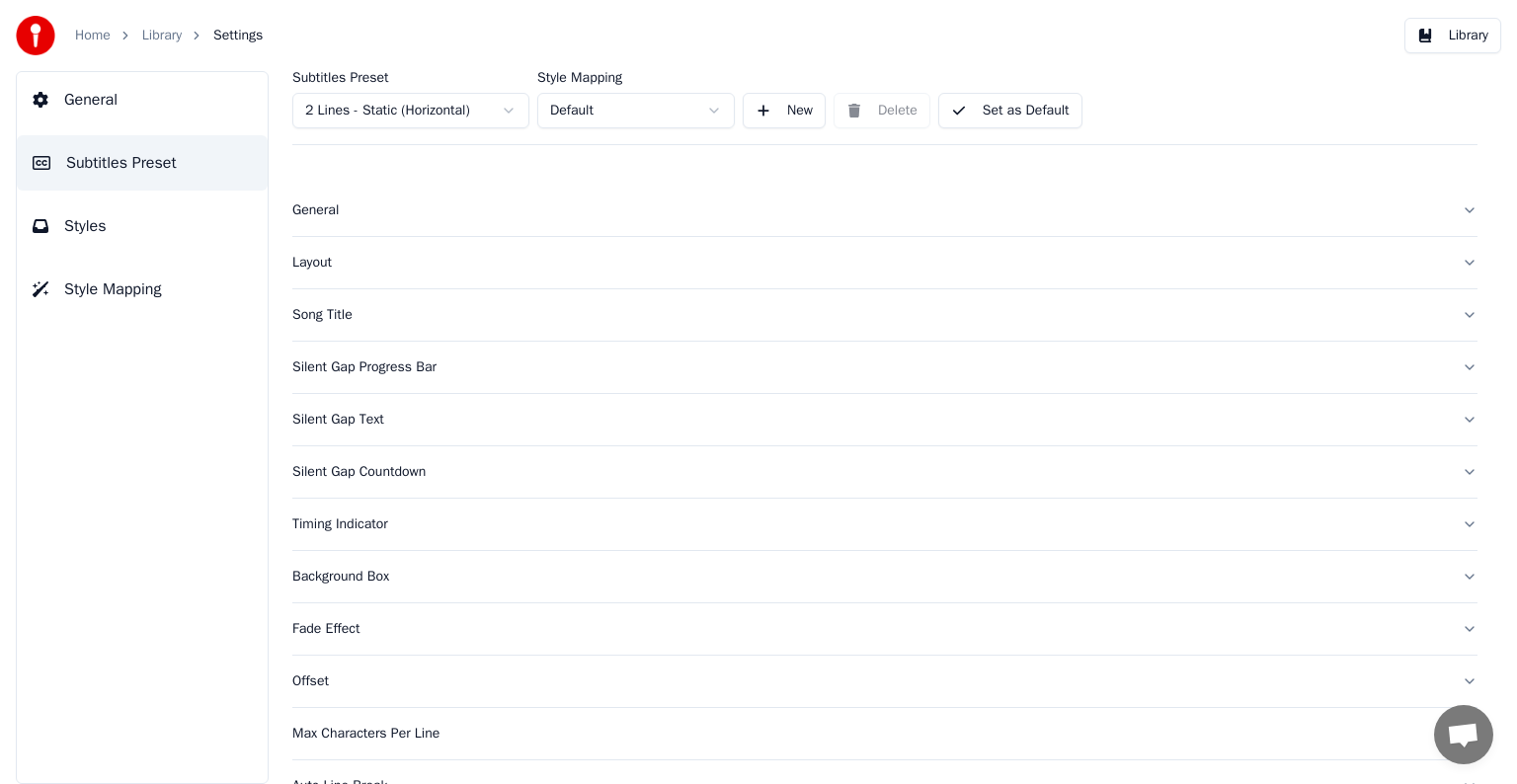 click on "Home Library Settings Library General Subtitles Preset Styles Style Mapping Subtitles Preset 2 Lines - Static (Horizontal) Style Mapping Default New Delete Set as Default General Layout Song Title Silent Gap Progress Bar Silent Gap Text Silent Gap Countdown Timing Indicator Background Box Fade Effect Offset Max Characters Per Line Auto Line Break Advanced Settings Chat [PERSON] from Youka Desktop More channels Continue on Email Network offline. Reconnecting... No messages can be received or sent for now. Youka Desktop Hello! How can I help you? Sunday, [DATE] Hi! I'Its me again. The lyrics are not appearing. Even editing to add lyrics again, it's not appearing. I already spent 22 credits for this please check [DATE] Monday, [DATE] [PERSON] Hey, credits should refunded automatically in case of failure, please let me check [DATE] yeah but credits are used again in adding the lyrics in the song that supposed to be good in the first place [DATE] Read [PERSON] I added 22 more credits to your account. [DATE]" at bounding box center (758, 392) 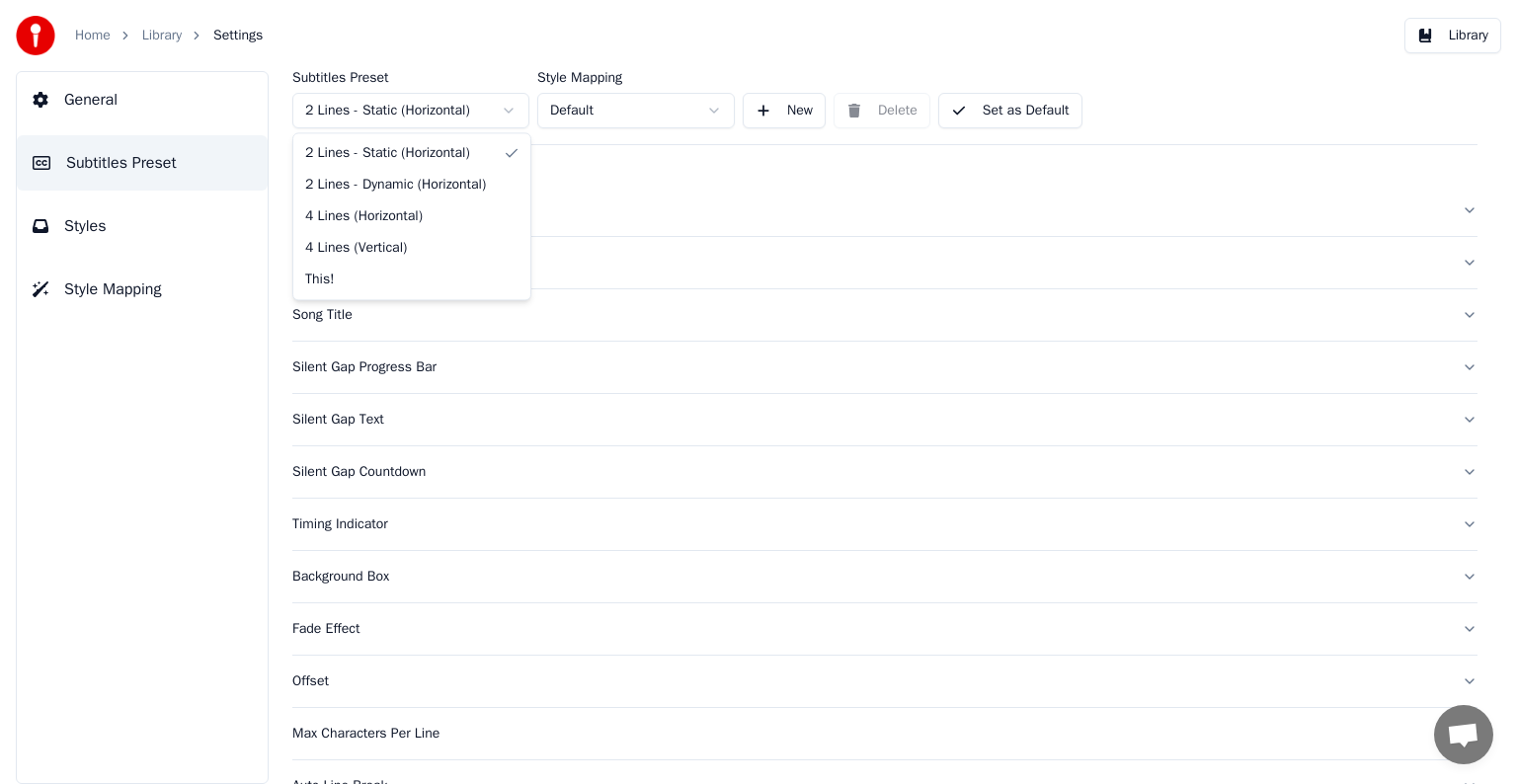 drag, startPoint x: 340, startPoint y: 285, endPoint x: 337, endPoint y: 308, distance: 23.194827 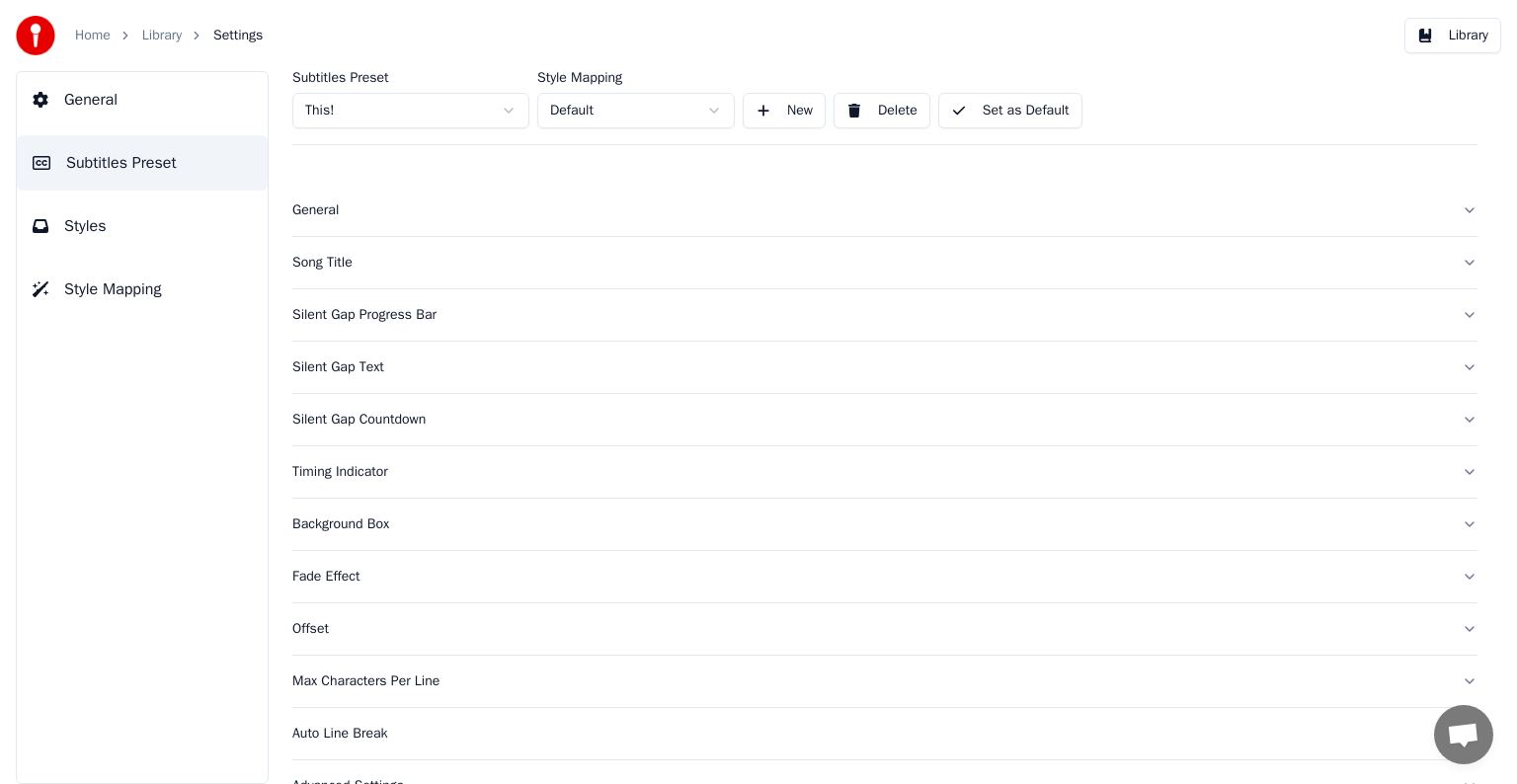 click on "Song Title" at bounding box center (885, 263) 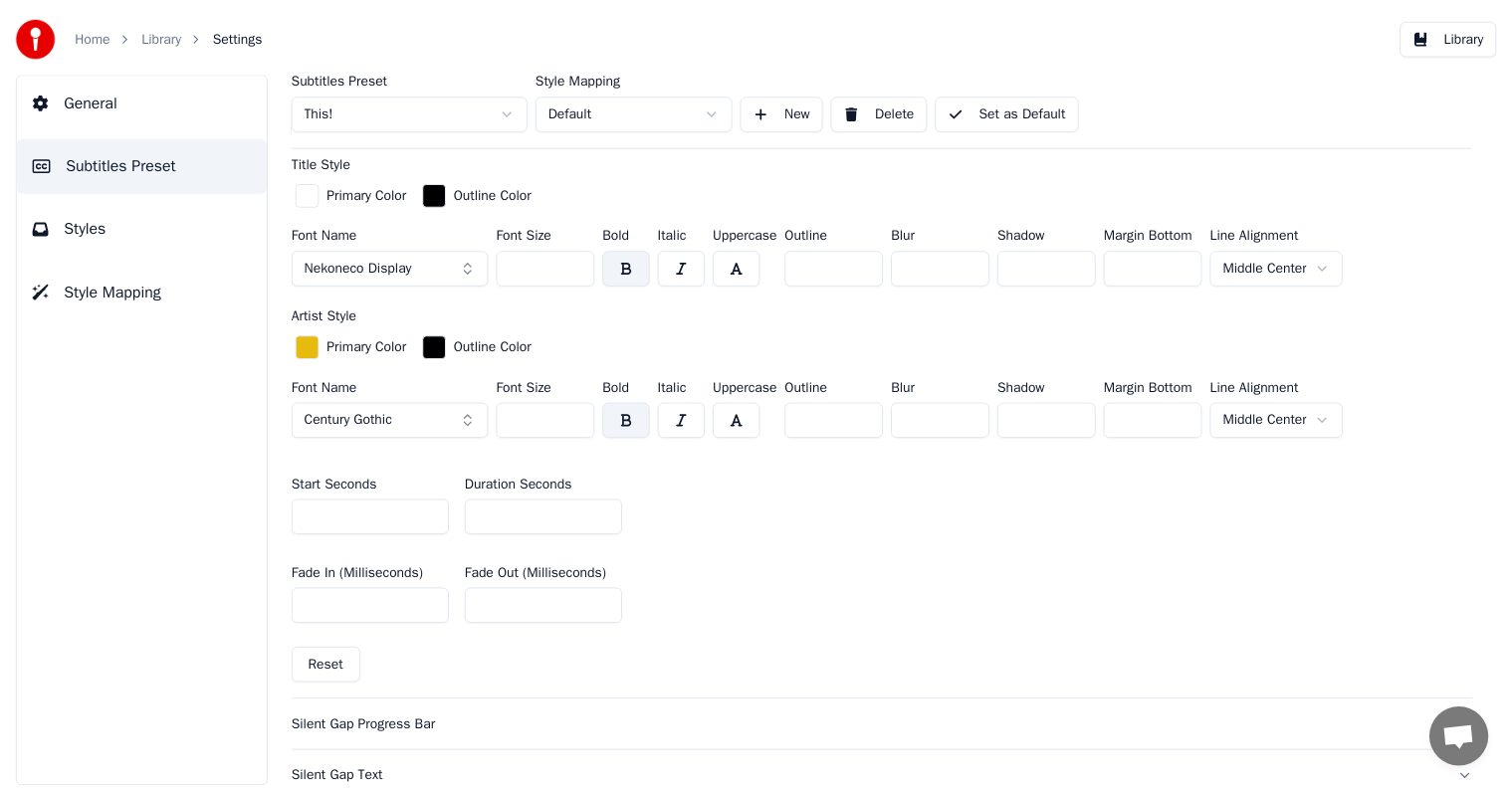 scroll, scrollTop: 597, scrollLeft: 0, axis: vertical 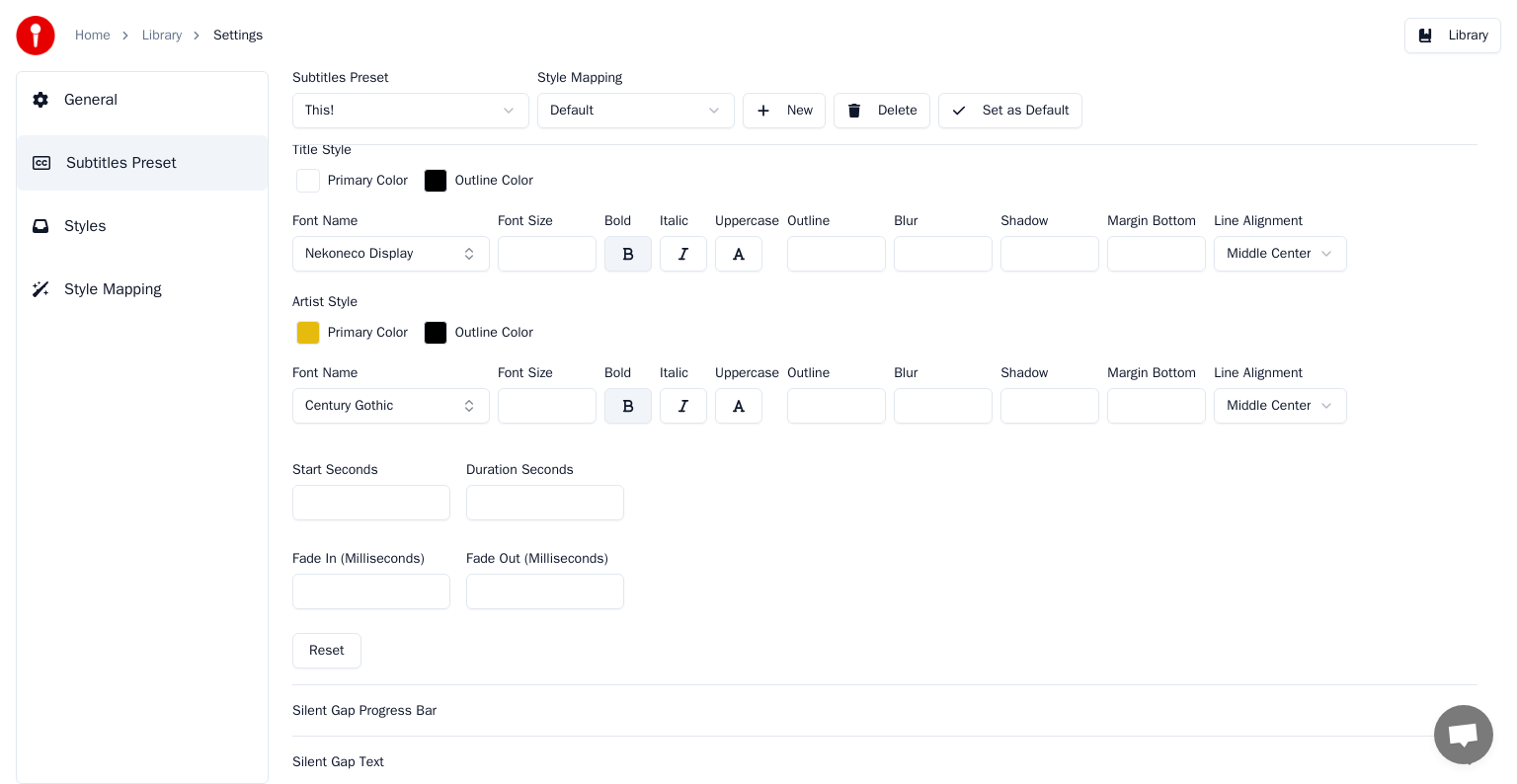 drag, startPoint x: 497, startPoint y: 499, endPoint x: 478, endPoint y: 487, distance: 22.472205 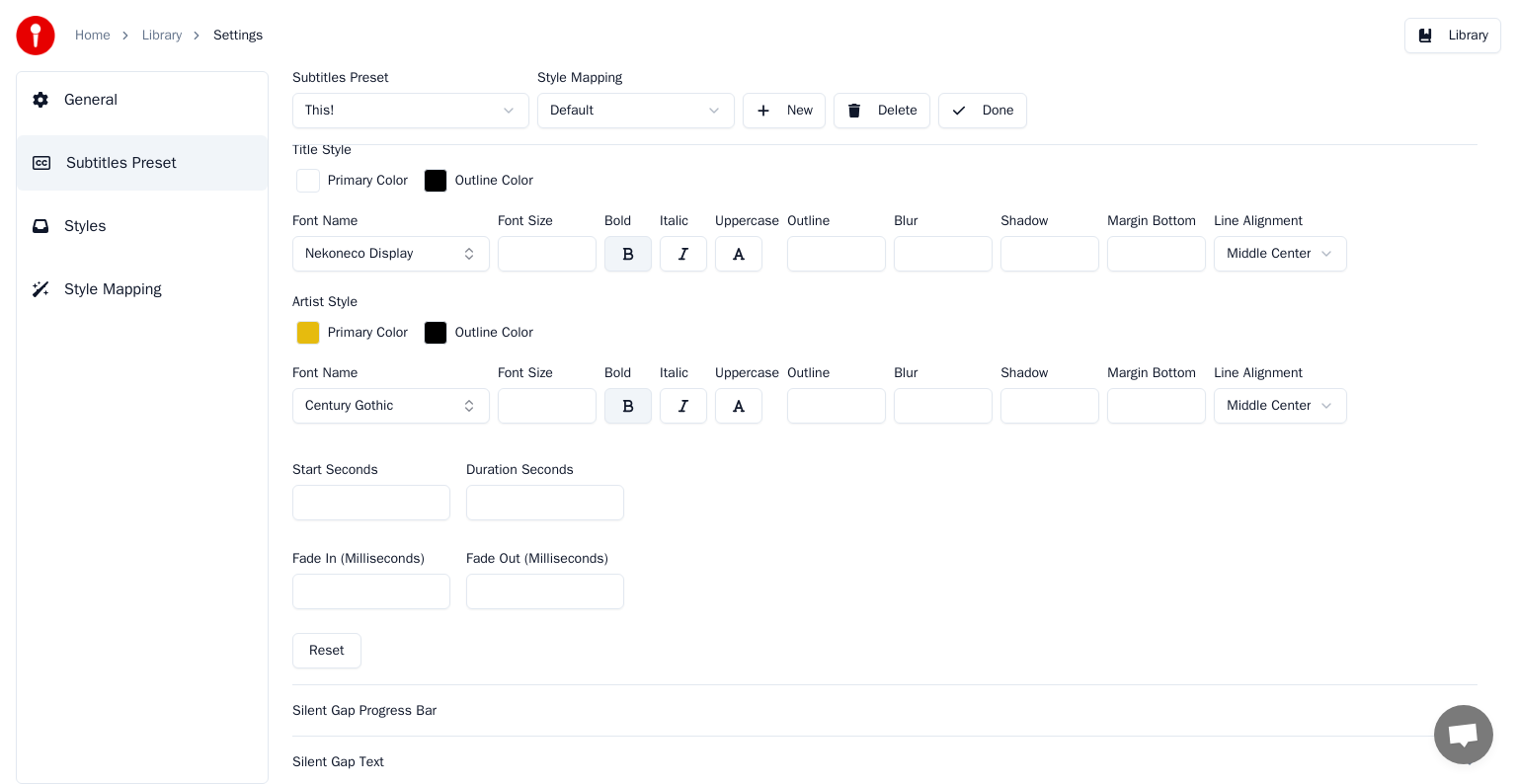 click on "Library" at bounding box center [162, 36] 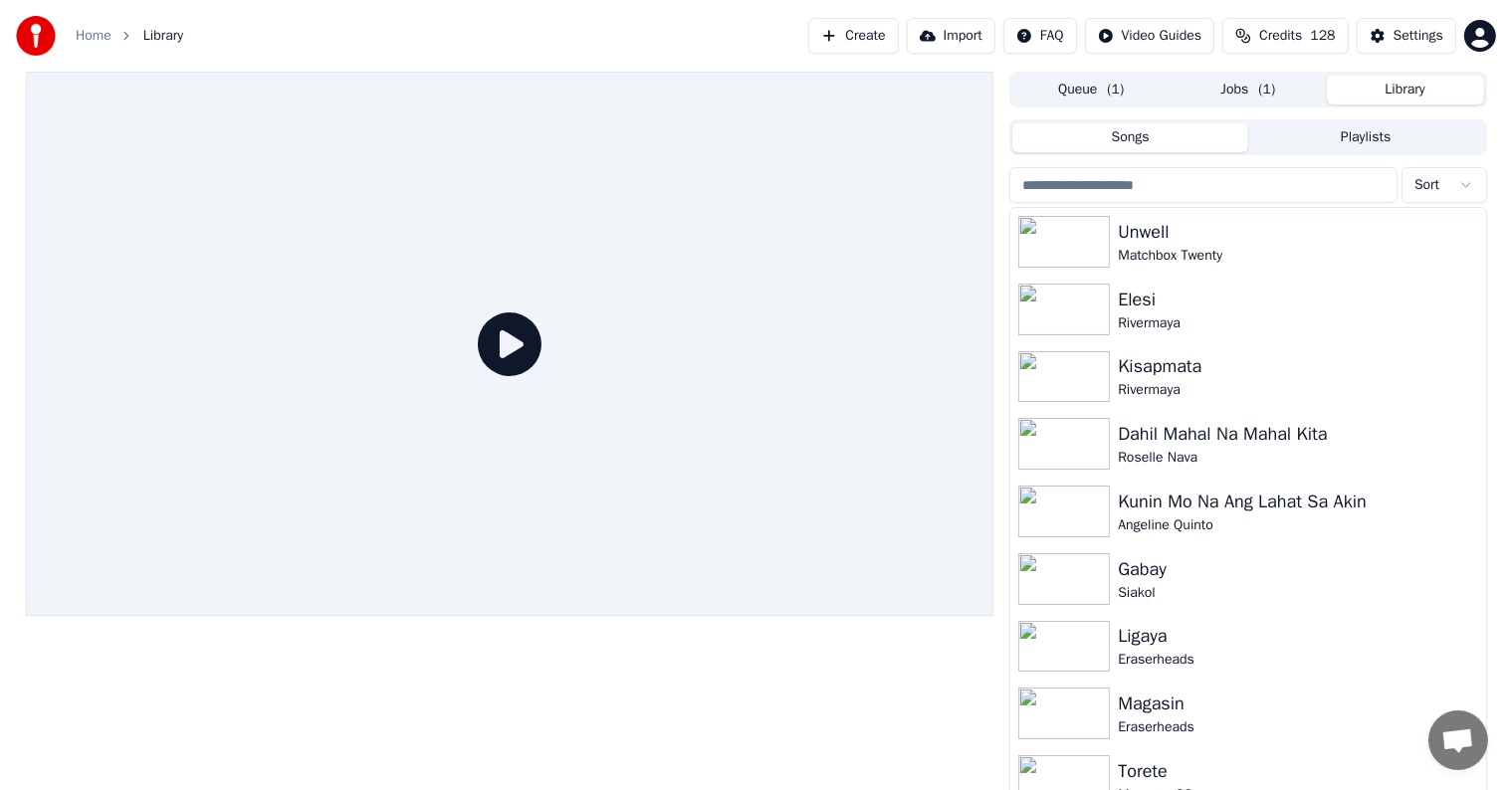 click at bounding box center (1203, 185) 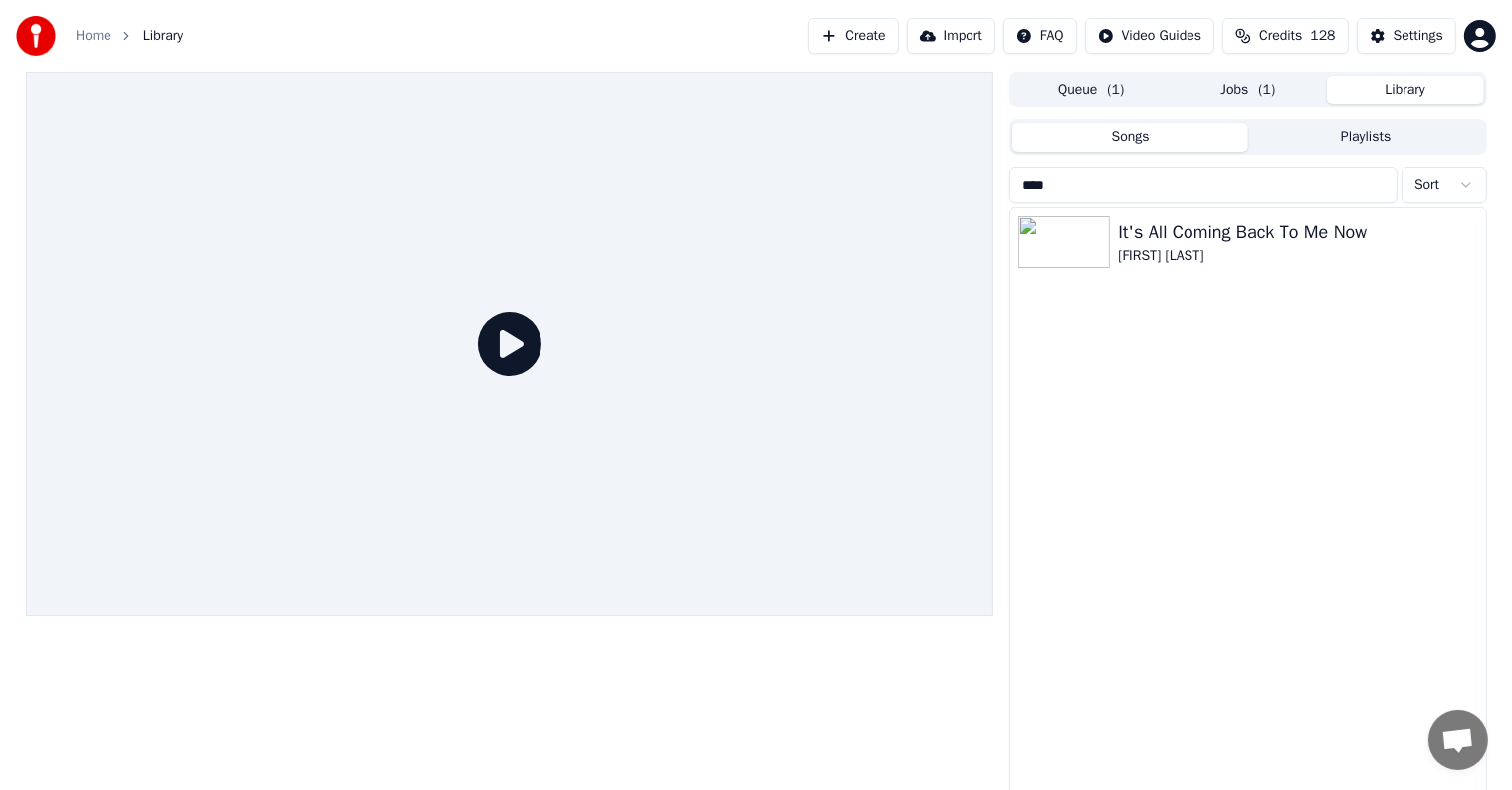 type on "****" 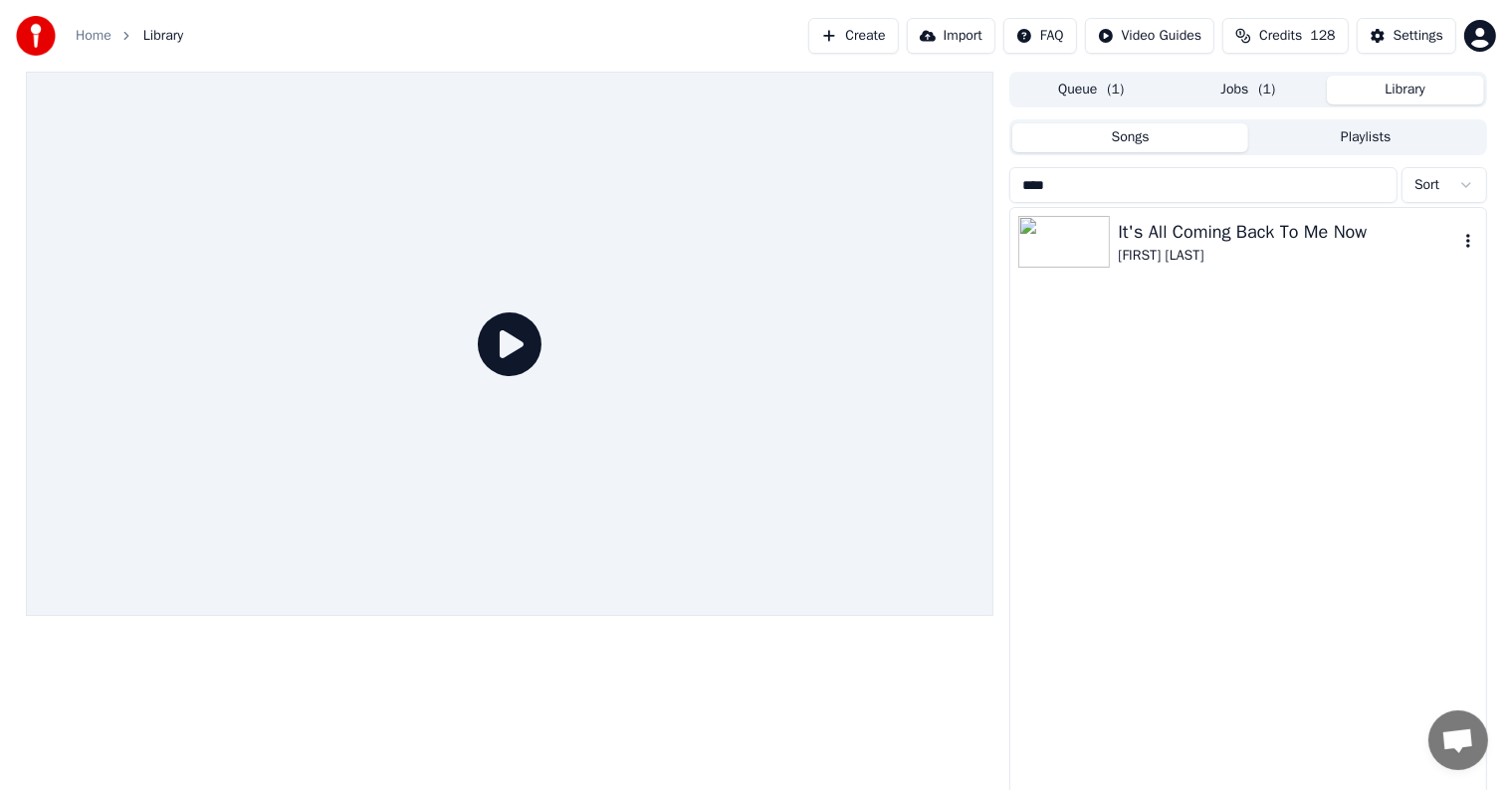 click on "It's All Coming Back To Me Now" at bounding box center (1287, 232) 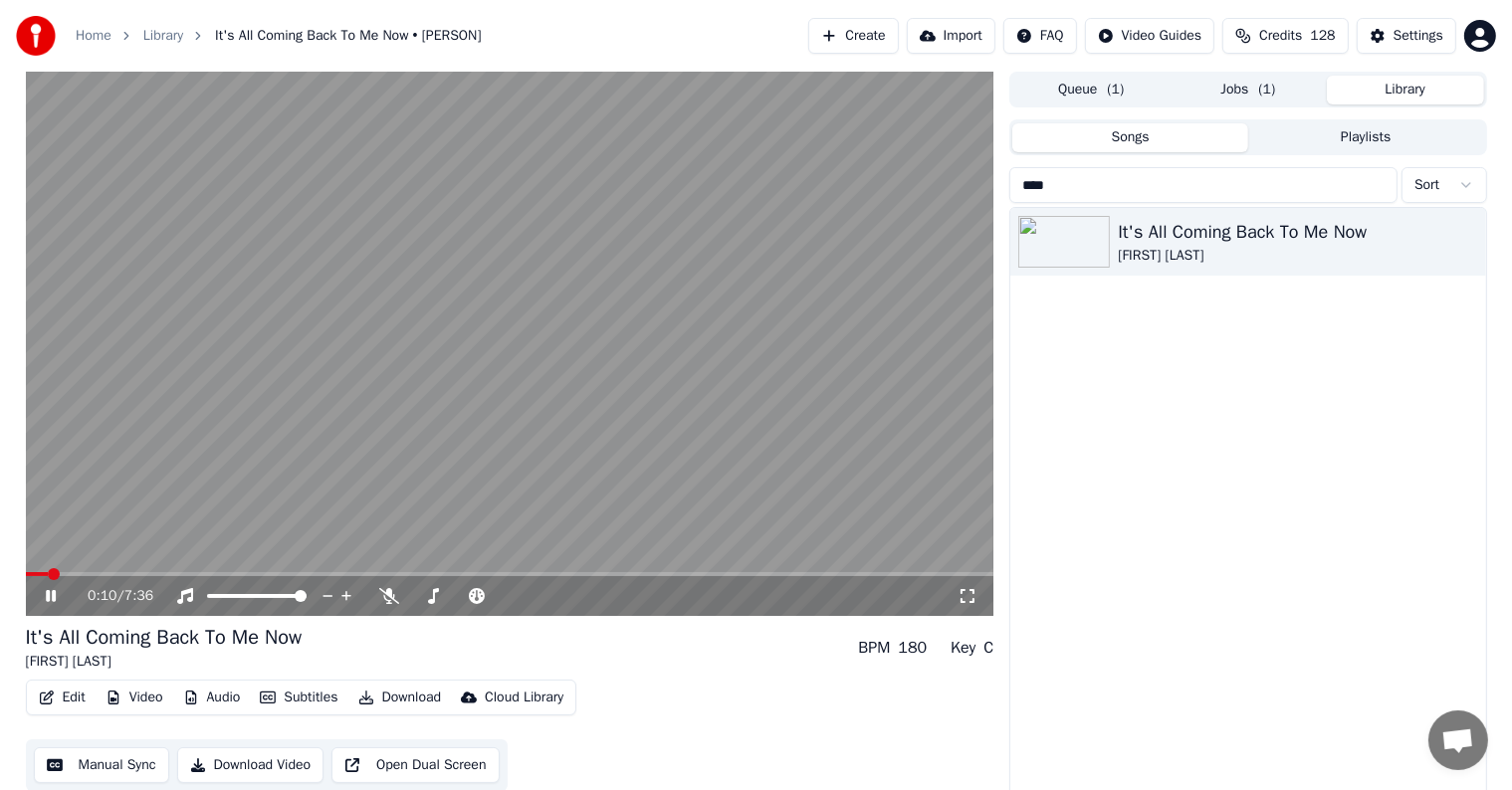 click at bounding box center (510, 343) 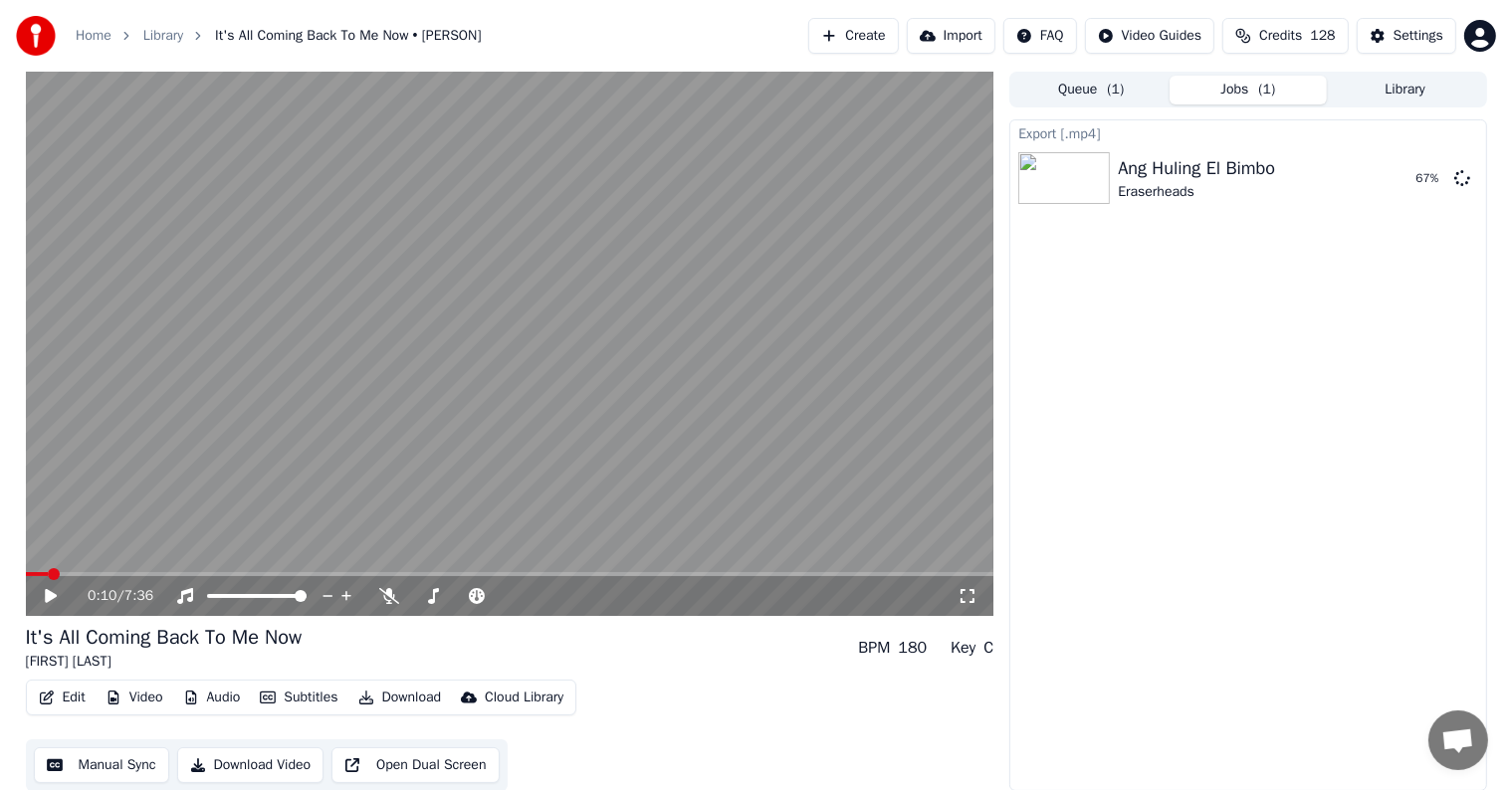 click on "( 1 )" at bounding box center (1267, 90) 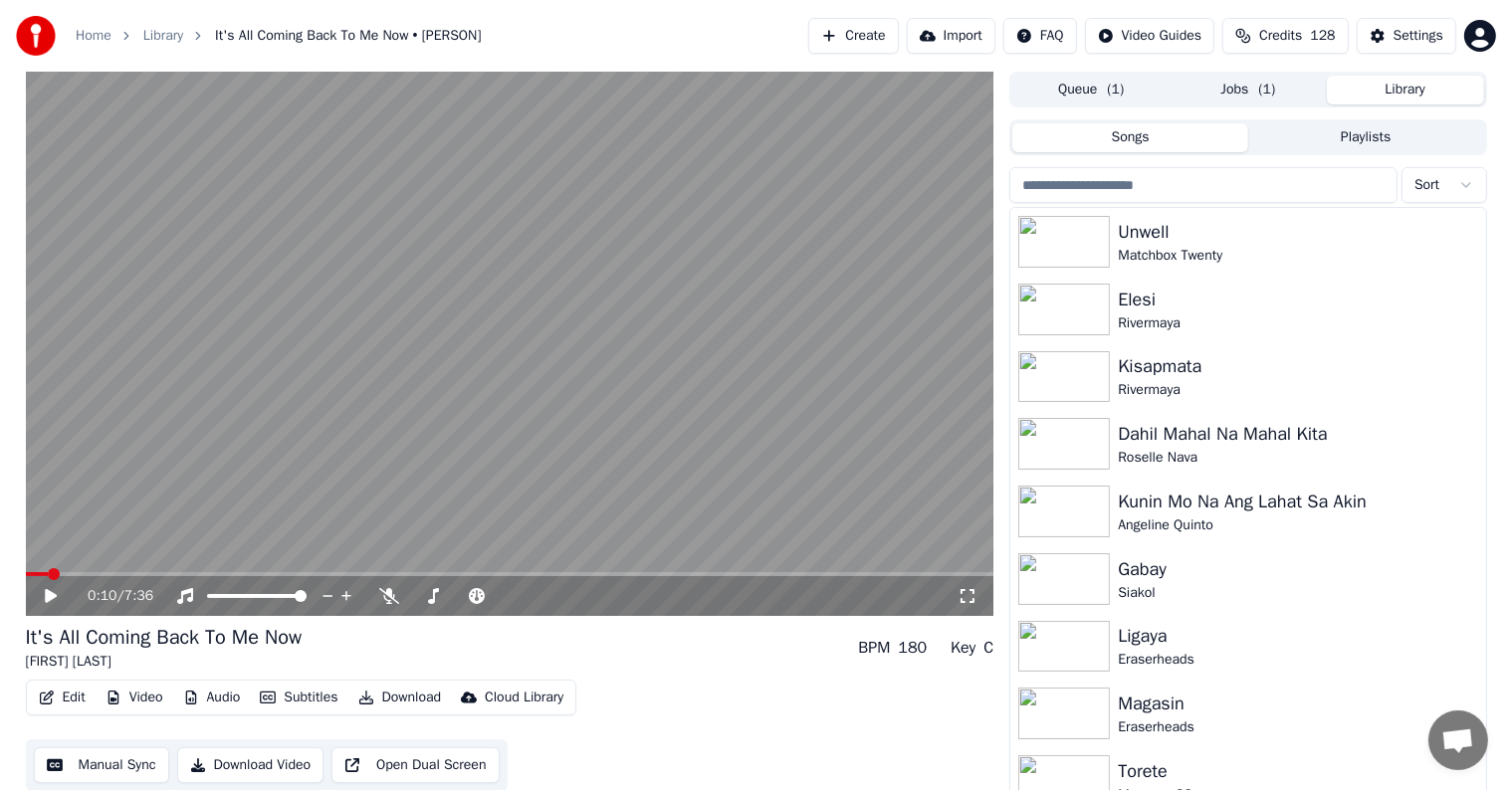 click on "Library" at bounding box center [1405, 90] 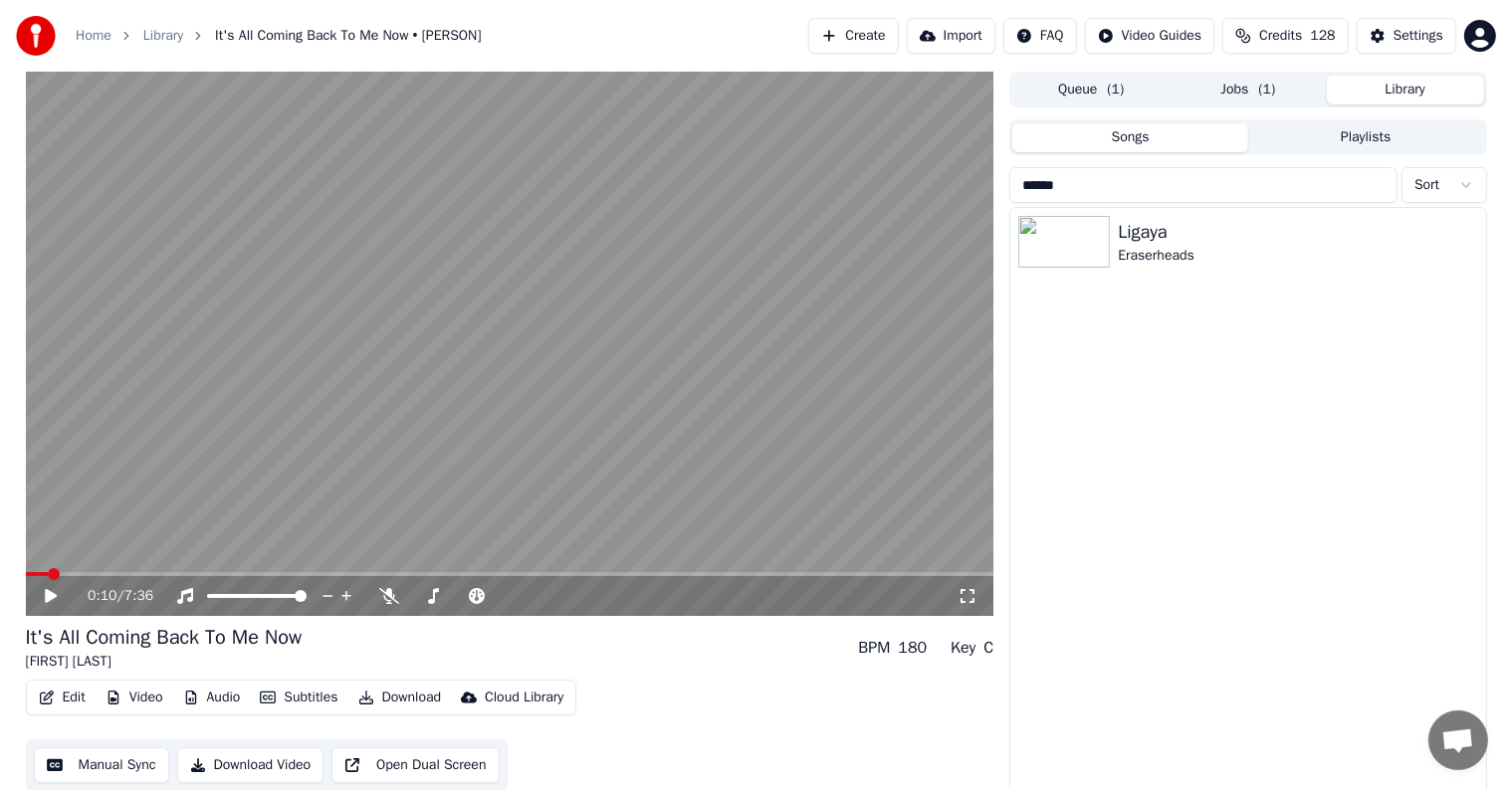 drag, startPoint x: 1100, startPoint y: 183, endPoint x: 947, endPoint y: 172, distance: 153.39492 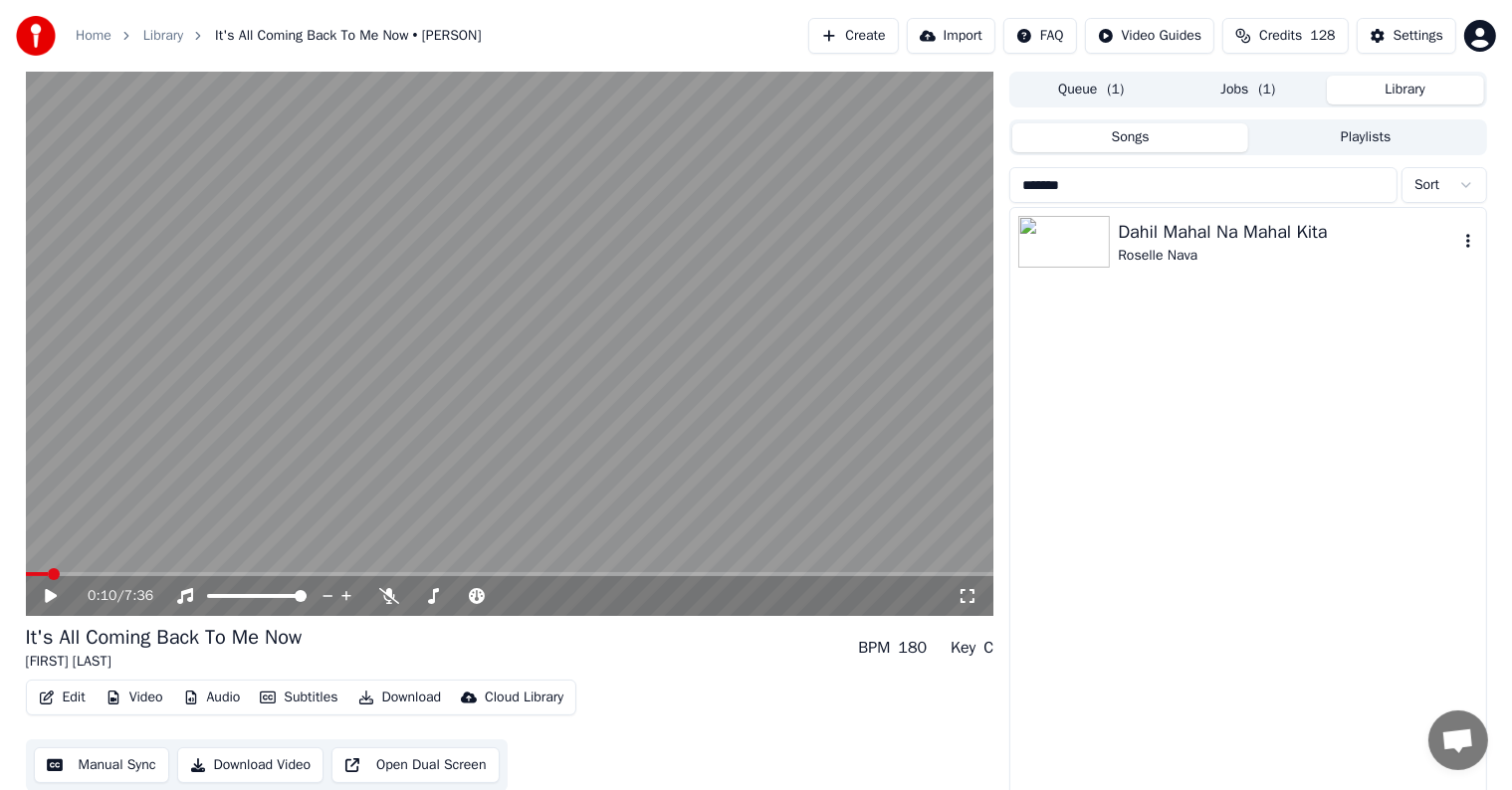 type on "*******" 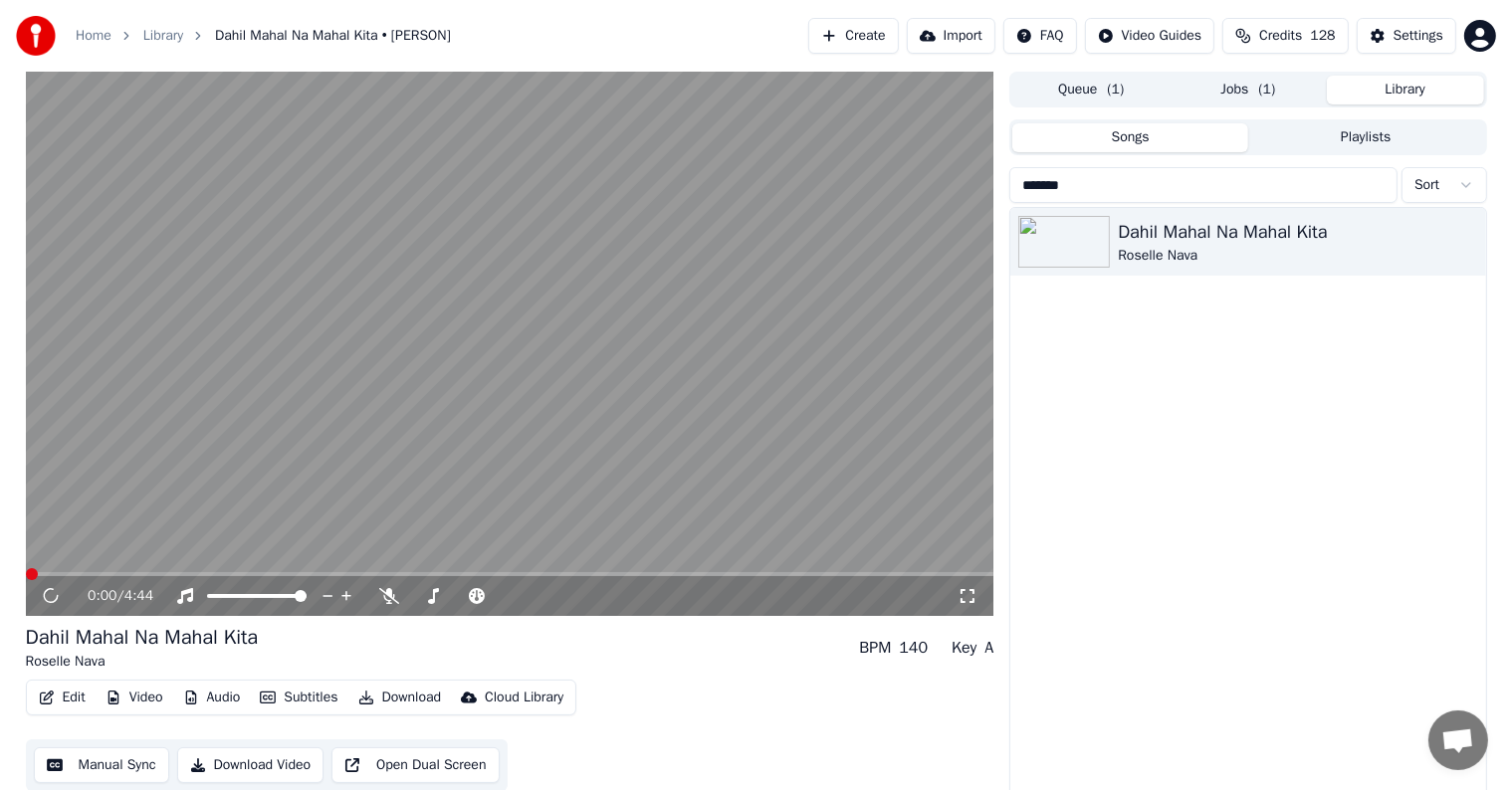 click on "Video" at bounding box center [134, 697] 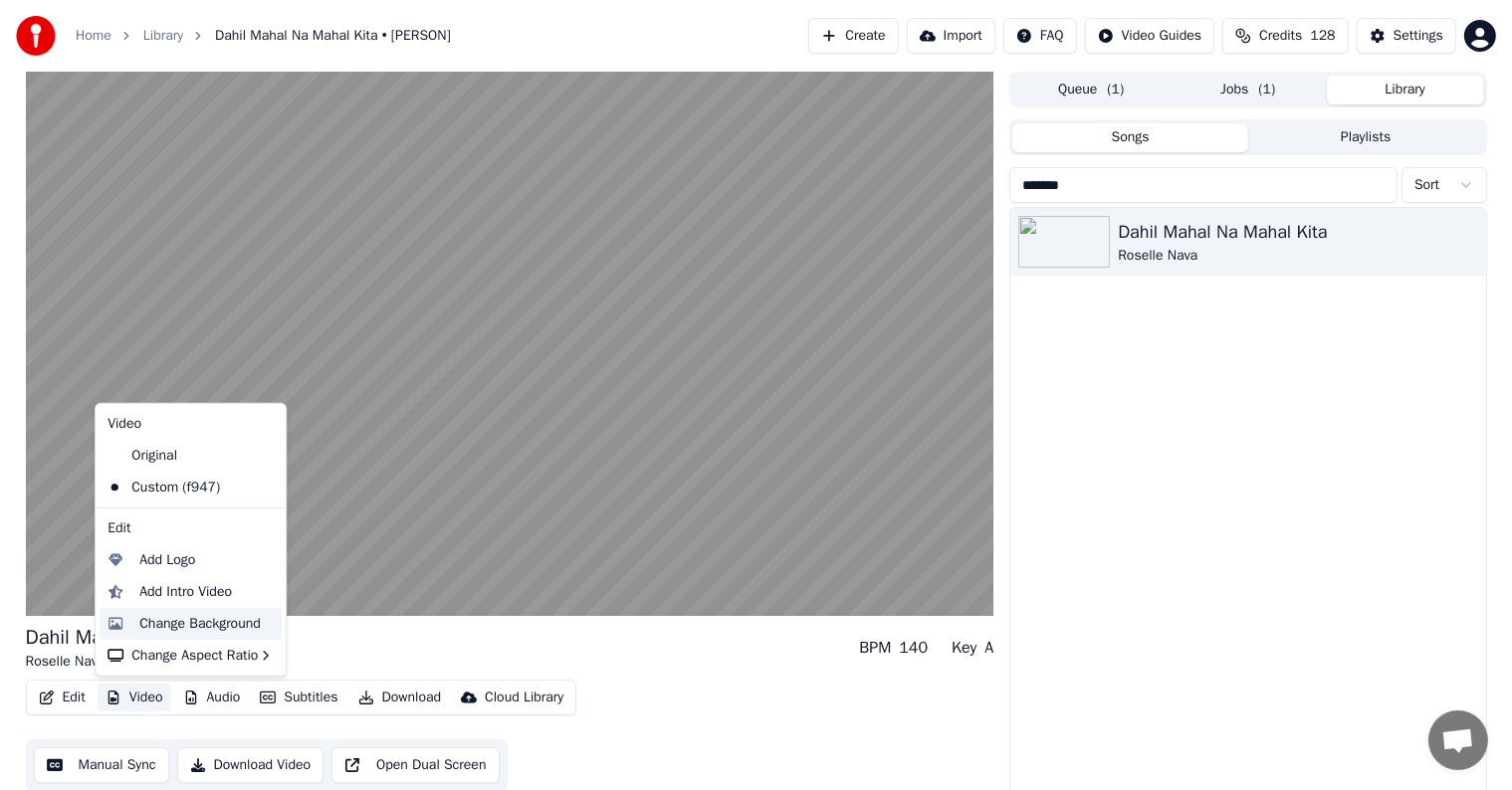 click on "Change Background" at bounding box center (200, 624) 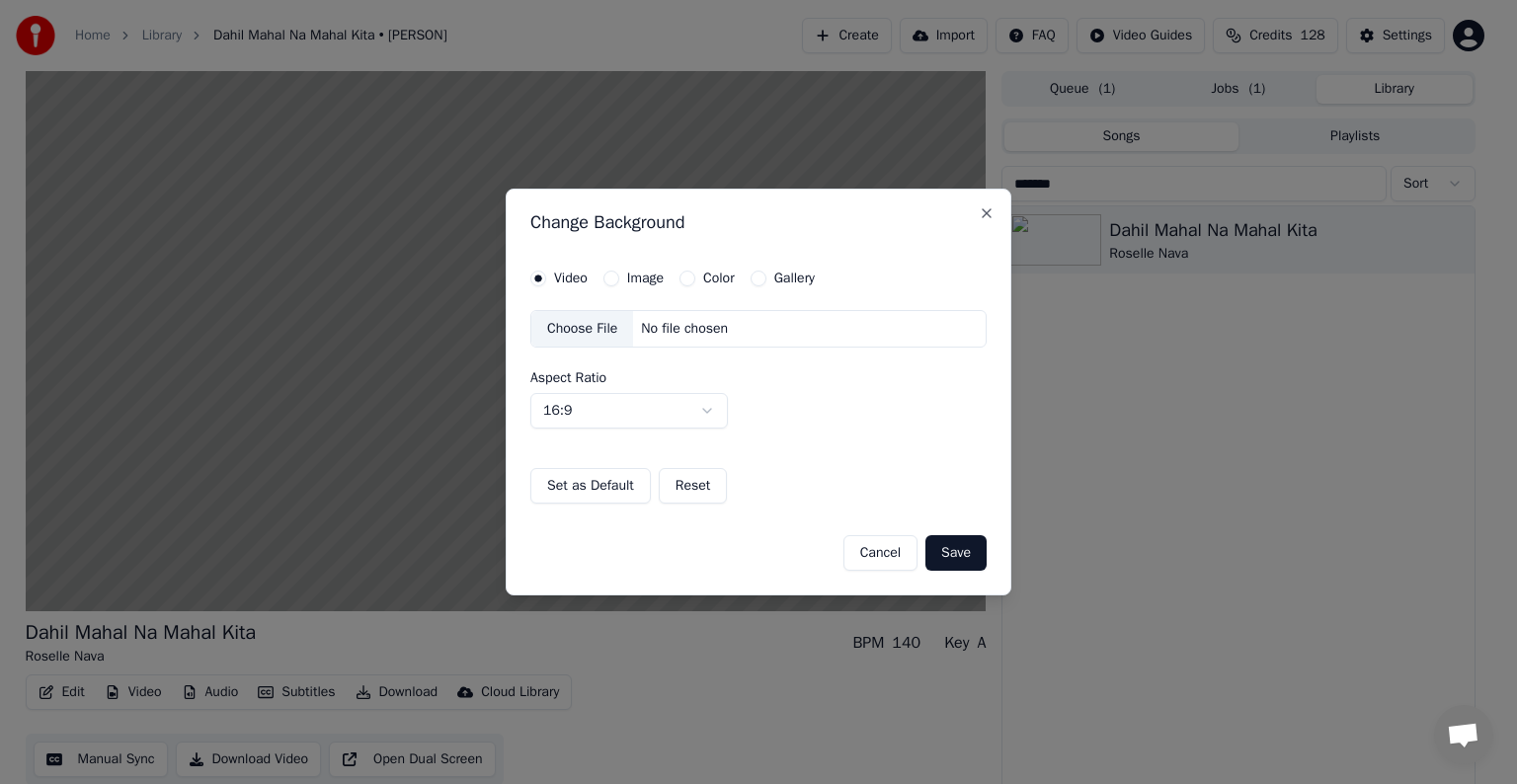 click on "Choose File" at bounding box center [582, 329] 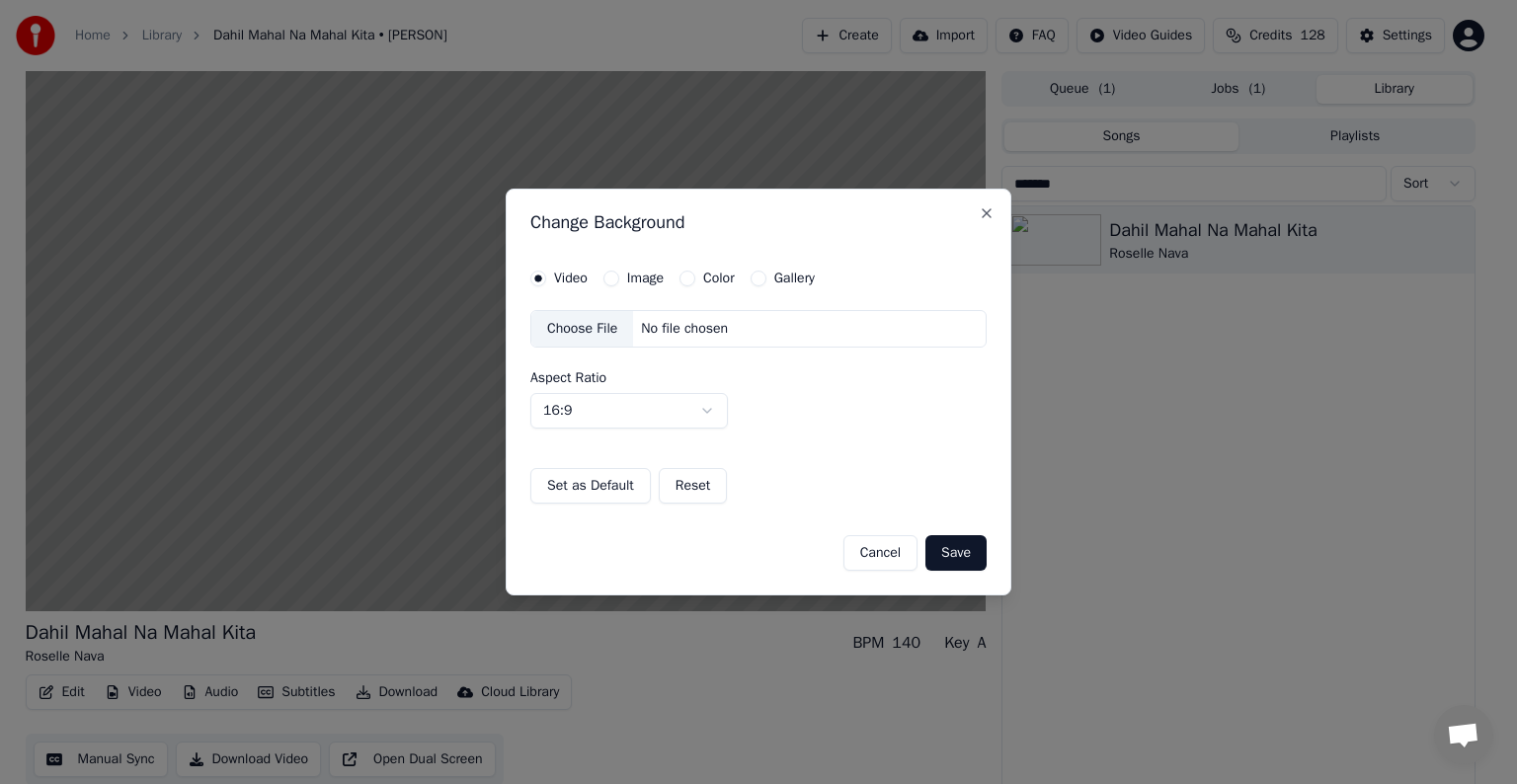 click on "Image" at bounding box center (611, 278) 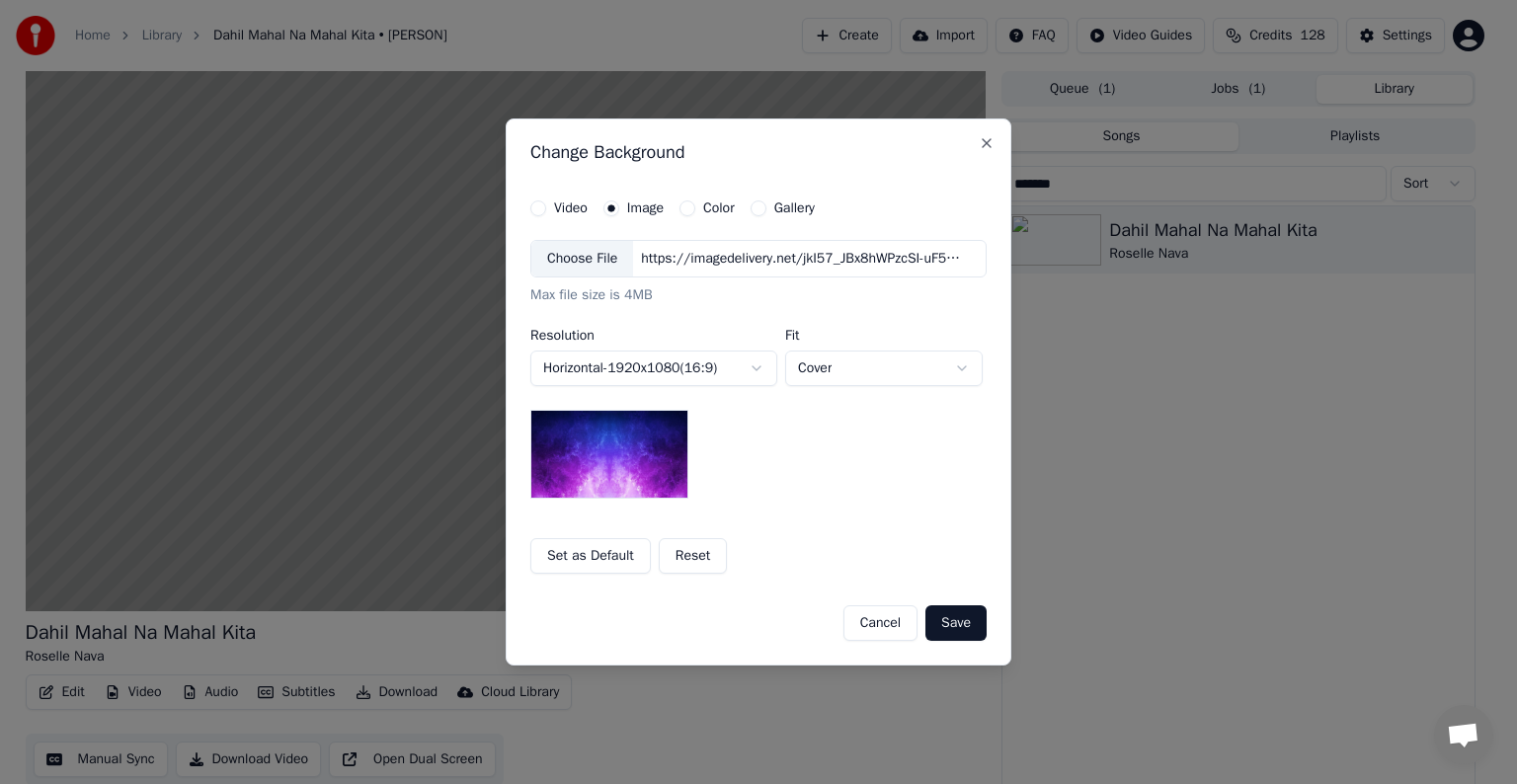 click on "Choose File" at bounding box center [582, 259] 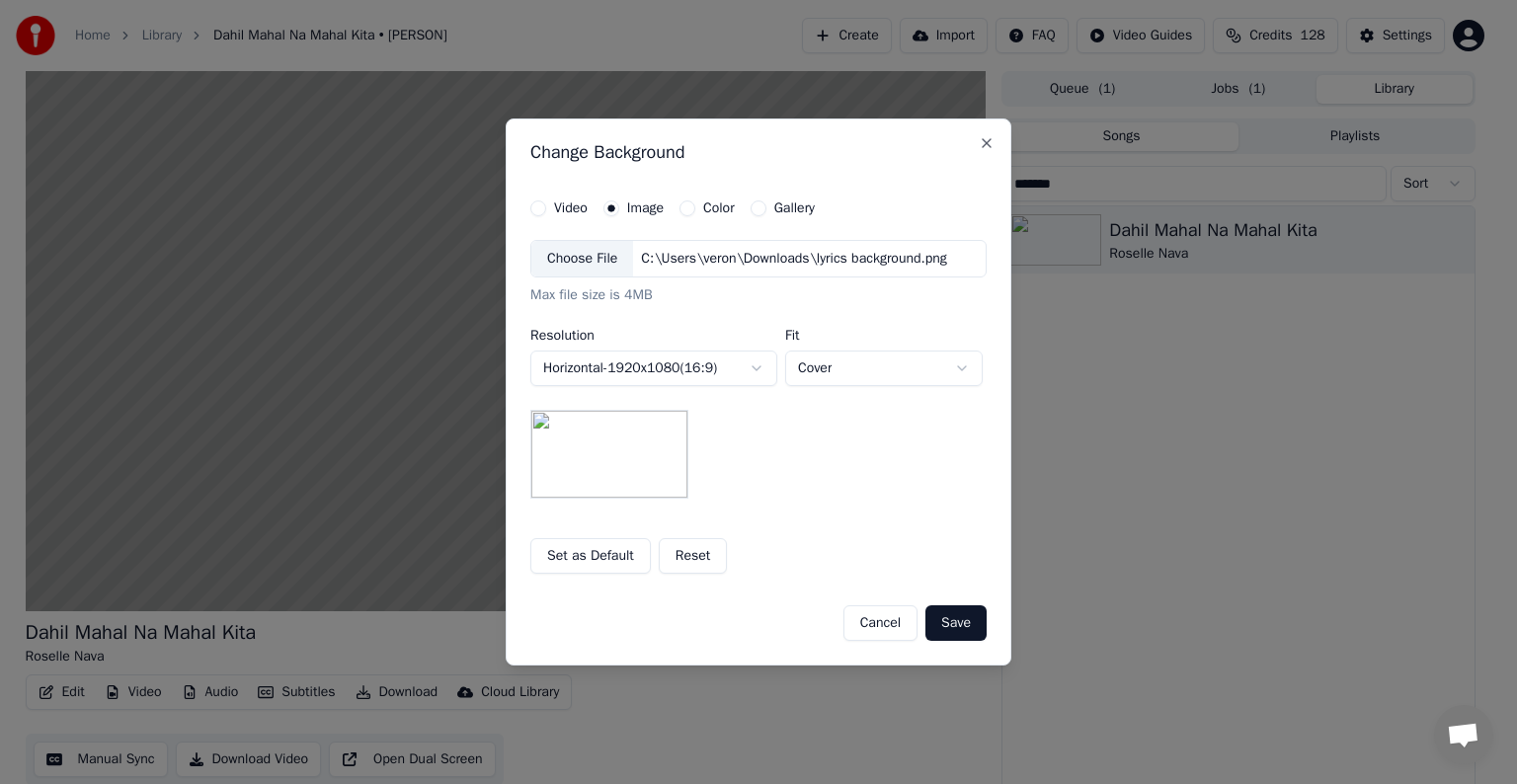 click on "Save" at bounding box center [956, 623] 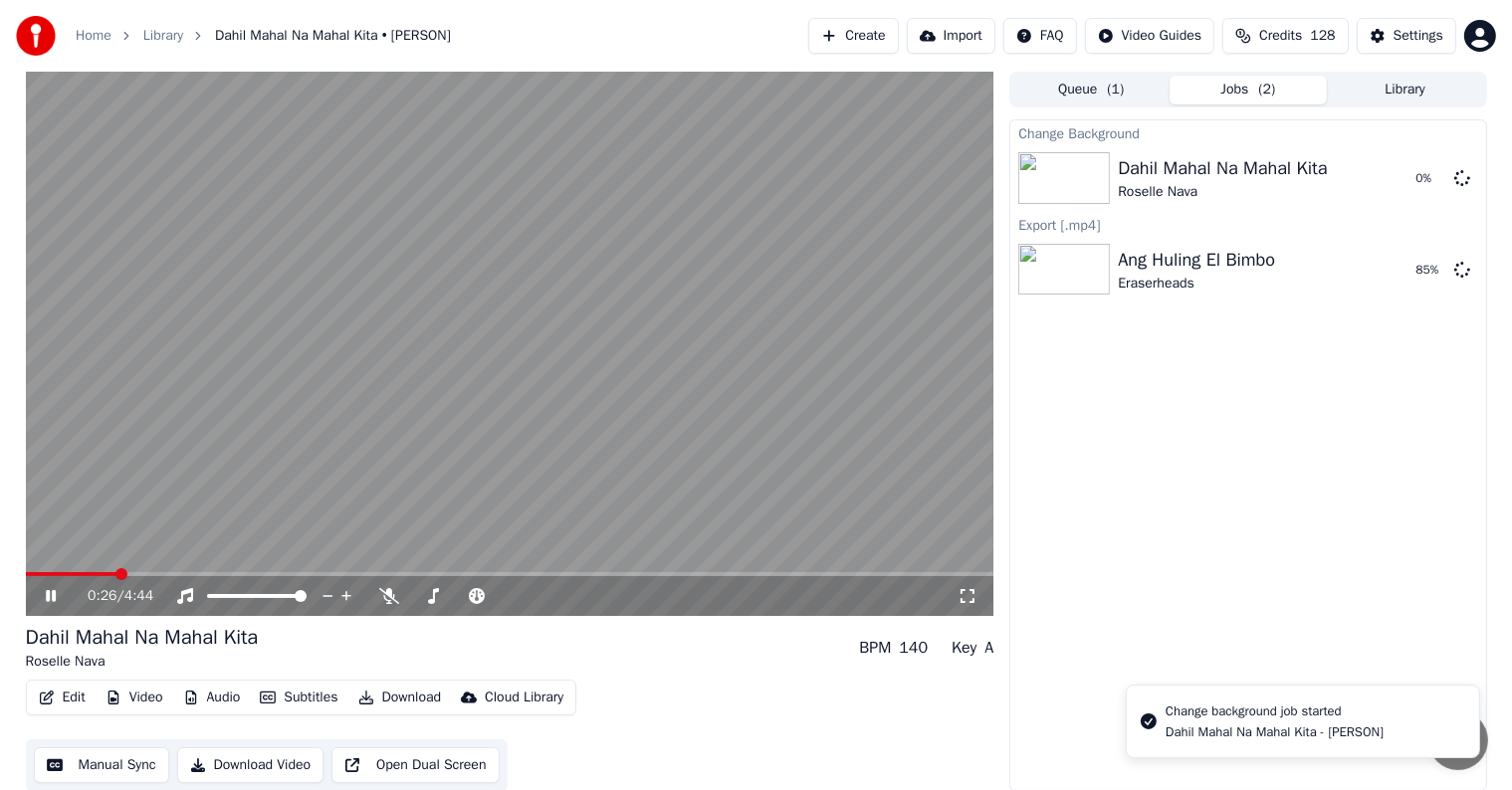 click at bounding box center (510, 343) 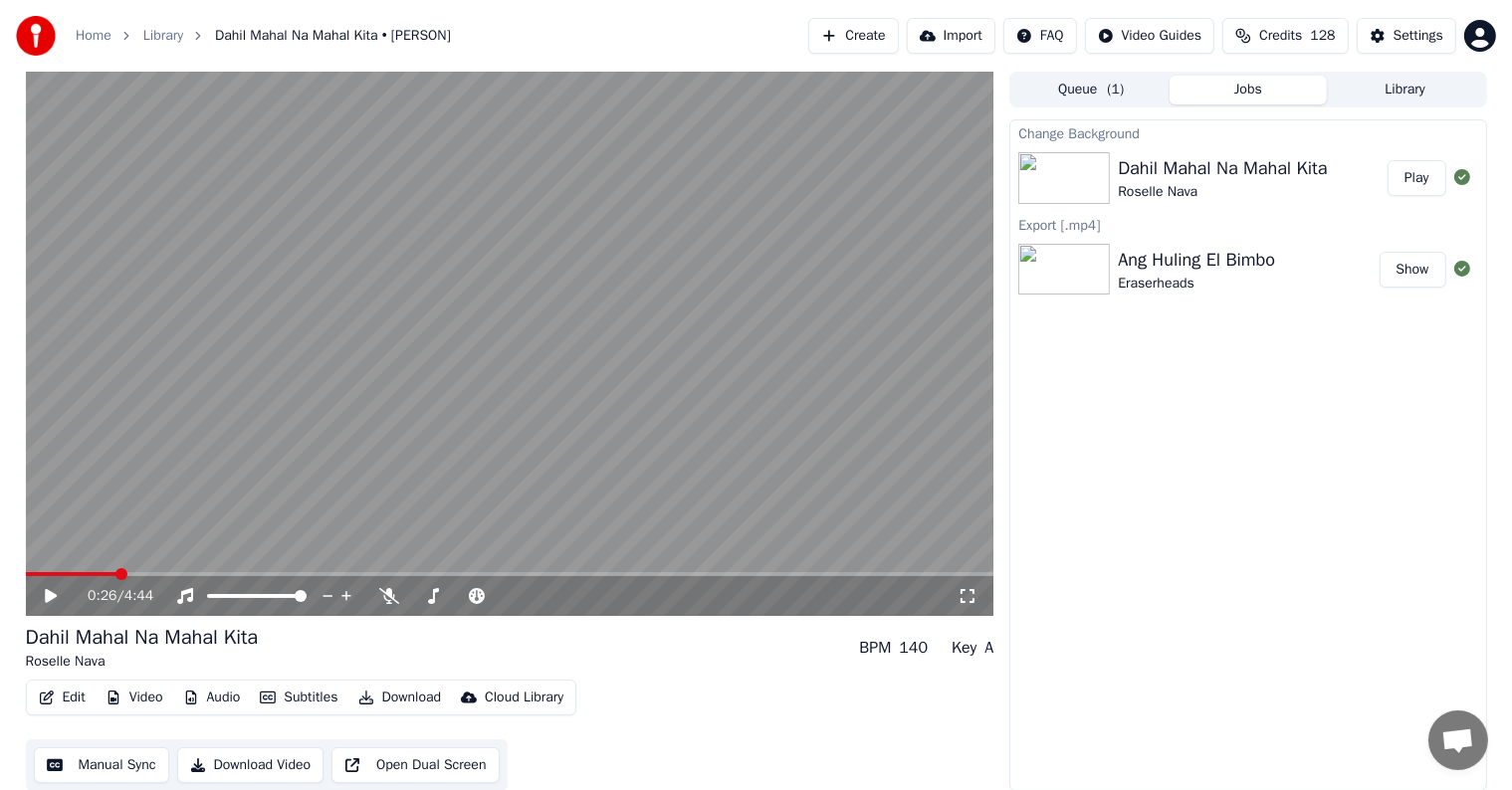 click on "Play" at bounding box center [1416, 178] 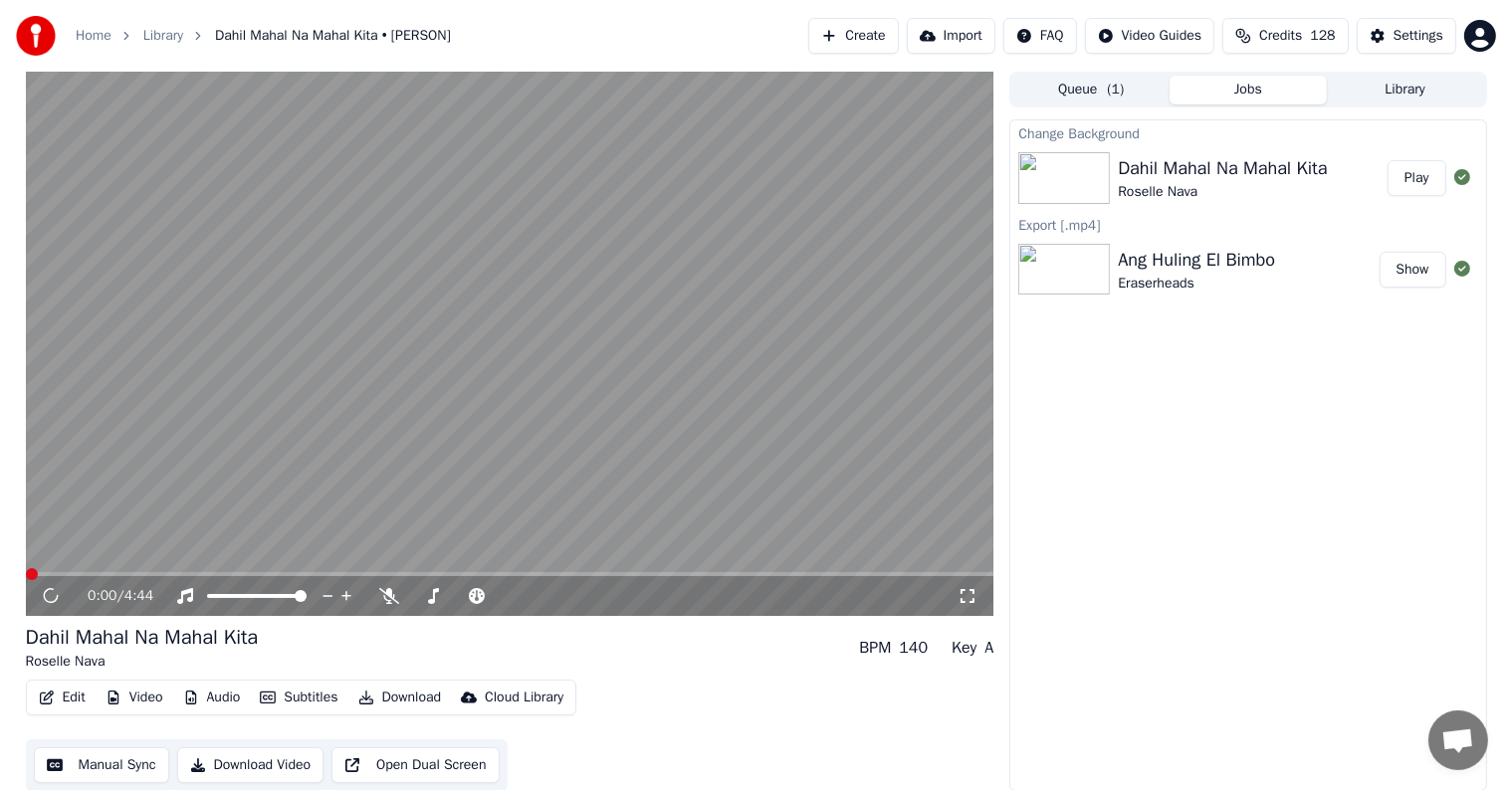 click at bounding box center [510, 343] 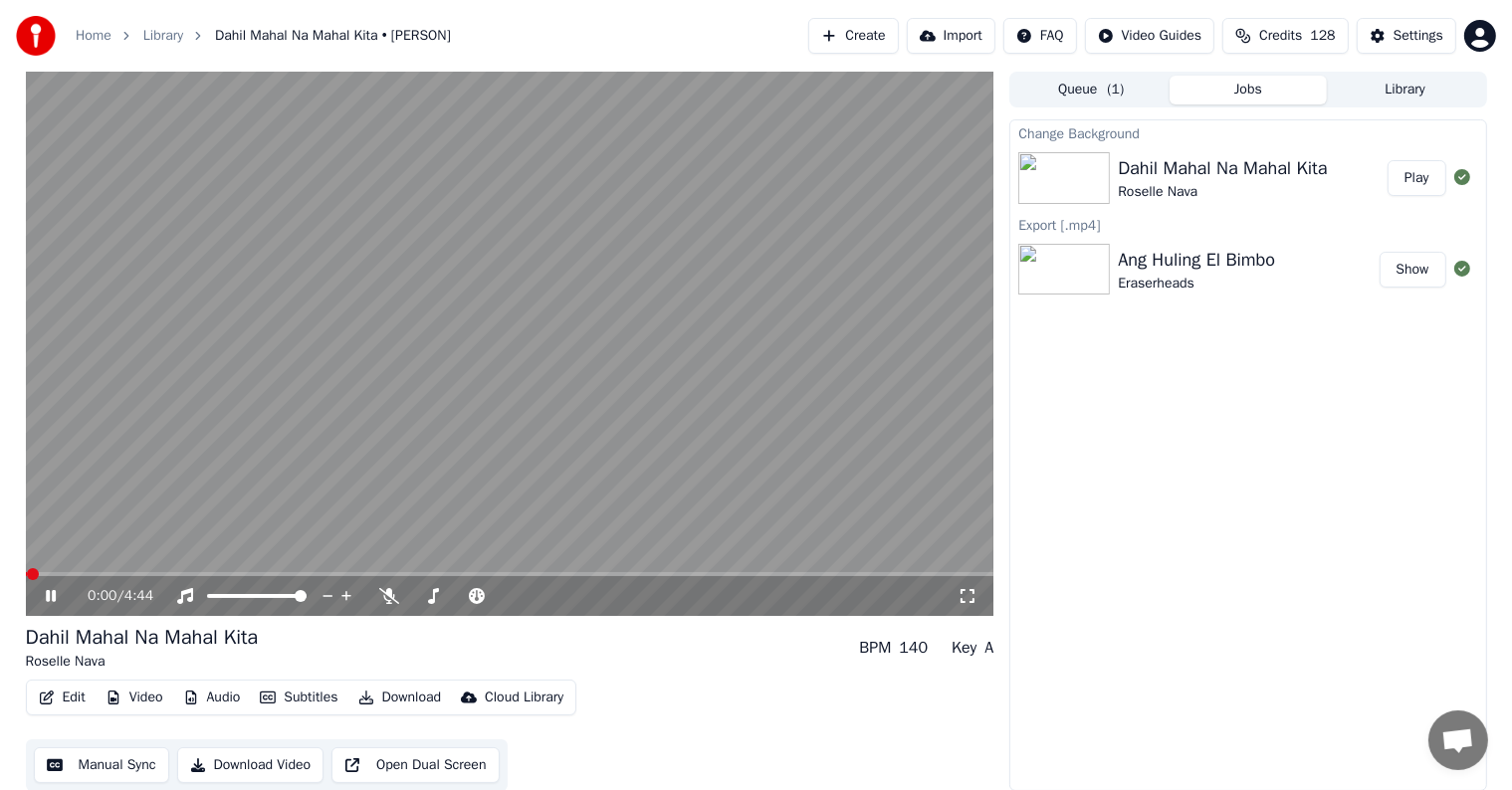 click 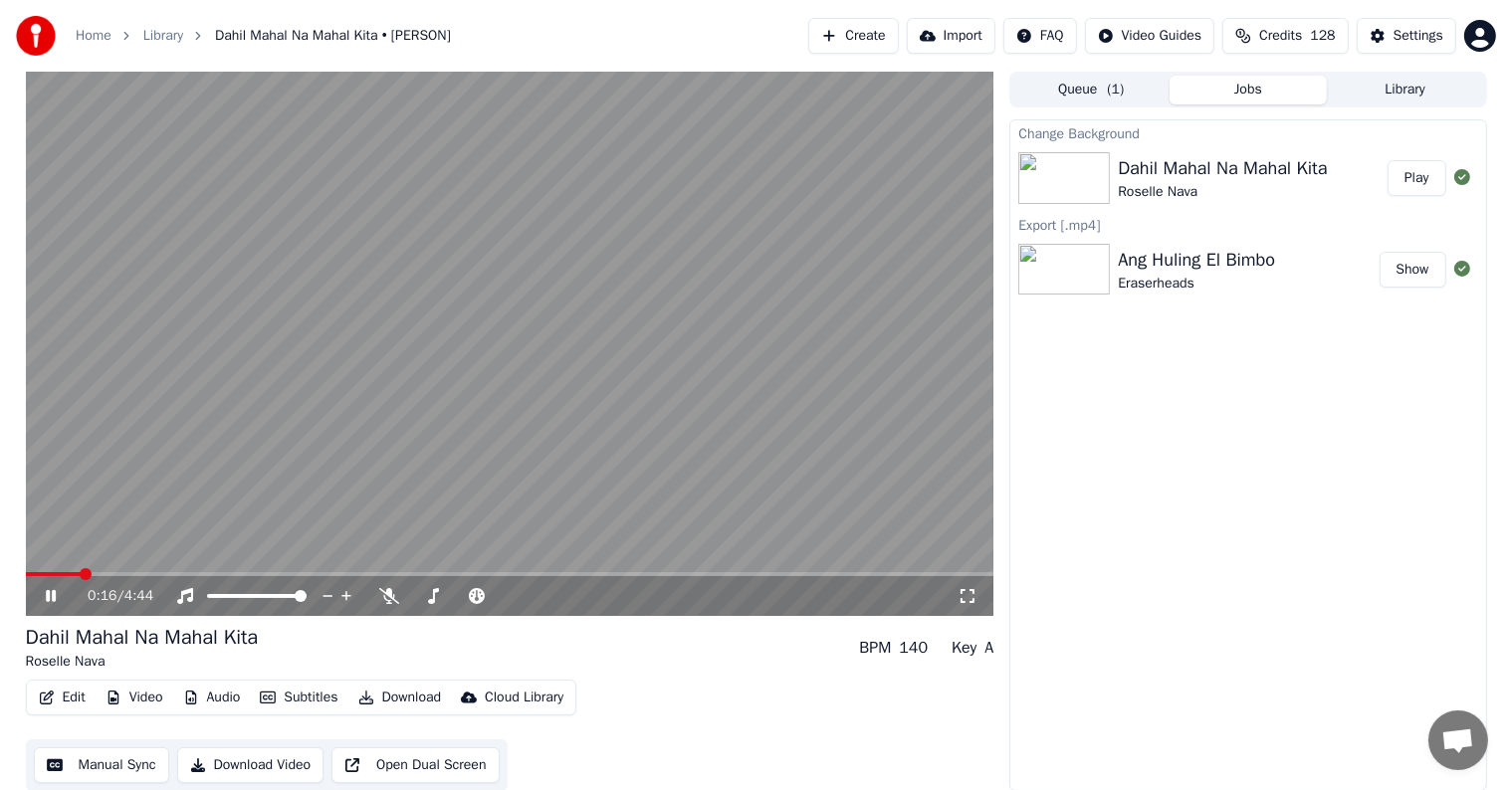 click 